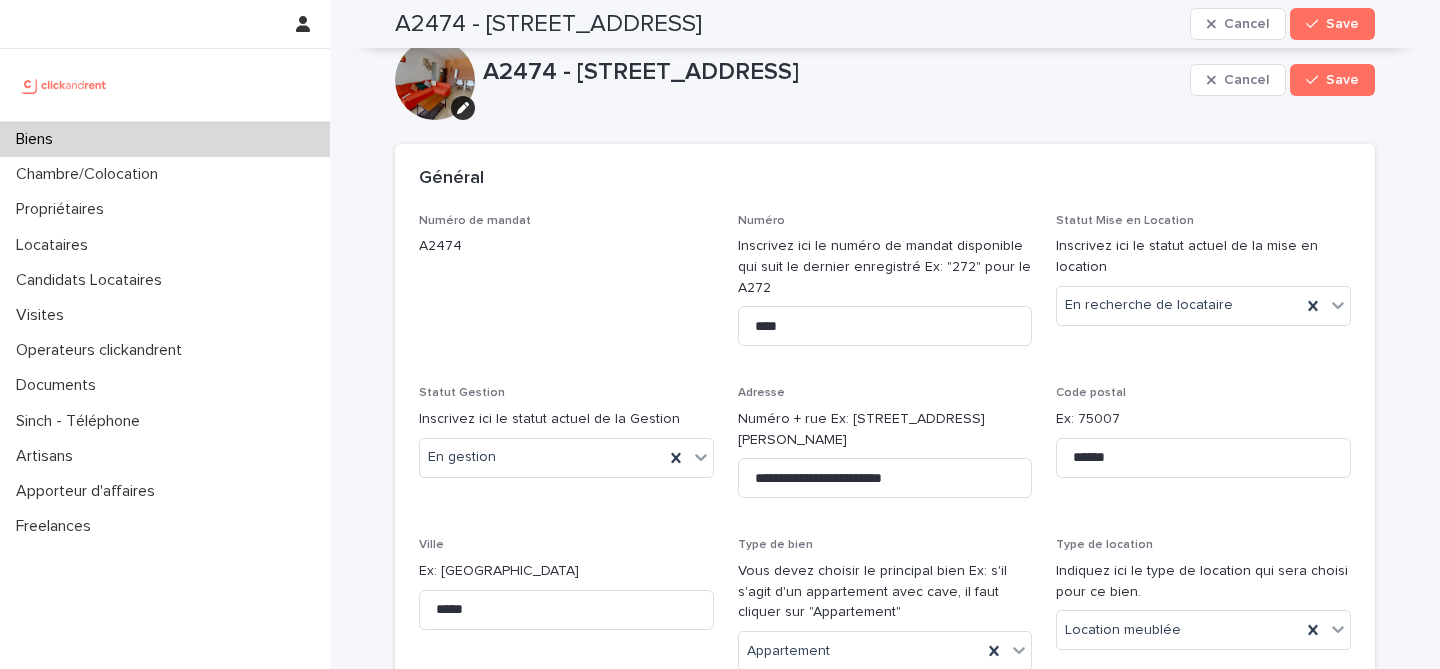 click on "Biens" at bounding box center (165, 139) 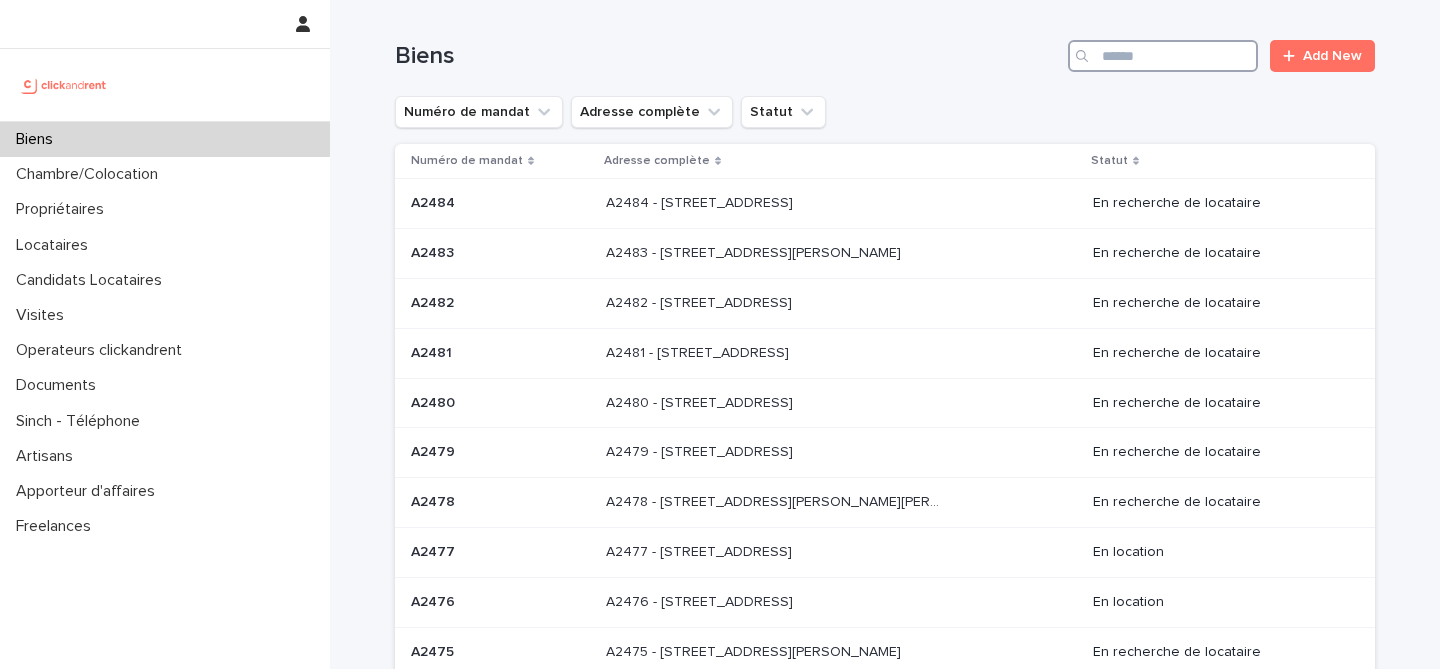 click at bounding box center (1163, 56) 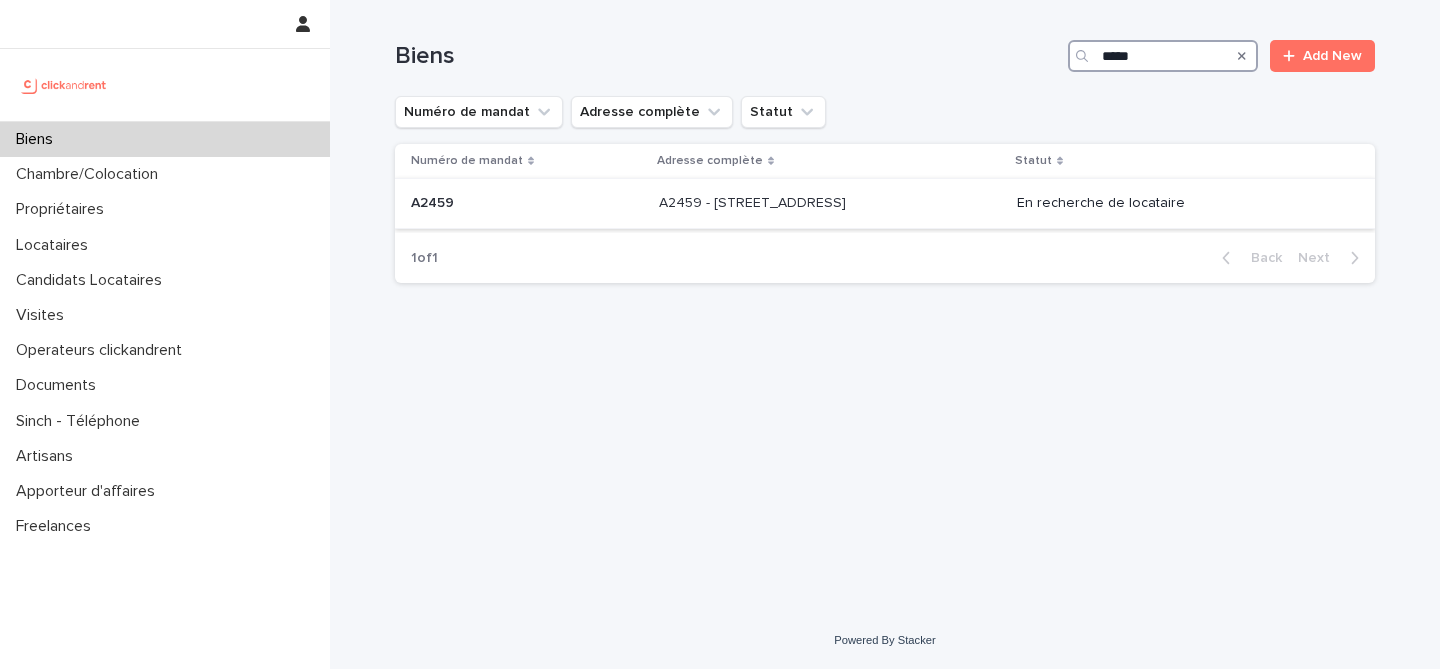 type on "*****" 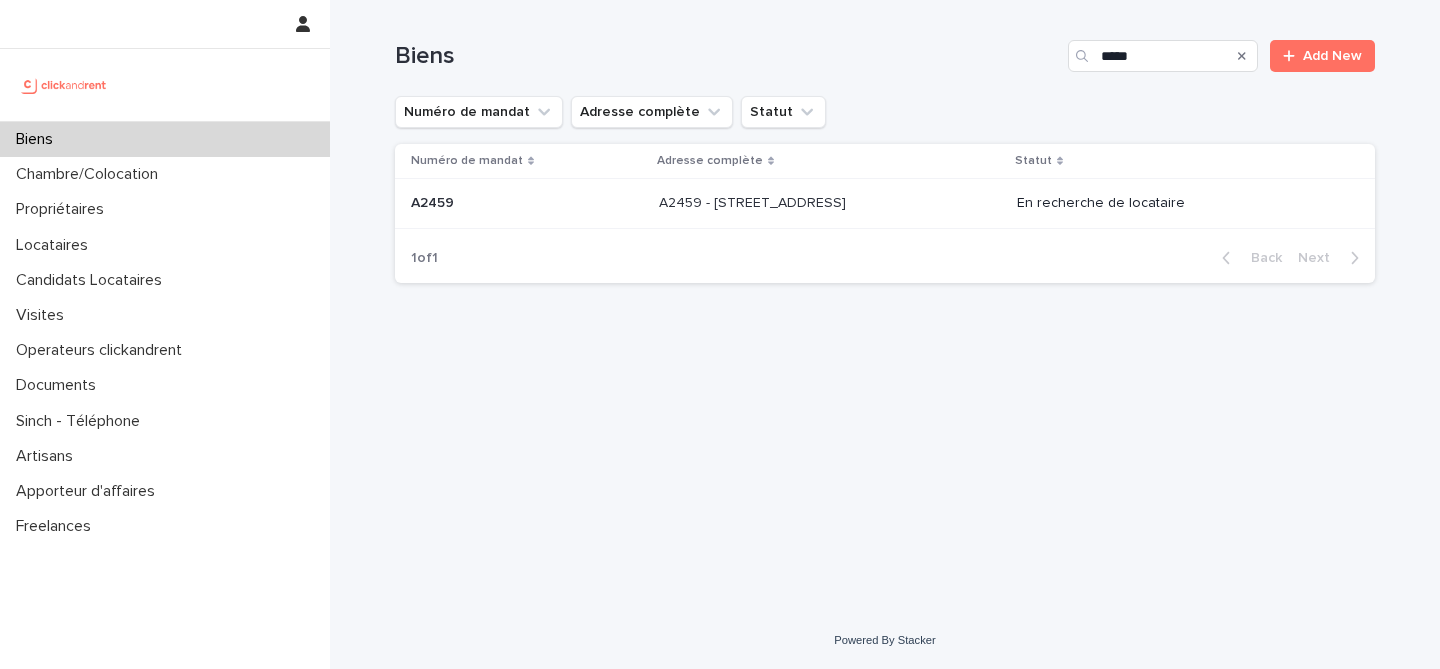 click at bounding box center (527, 203) 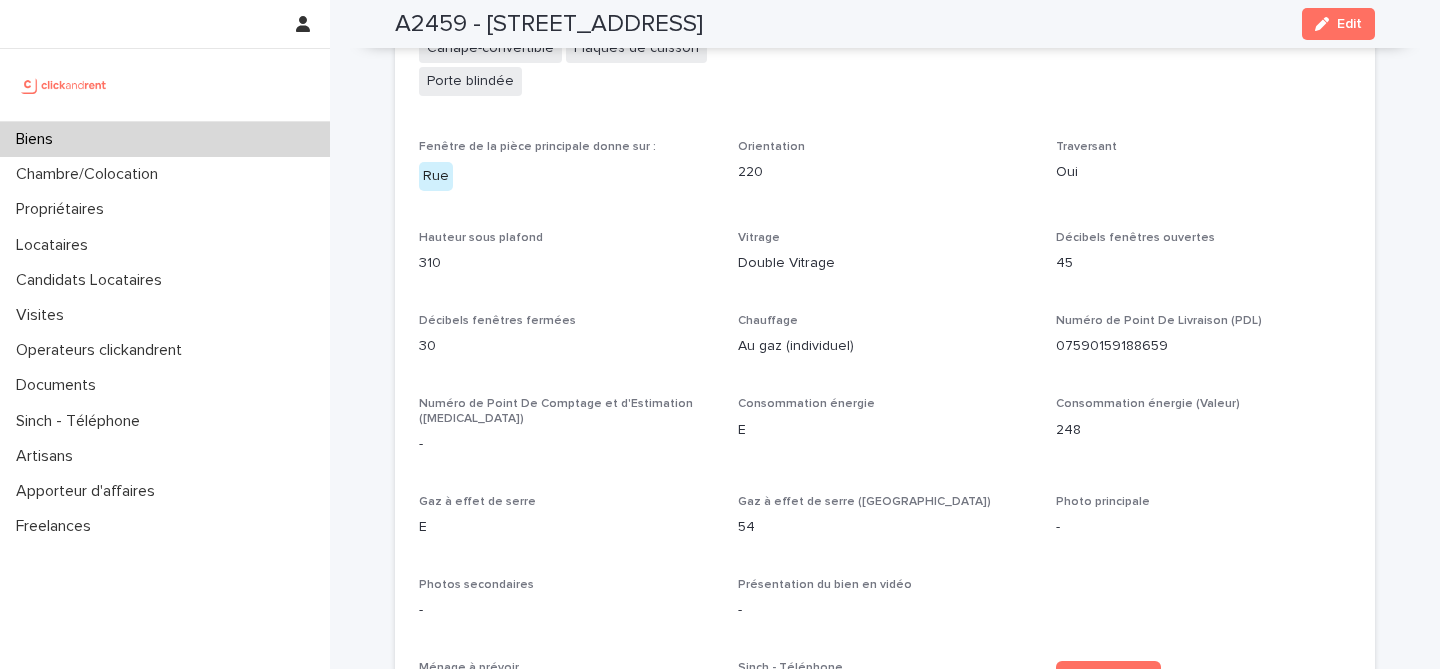 scroll, scrollTop: 4966, scrollLeft: 0, axis: vertical 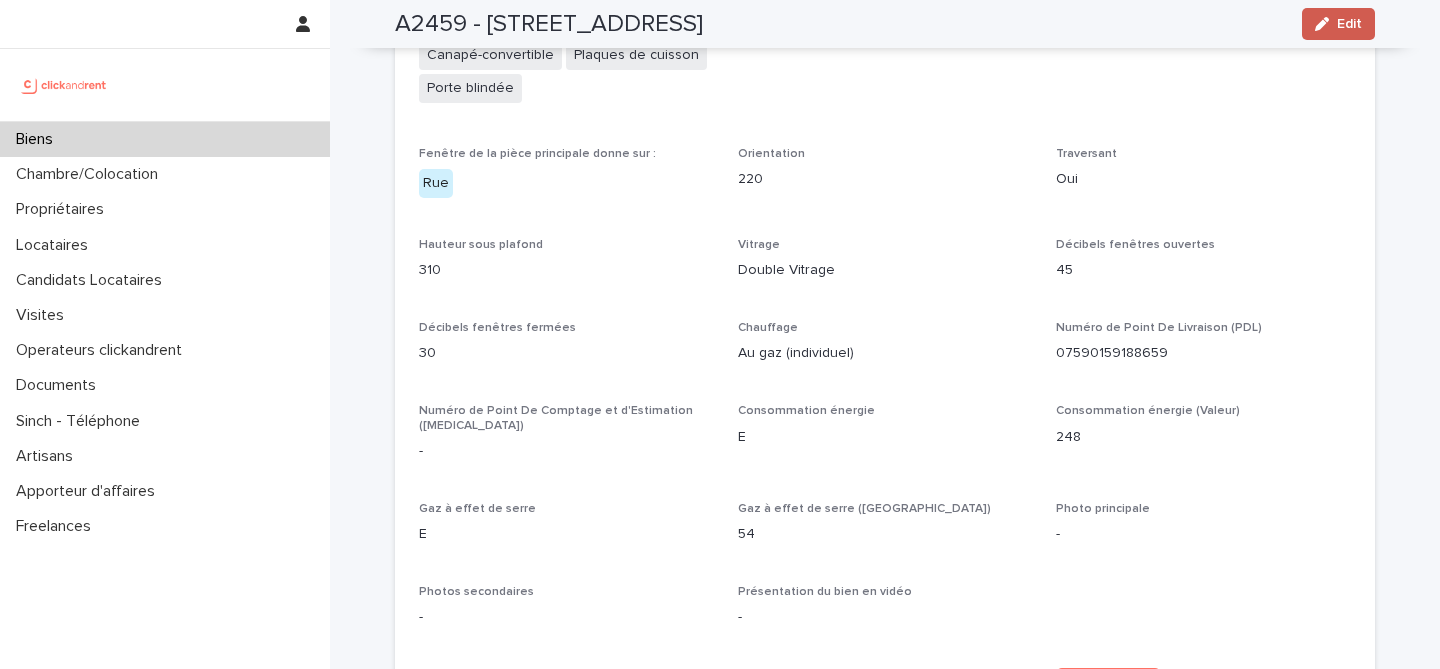 click on "Edit" at bounding box center (1338, 24) 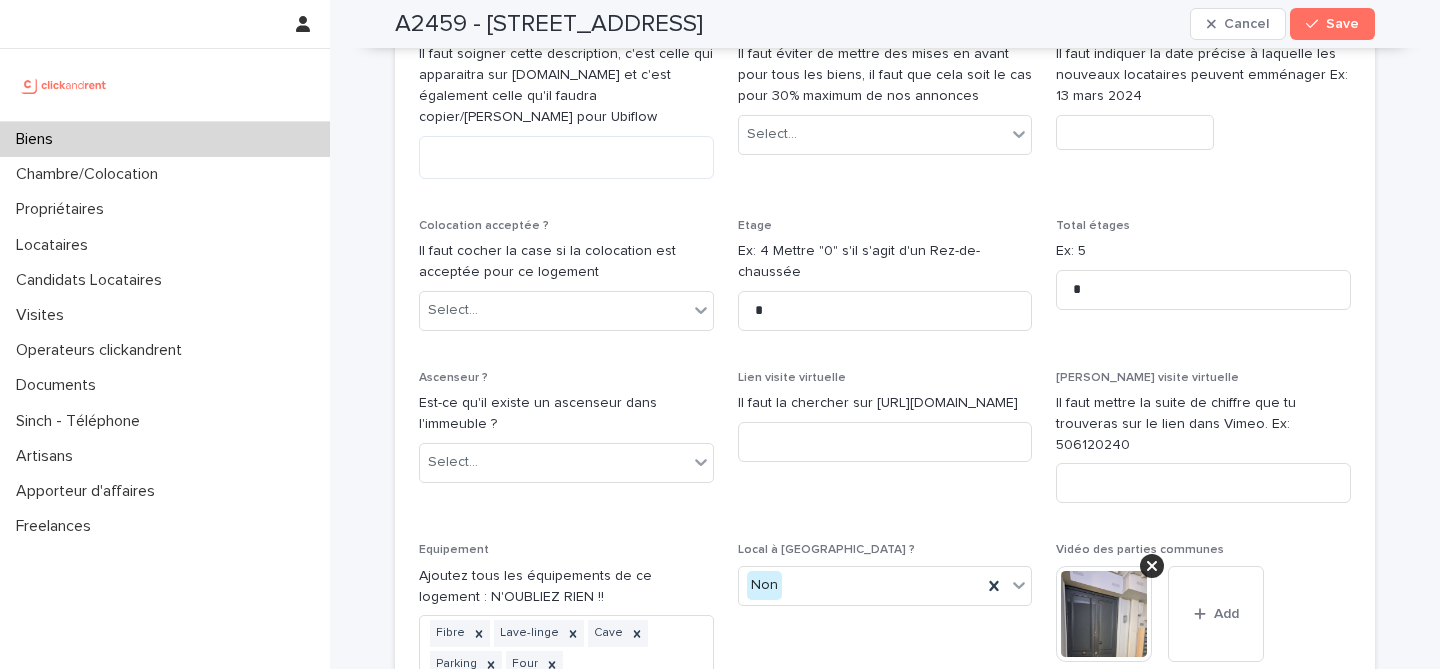scroll, scrollTop: 6735, scrollLeft: 0, axis: vertical 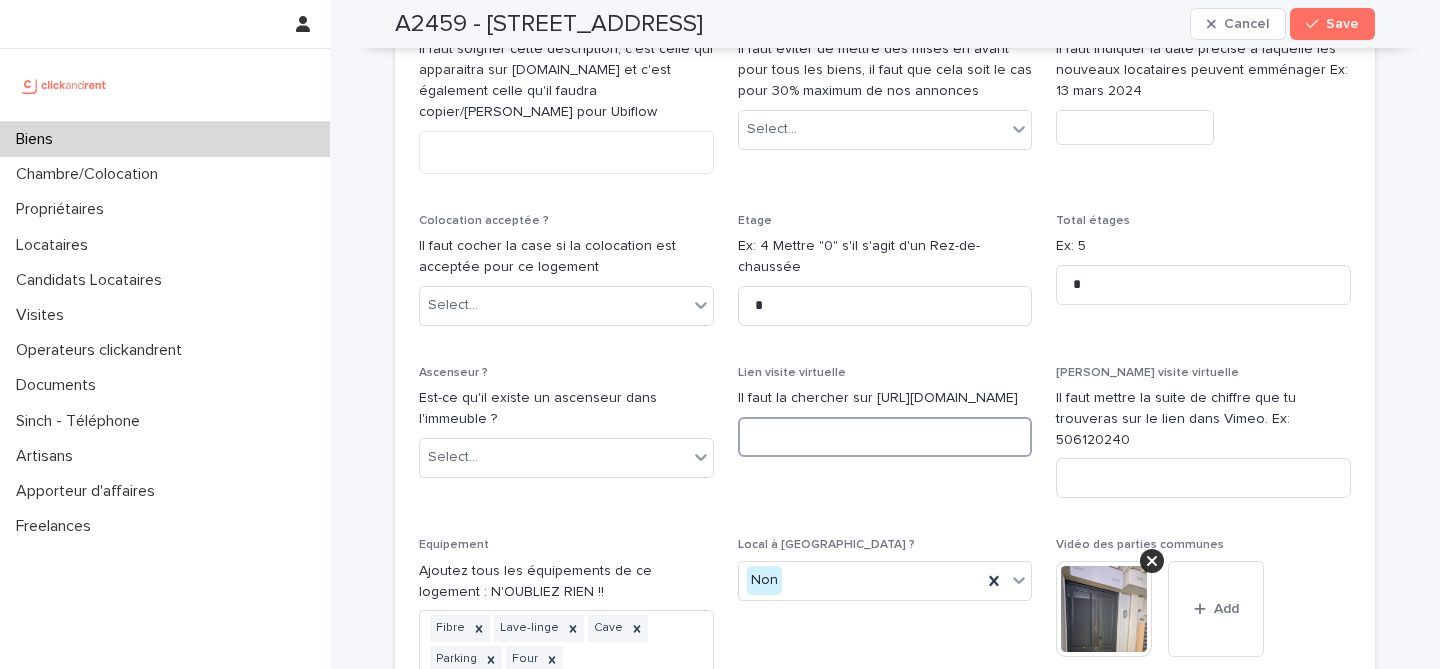 click at bounding box center [885, 437] 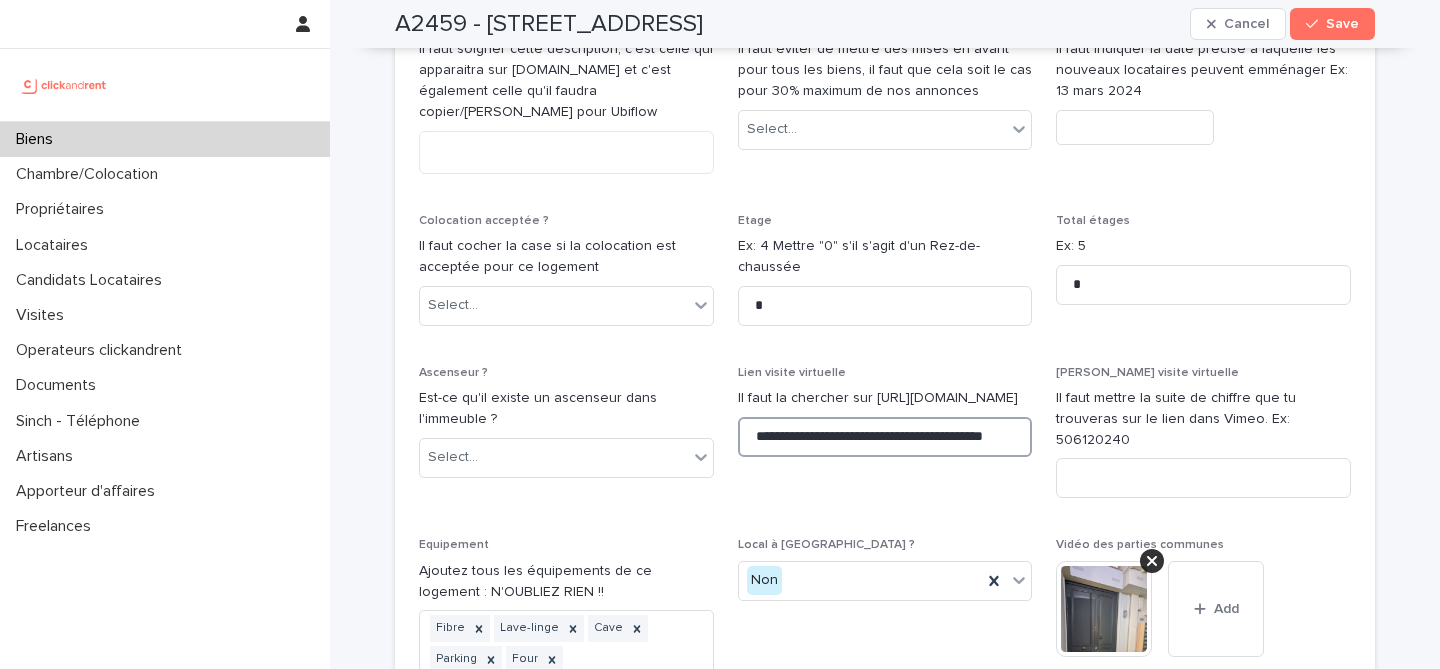 scroll, scrollTop: 0, scrollLeft: 51, axis: horizontal 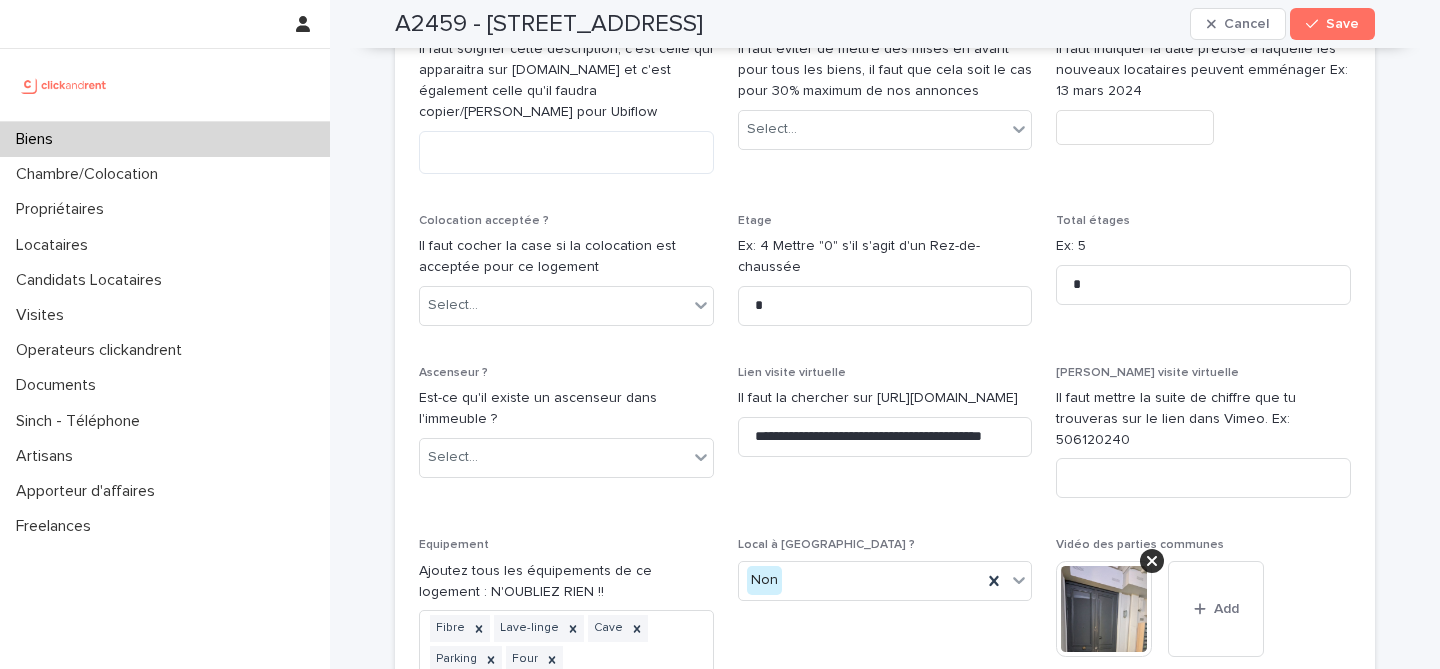 click on "**********" at bounding box center [885, -327] 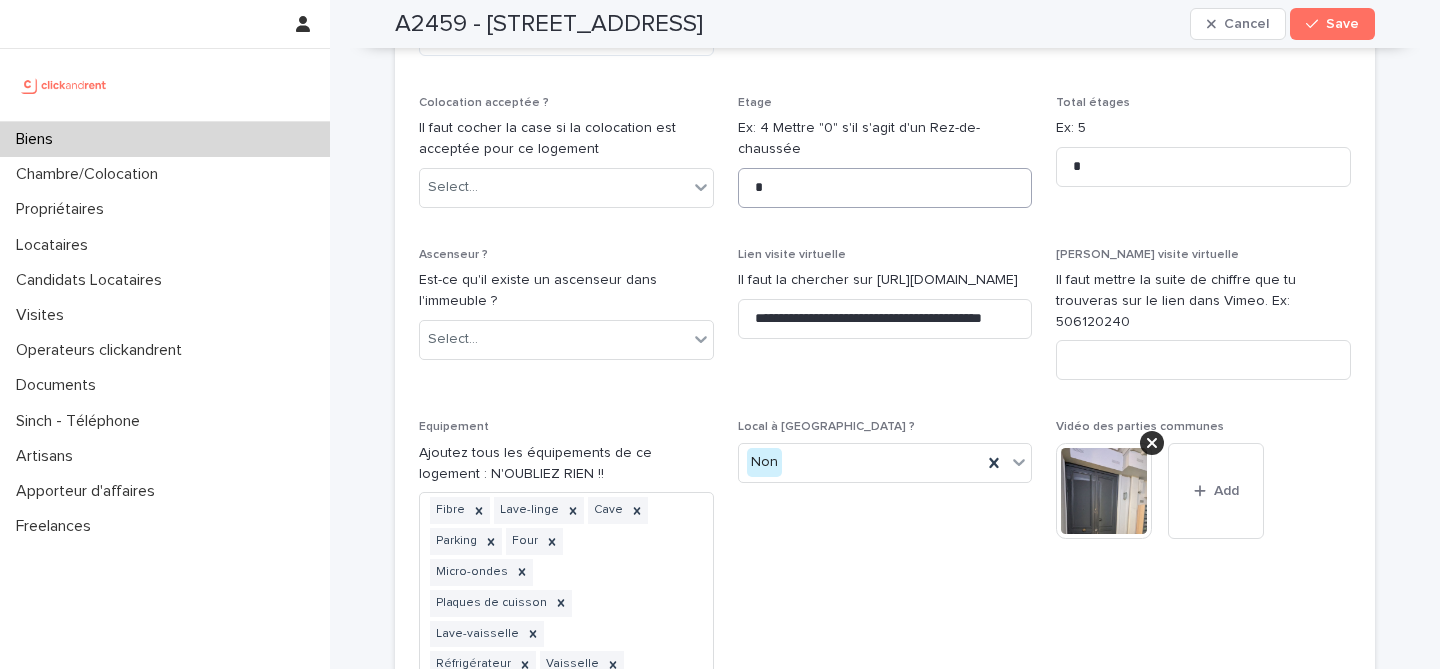 scroll, scrollTop: 6854, scrollLeft: 0, axis: vertical 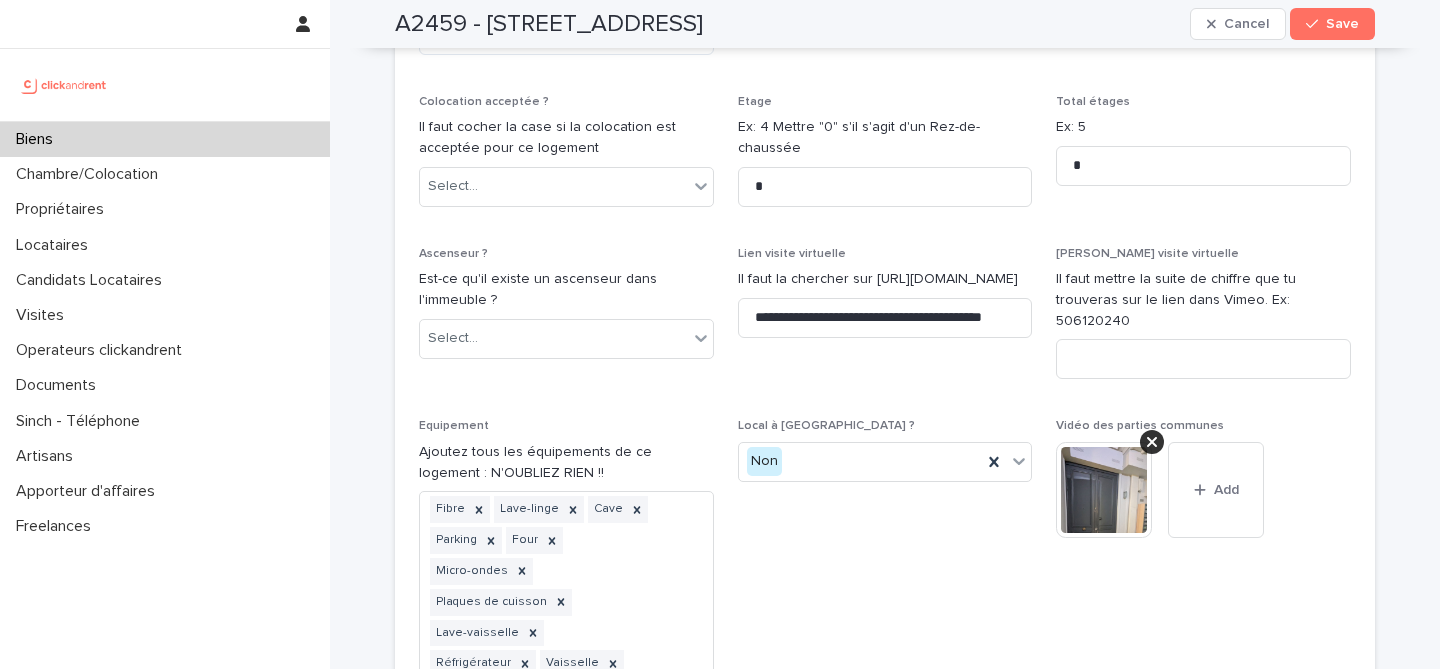 click on "A2459 - 8 rue Custine,  Paris 75018" at bounding box center [549, 24] 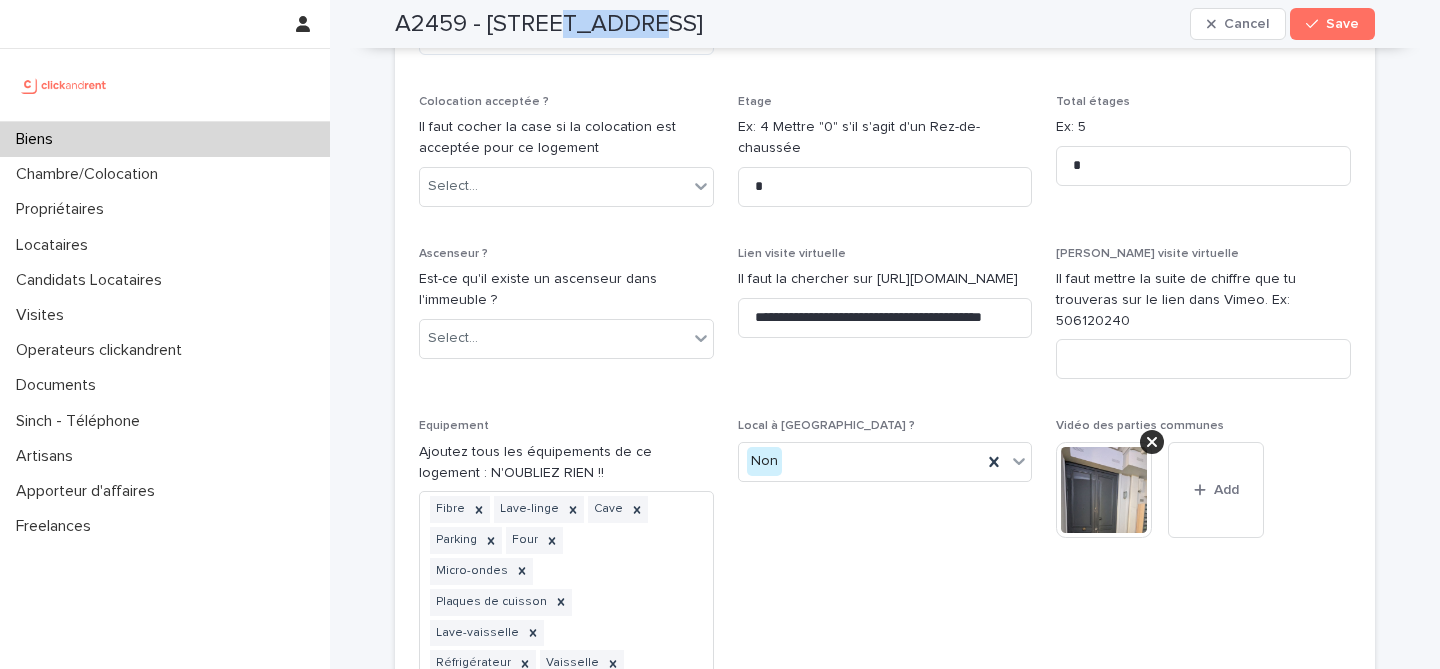 click on "A2459 - 8 rue Custine,  Paris 75018" at bounding box center (549, 24) 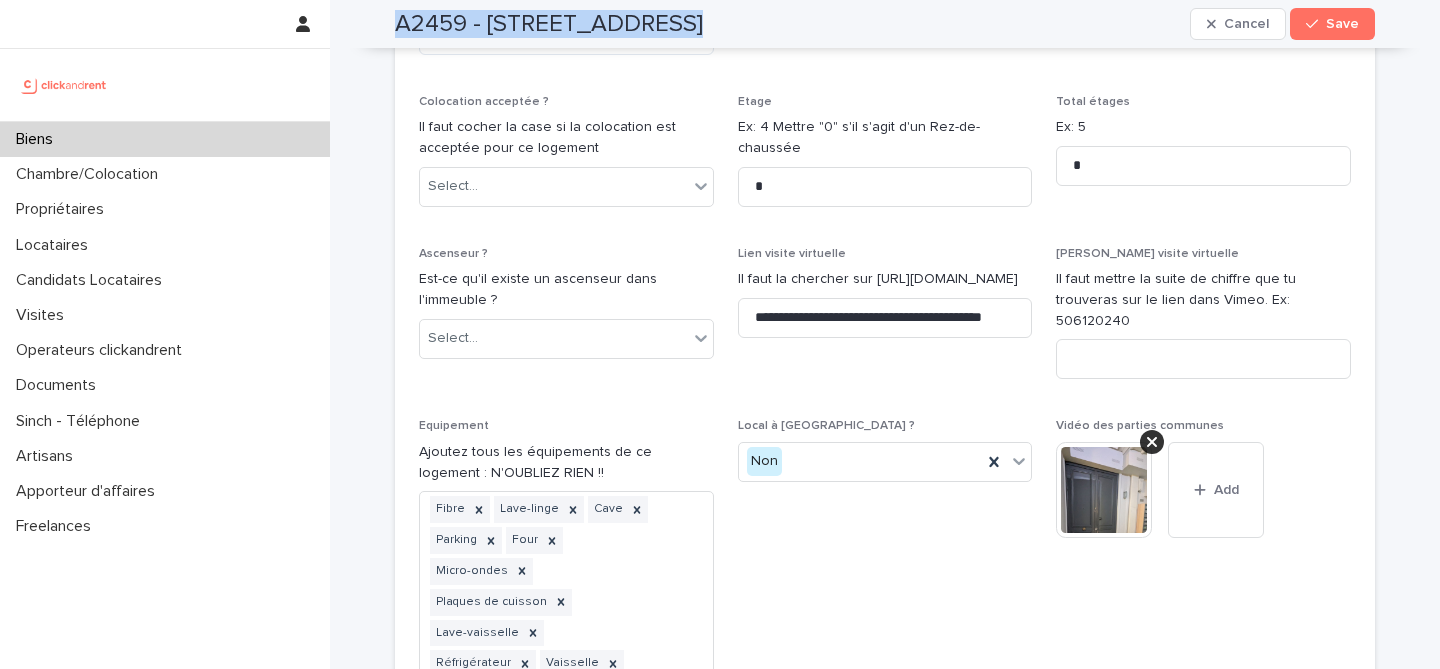 click on "A2459 - 8 rue Custine,  Paris 75018" at bounding box center [549, 24] 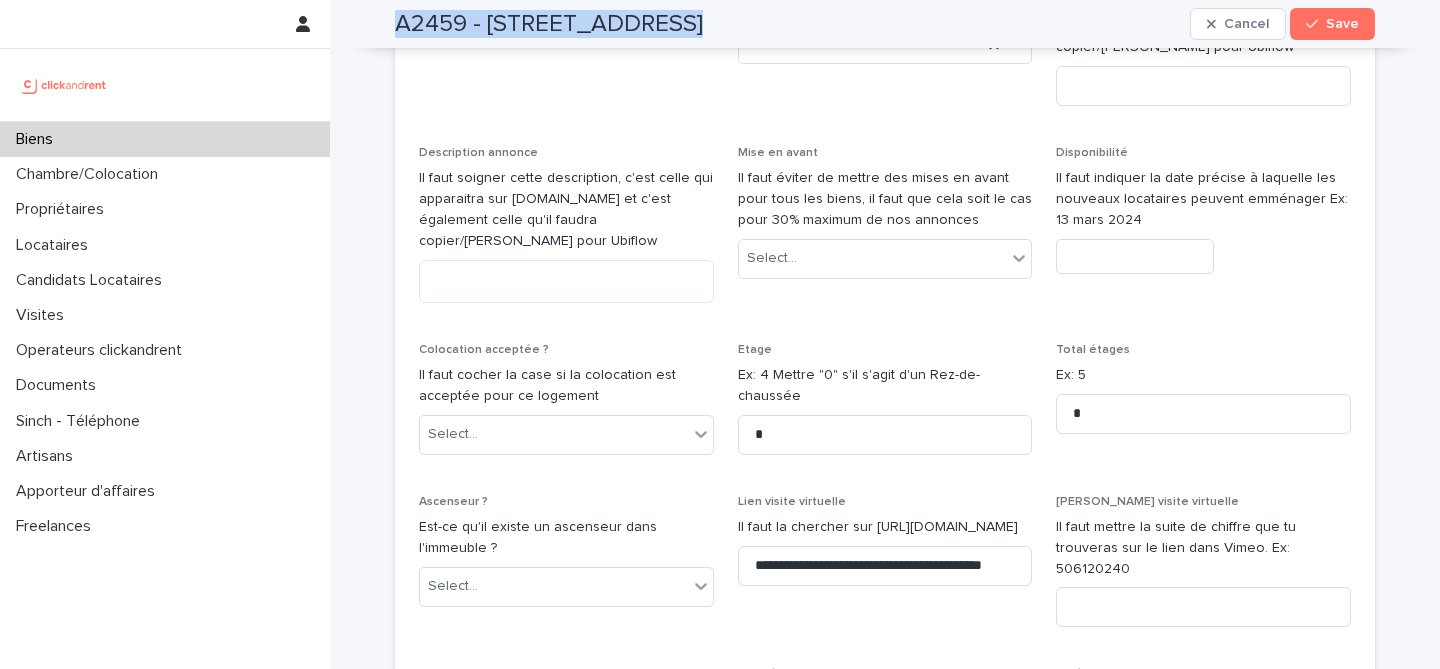 scroll, scrollTop: 6608, scrollLeft: 0, axis: vertical 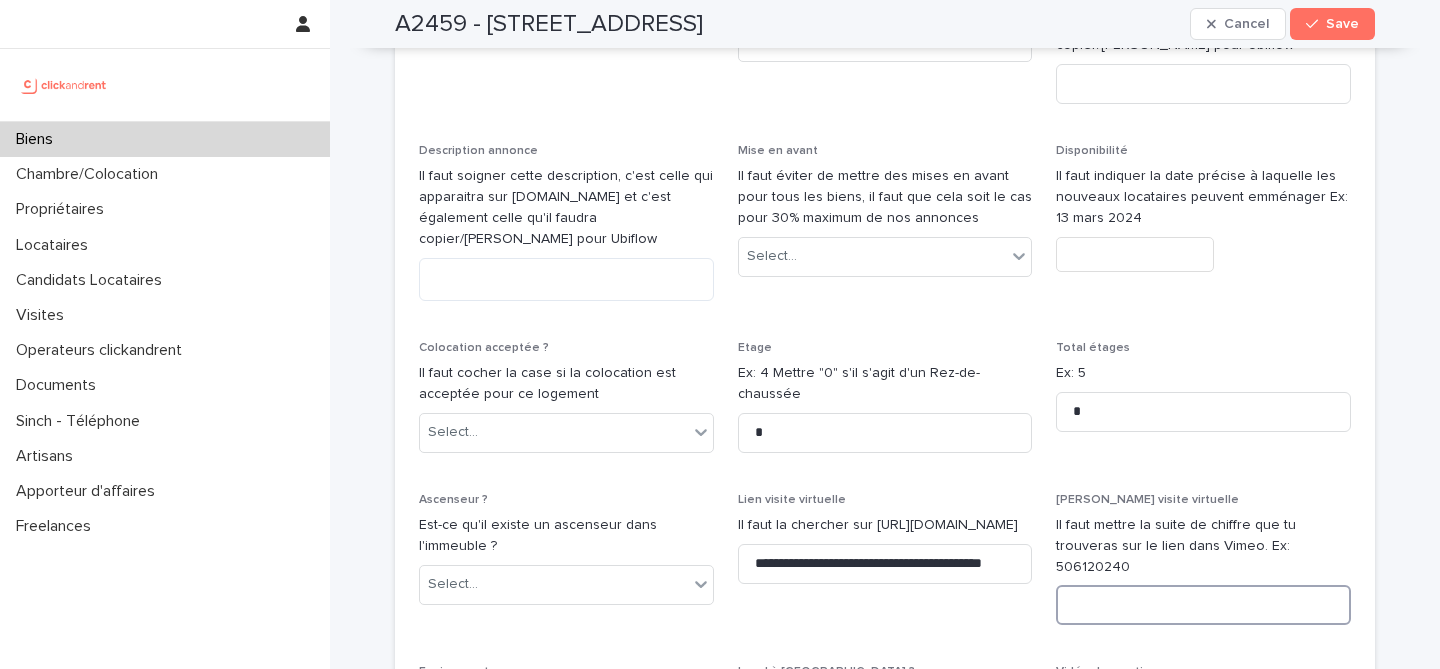 click at bounding box center (1203, 605) 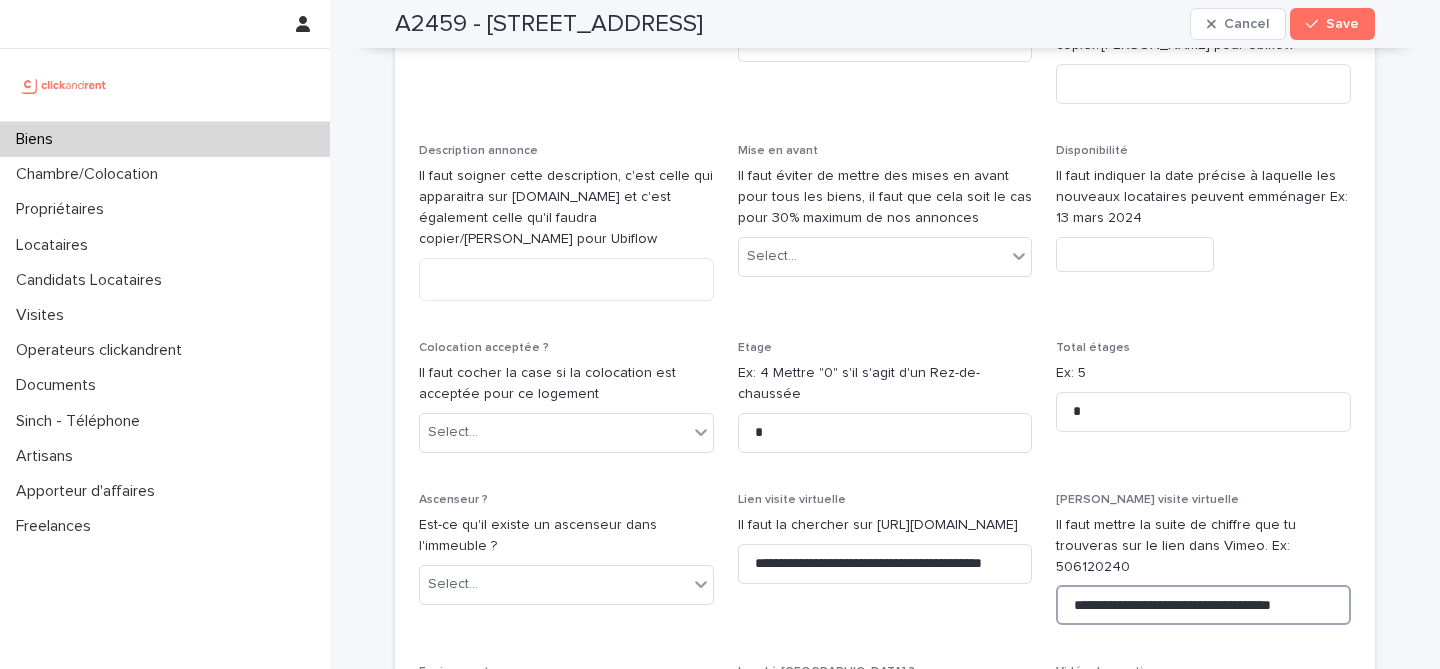 scroll, scrollTop: 0, scrollLeft: 6, axis: horizontal 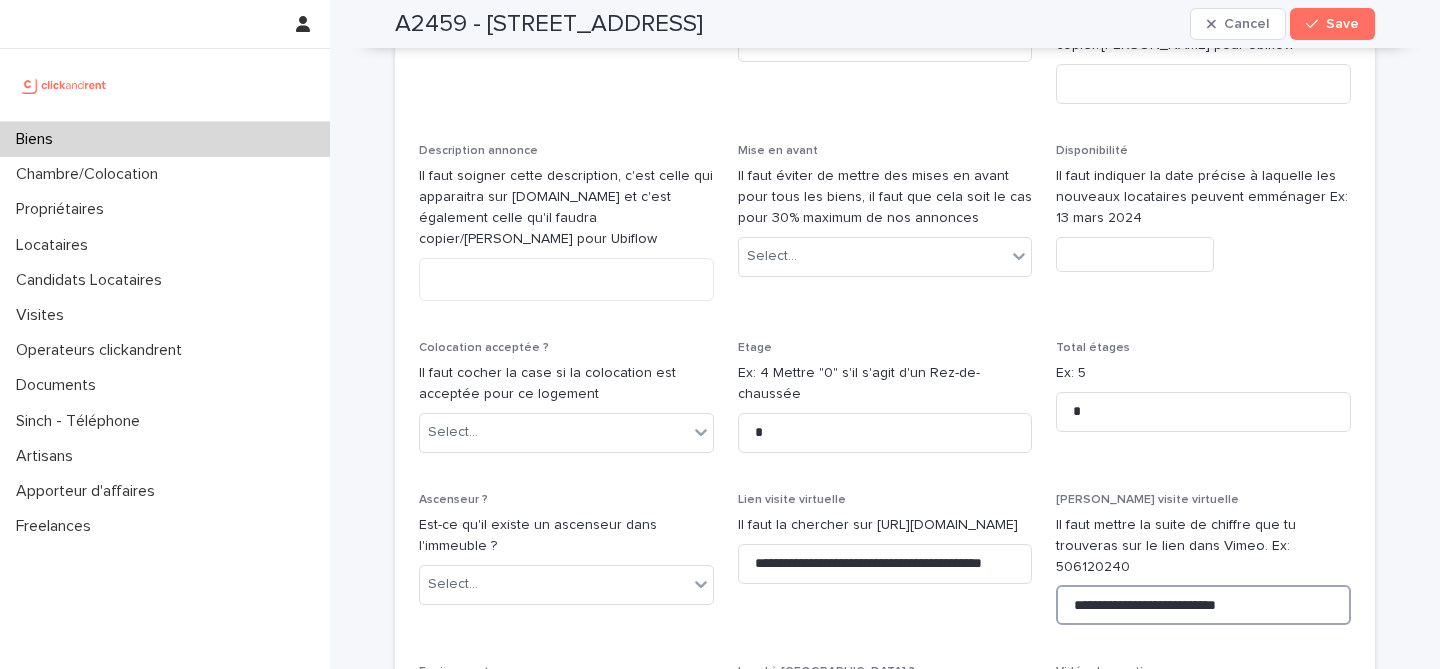 click on "**********" at bounding box center (1203, 605) 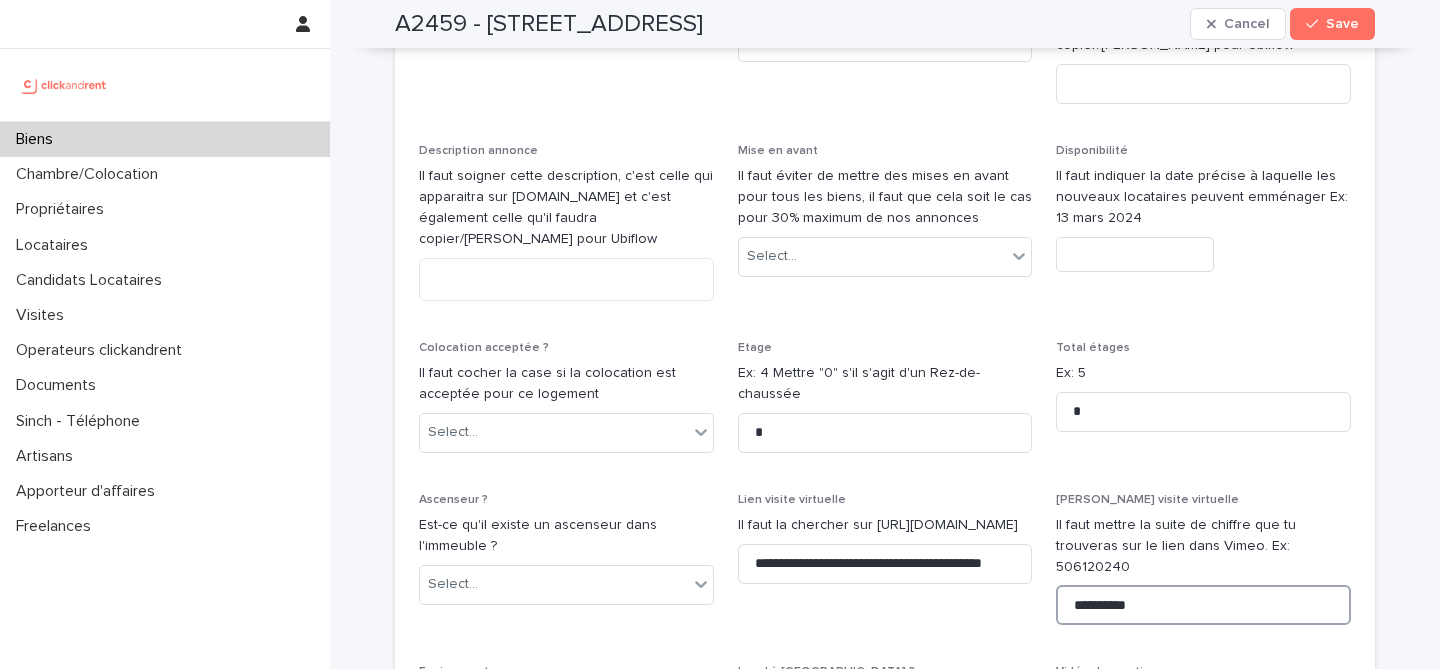 type on "**********" 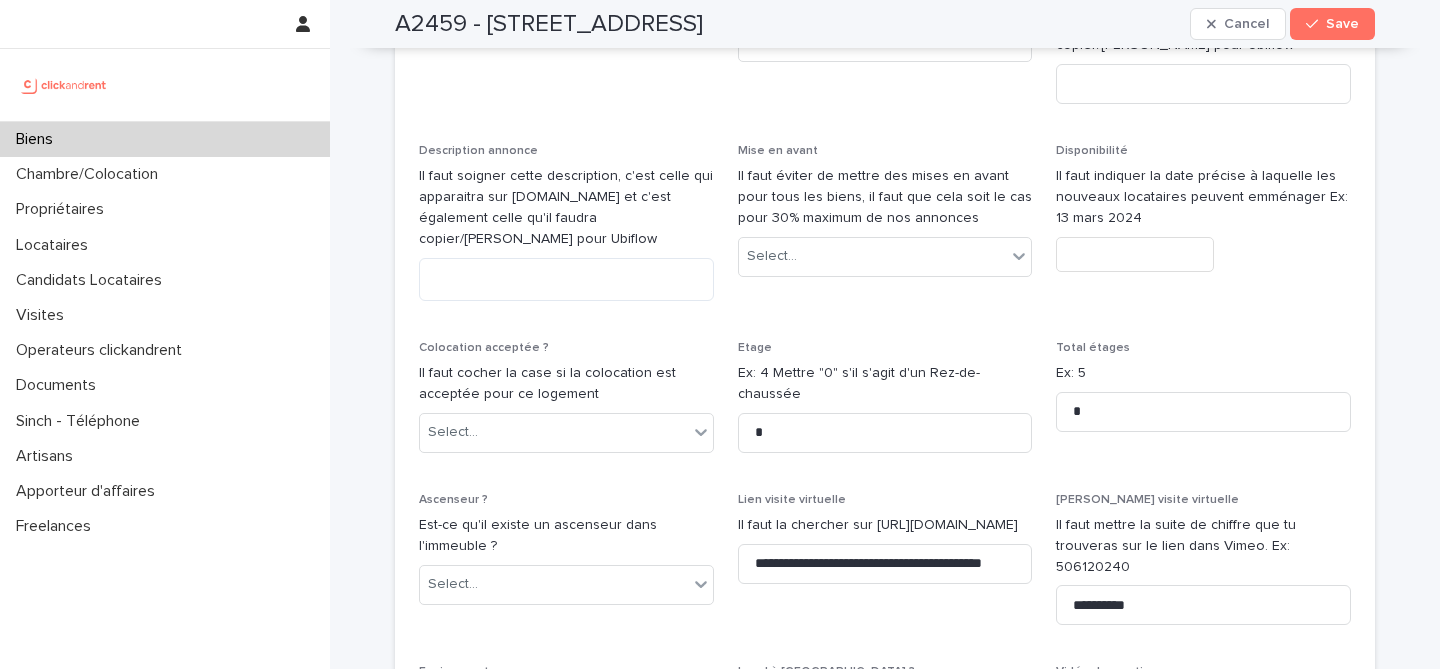 click on "**********" at bounding box center (885, -200) 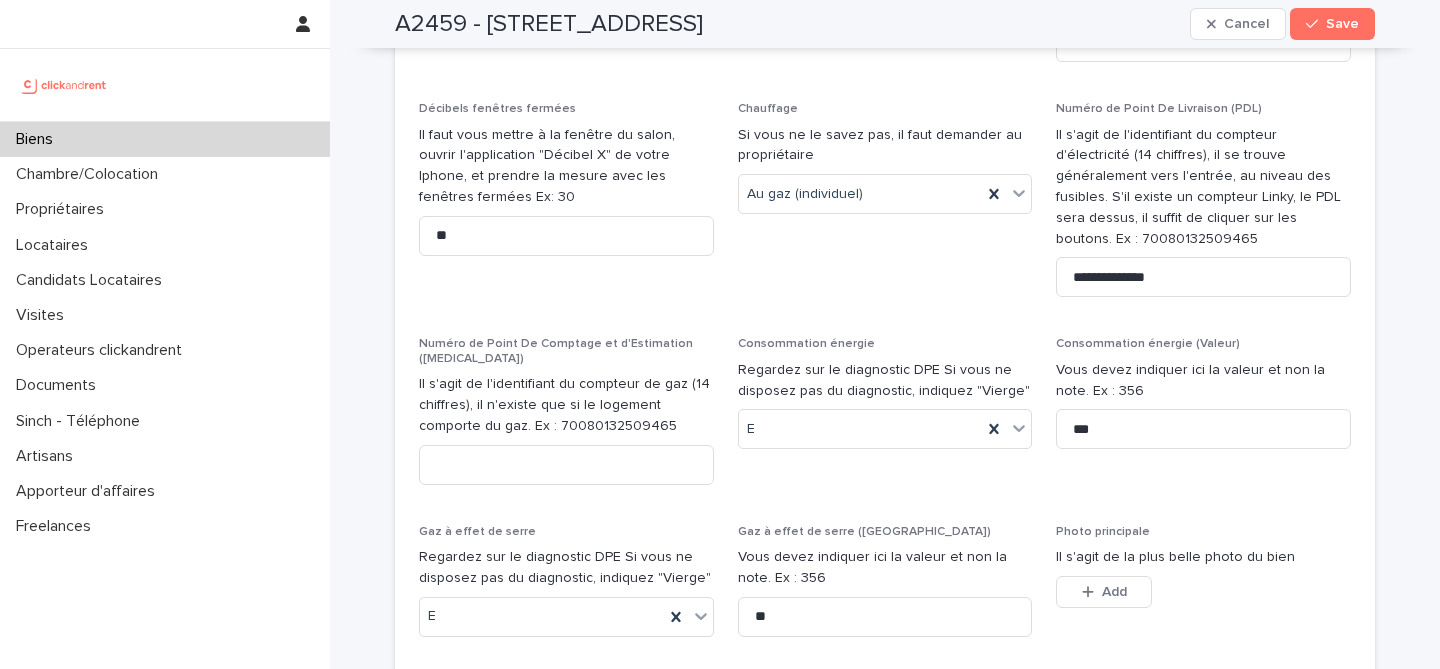 scroll, scrollTop: 8006, scrollLeft: 0, axis: vertical 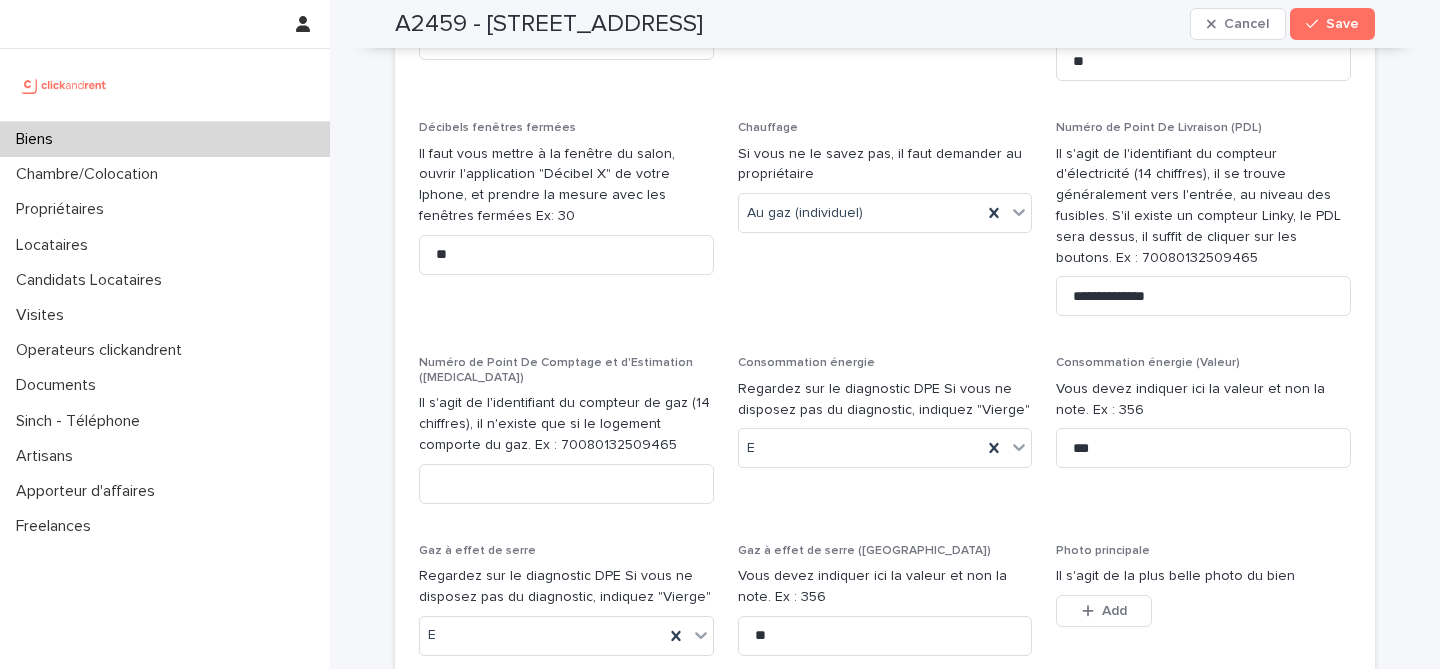 click 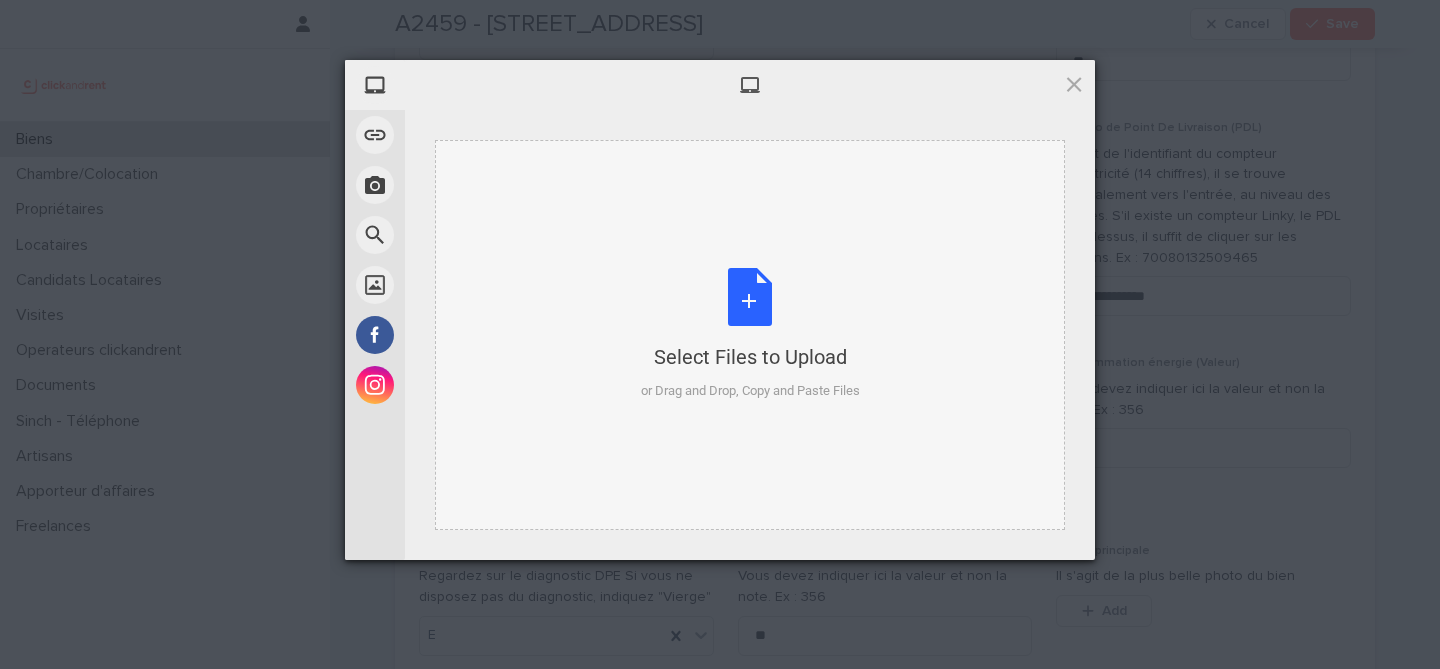 click on "Select Files to Upload
or Drag and Drop, Copy and Paste Files" at bounding box center [750, 335] 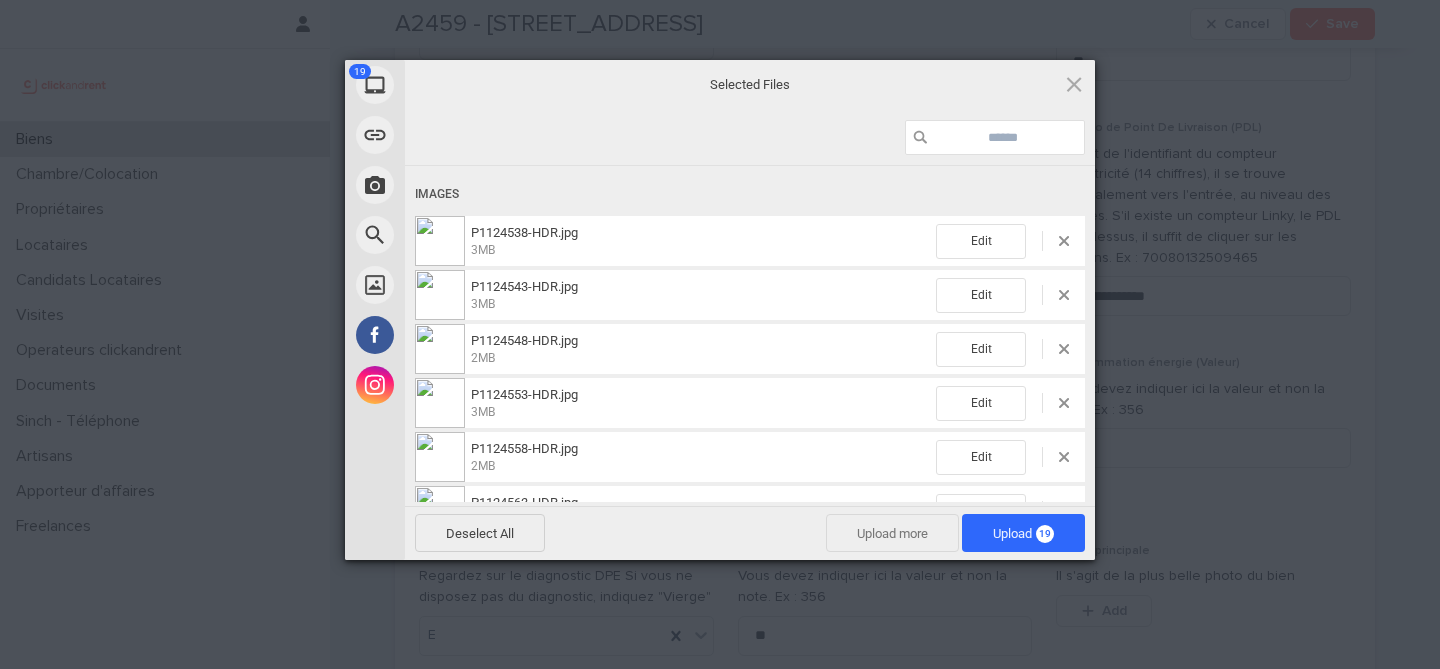click on "Upload more" at bounding box center (892, 533) 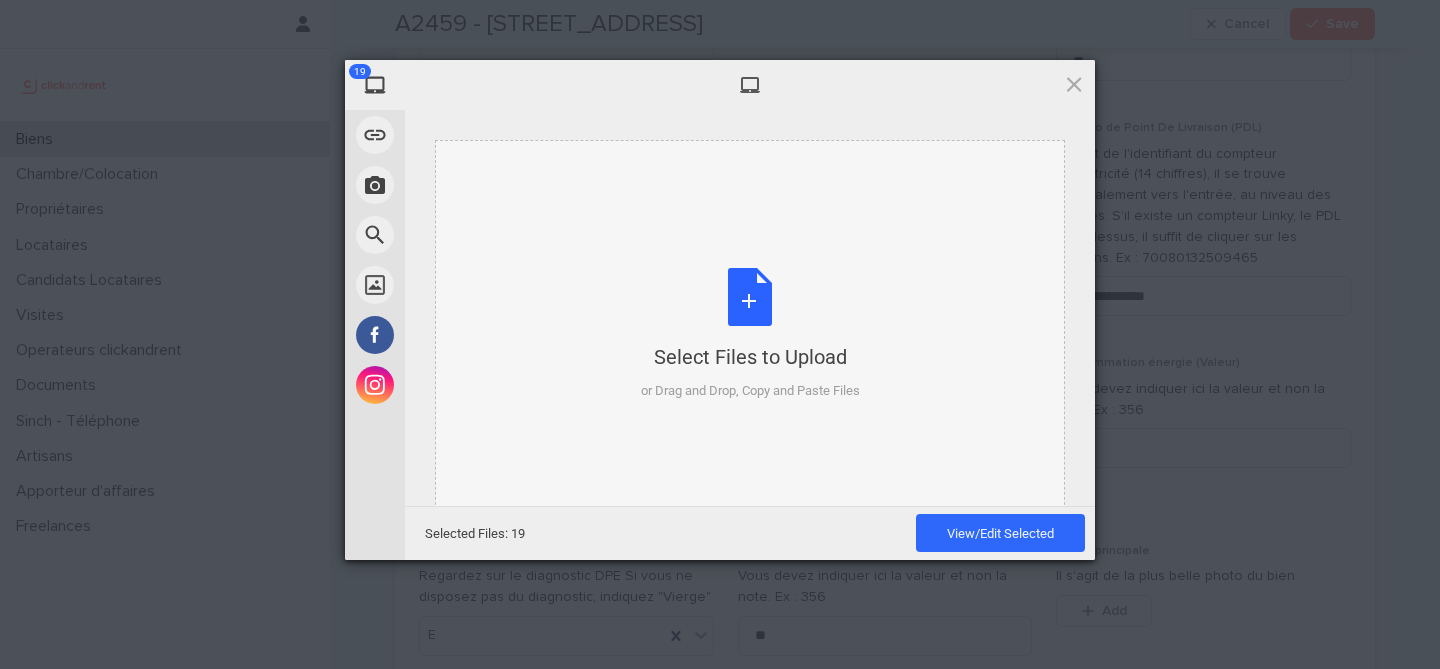click on "Select Files to Upload
or Drag and Drop, Copy and Paste Files" at bounding box center (750, 334) 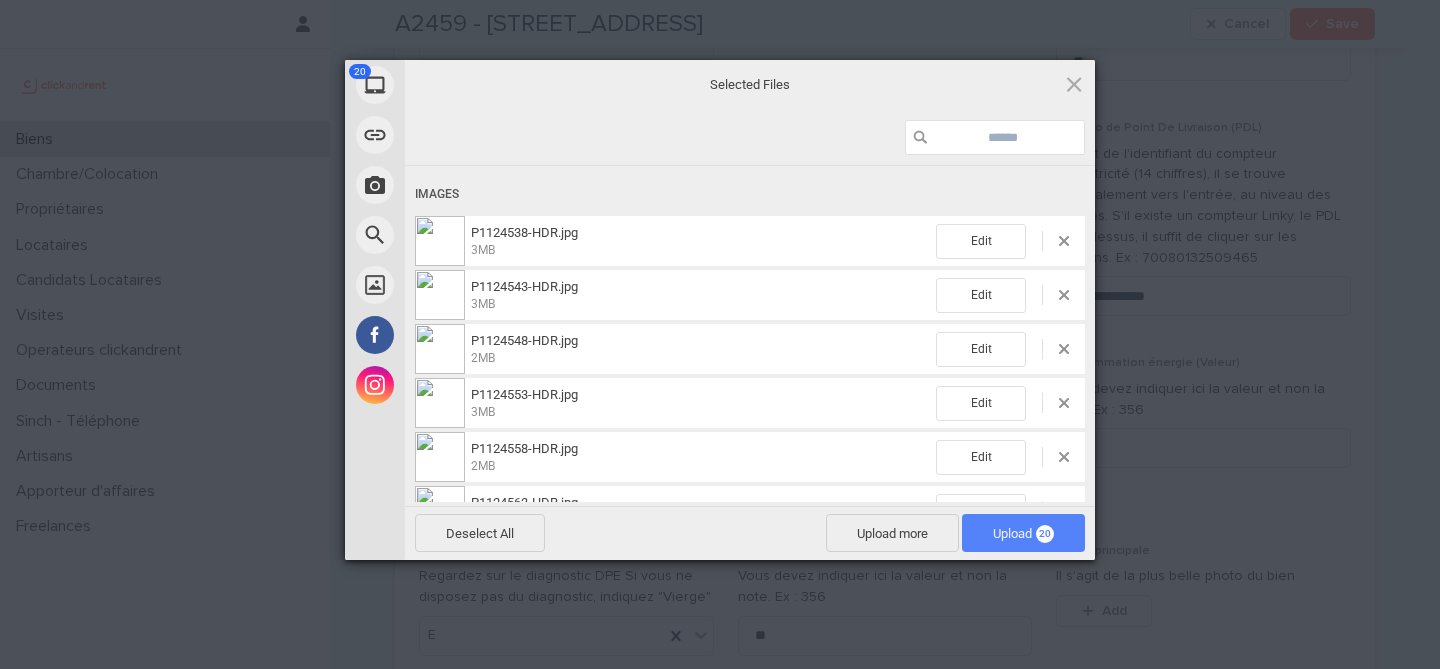 click on "20" at bounding box center (1045, 534) 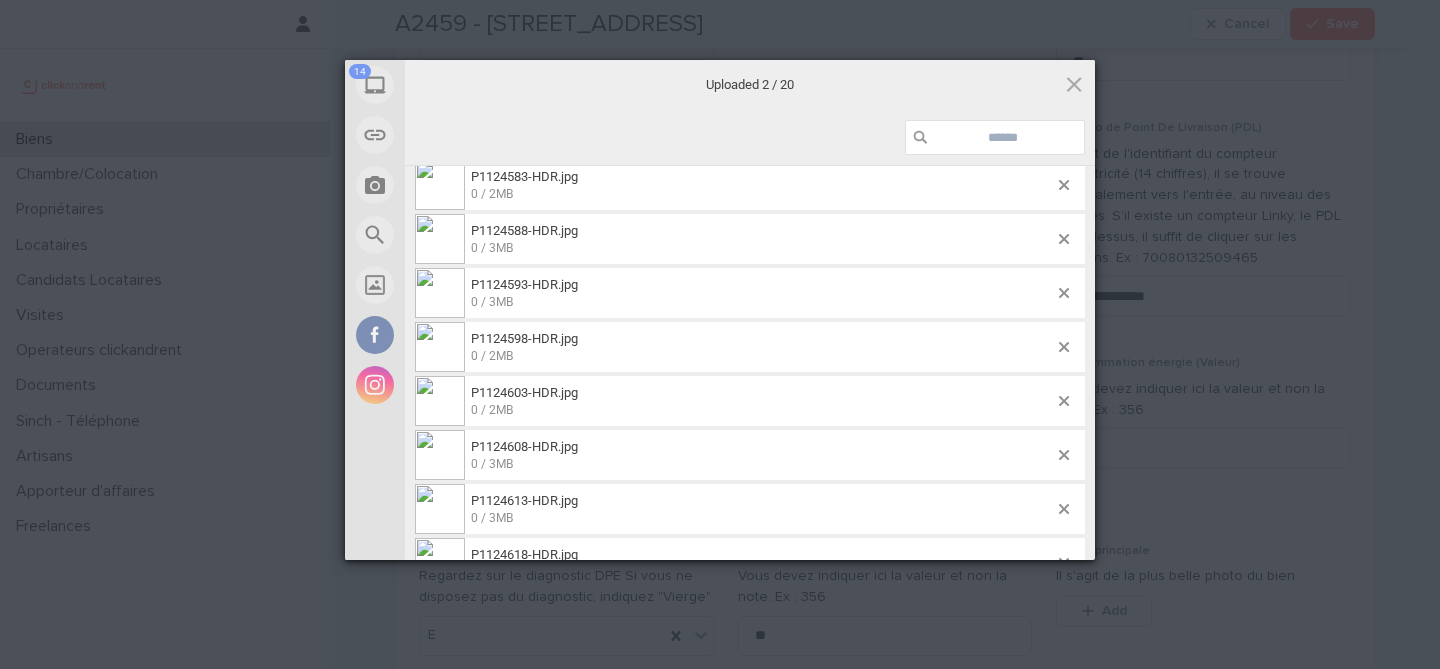 scroll, scrollTop: 594, scrollLeft: 0, axis: vertical 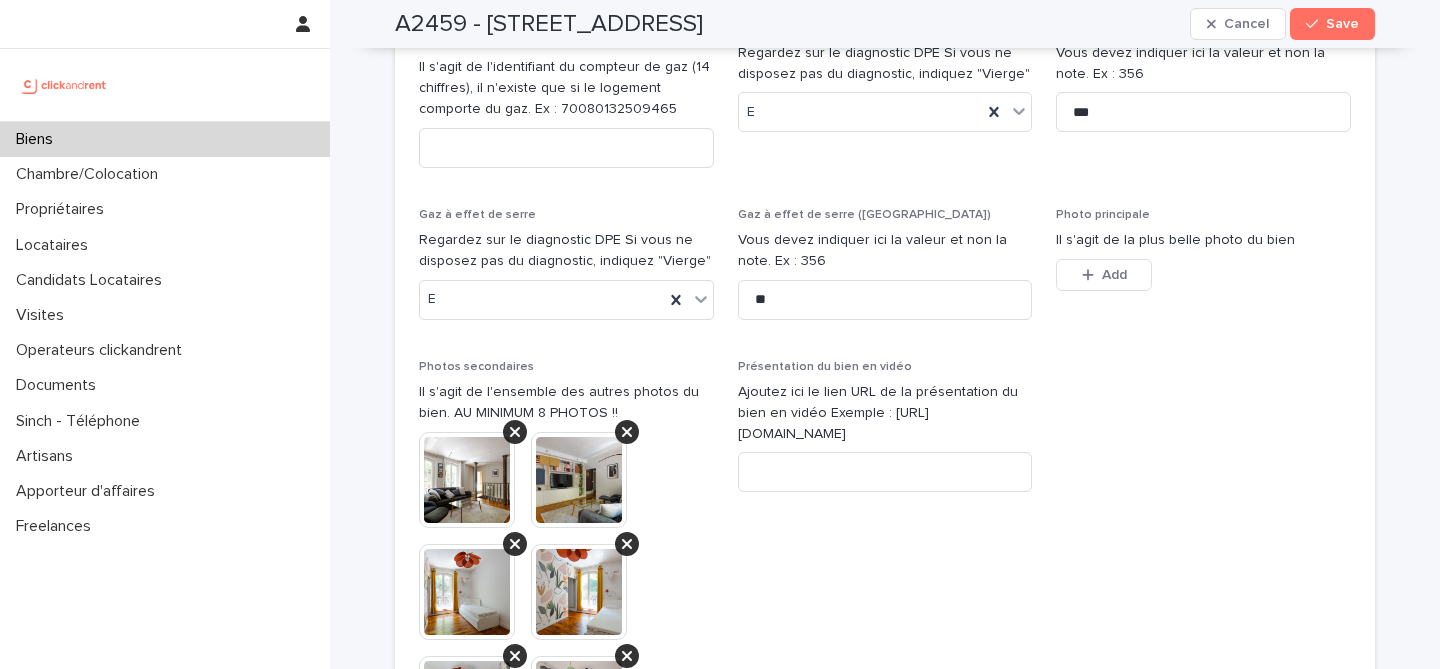 click at bounding box center (467, 480) 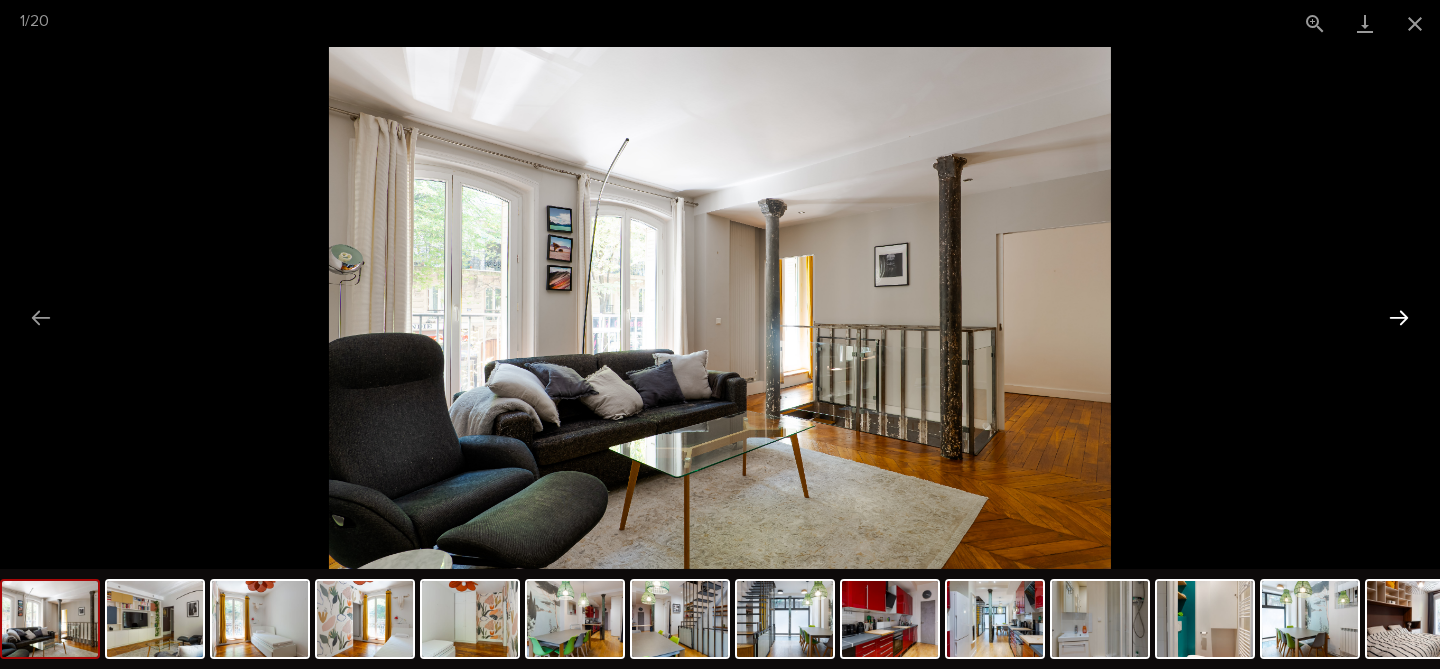 click at bounding box center [1399, 317] 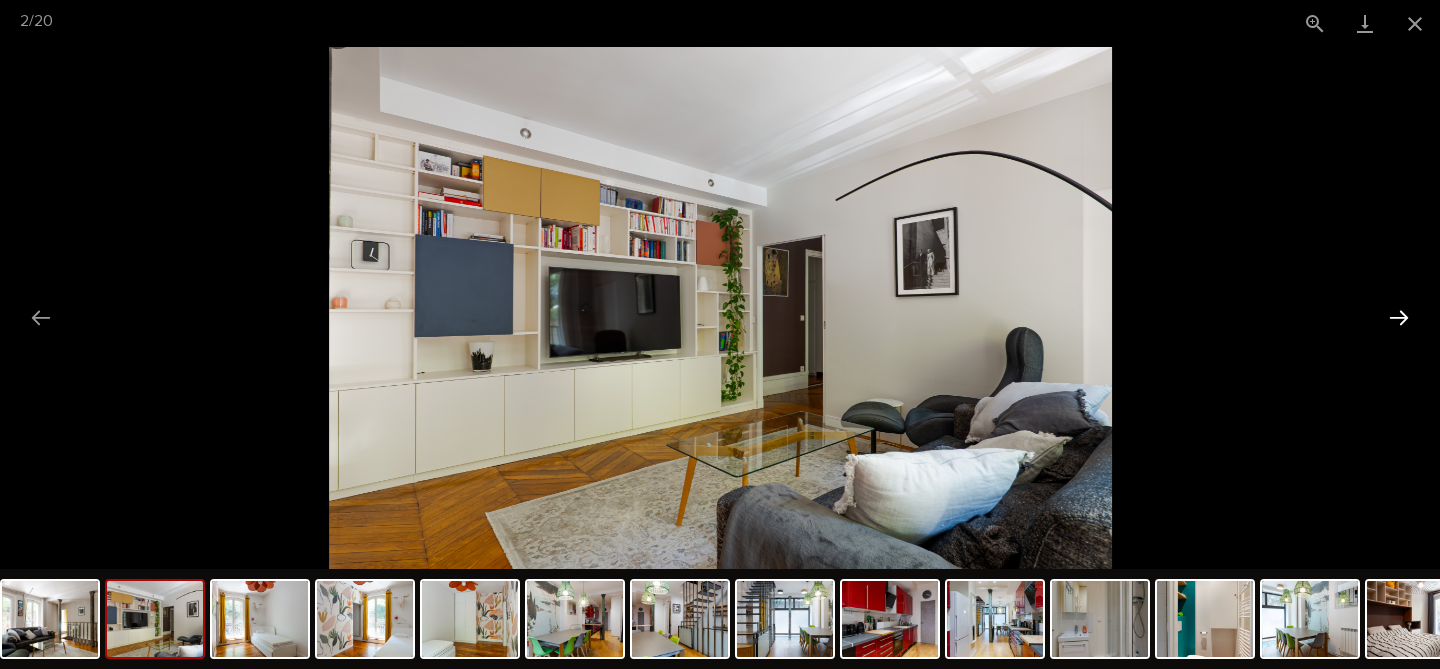 click at bounding box center (1399, 317) 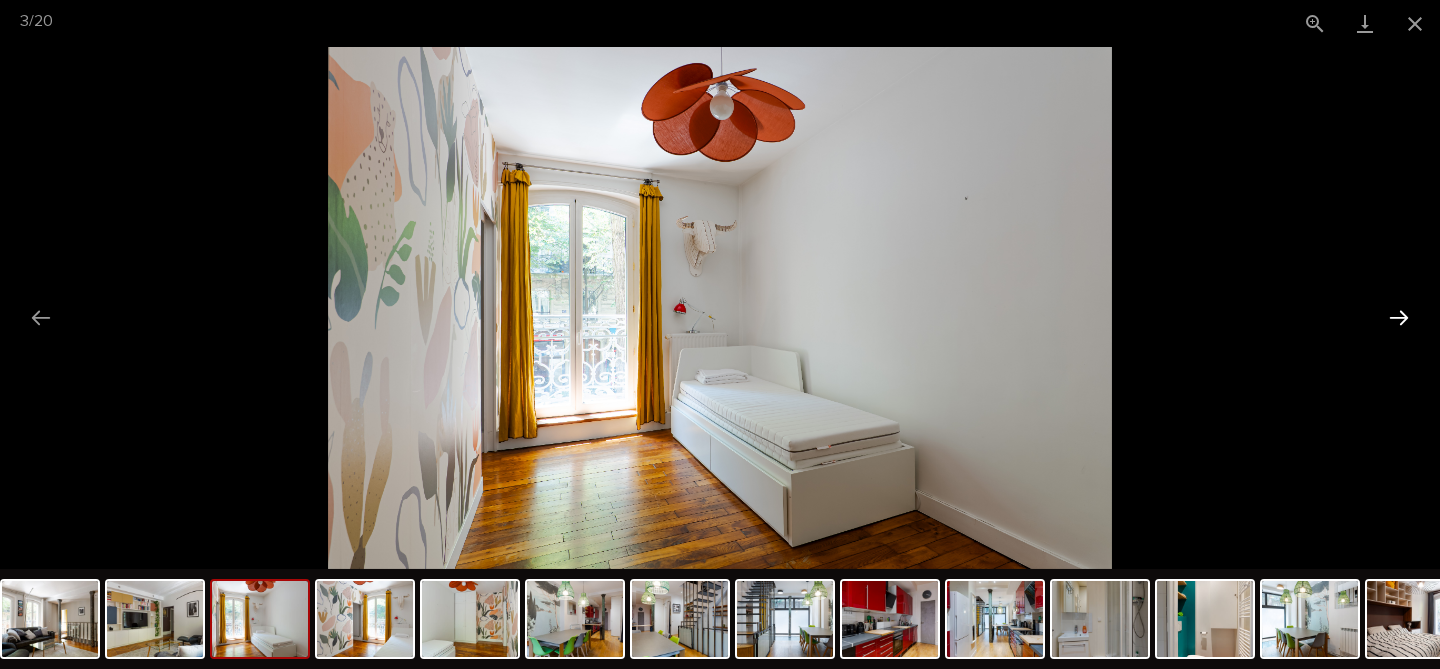 click at bounding box center (1399, 317) 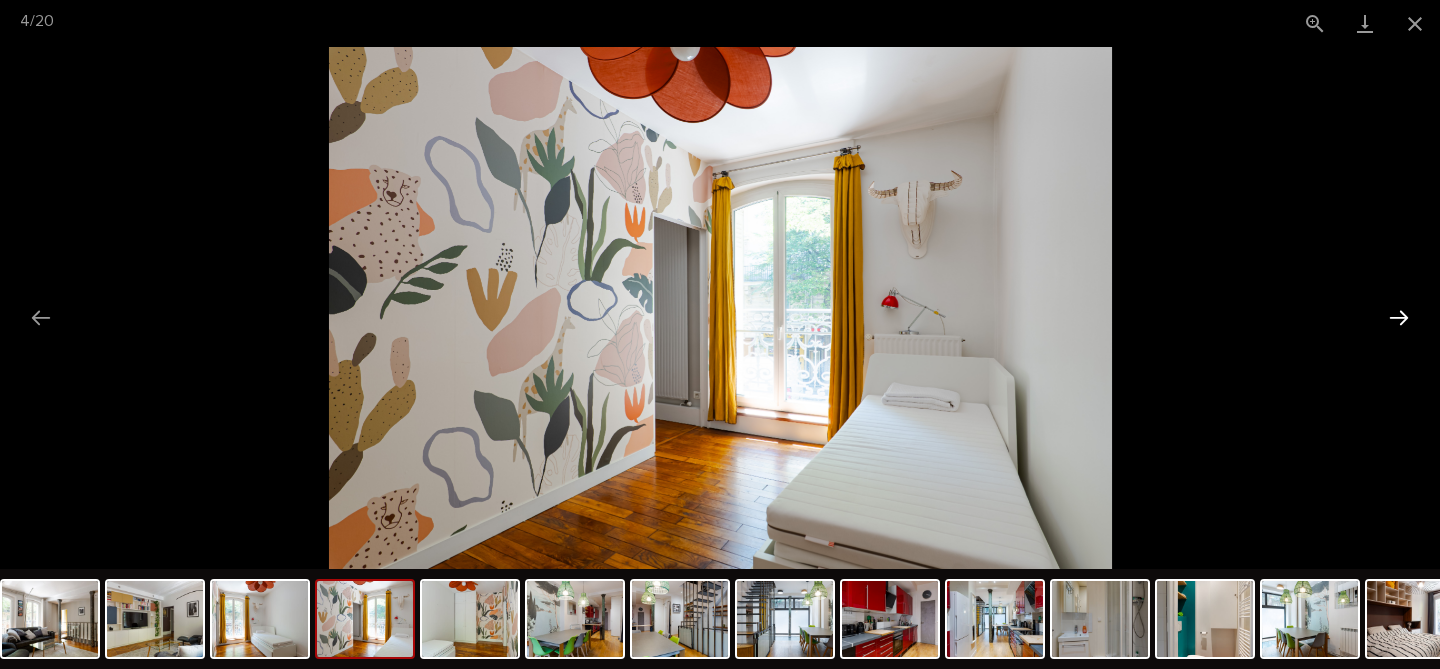 click at bounding box center (1399, 317) 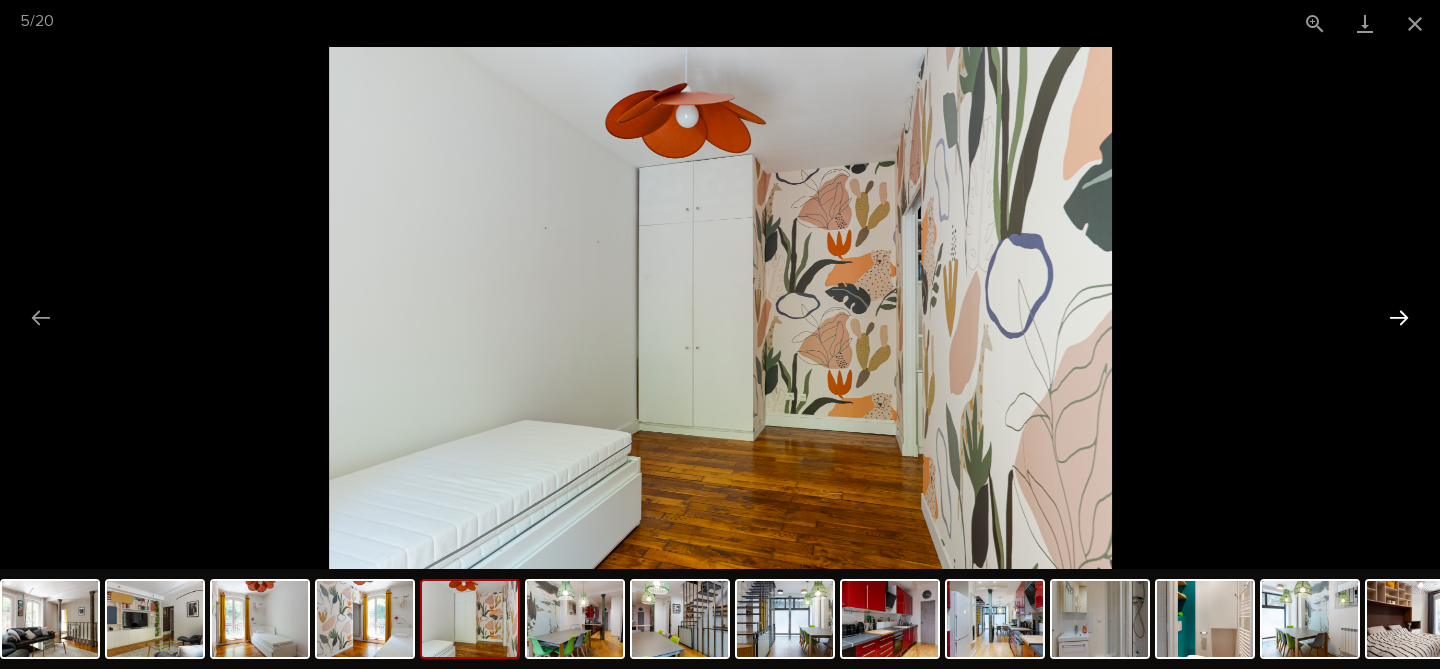 click at bounding box center [1399, 317] 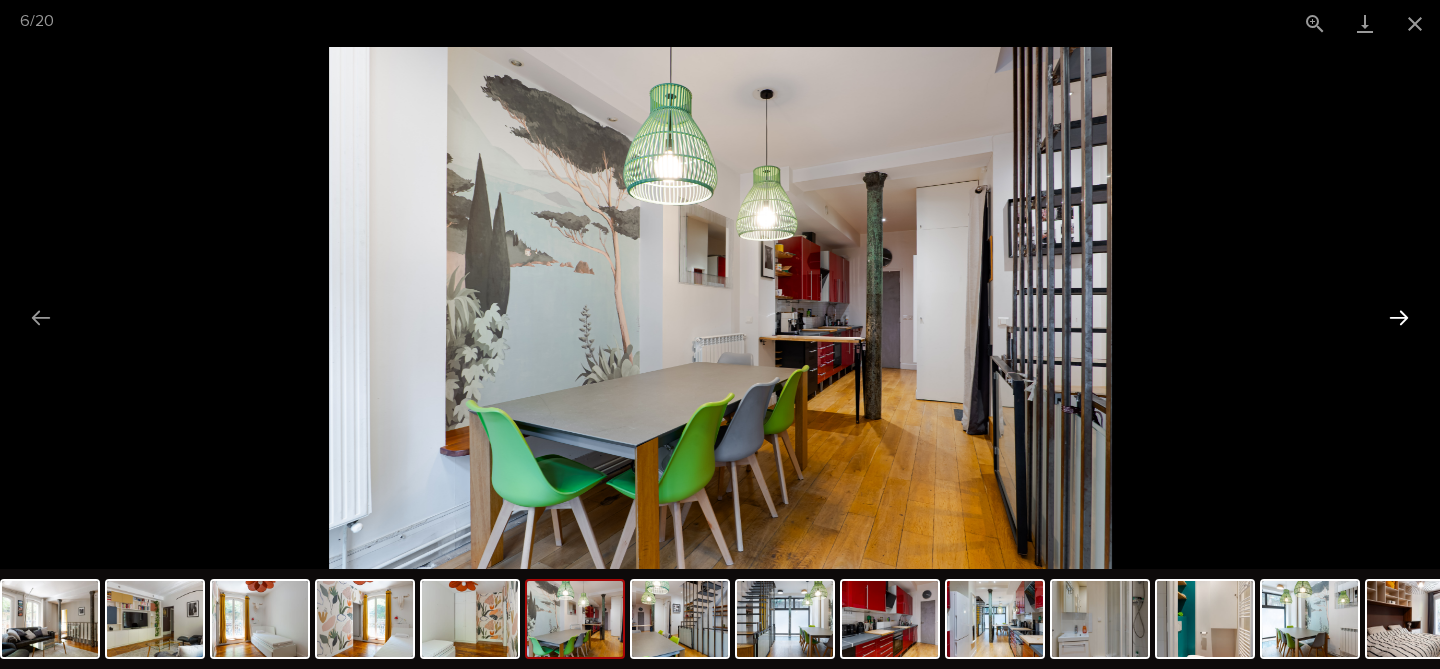 click at bounding box center [1399, 317] 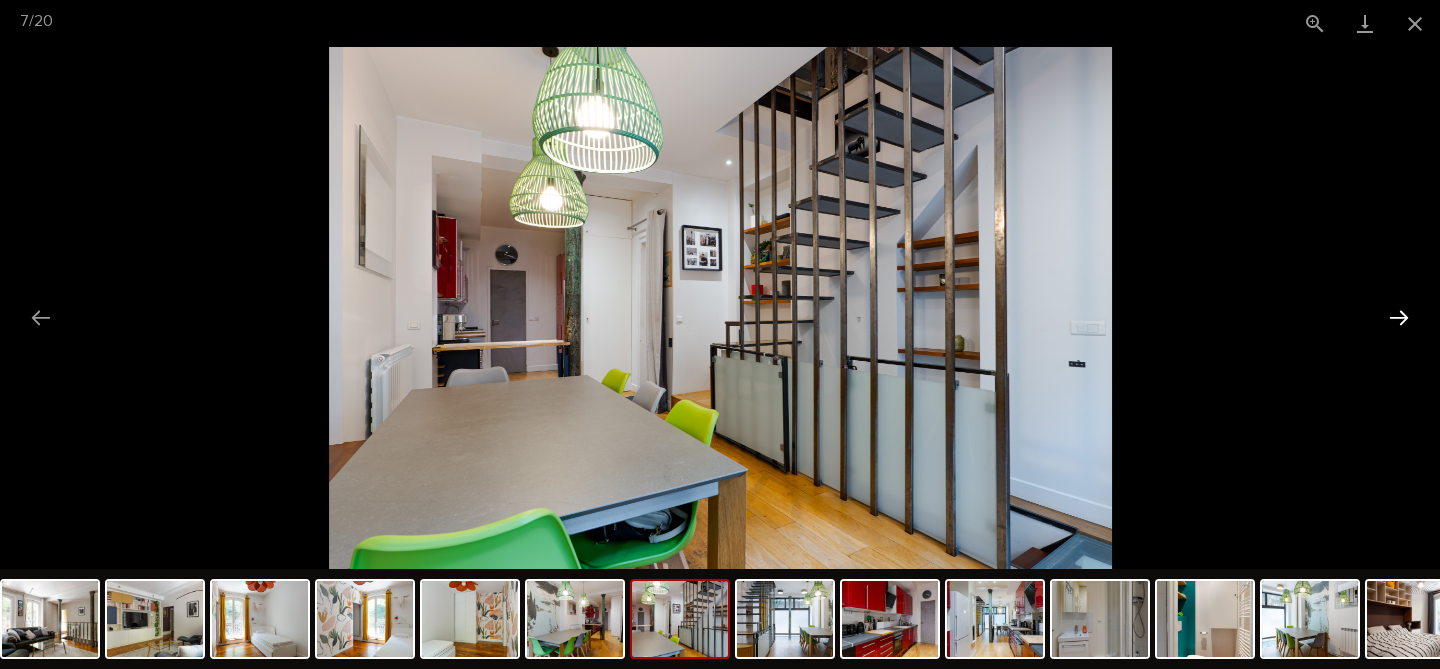 click at bounding box center [1399, 317] 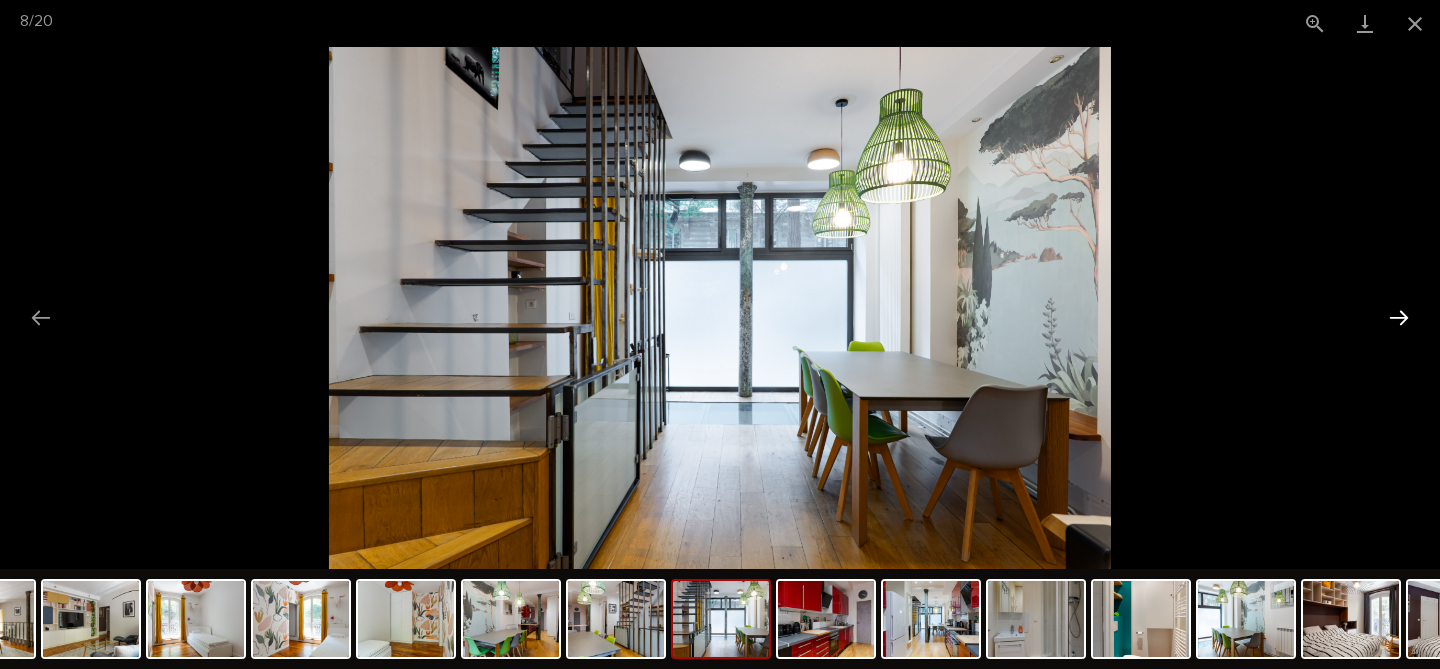 click at bounding box center (1399, 317) 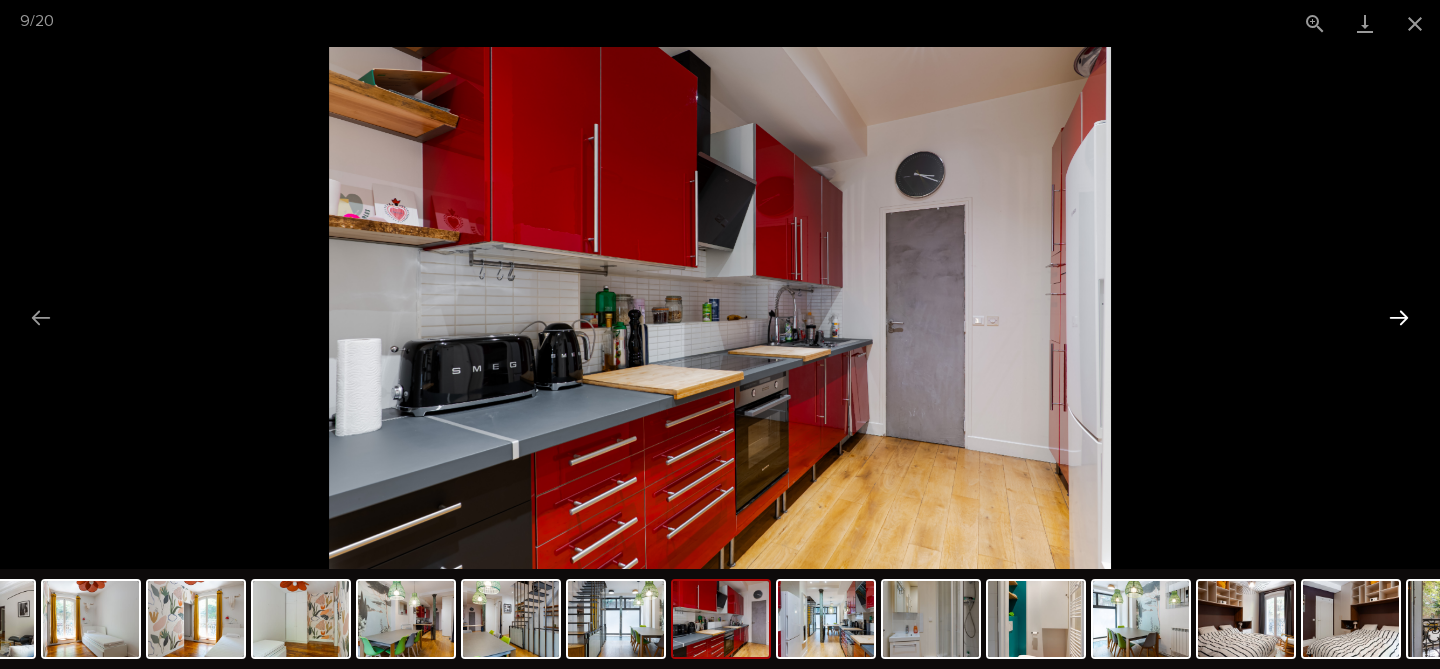 click at bounding box center (1399, 317) 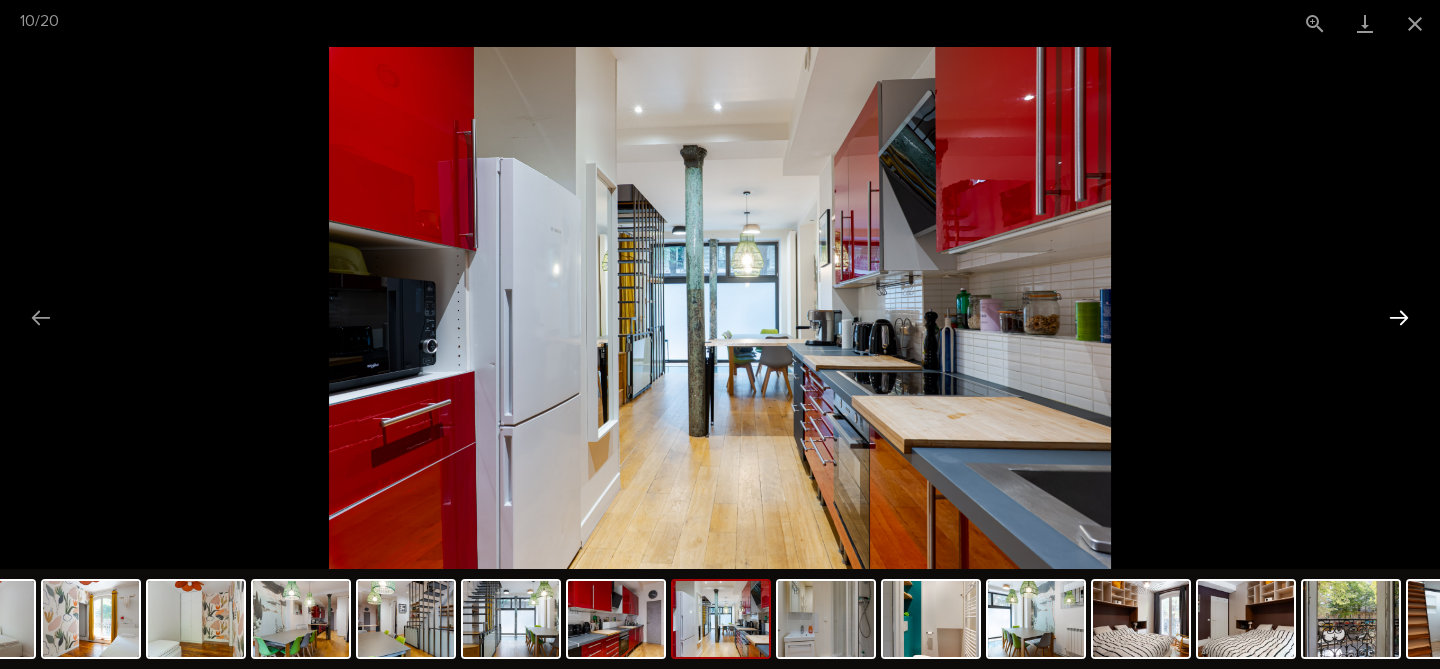 click at bounding box center [1399, 317] 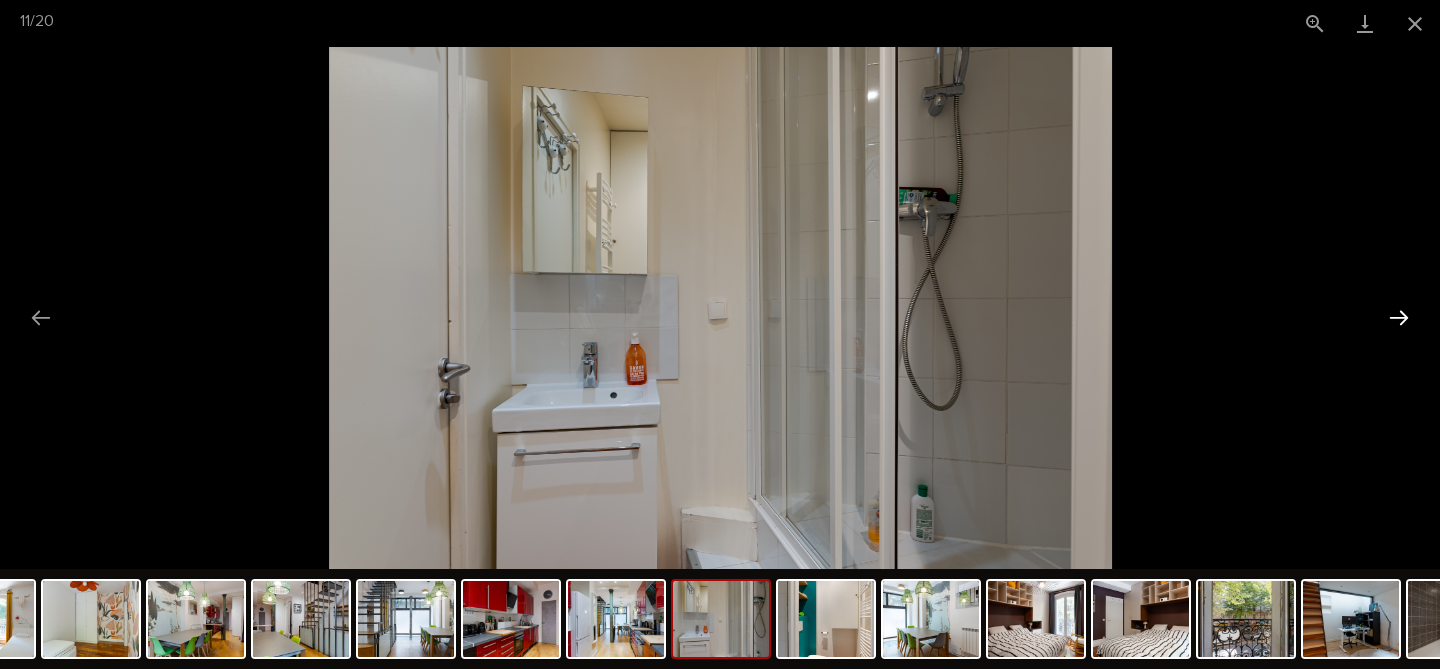 click at bounding box center [1399, 317] 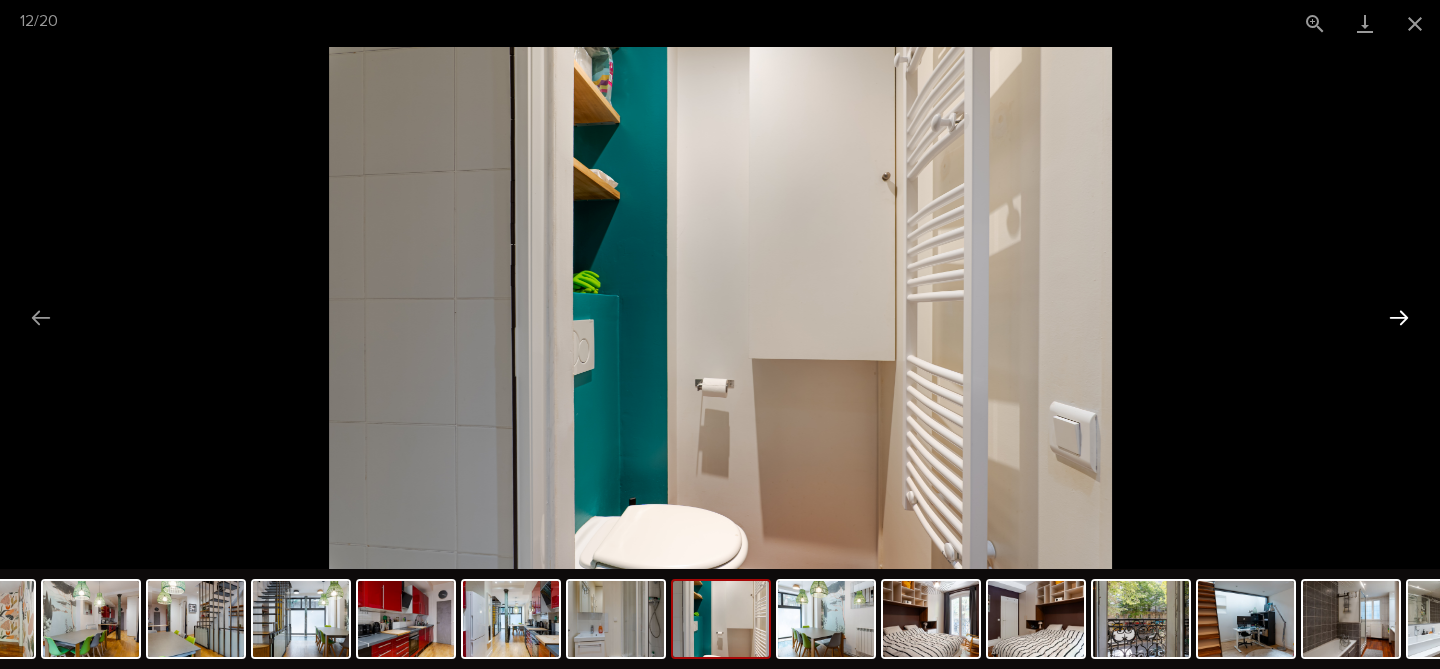 click at bounding box center [1399, 317] 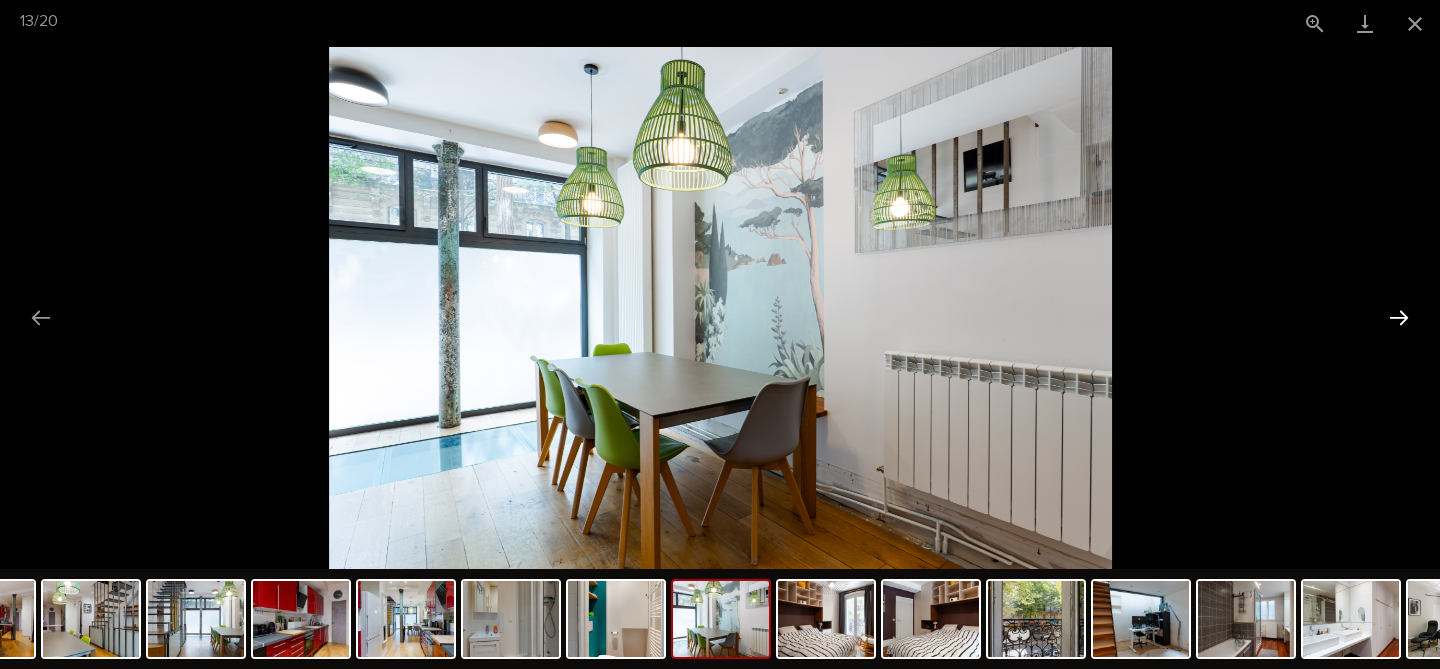 click at bounding box center [1399, 317] 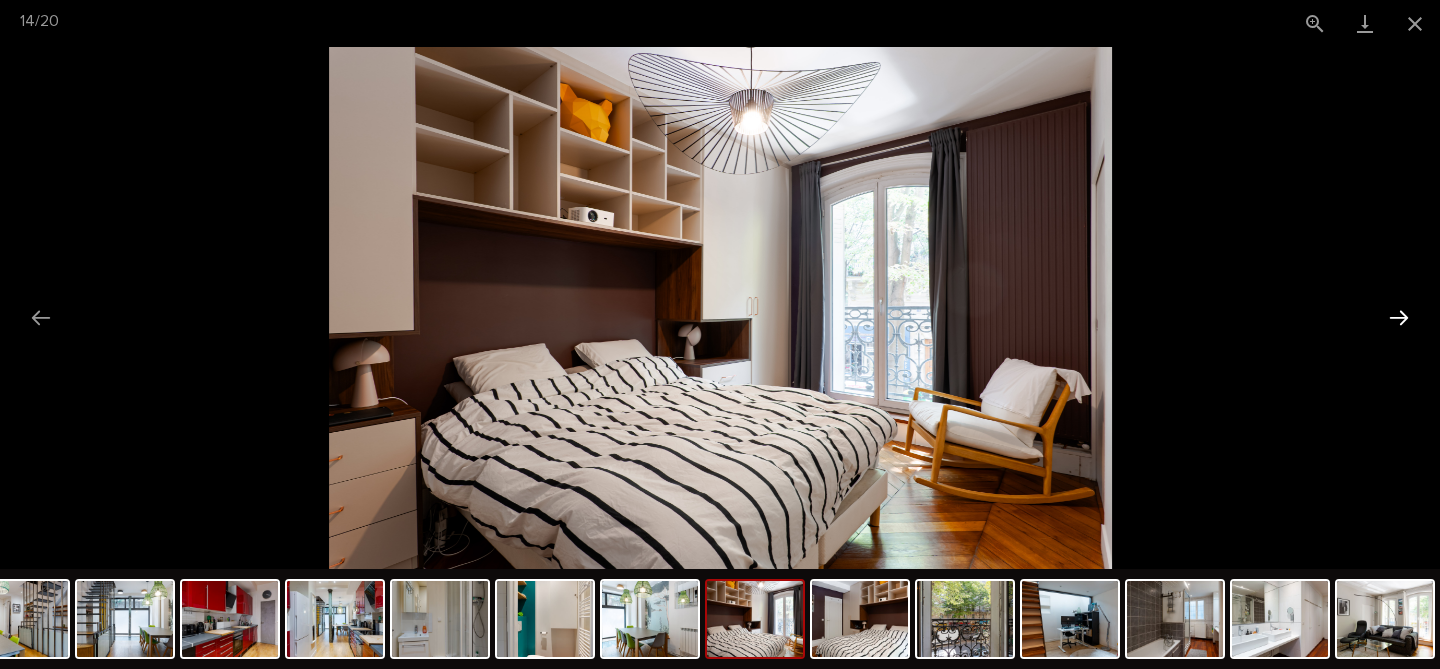 click at bounding box center [1399, 317] 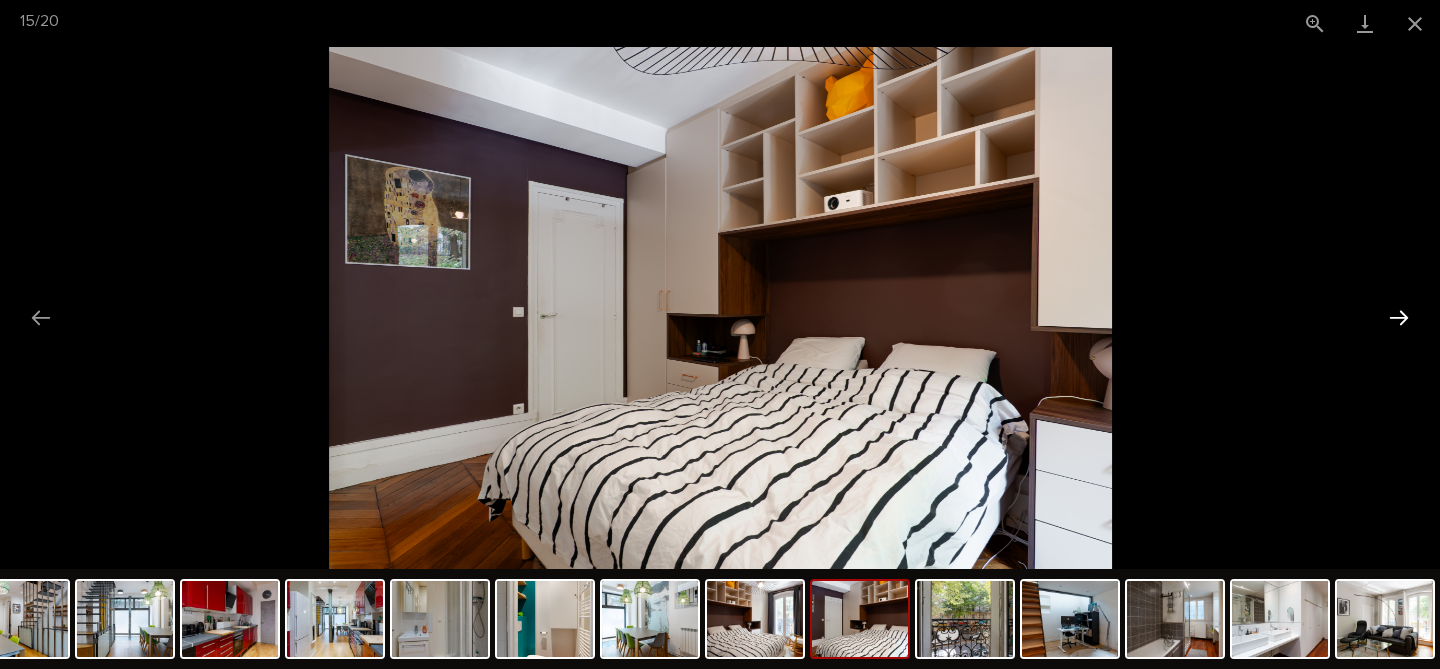 click at bounding box center [1399, 317] 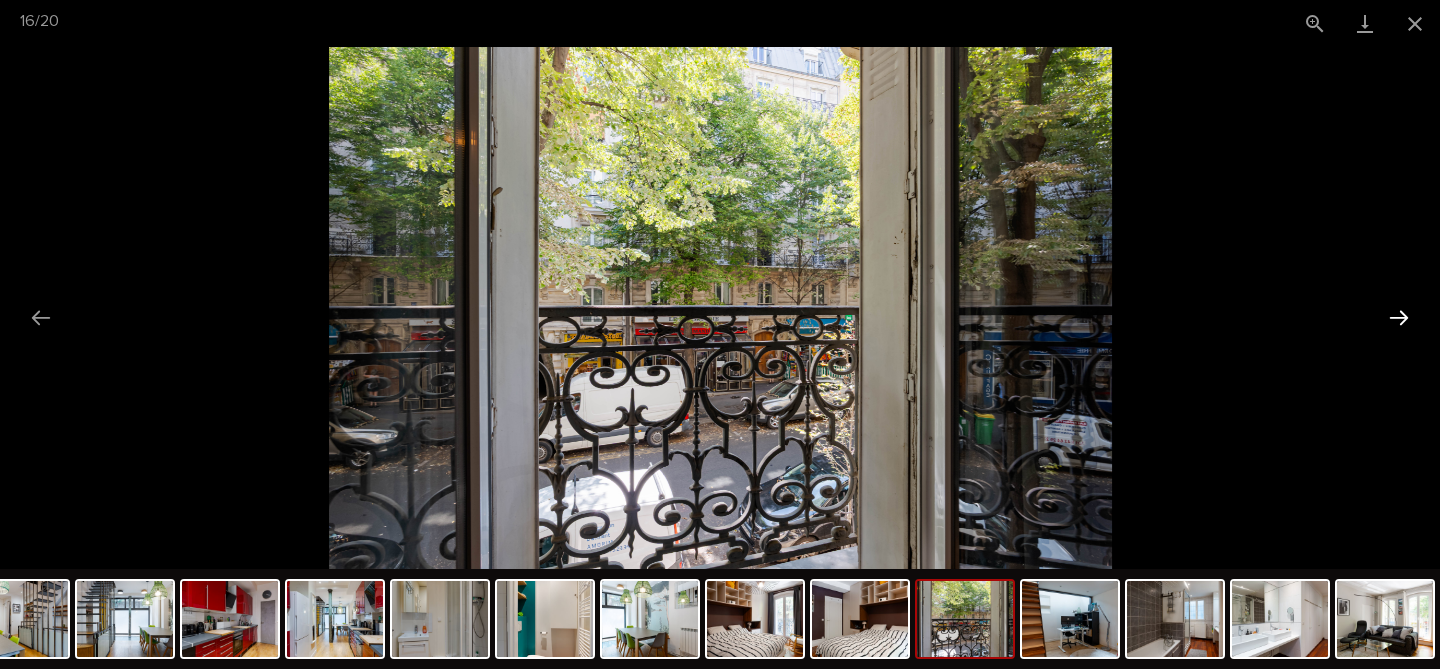 click at bounding box center [1399, 317] 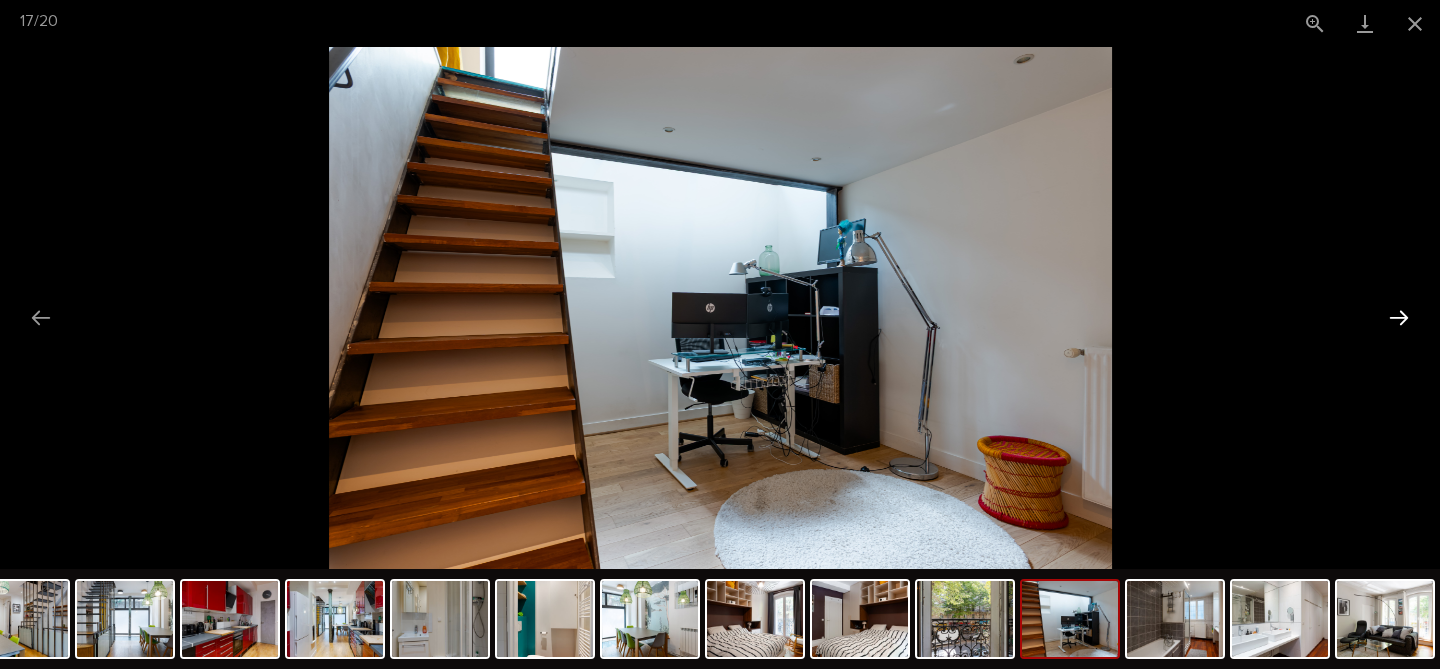 click at bounding box center (1399, 317) 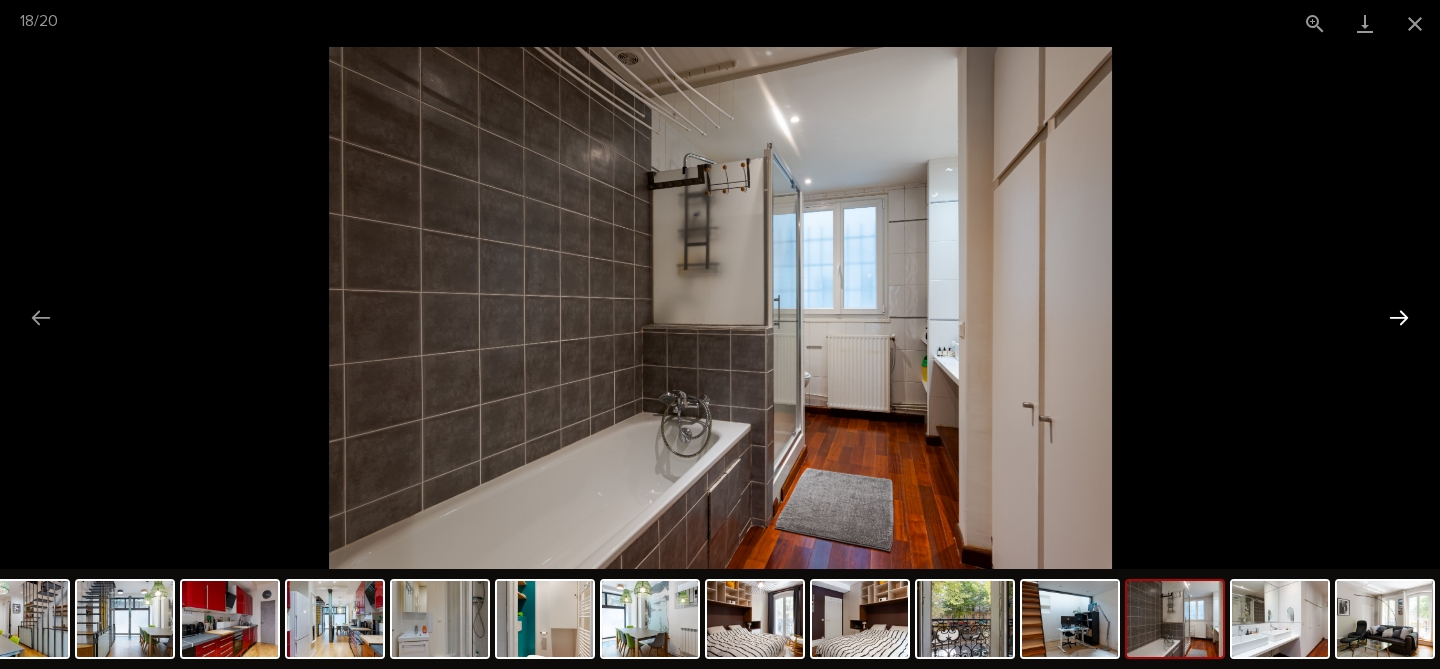 click at bounding box center (1399, 317) 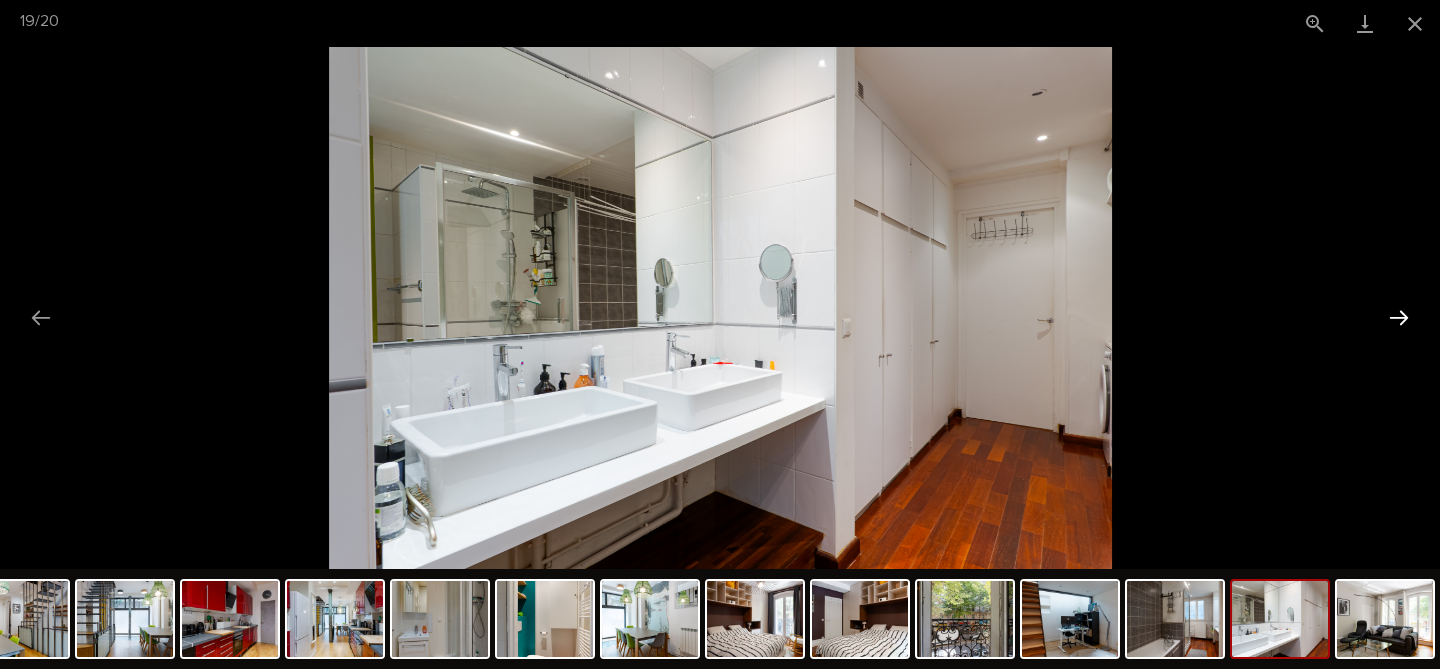 click at bounding box center [1399, 317] 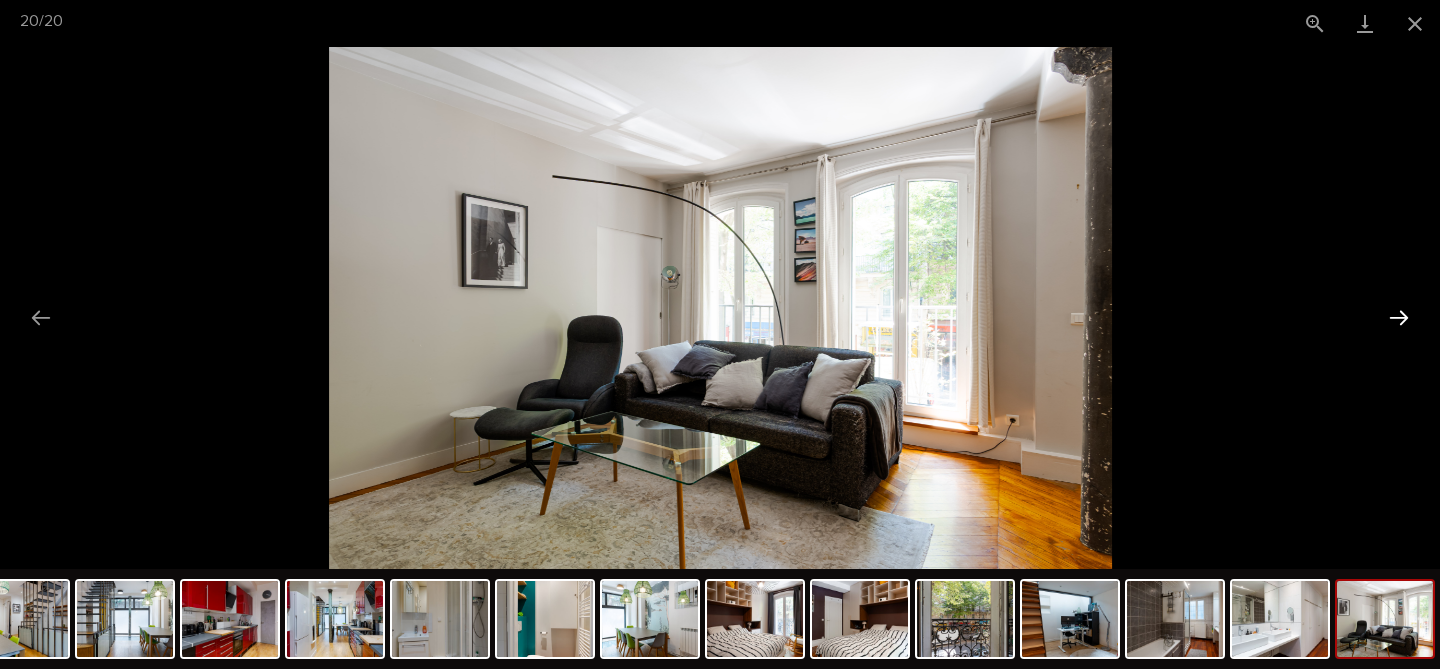 click at bounding box center (1399, 317) 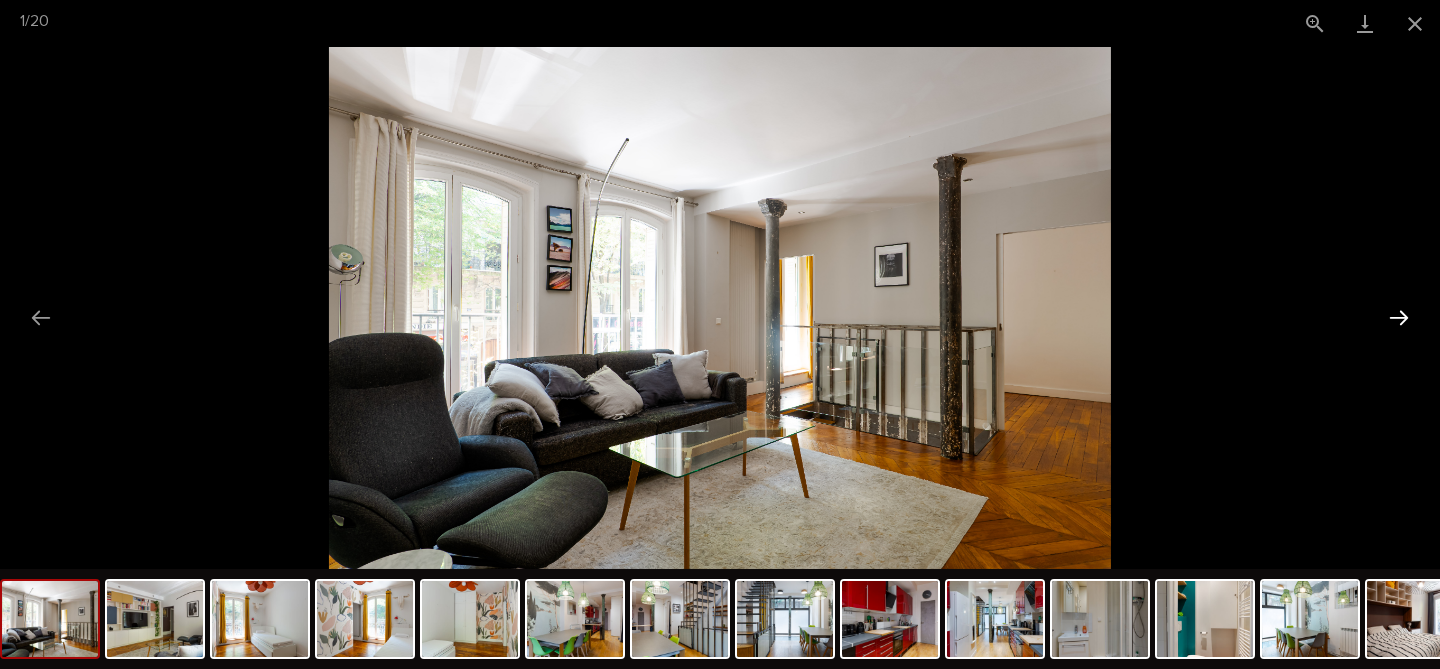 click at bounding box center (1399, 317) 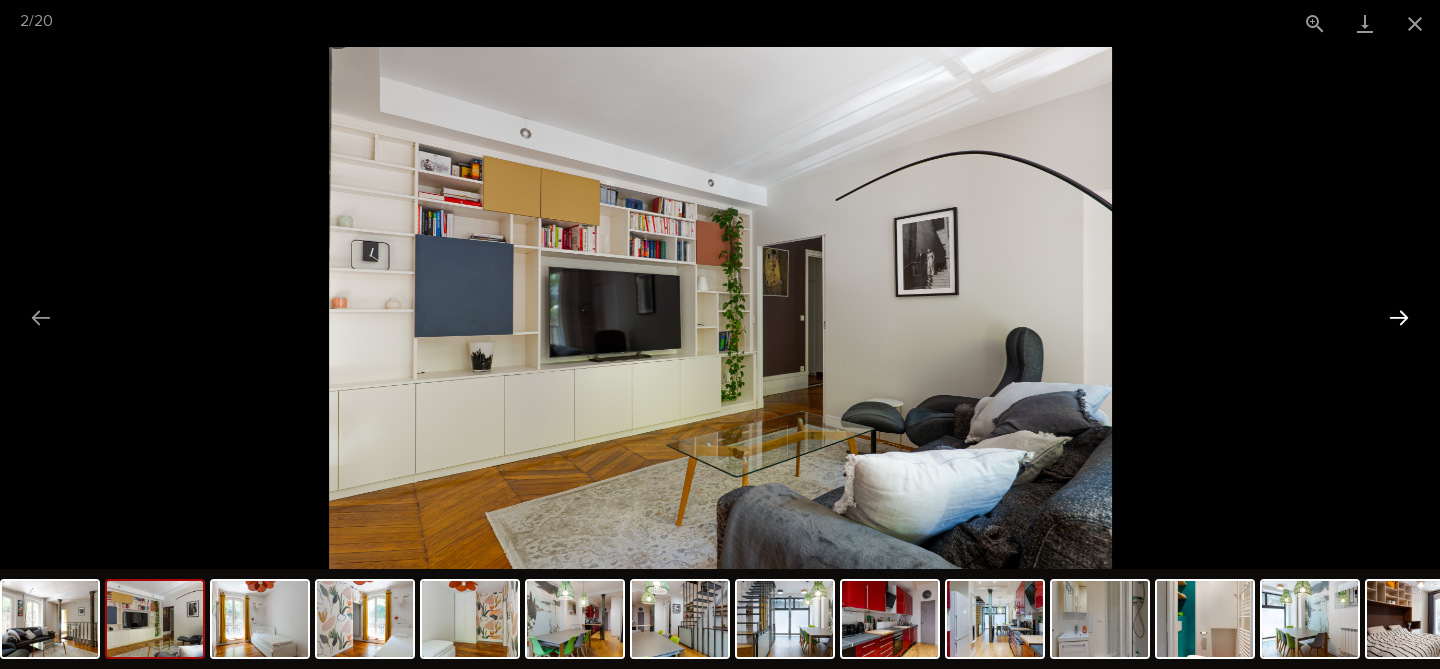 click at bounding box center [1399, 317] 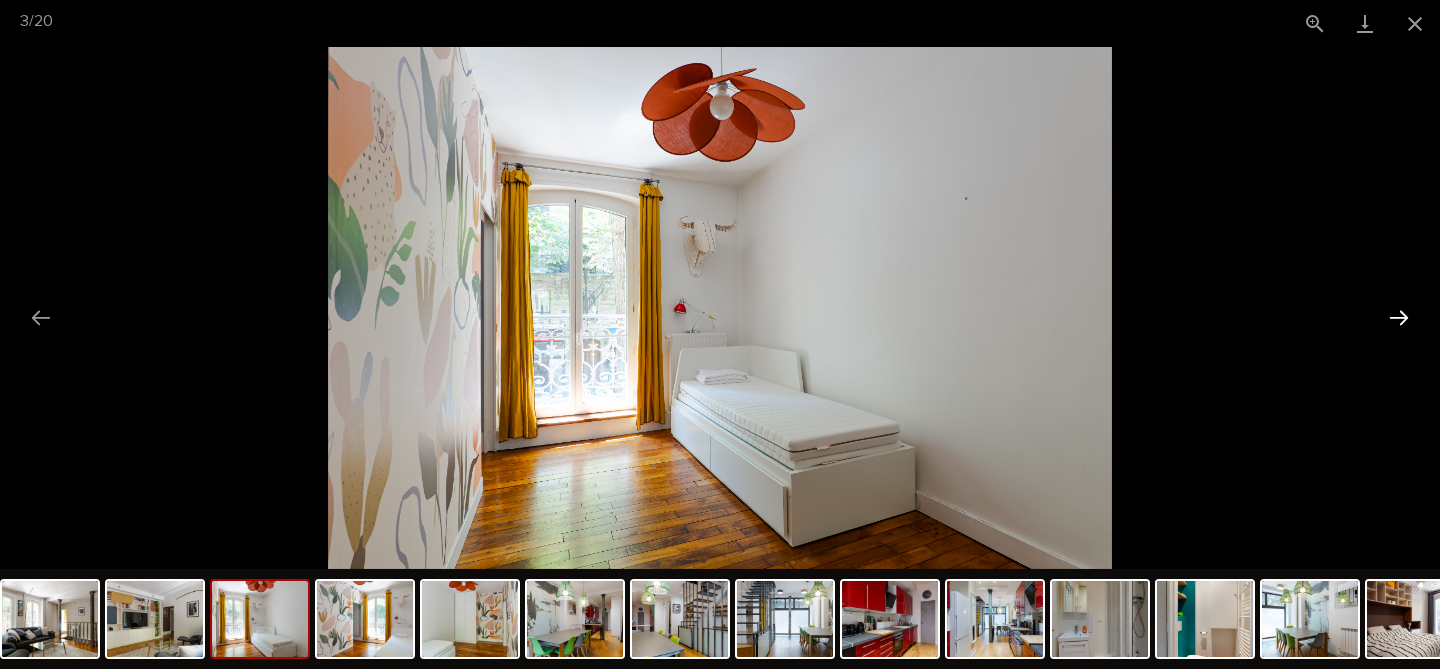 click at bounding box center [1399, 317] 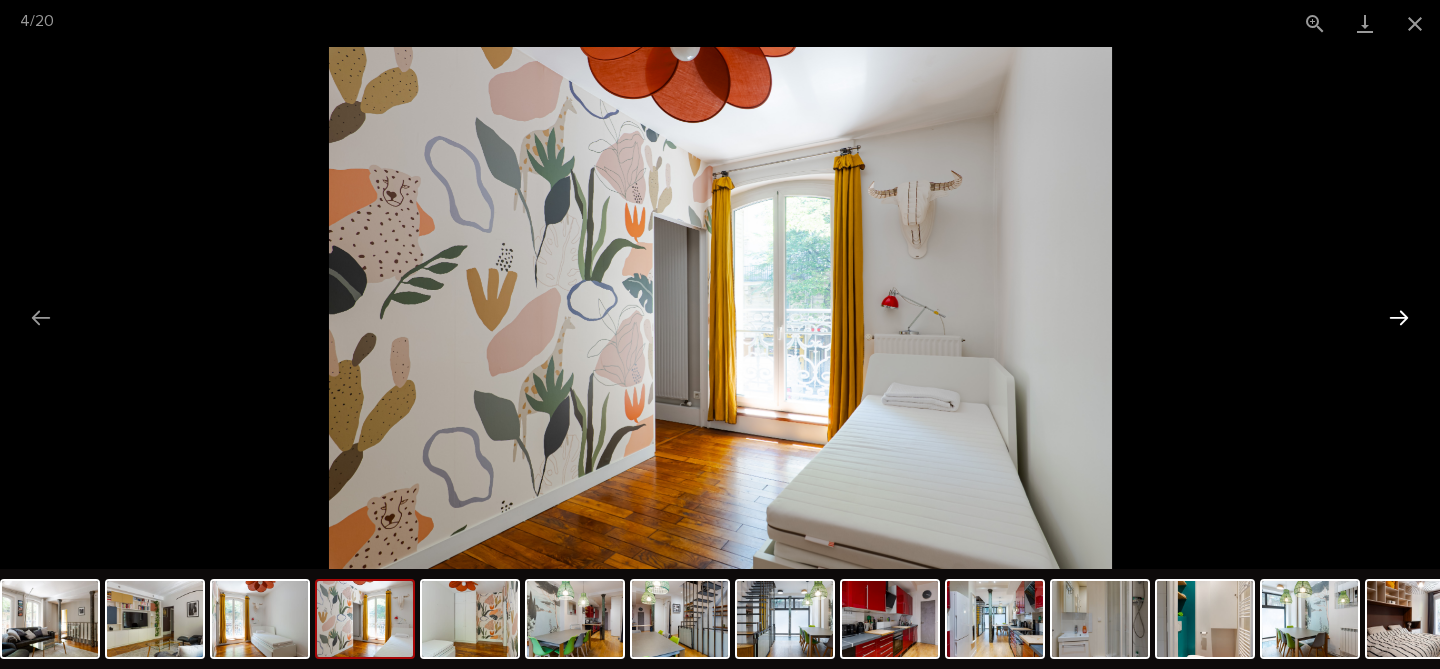 click at bounding box center [1399, 317] 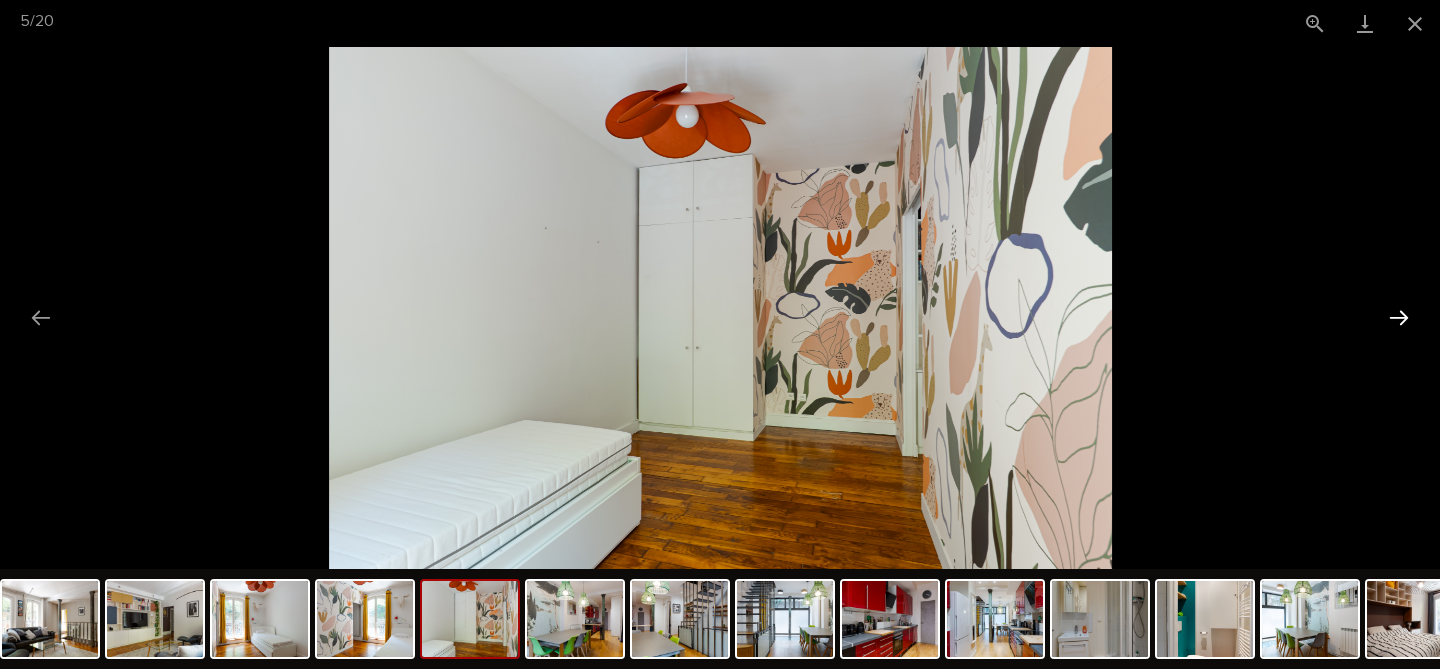 click at bounding box center (1399, 317) 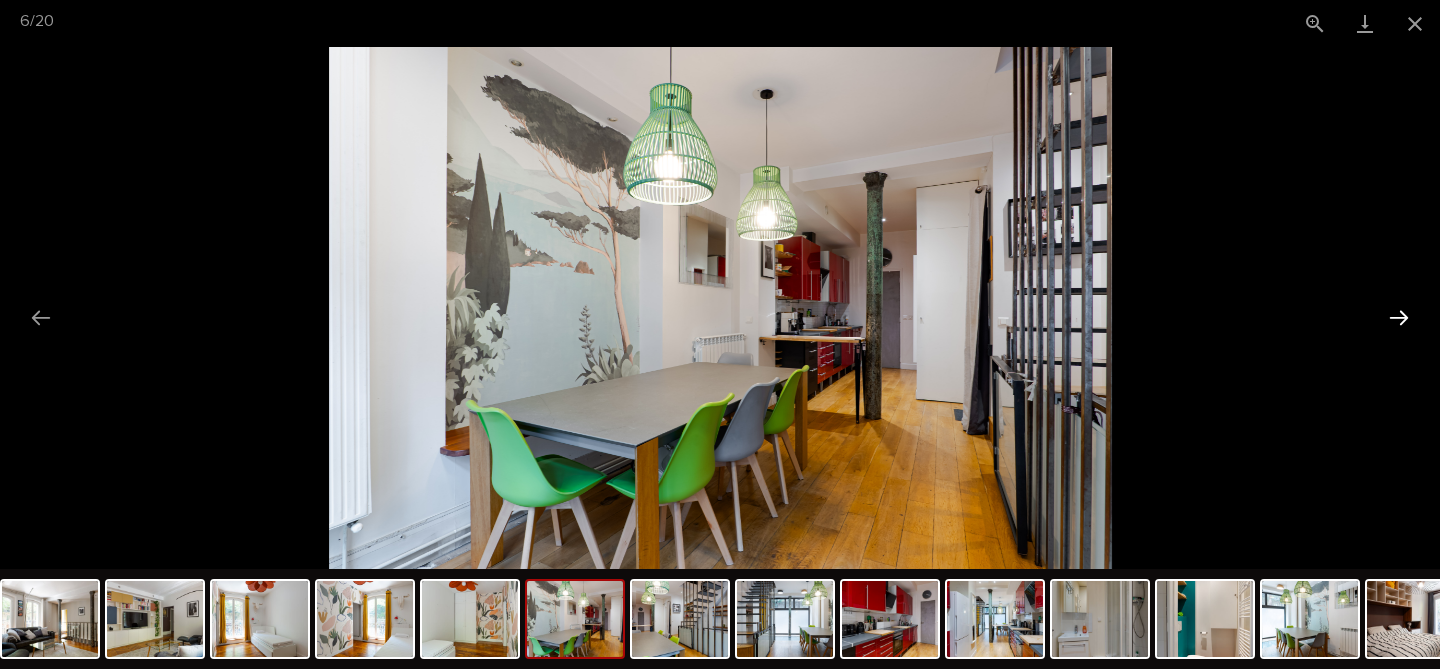click at bounding box center (1399, 317) 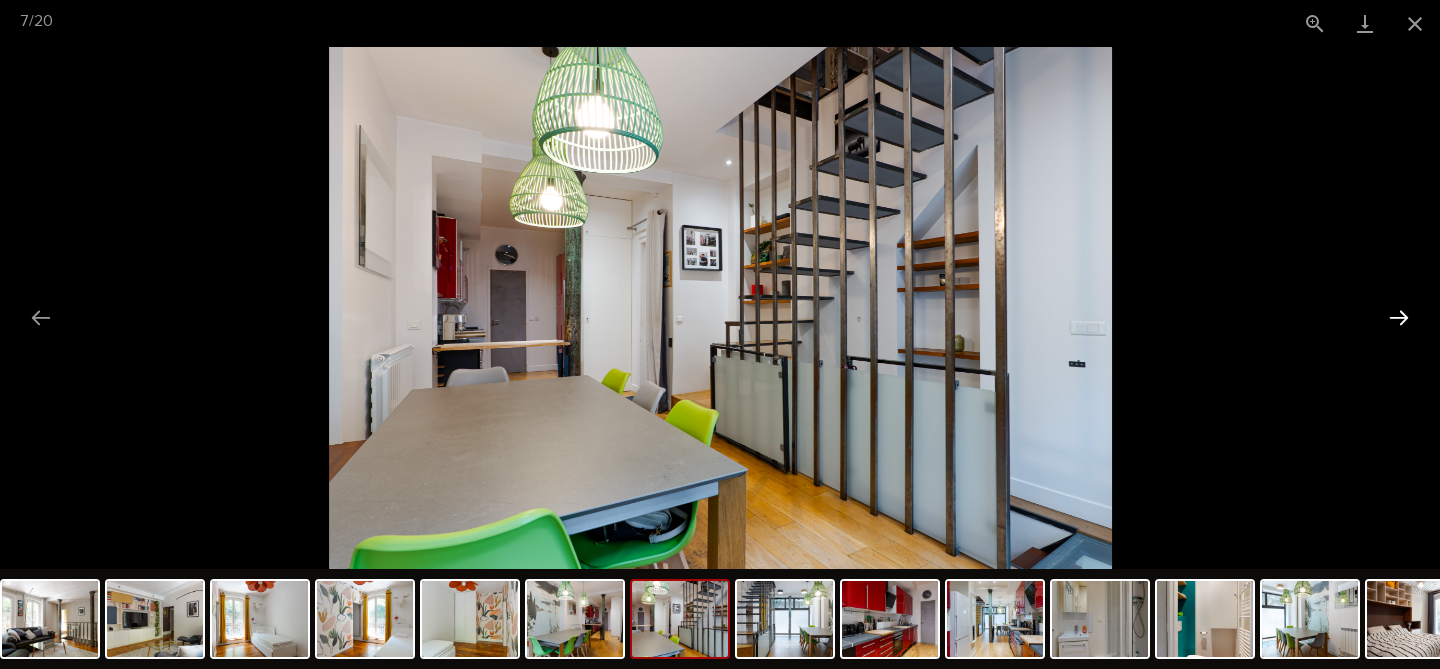 click at bounding box center (1399, 317) 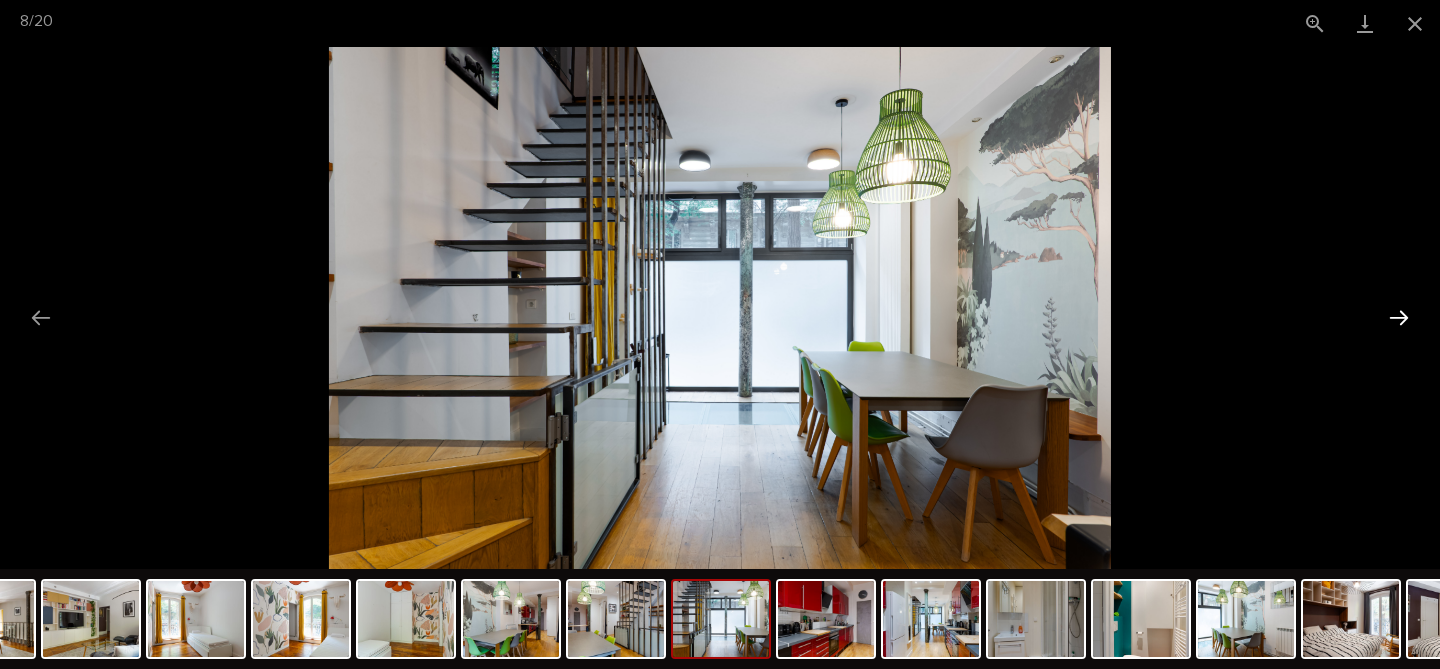 click at bounding box center (1399, 317) 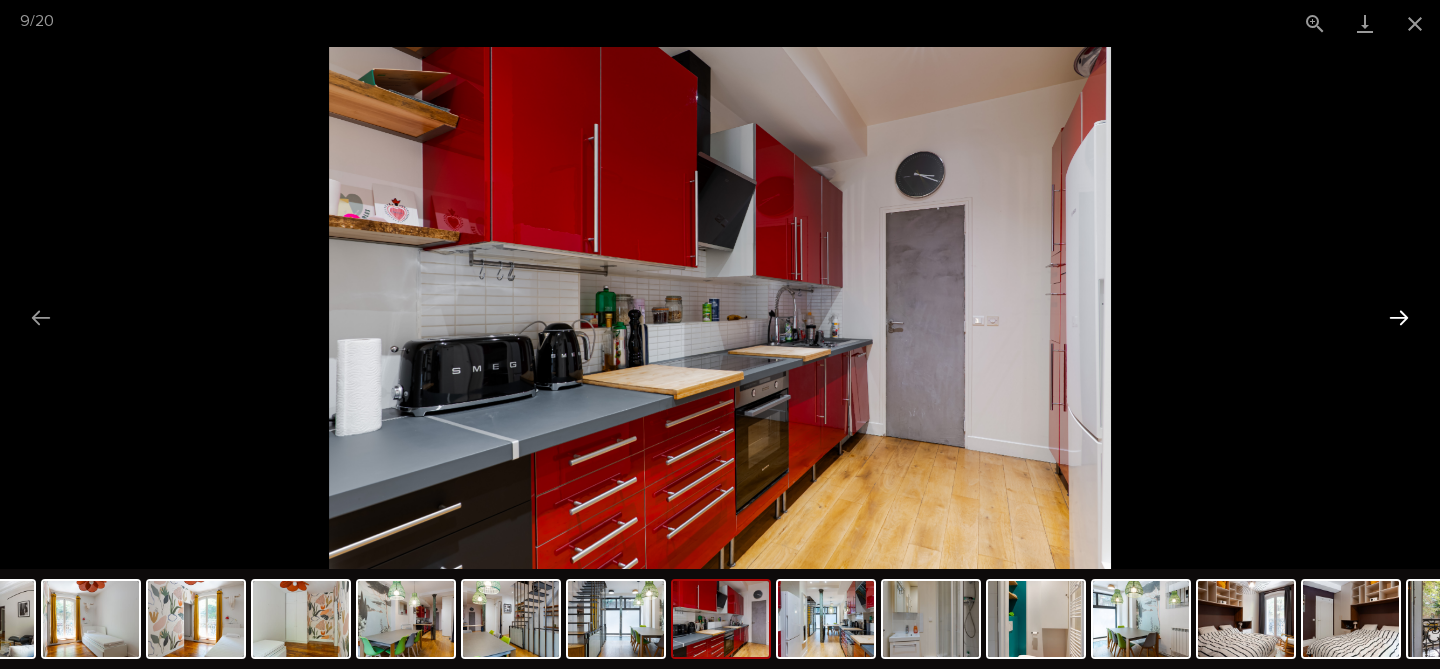 click at bounding box center [1399, 317] 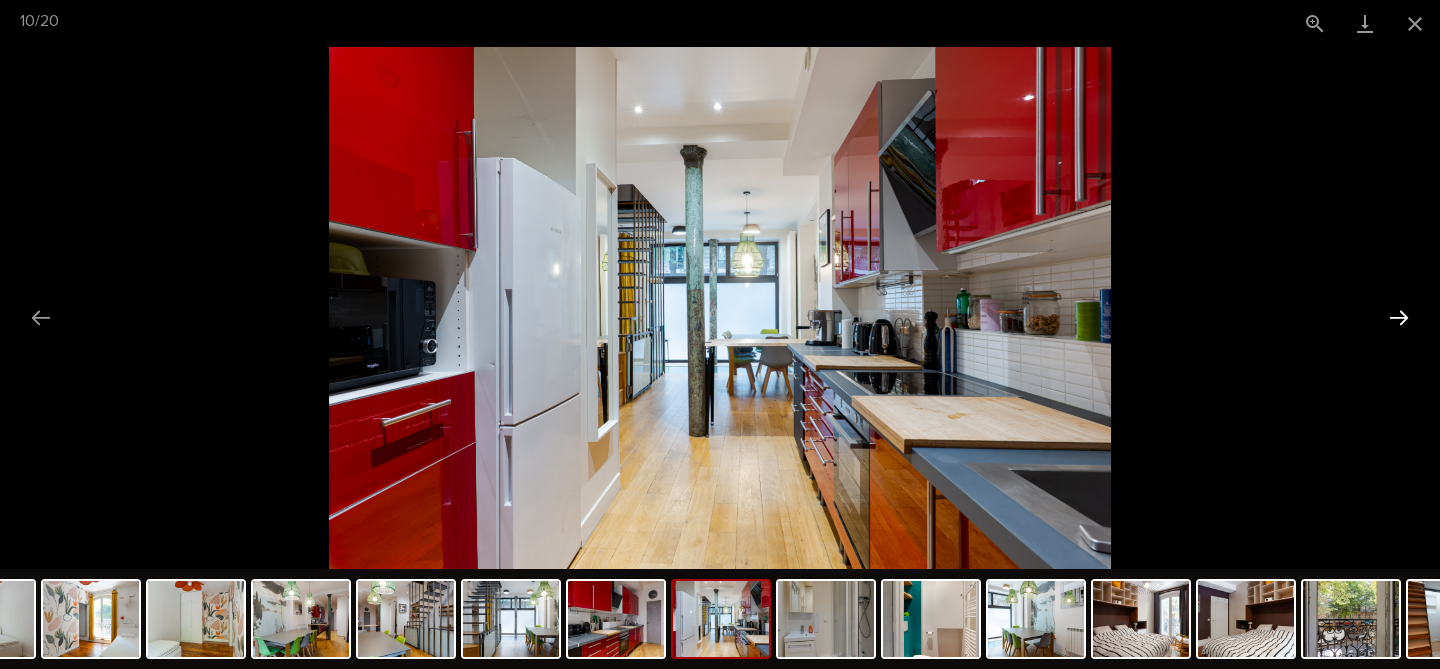 click at bounding box center (1399, 317) 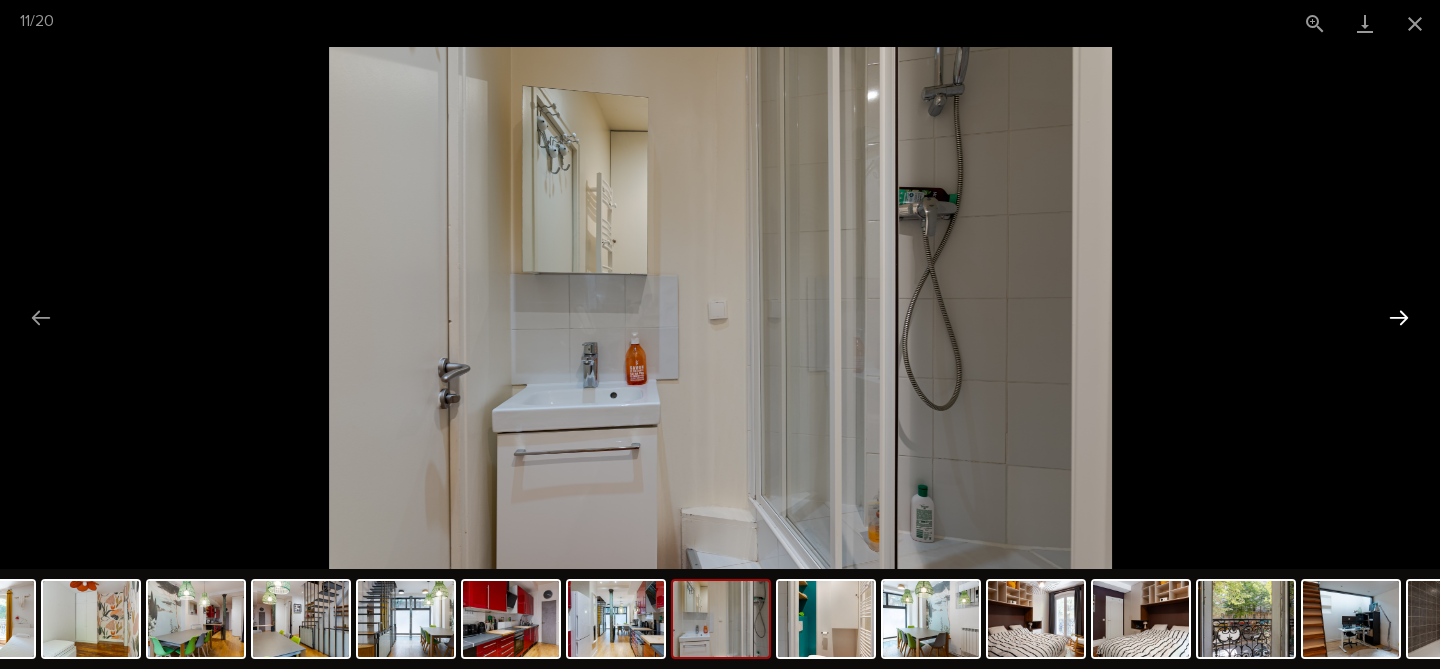 click at bounding box center (1399, 317) 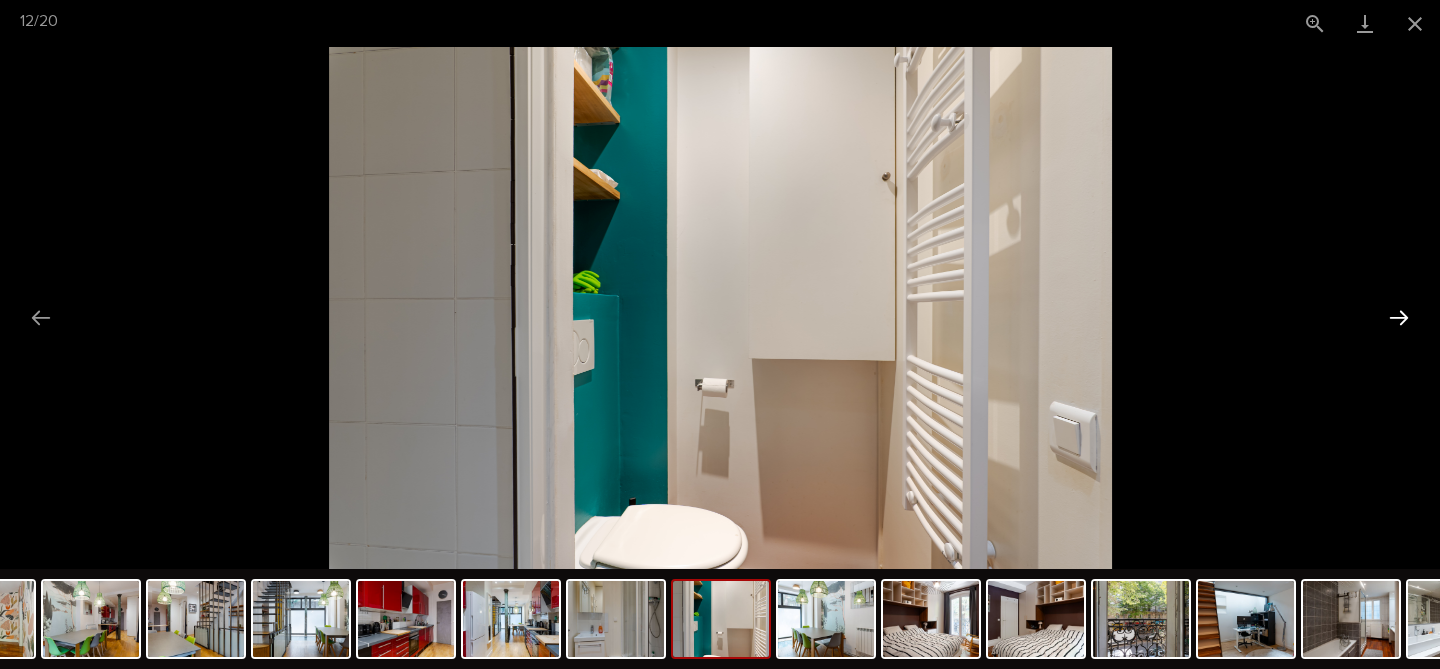 click at bounding box center (1399, 317) 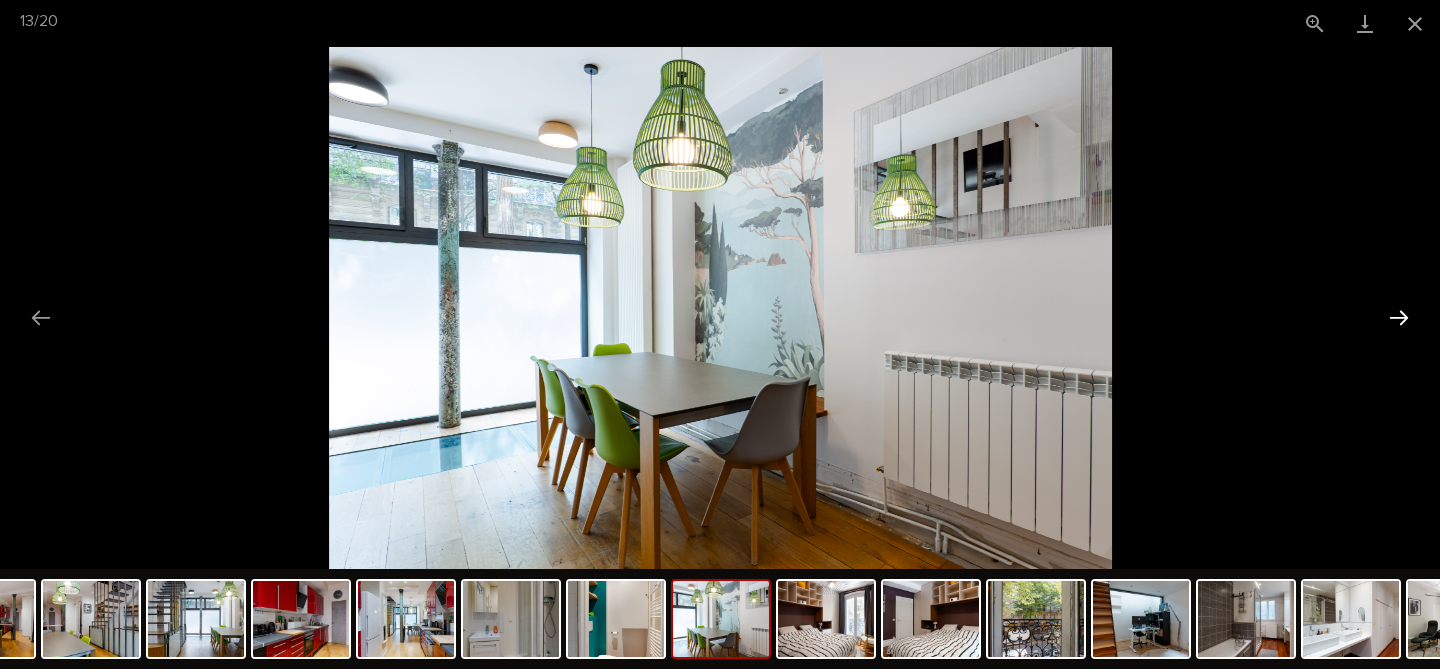 click at bounding box center (1399, 317) 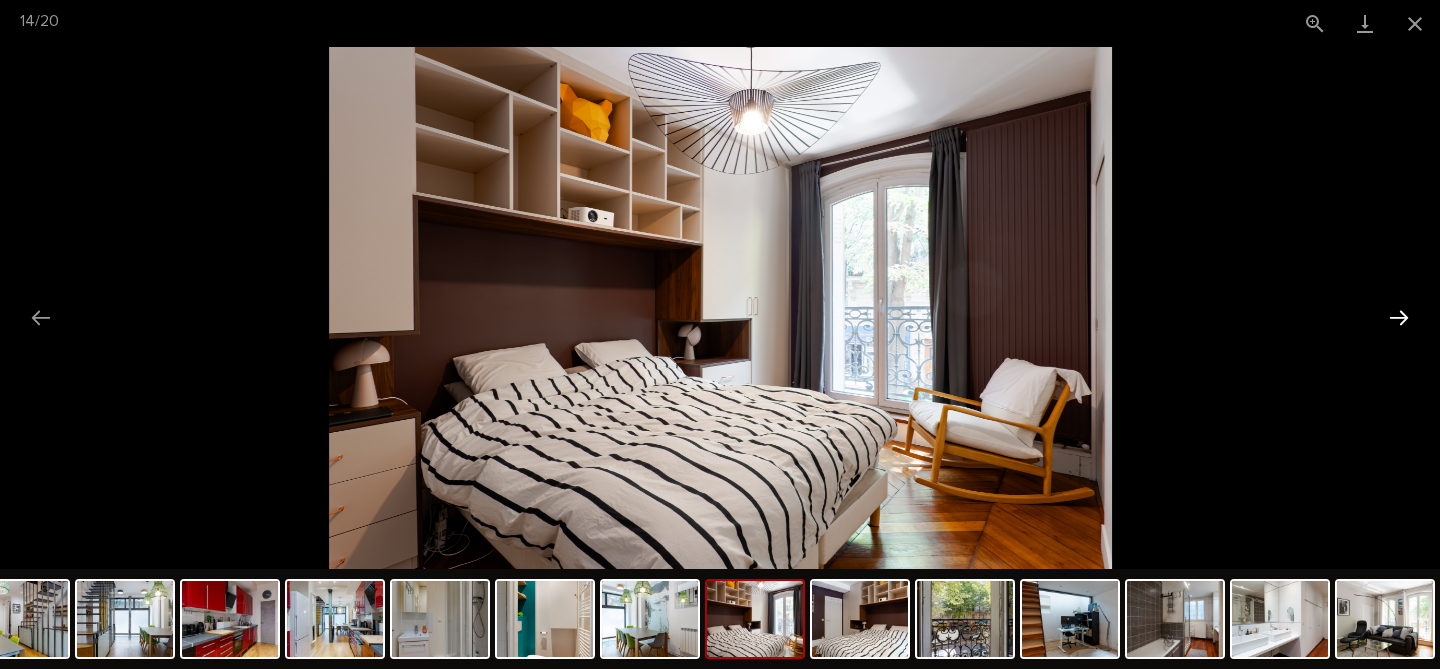 click at bounding box center (1399, 317) 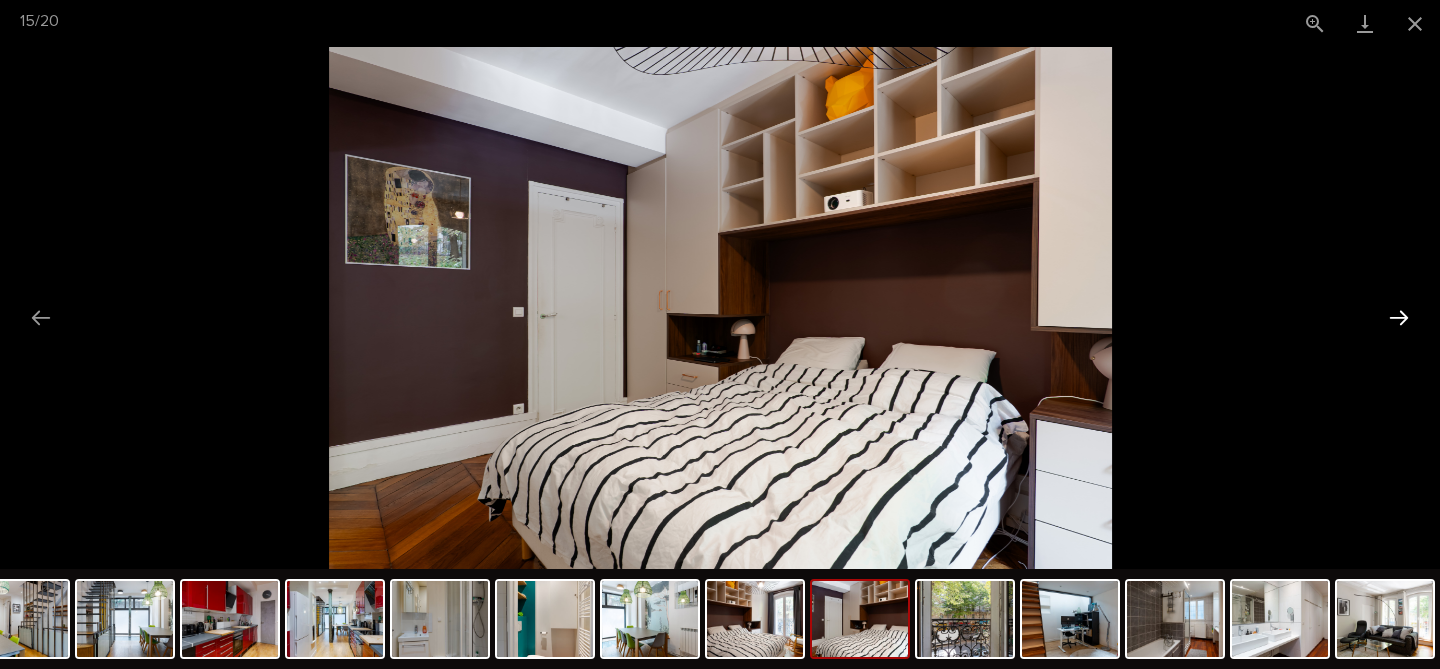 click at bounding box center [1399, 317] 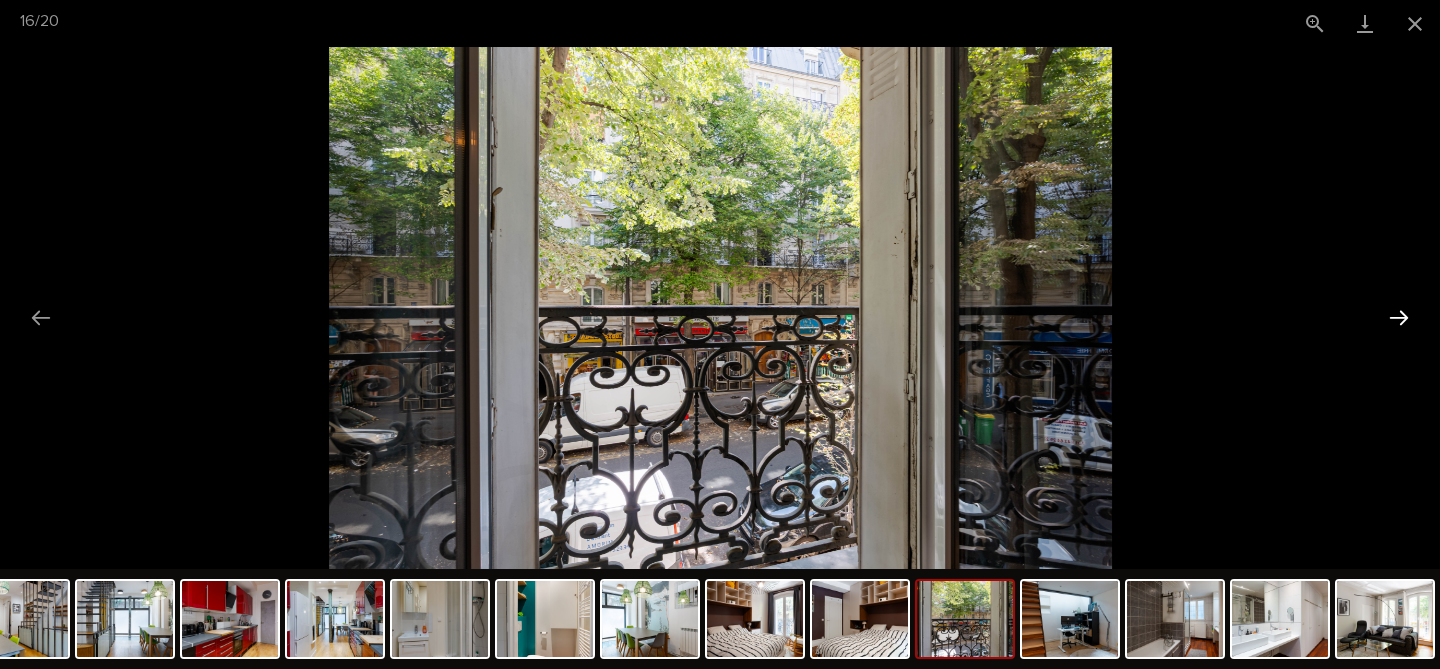 click at bounding box center [1399, 317] 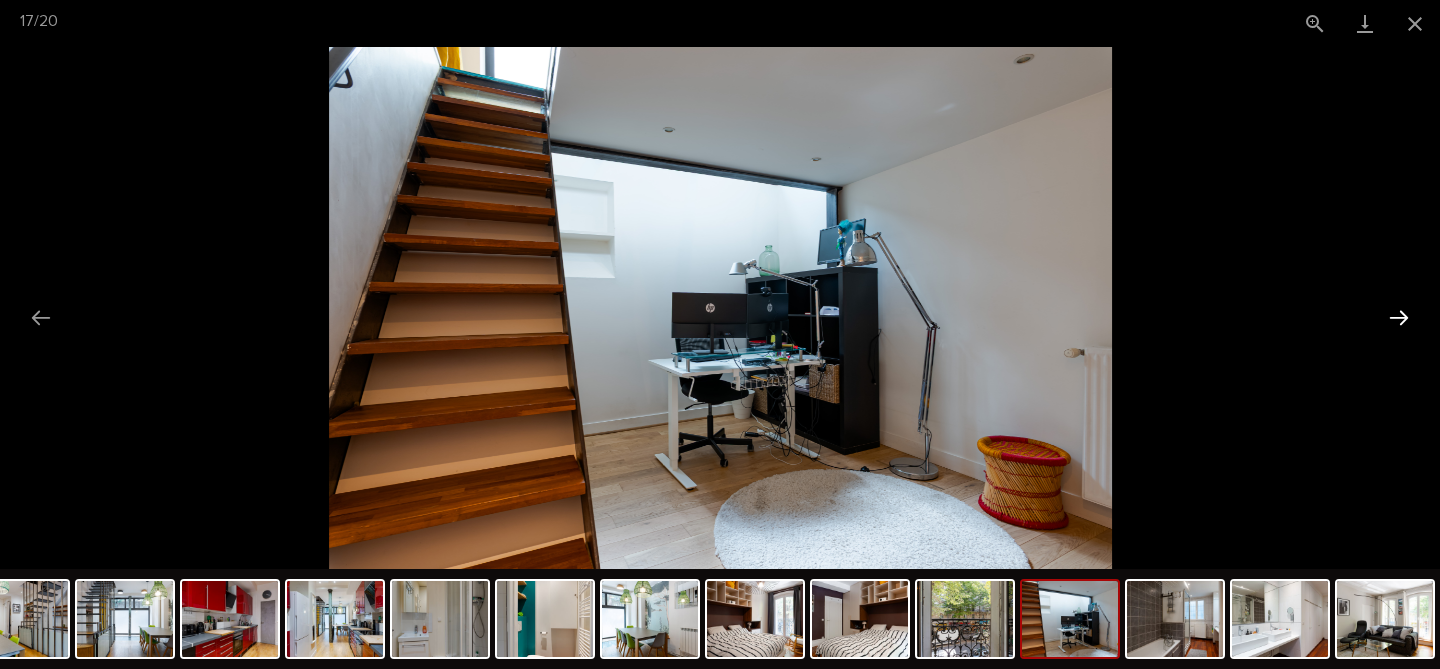 click at bounding box center (1399, 317) 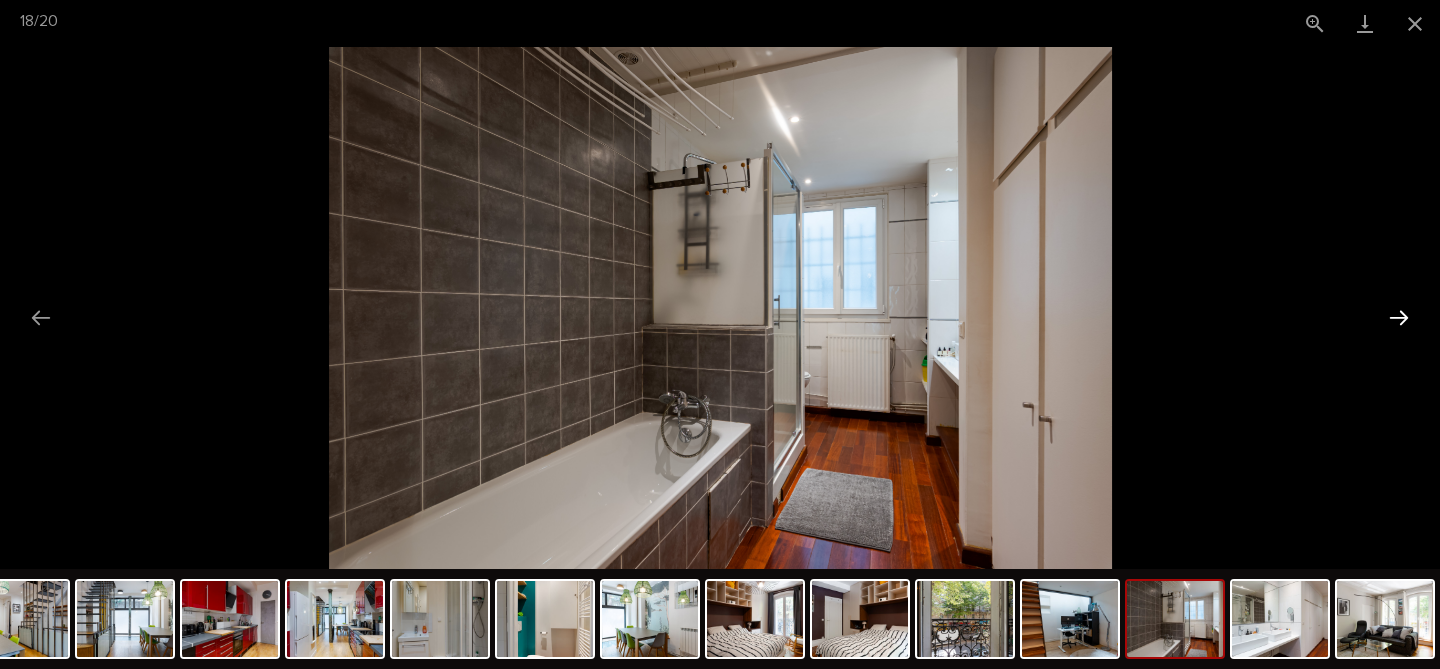 click at bounding box center [1399, 317] 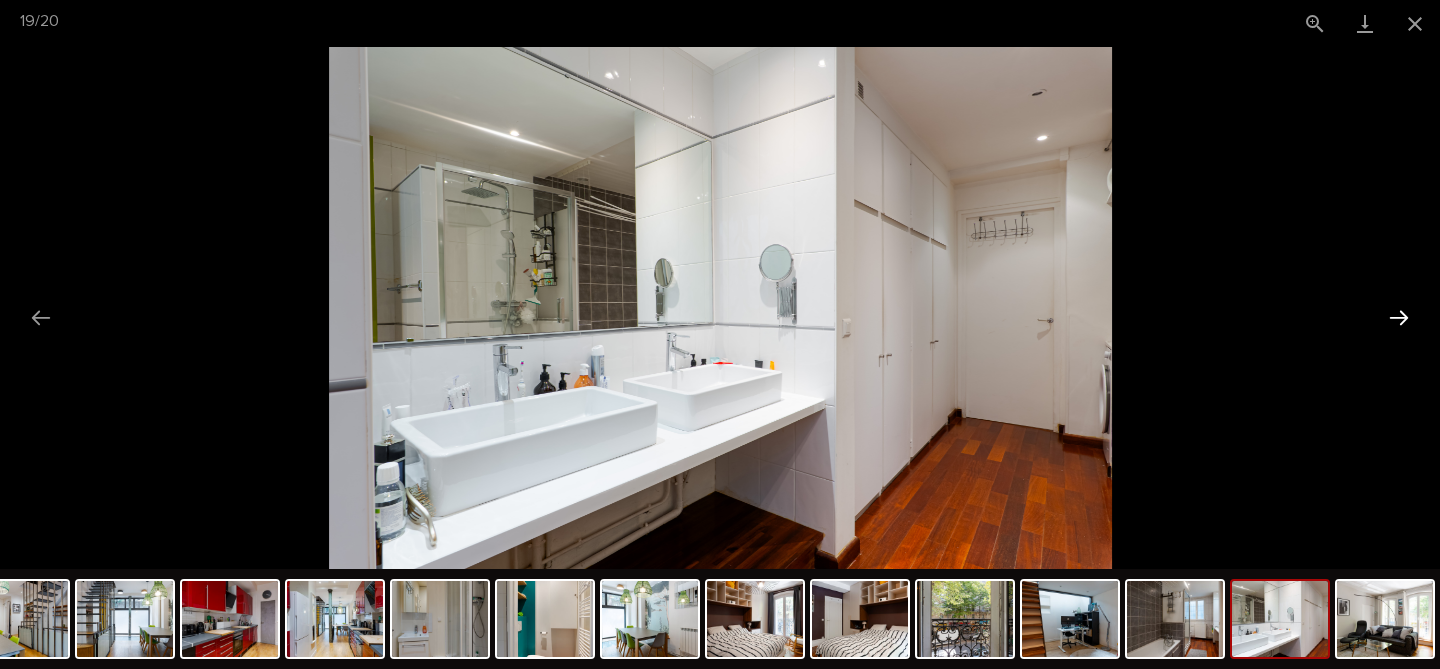 click at bounding box center (1399, 317) 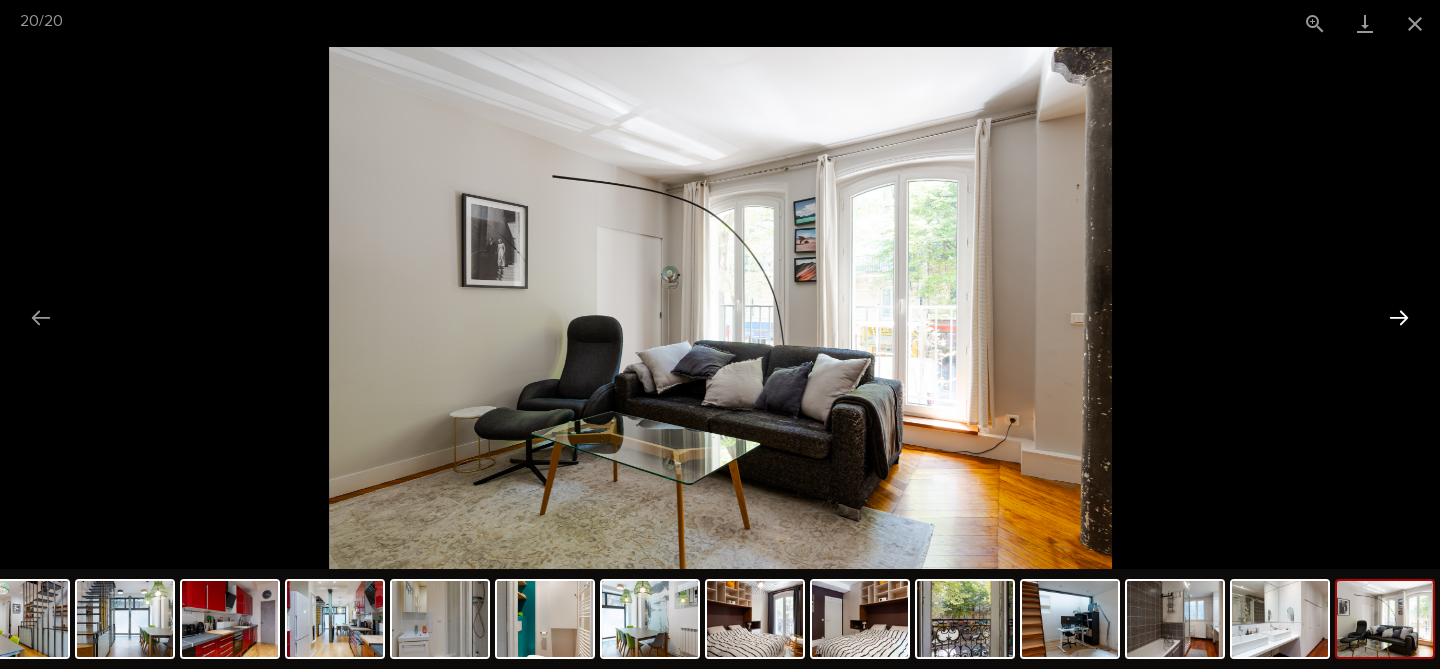 click at bounding box center (1399, 317) 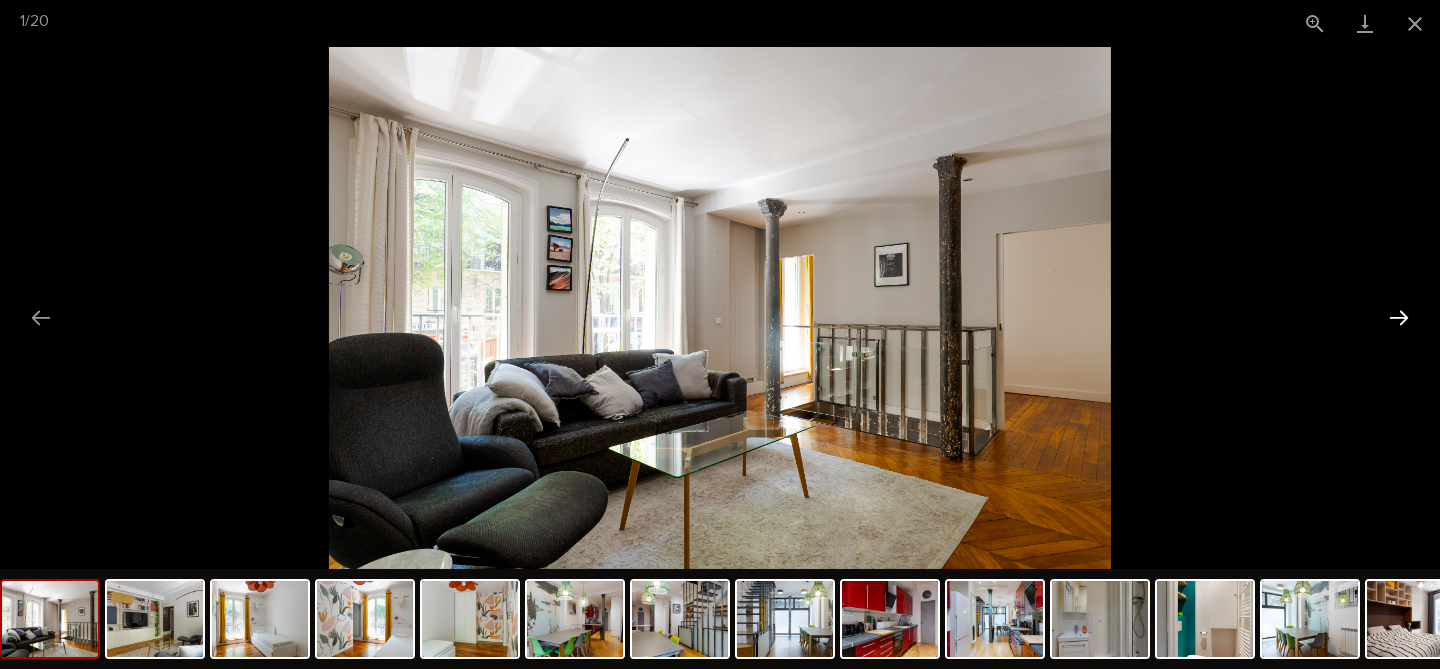 click at bounding box center [1399, 317] 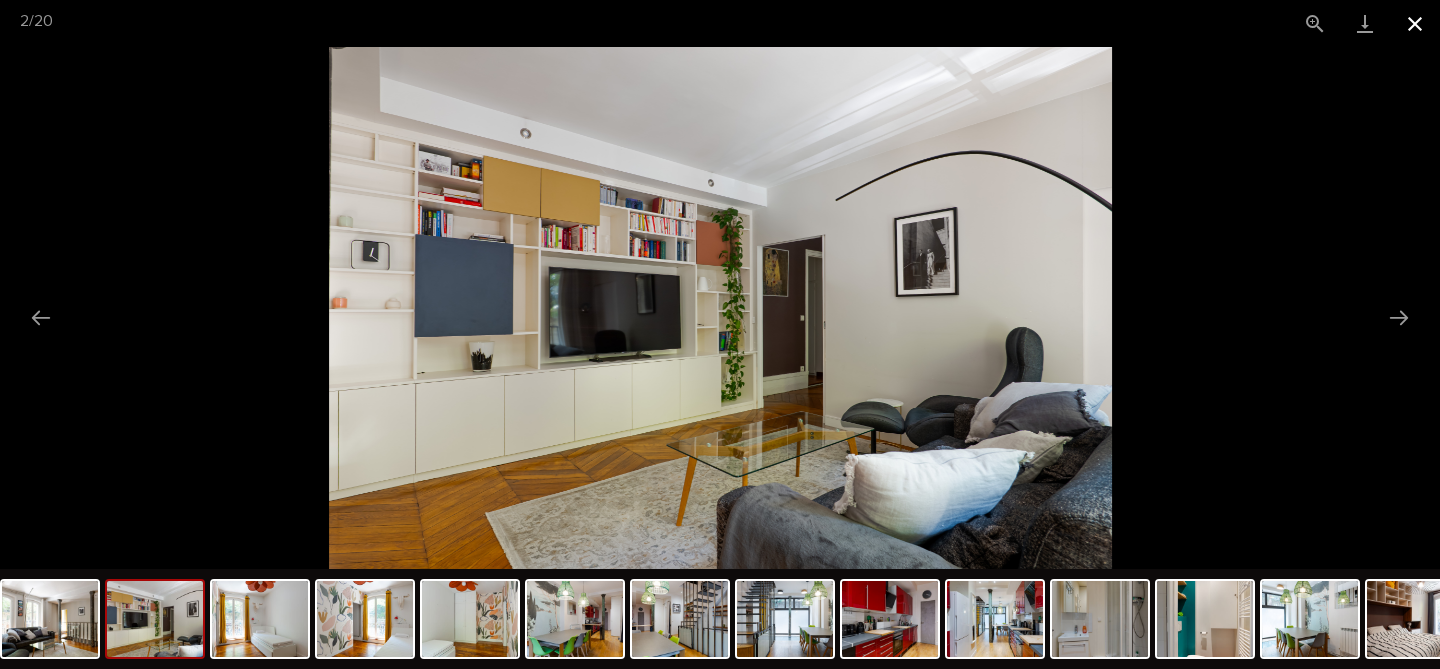 click at bounding box center [1415, 23] 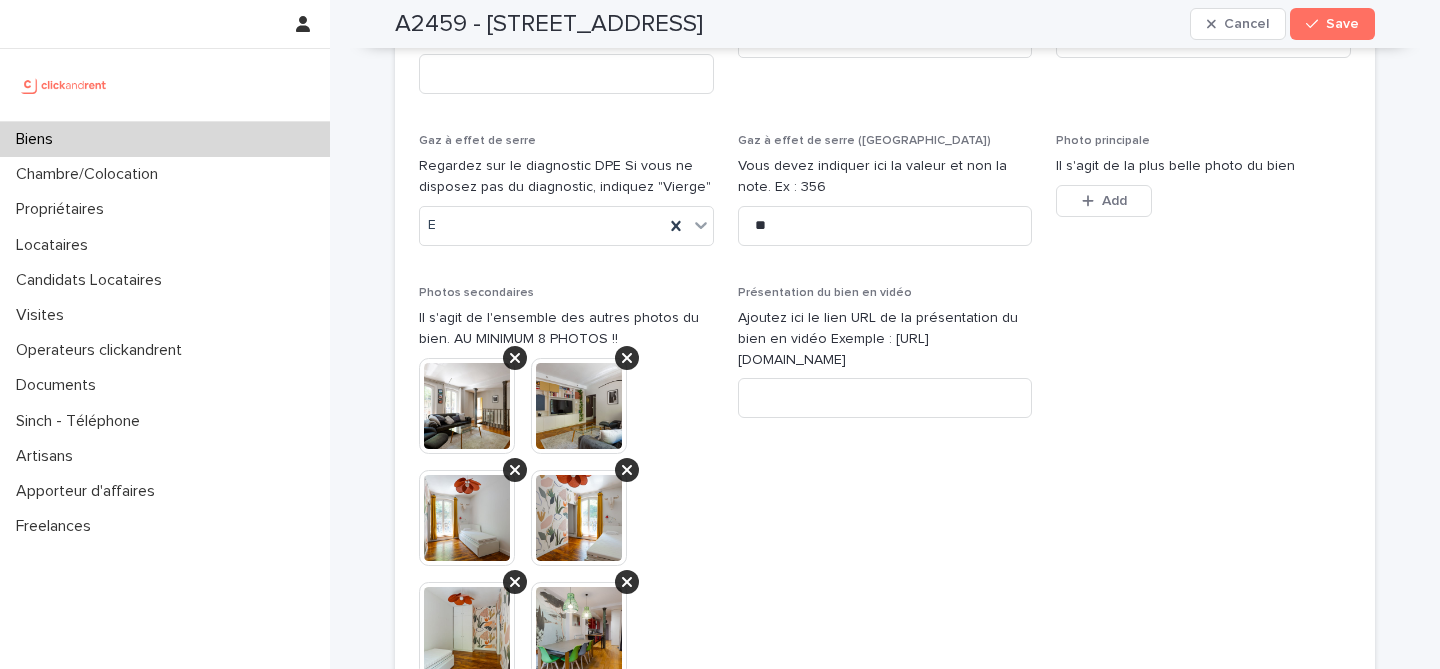 scroll, scrollTop: 8399, scrollLeft: 0, axis: vertical 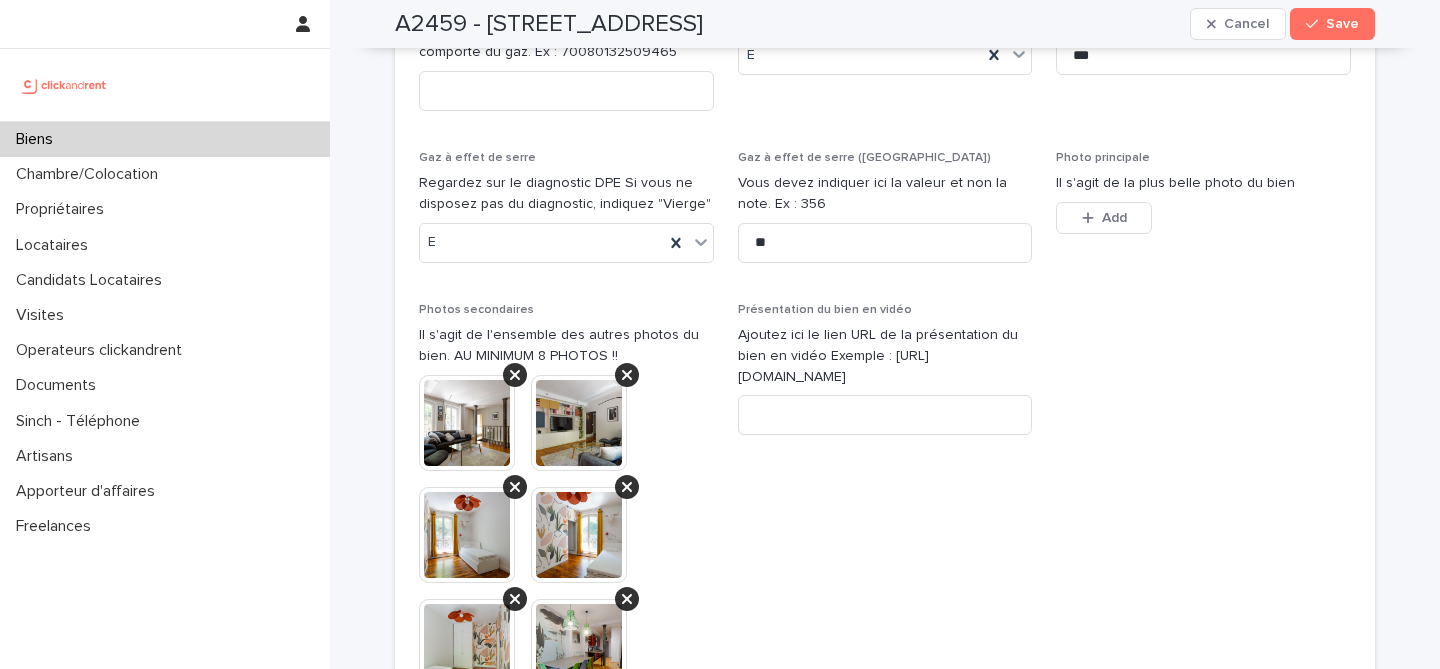 click at bounding box center [467, 423] 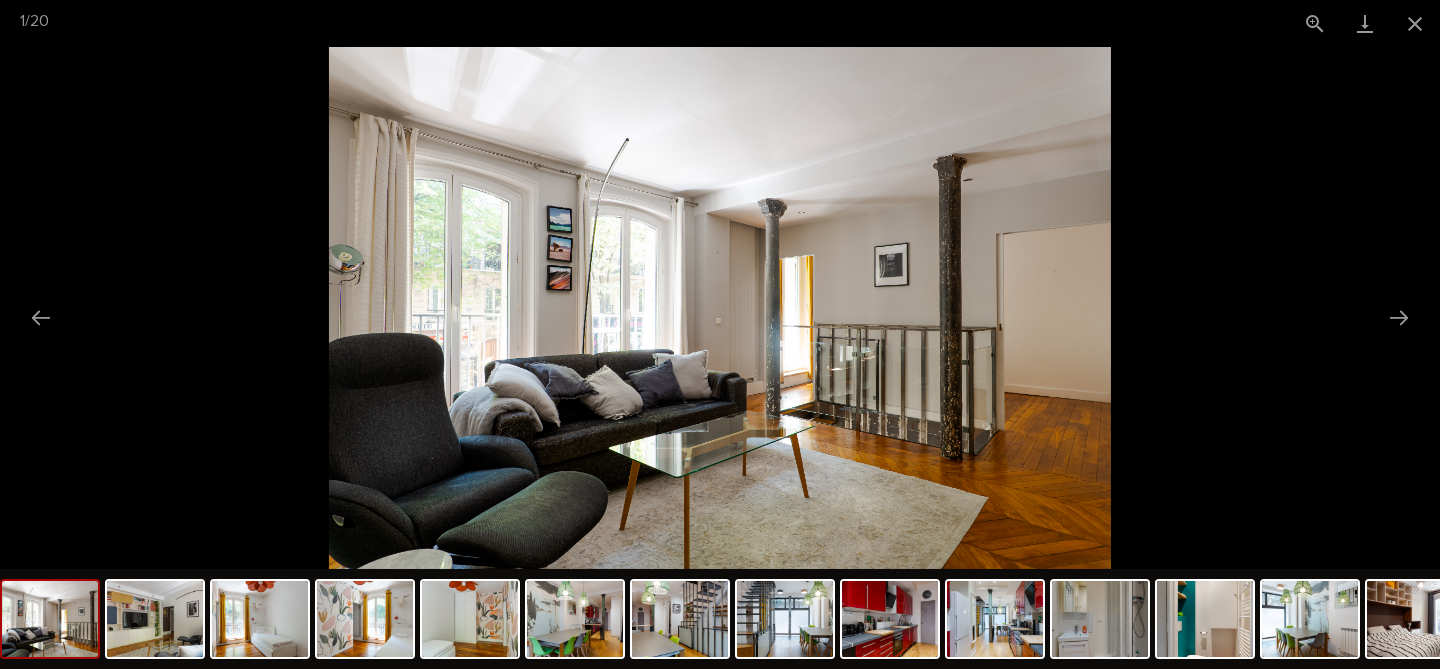 scroll, scrollTop: 0, scrollLeft: 0, axis: both 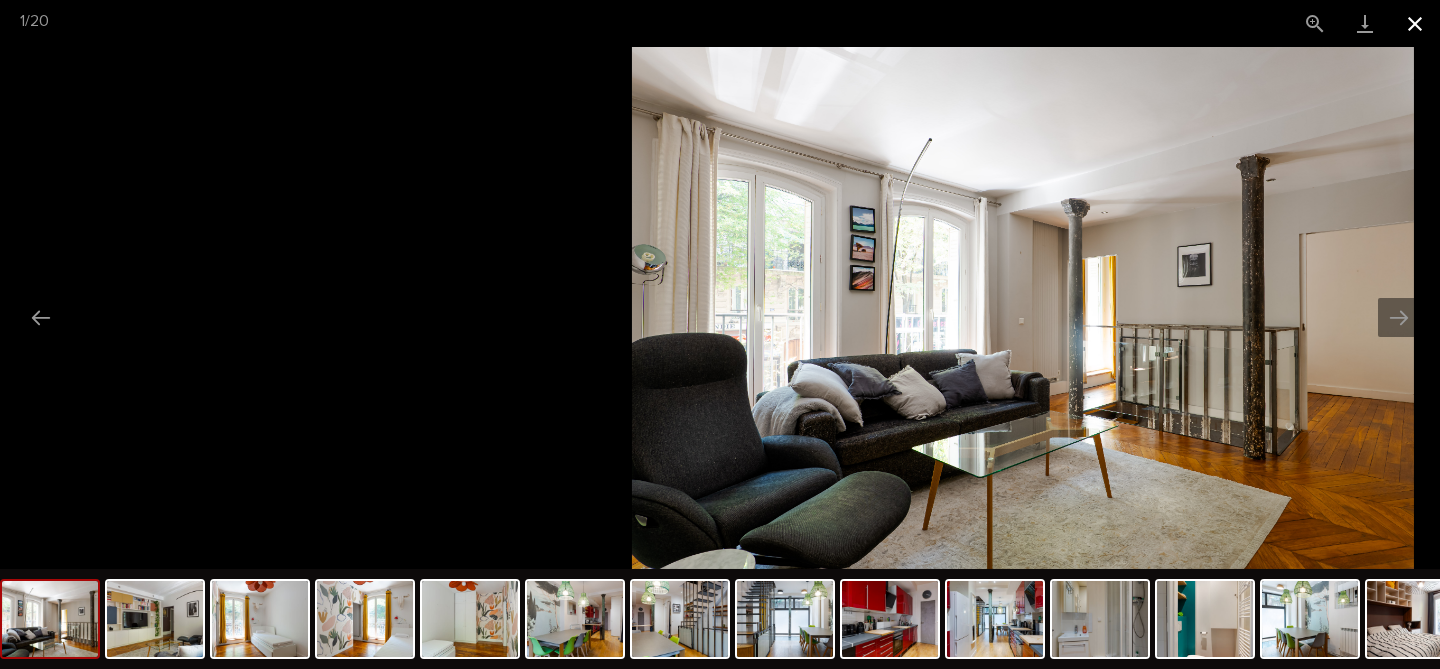 click at bounding box center [1415, 23] 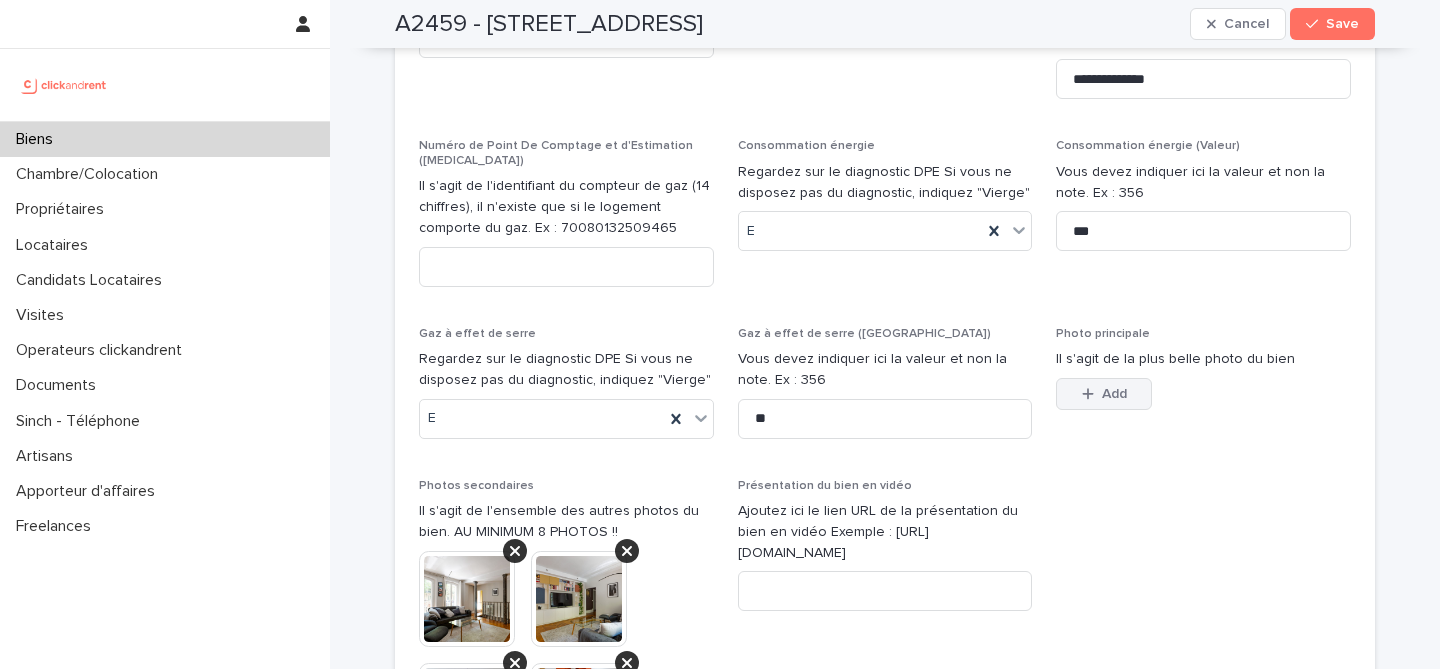 scroll, scrollTop: 8202, scrollLeft: 0, axis: vertical 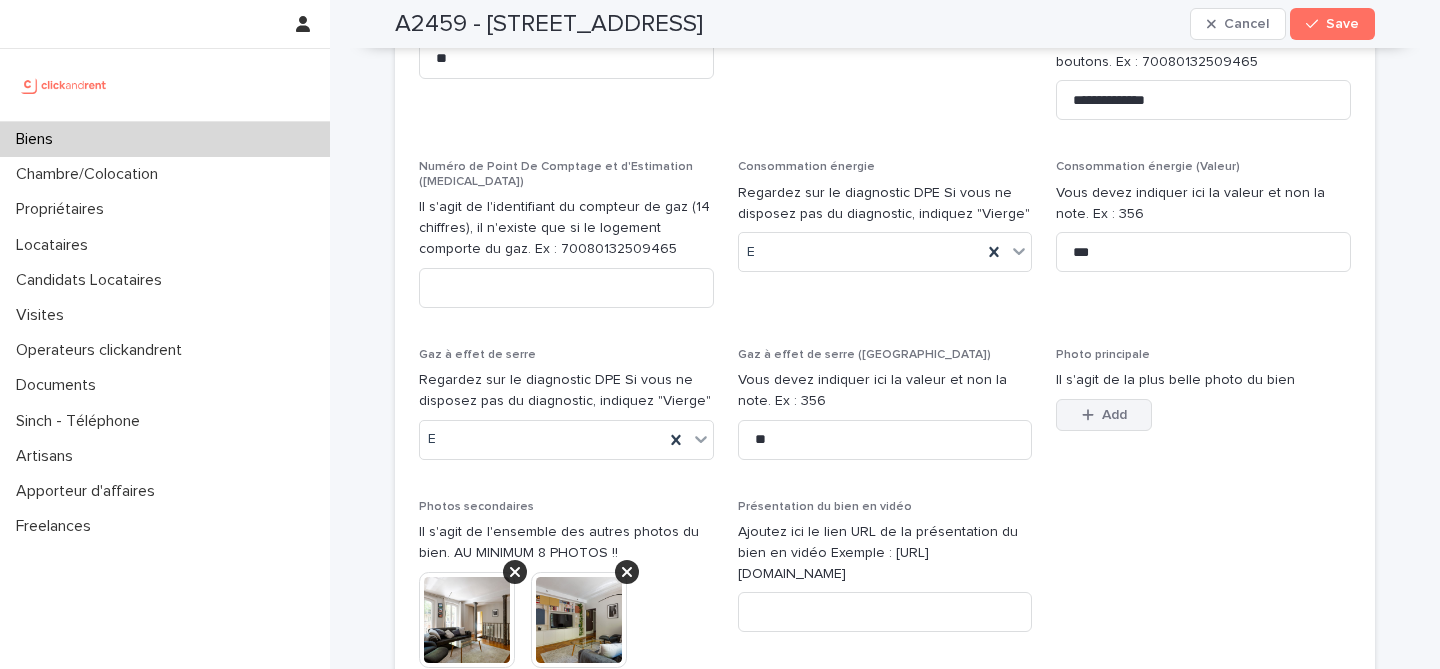click on "Add" at bounding box center (1114, 415) 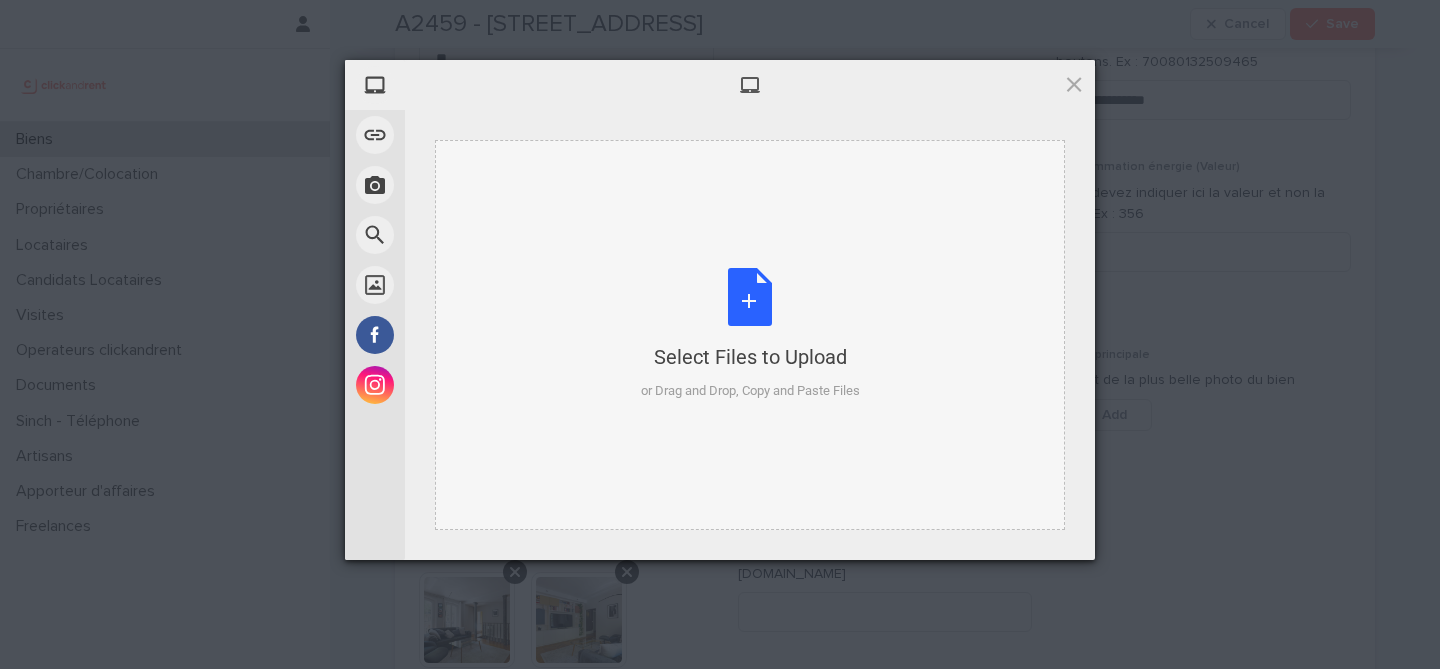 click on "Select Files to Upload
or Drag and Drop, Copy and Paste Files" at bounding box center [750, 334] 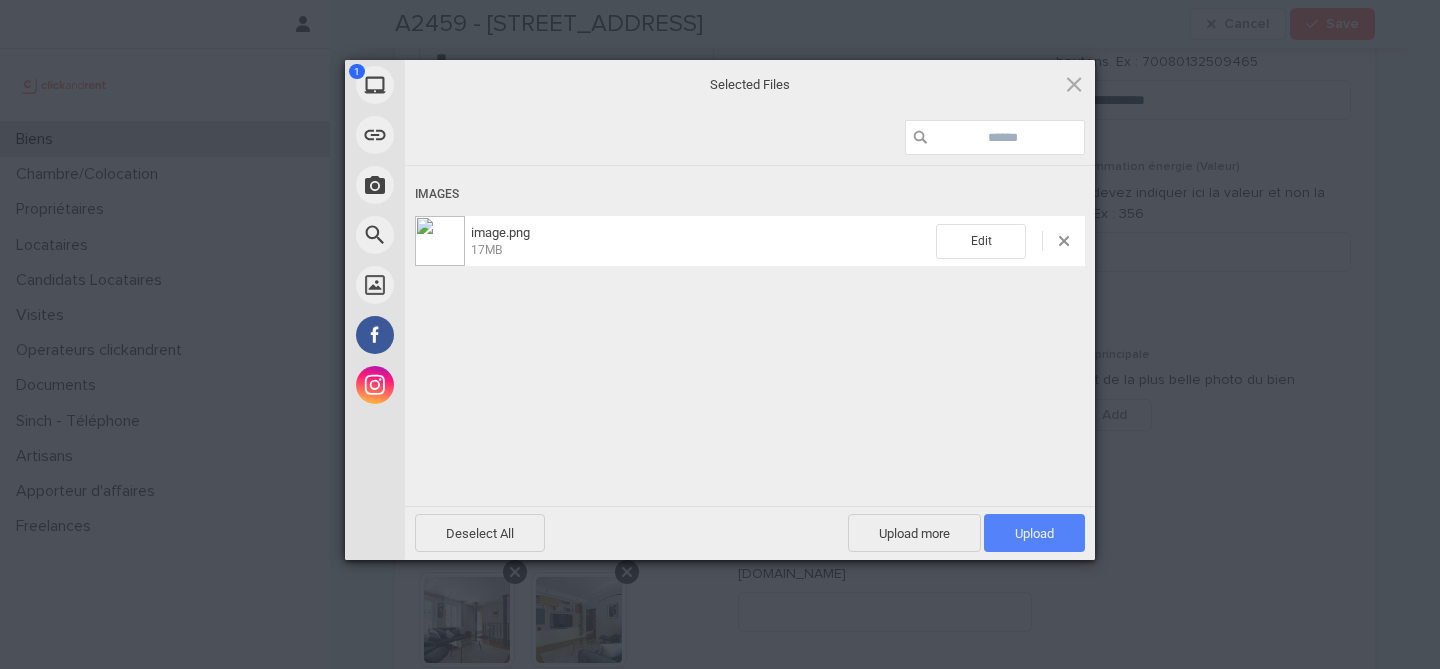 click on "Upload
1" at bounding box center (1034, 533) 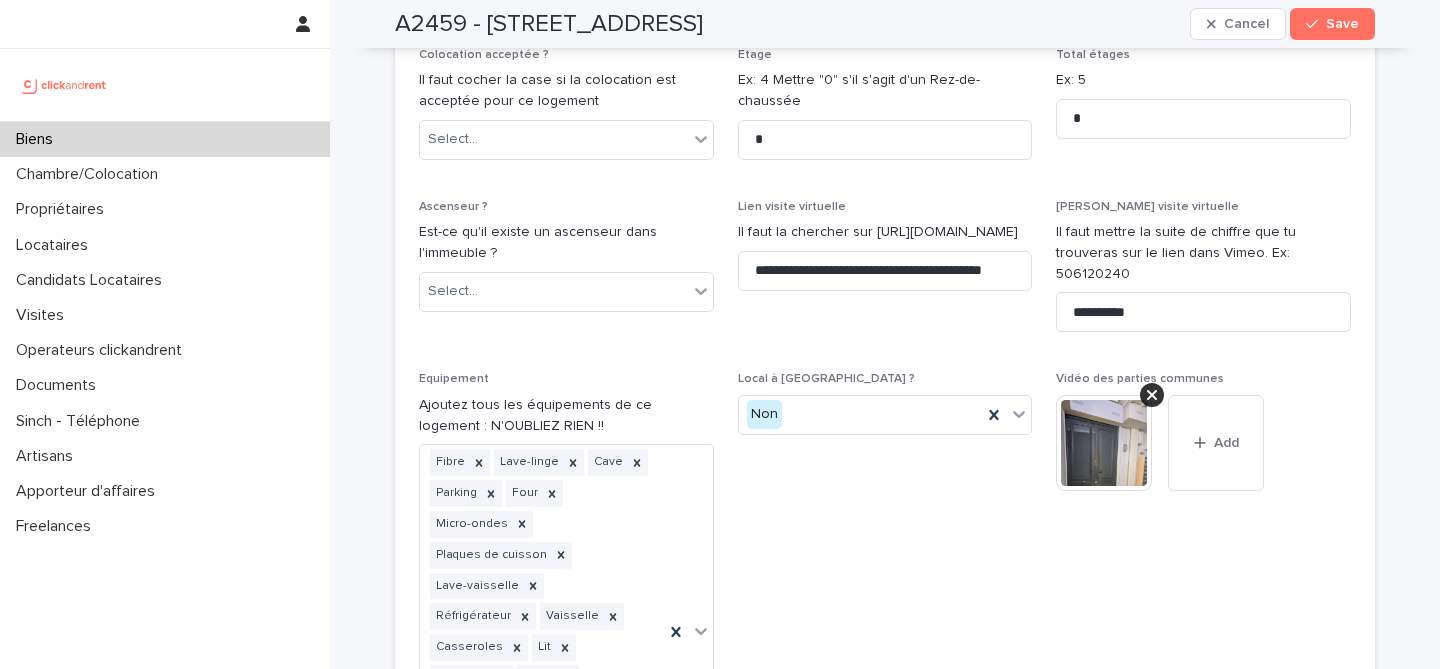 scroll, scrollTop: 6826, scrollLeft: 0, axis: vertical 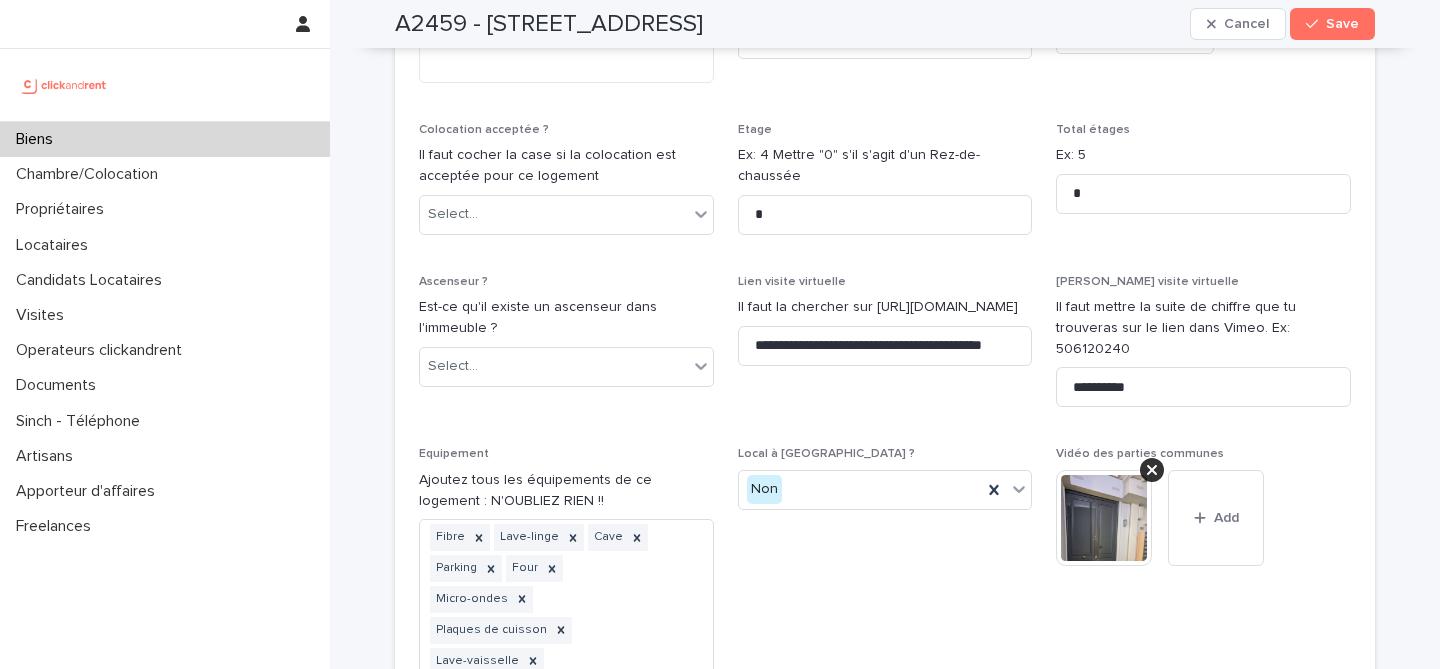 click on "A2459 - 8 rue Custine,  Paris 75018" at bounding box center (549, 24) 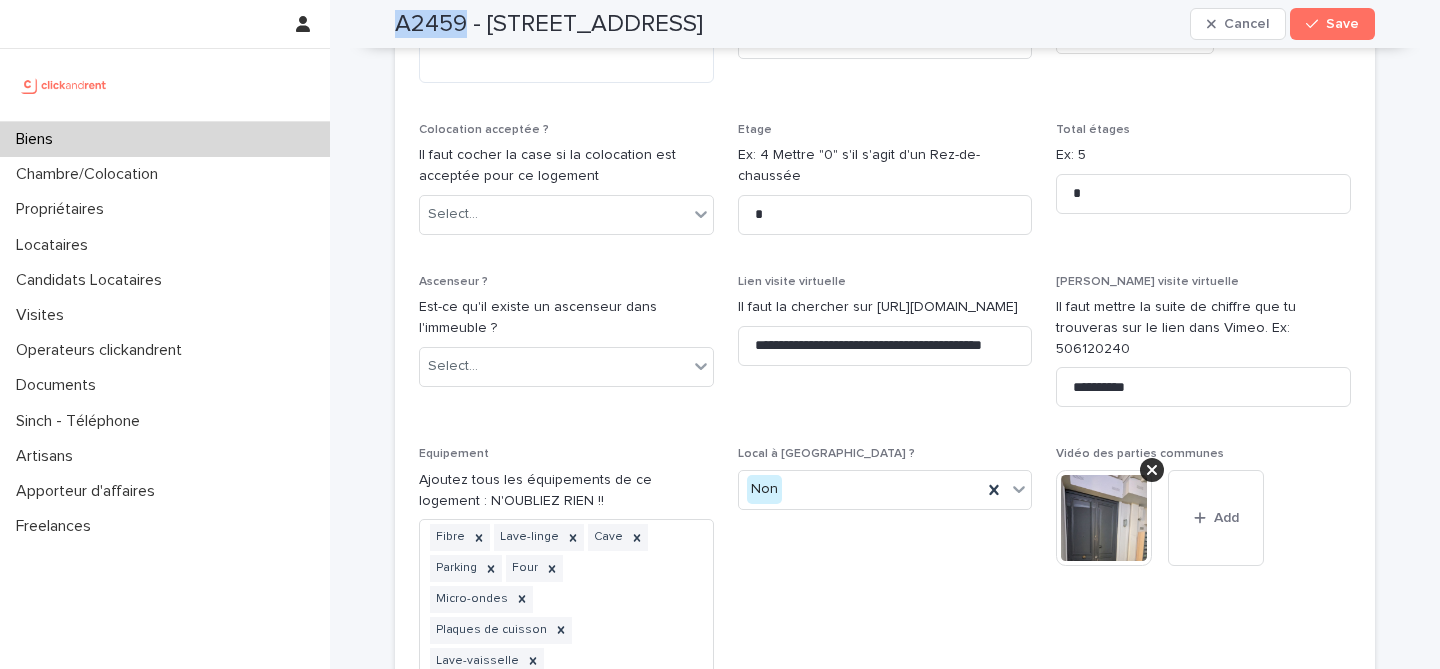 click on "A2459 - 8 rue Custine,  Paris 75018" at bounding box center [549, 24] 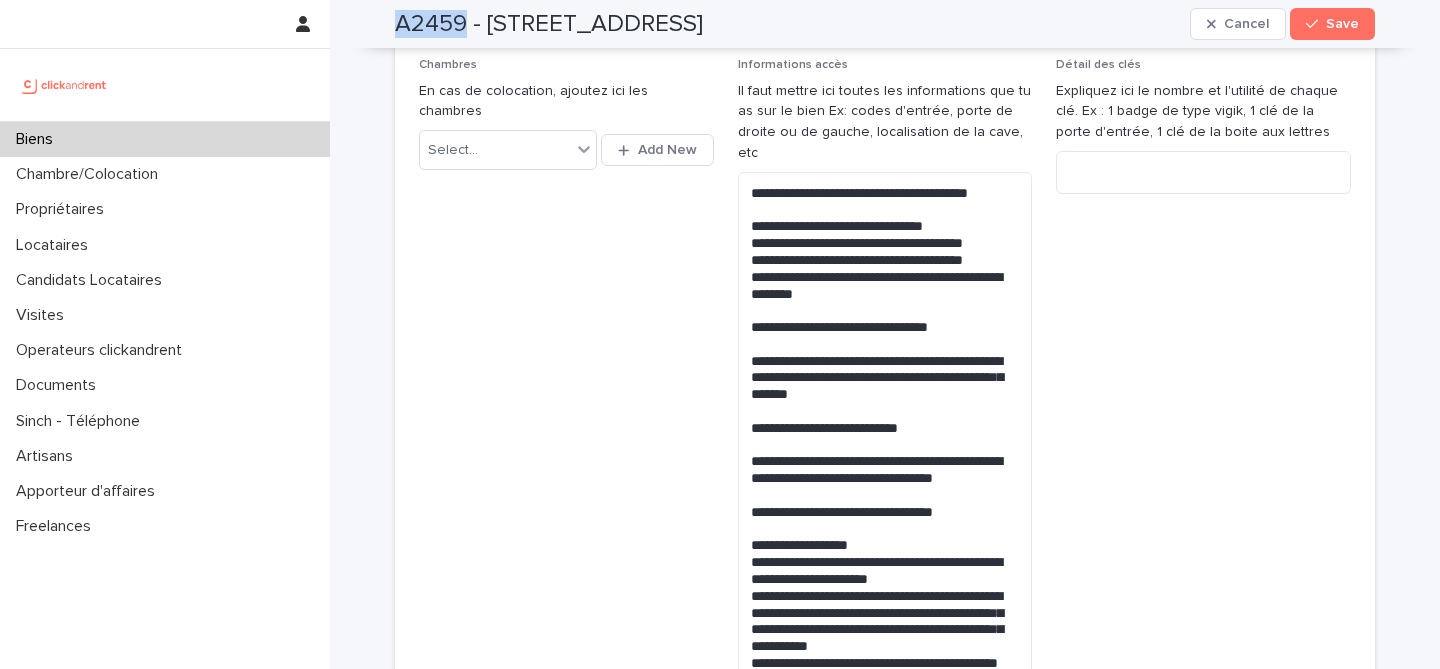 scroll, scrollTop: 0, scrollLeft: 0, axis: both 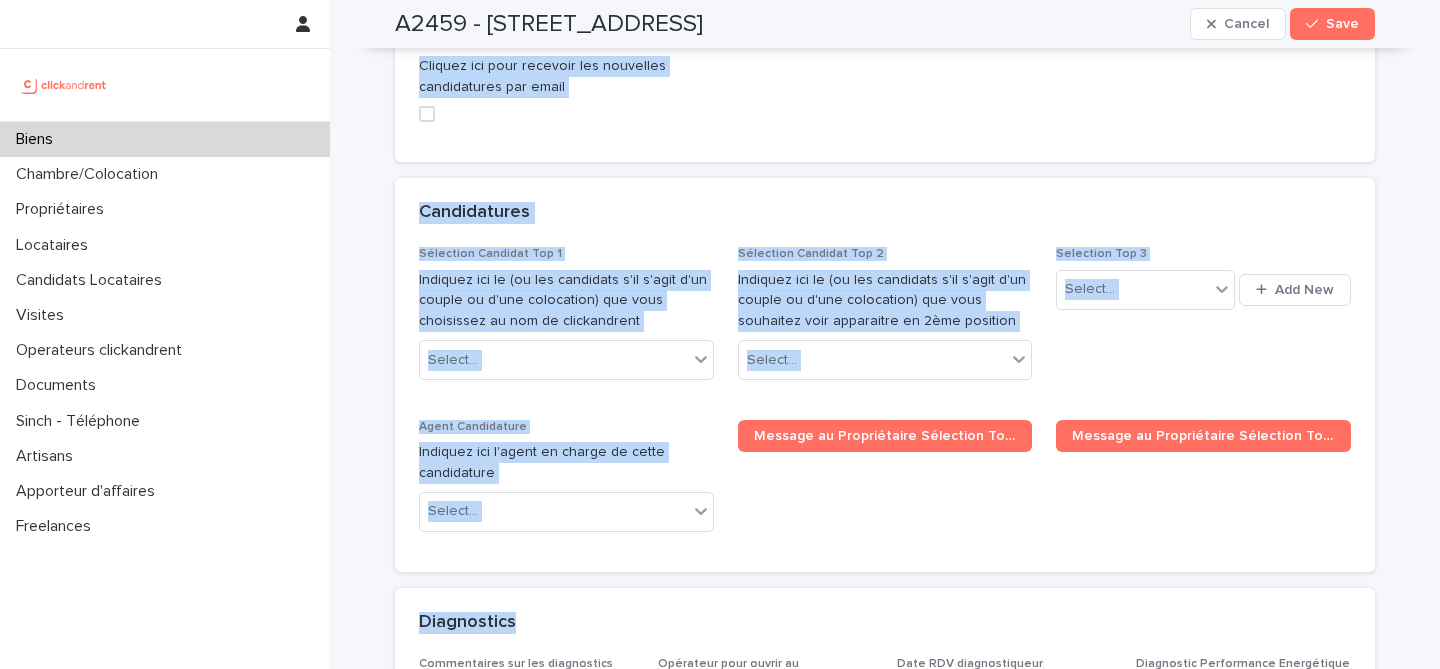 drag, startPoint x: 385, startPoint y: 28, endPoint x: 965, endPoint y: 324, distance: 651.1651 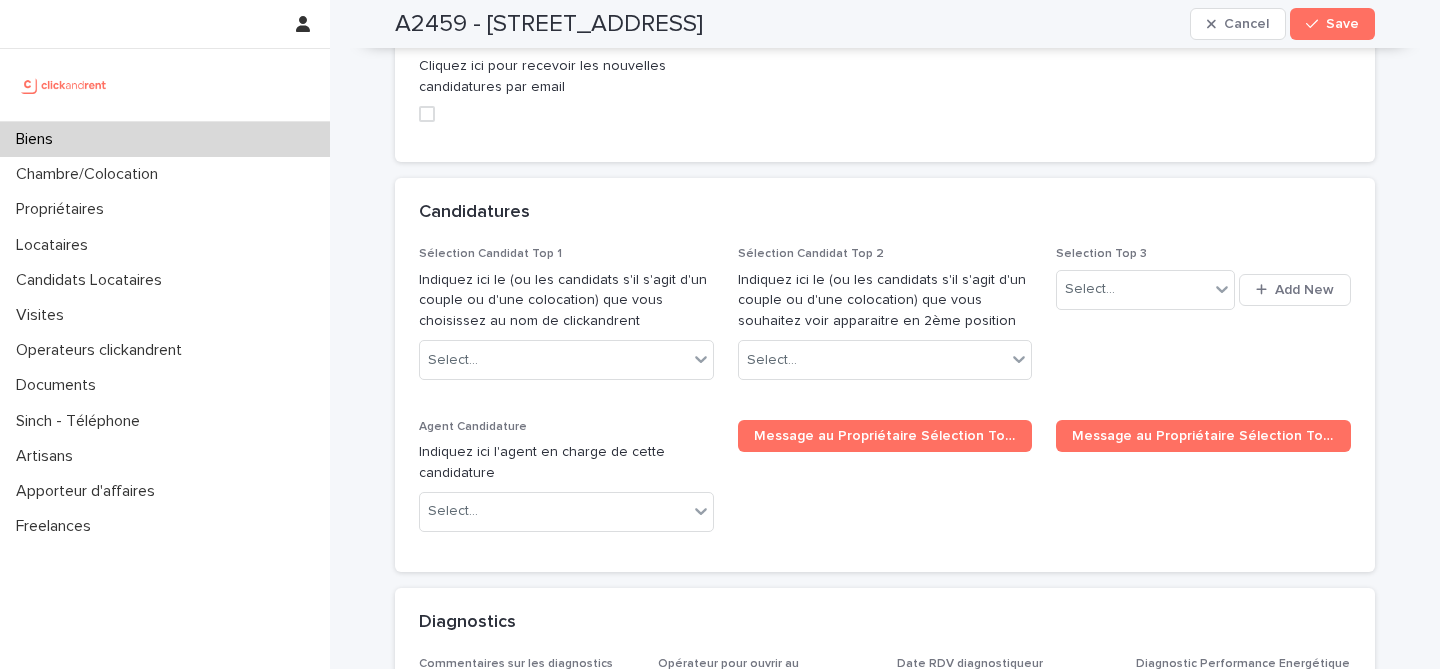 click on "Sélection Candidat Top 1 Indiquez ici le (ou les candidats s'il s'agit d'un couple ou d'une colocation) que vous choisissez au nom de clickandrent Select... Sélection Candidat Top 2 Indiquez ici le (ou les candidats s'il s'agit d'un couple ou d'une colocation) que vous souhaitez voir apparaitre en 2ème position Select... Selection Top 3 Select... Add New Agent Candidature Indiquez ici l'agent en charge de cette candidature Select... Message au Propriétaire Sélection Top 1 Message au Propriétaire Sélection Top 2" at bounding box center [885, 409] 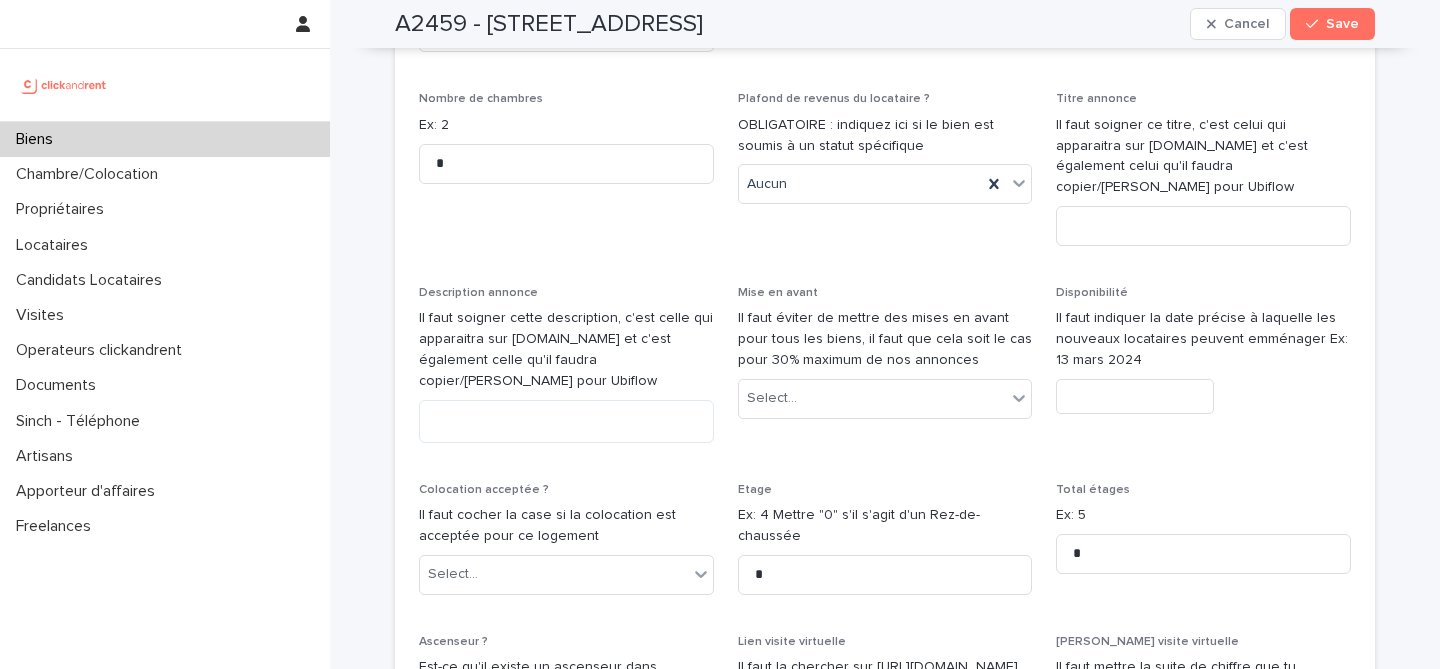 scroll, scrollTop: 6165, scrollLeft: 0, axis: vertical 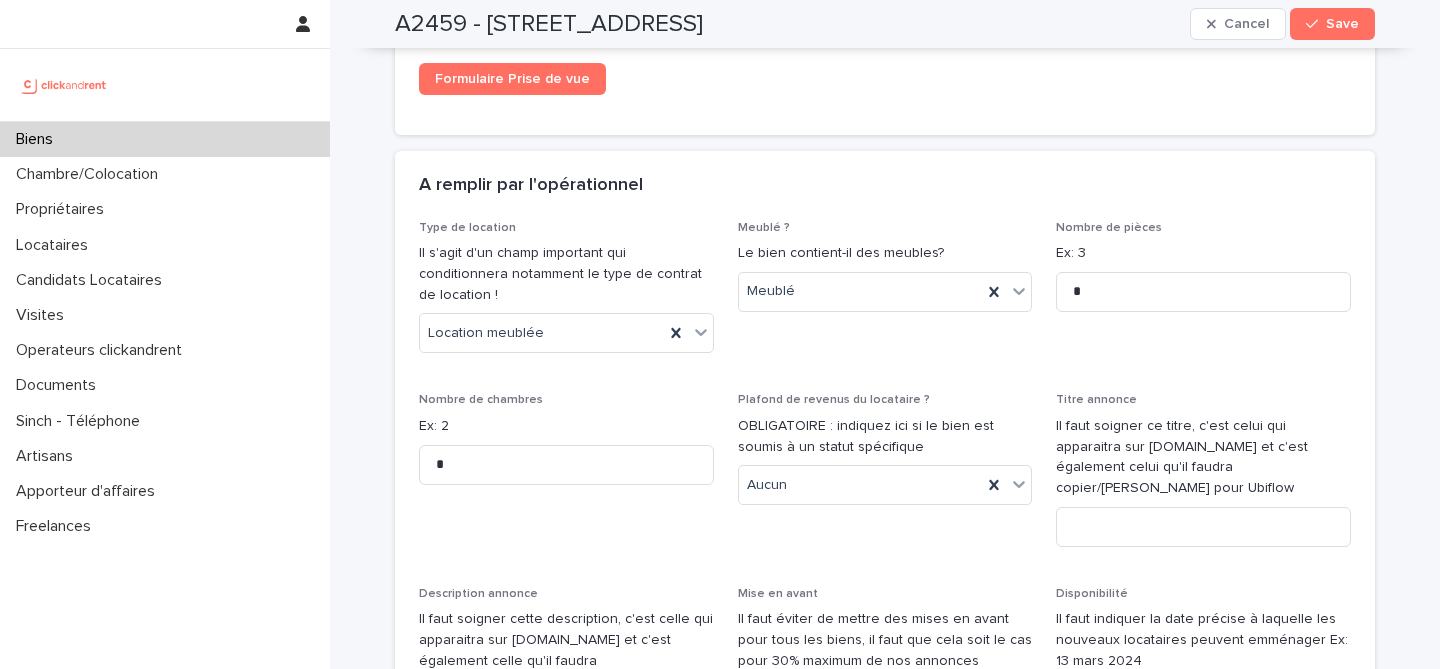 click on "Titre annonce Il faut soigner ce titre, c'est celui qui apparaitra sur clickandrent.fr et c'est également celui qu'il faudra copier/coller pour Ubiflow" at bounding box center [1203, 478] 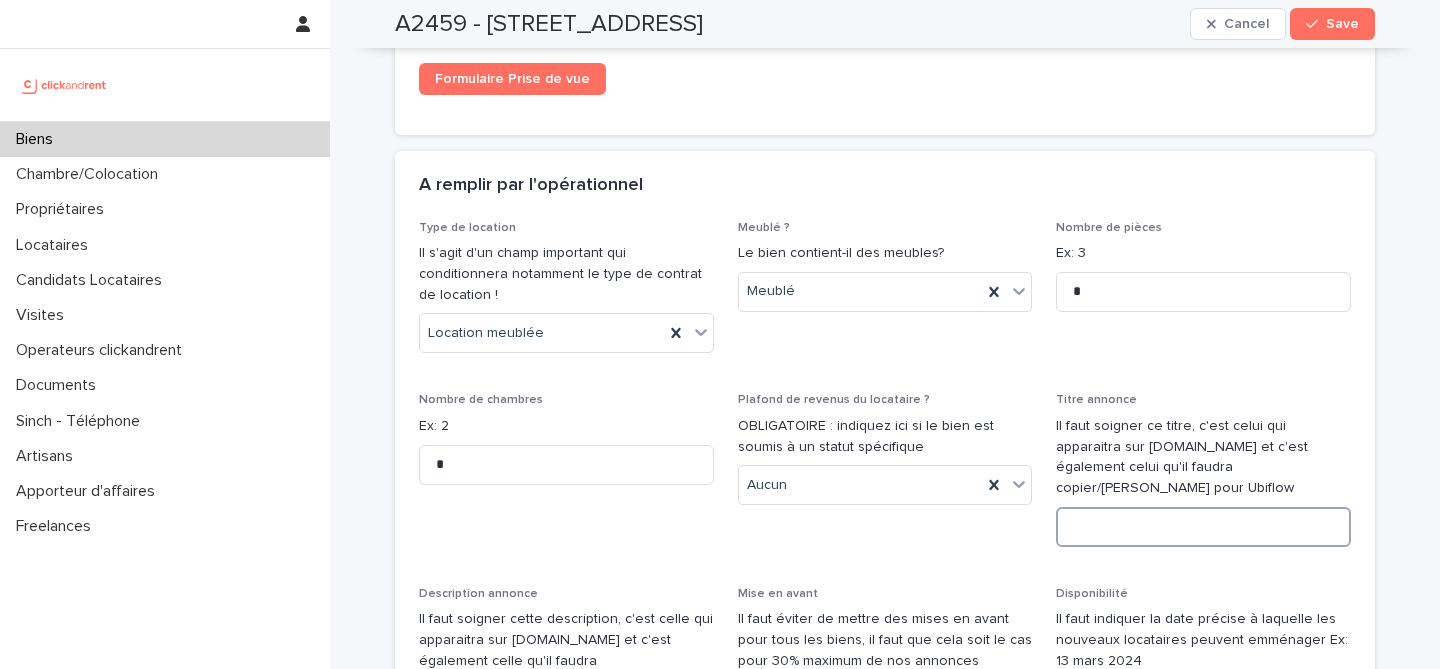 click at bounding box center [1203, 527] 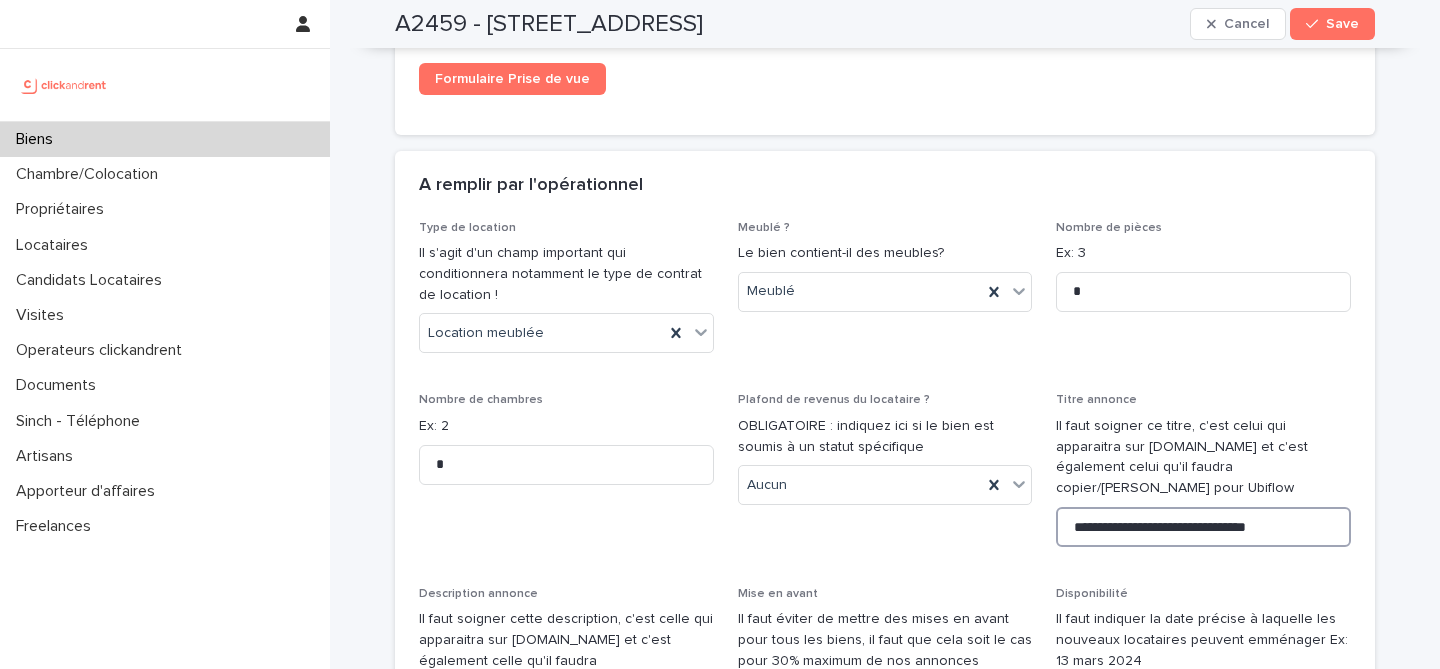 type on "**********" 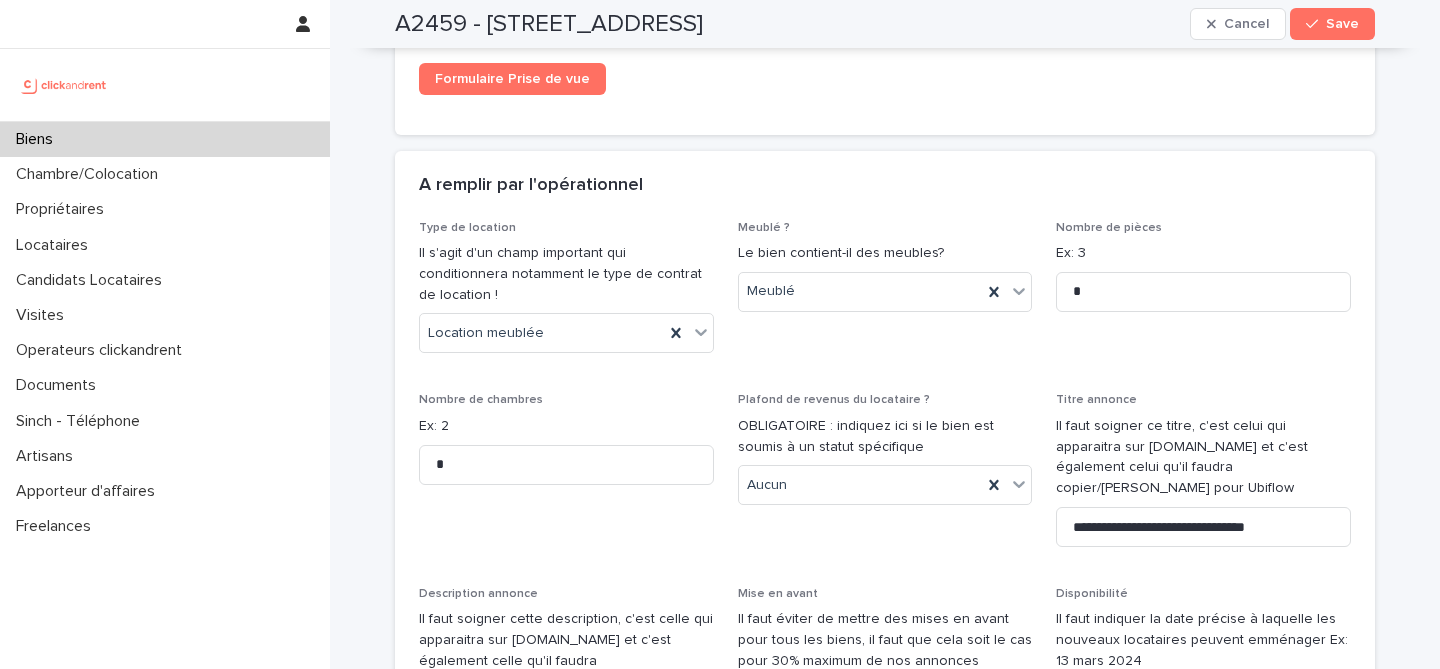click on "**********" at bounding box center (885, 2287) 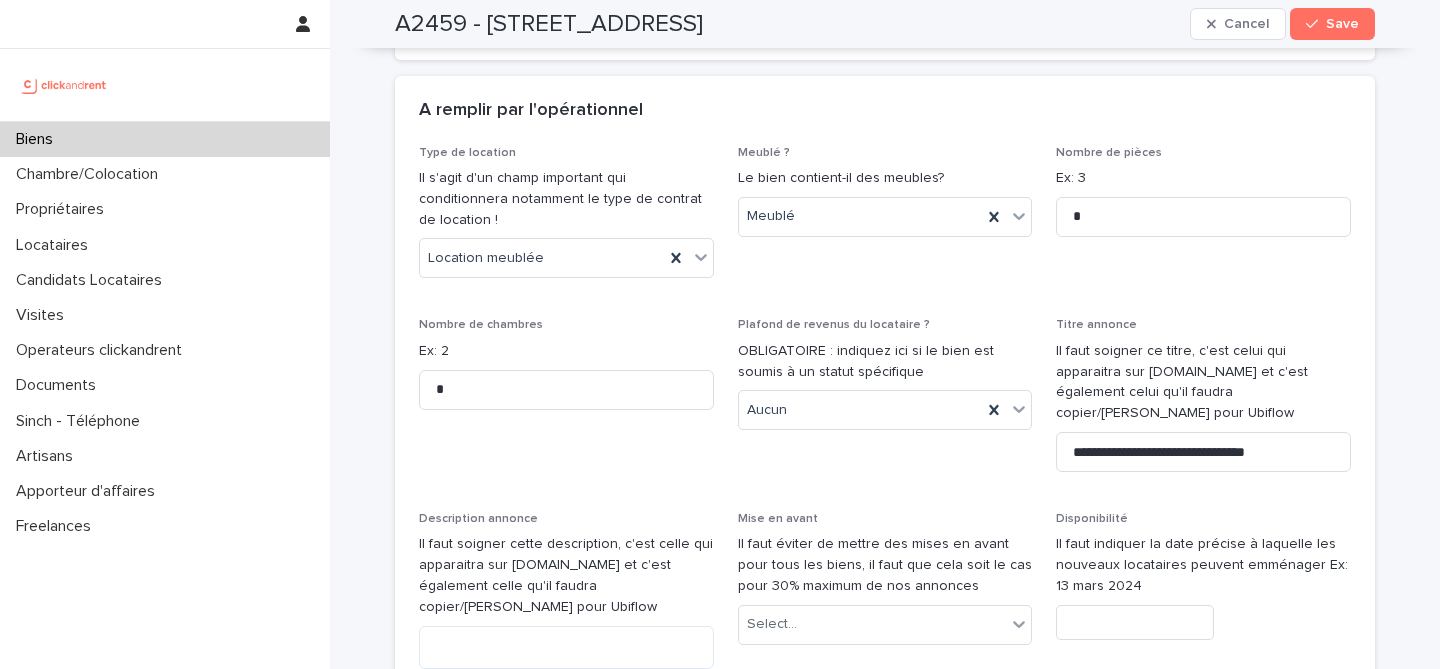 scroll, scrollTop: 6334, scrollLeft: 0, axis: vertical 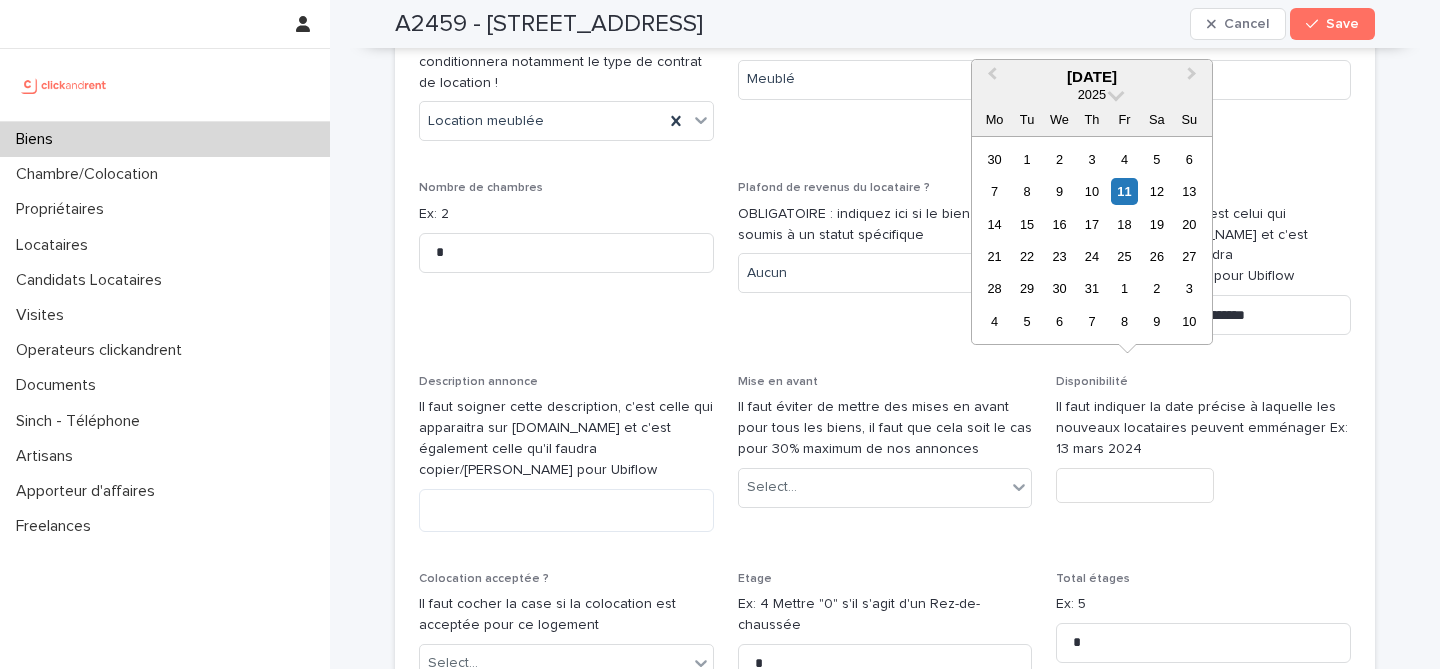 click at bounding box center [1135, 485] 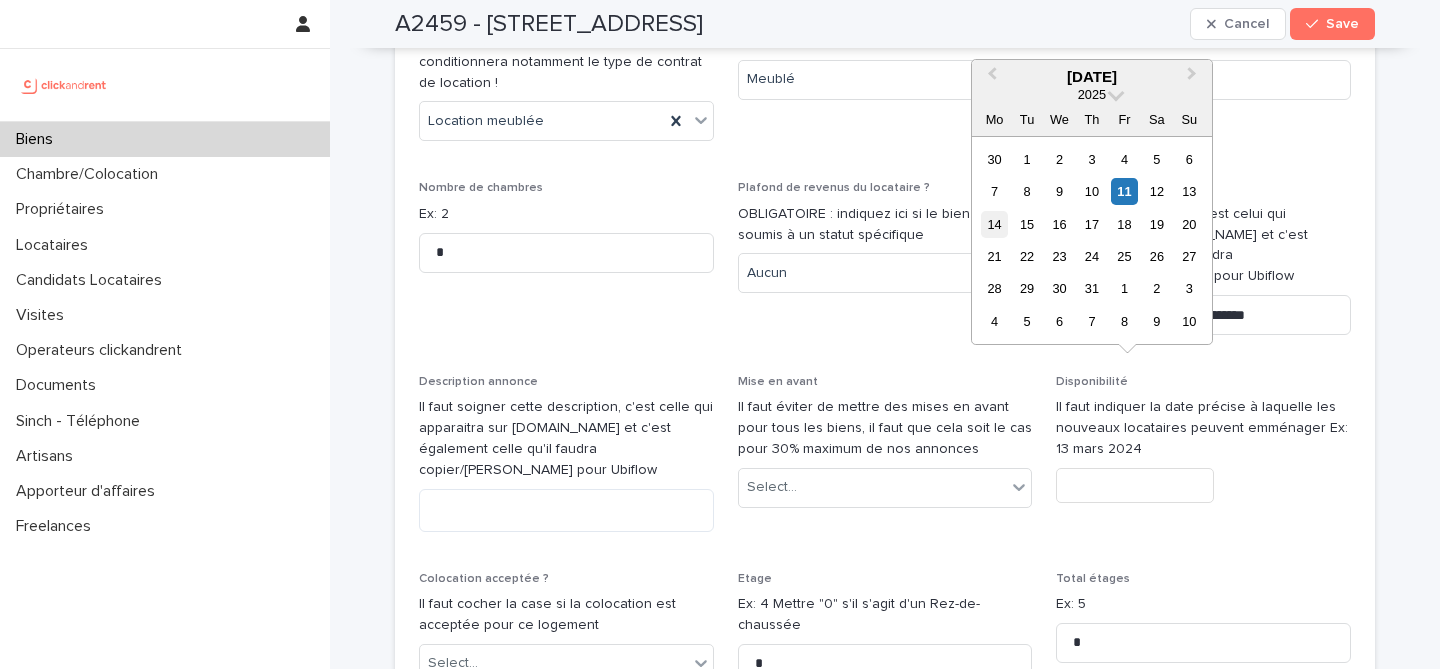 click on "14" at bounding box center (994, 224) 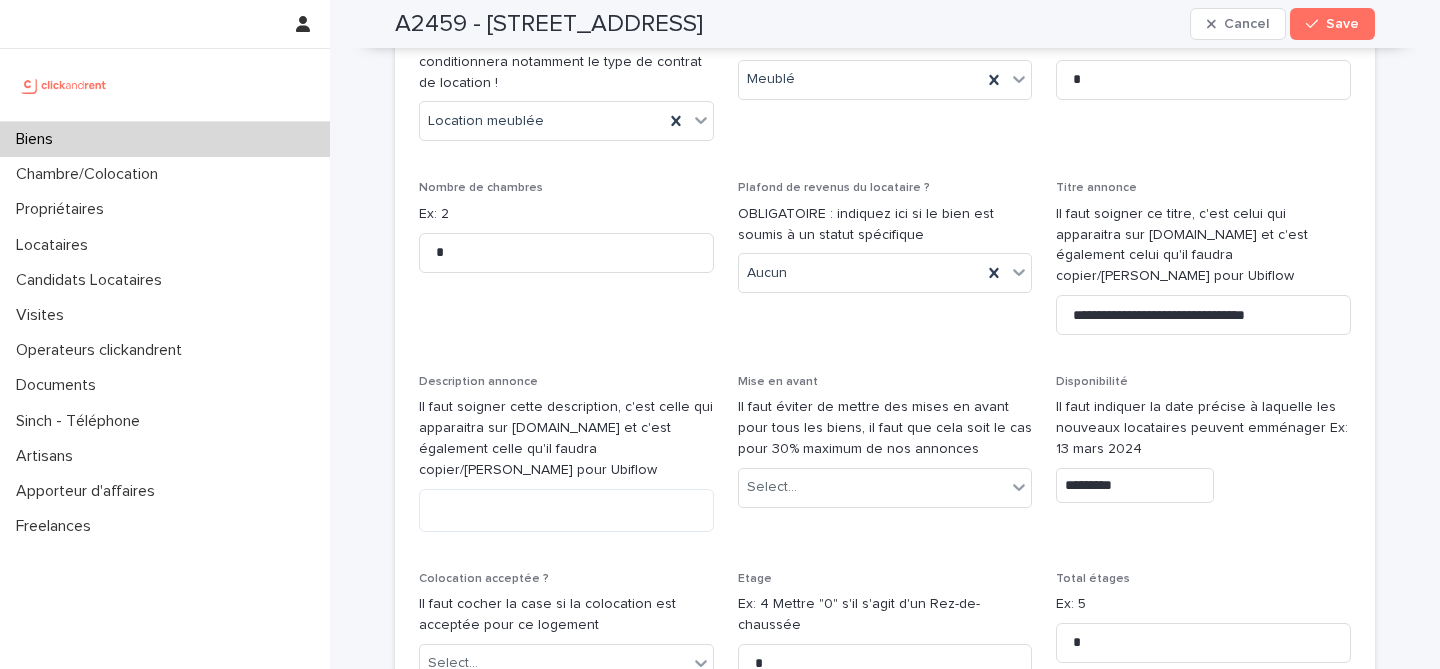type on "*********" 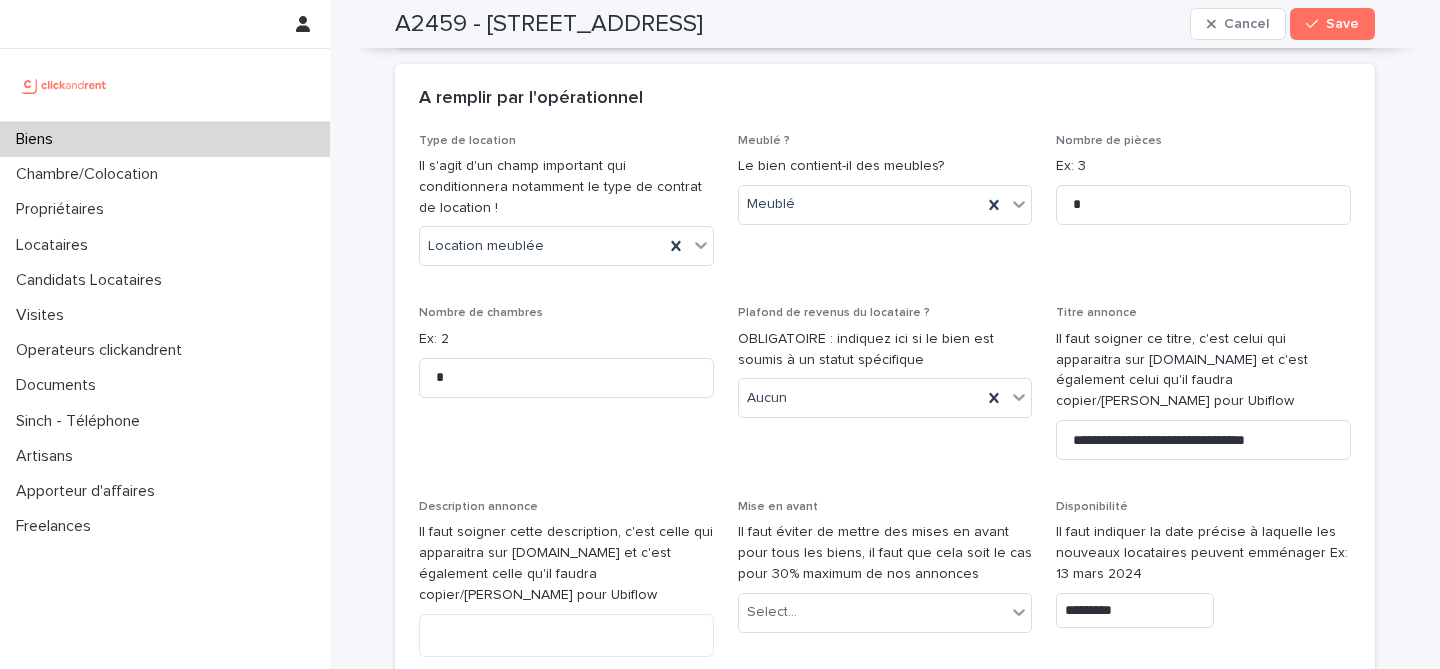 scroll, scrollTop: 6395, scrollLeft: 0, axis: vertical 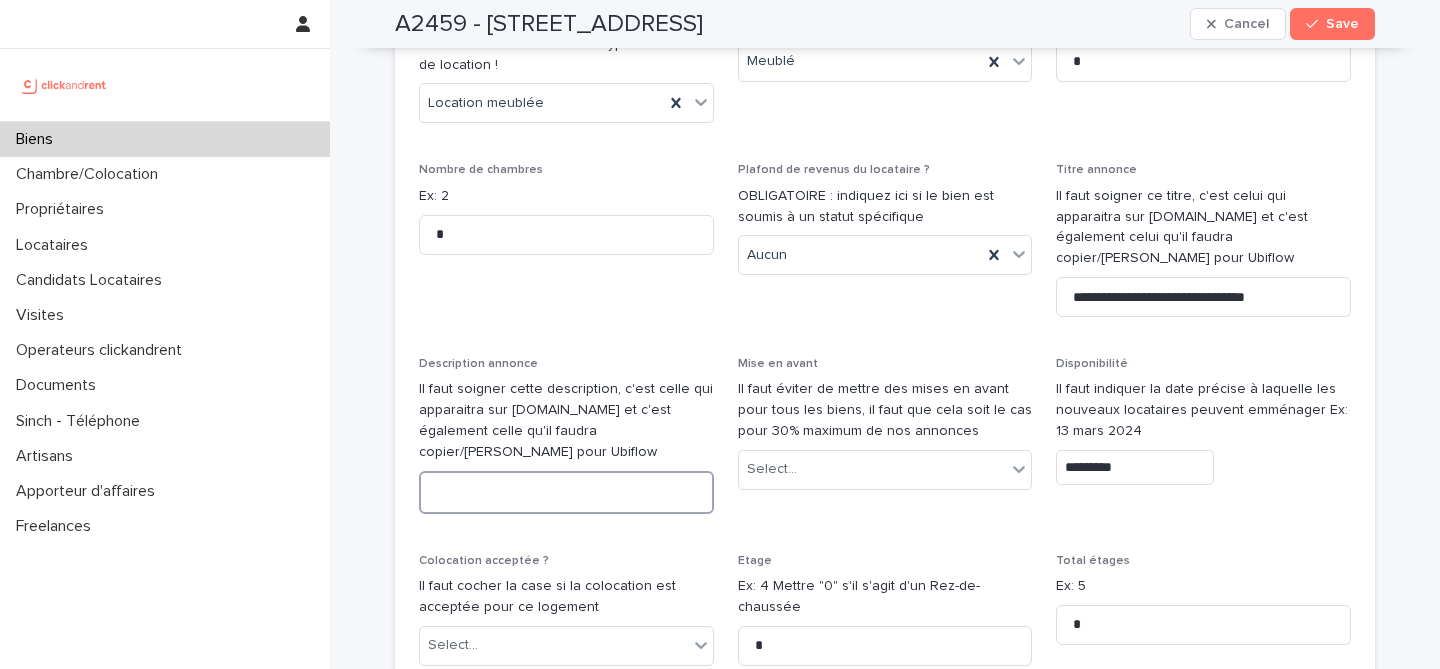 click at bounding box center [566, 492] 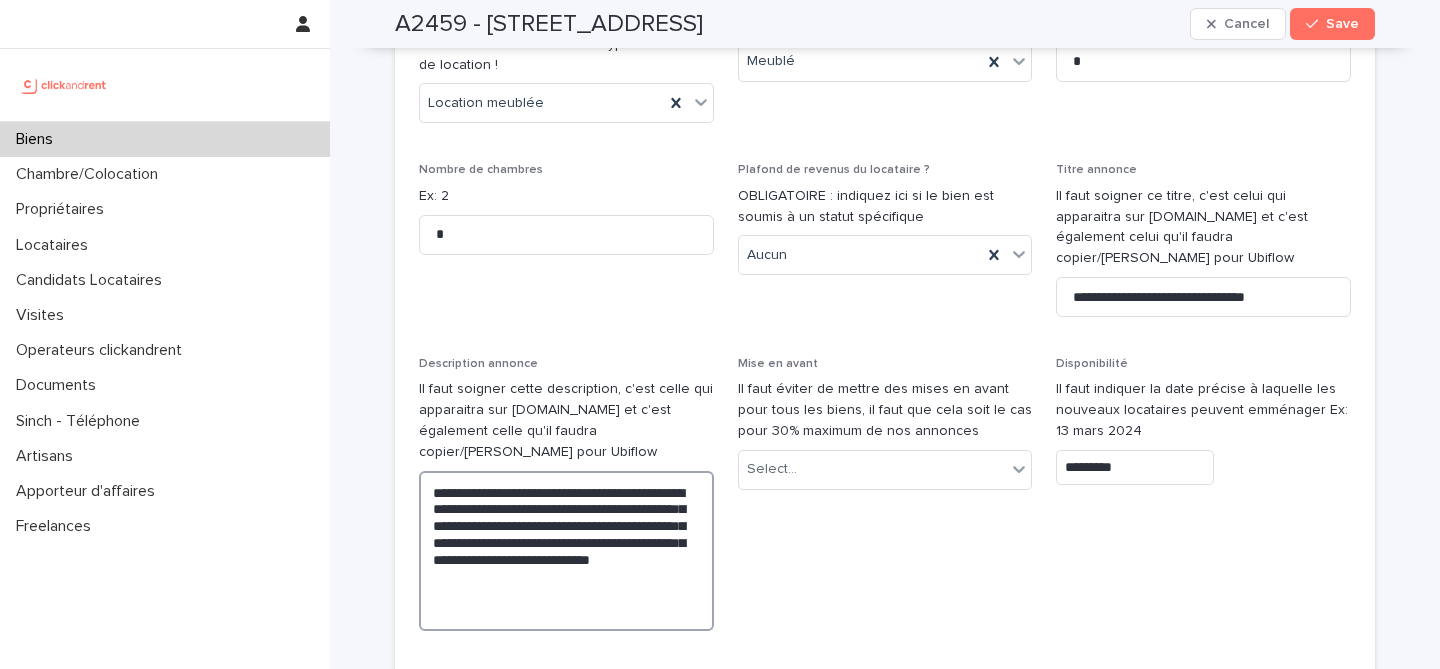 paste on "**********" 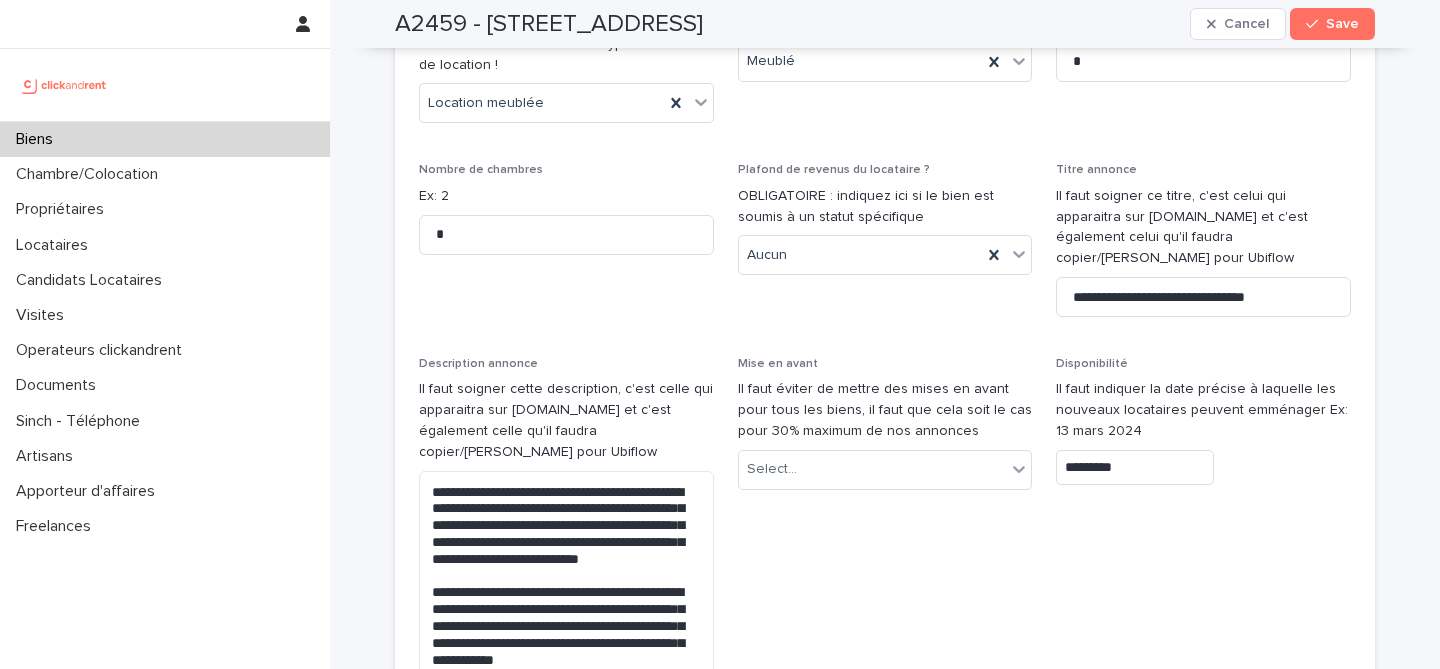 click on "Mise en avant Il faut éviter de mettre des mises en avant pour tous les biens, il faut que cela soit le cas pour 30% maximum de nos annonces Select..." at bounding box center (885, 620) 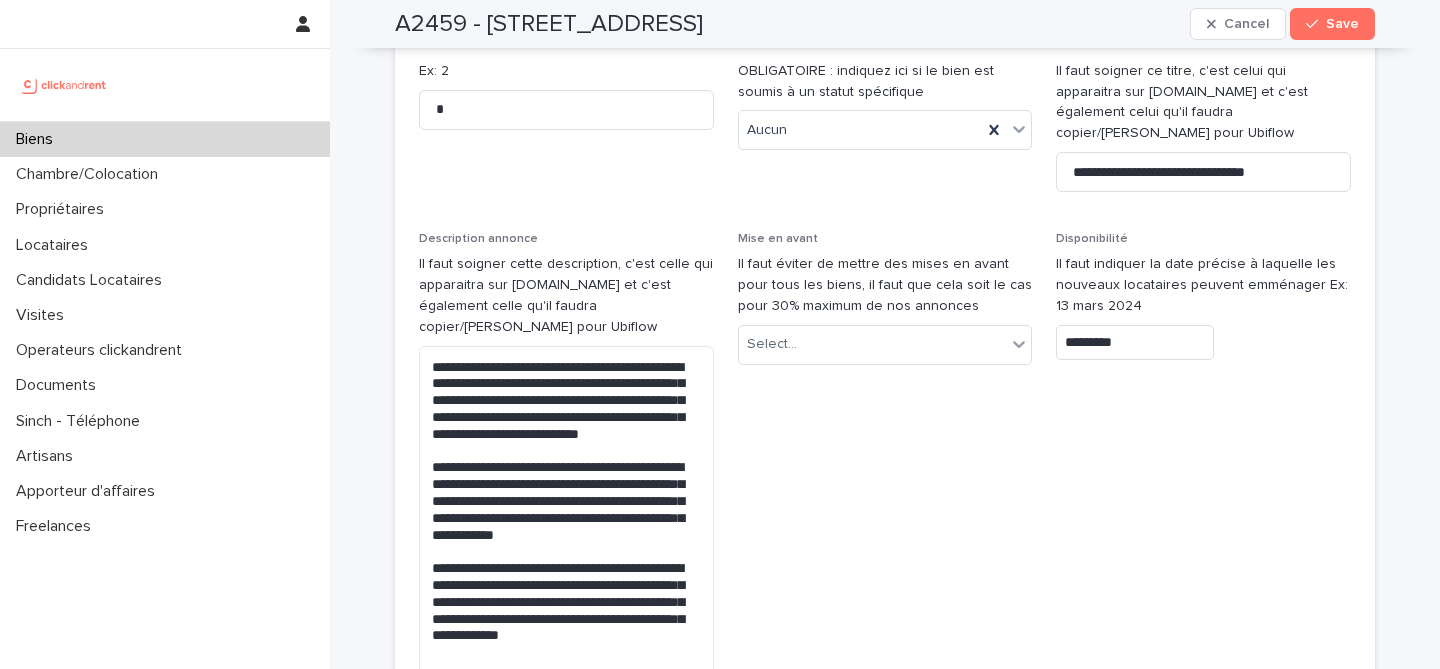 scroll, scrollTop: 6571, scrollLeft: 0, axis: vertical 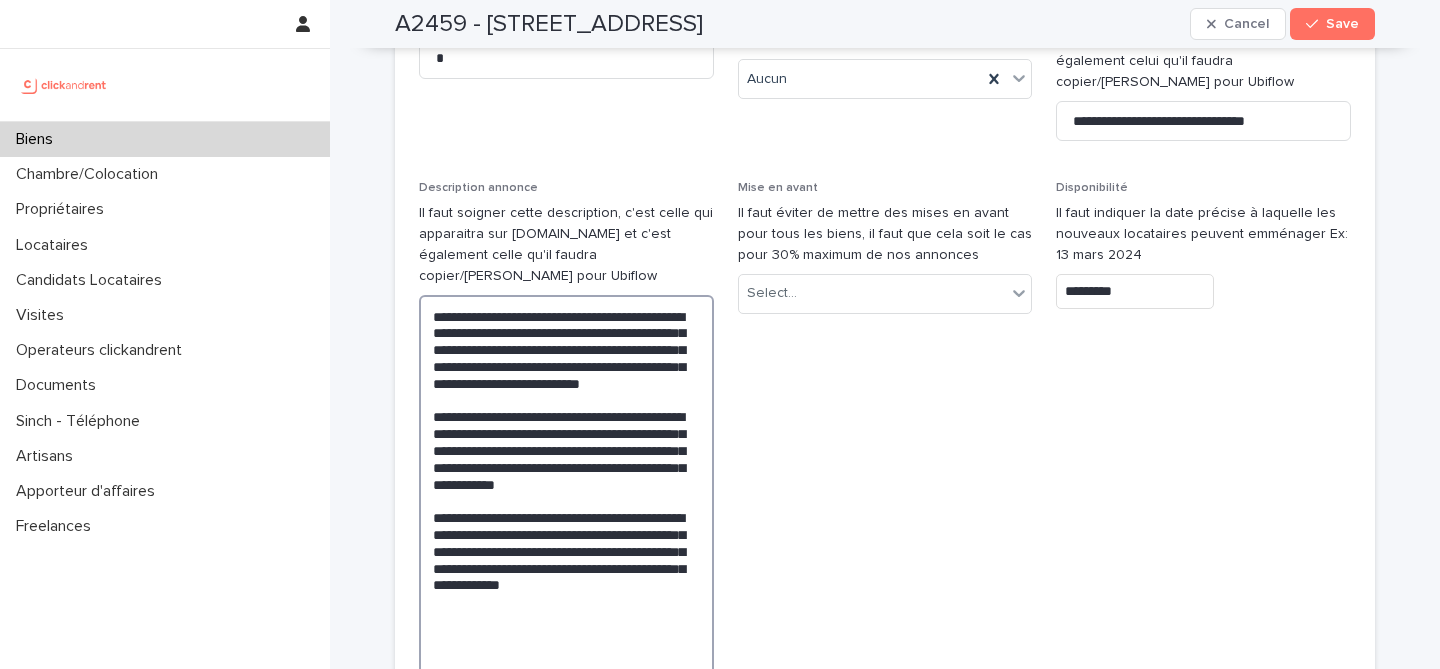click on "**********" at bounding box center (566, 493) 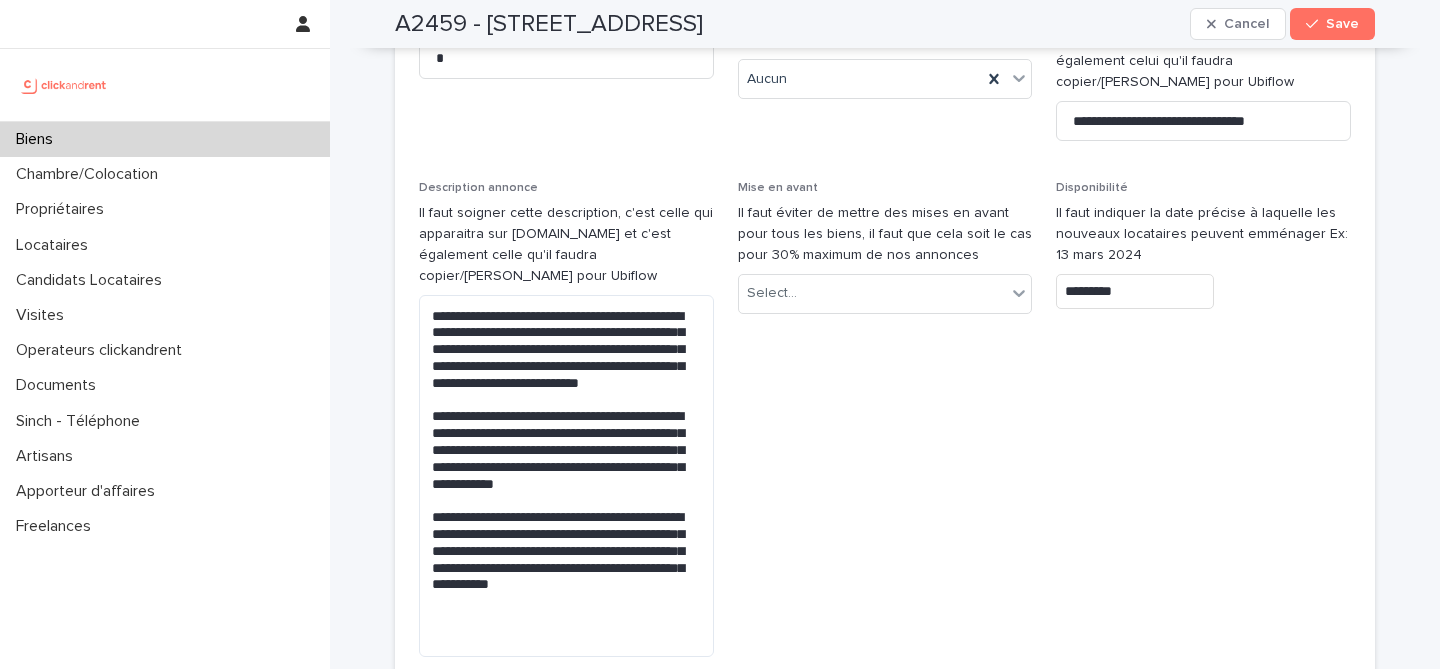click on "Mise en avant Il faut éviter de mettre des mises en avant pour tous les biens, il faut que cela soit le cas pour 30% maximum de nos annonces Select..." at bounding box center (885, 427) 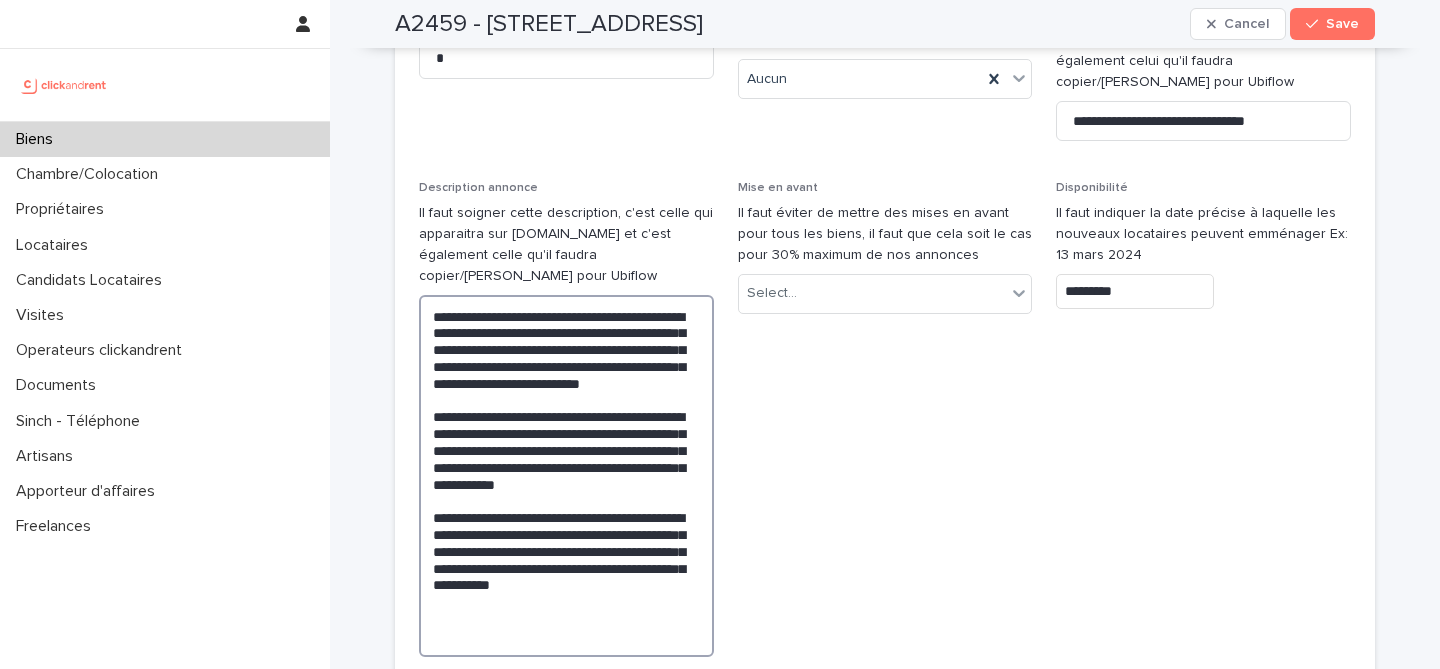 click on "**********" at bounding box center (566, 476) 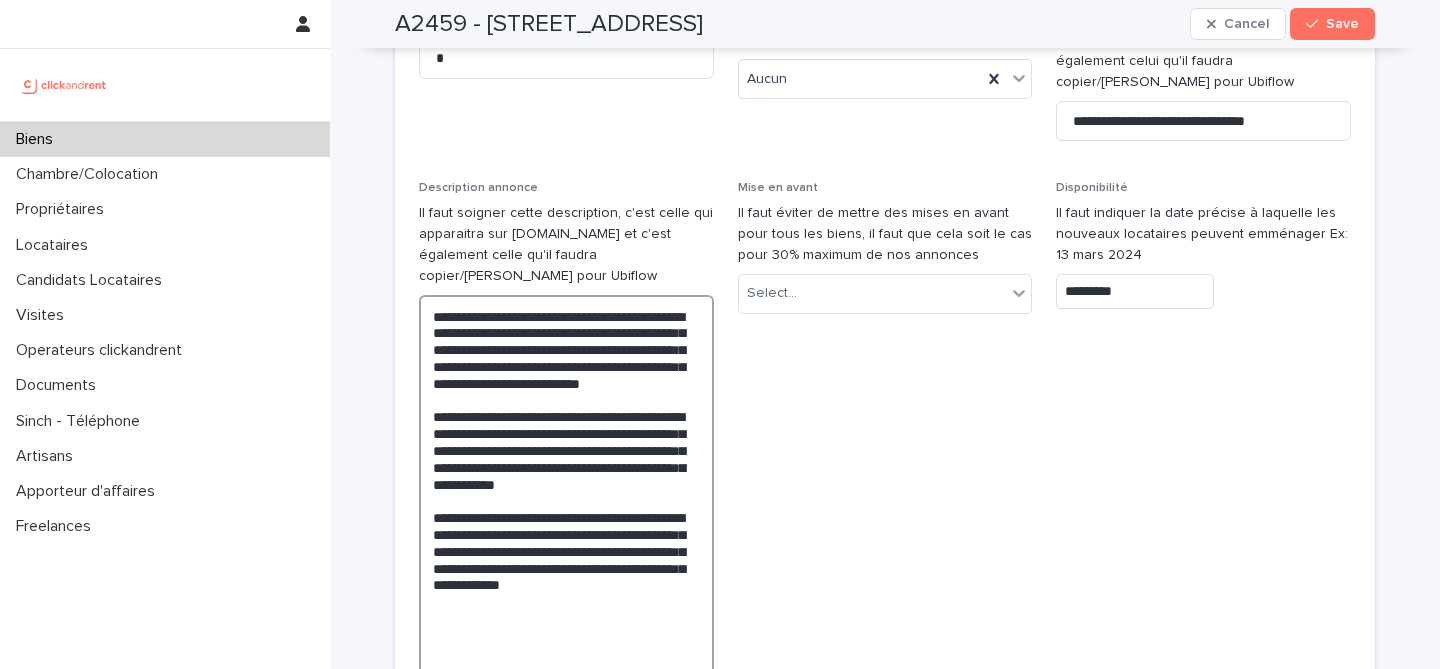 paste on "**********" 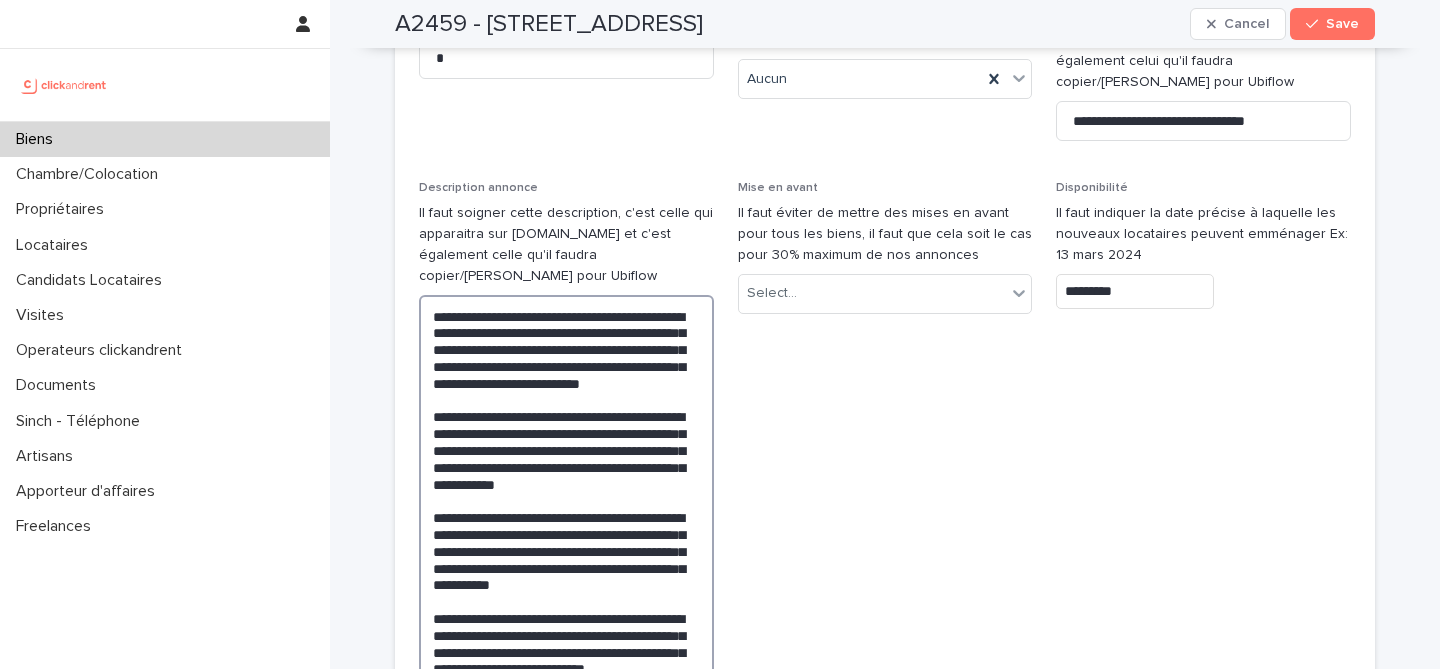 type on "**********" 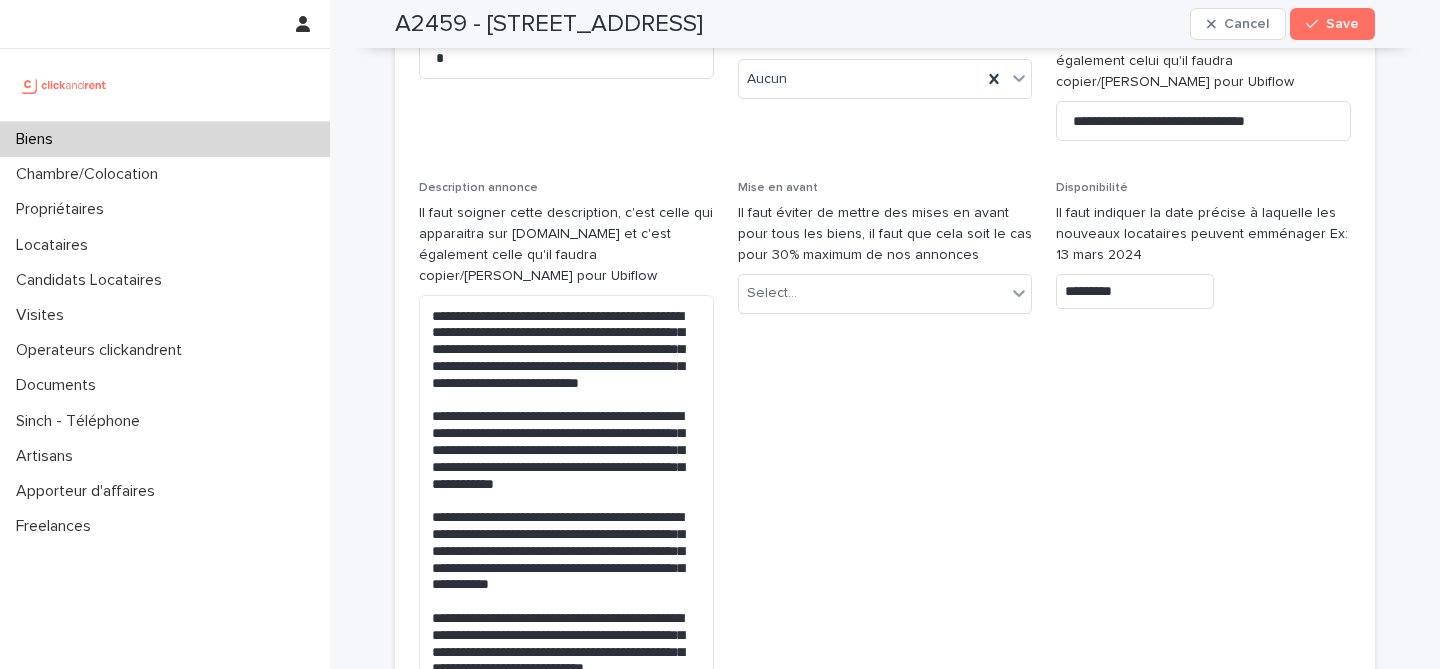 click on "Mise en avant Il faut éviter de mettre des mises en avant pour tous les biens, il faut que cela soit le cas pour 30% maximum de nos annonces Select..." at bounding box center [885, 528] 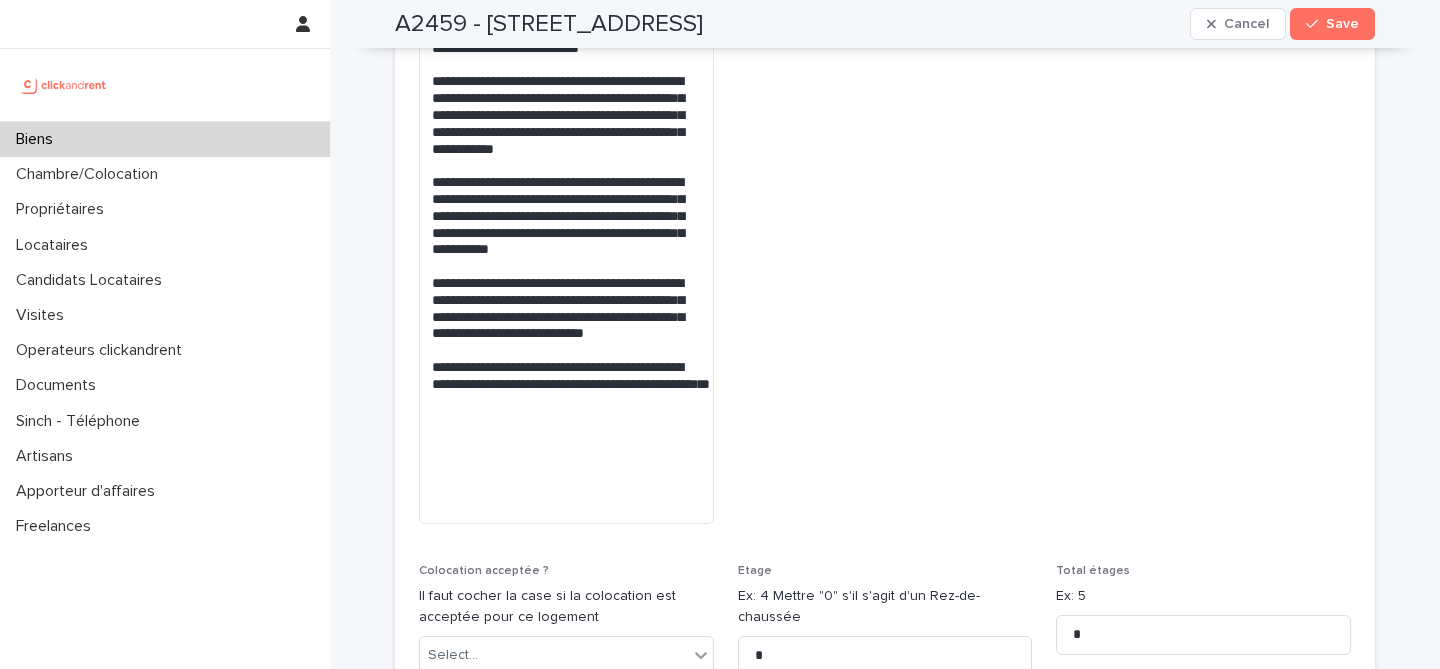 scroll, scrollTop: 6798, scrollLeft: 0, axis: vertical 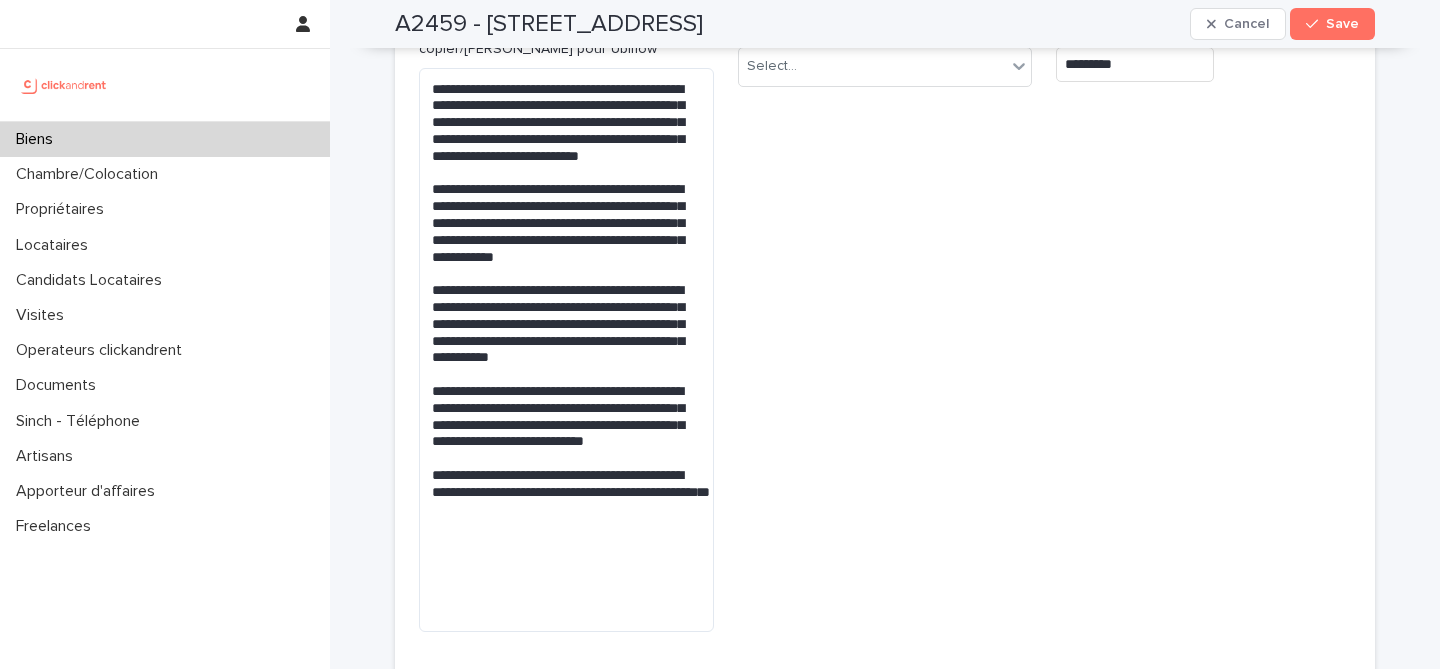 click on "A2459 - 8 rue Custine,  Paris 75018" at bounding box center [549, 24] 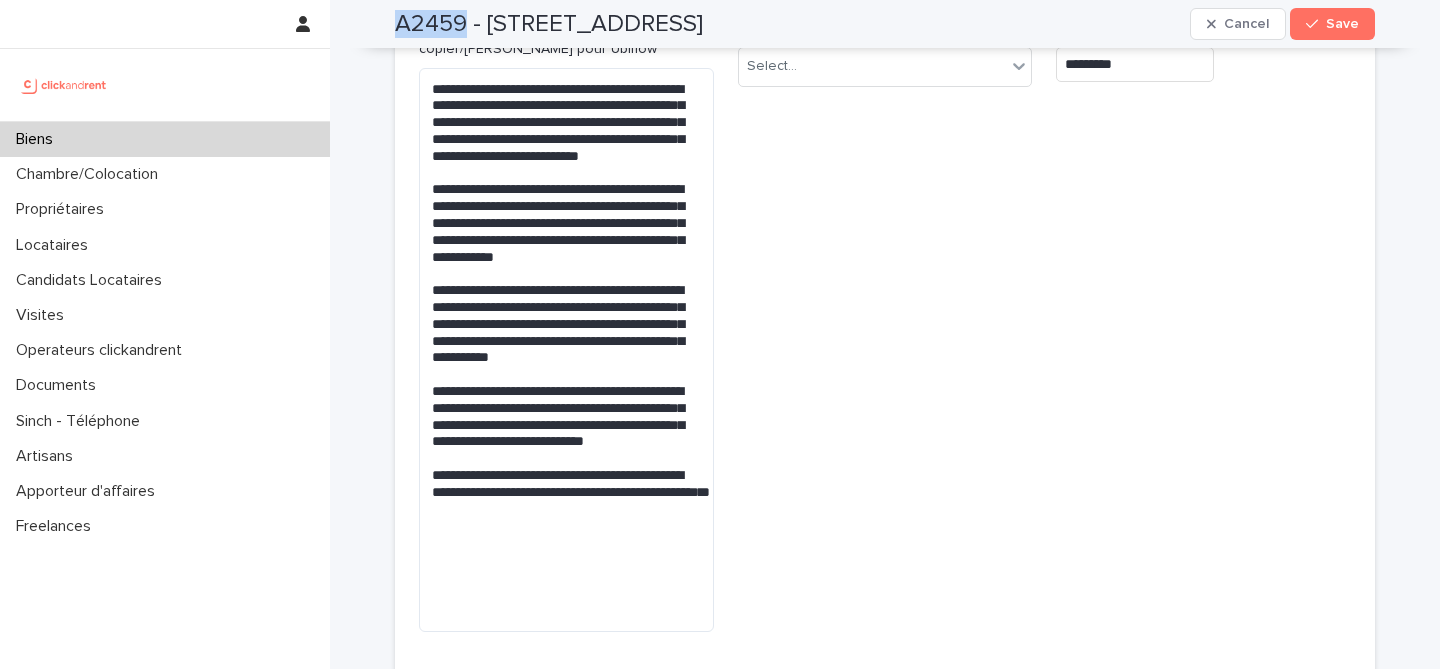 click on "A2459 - 8 rue Custine,  Paris 75018" at bounding box center (549, 24) 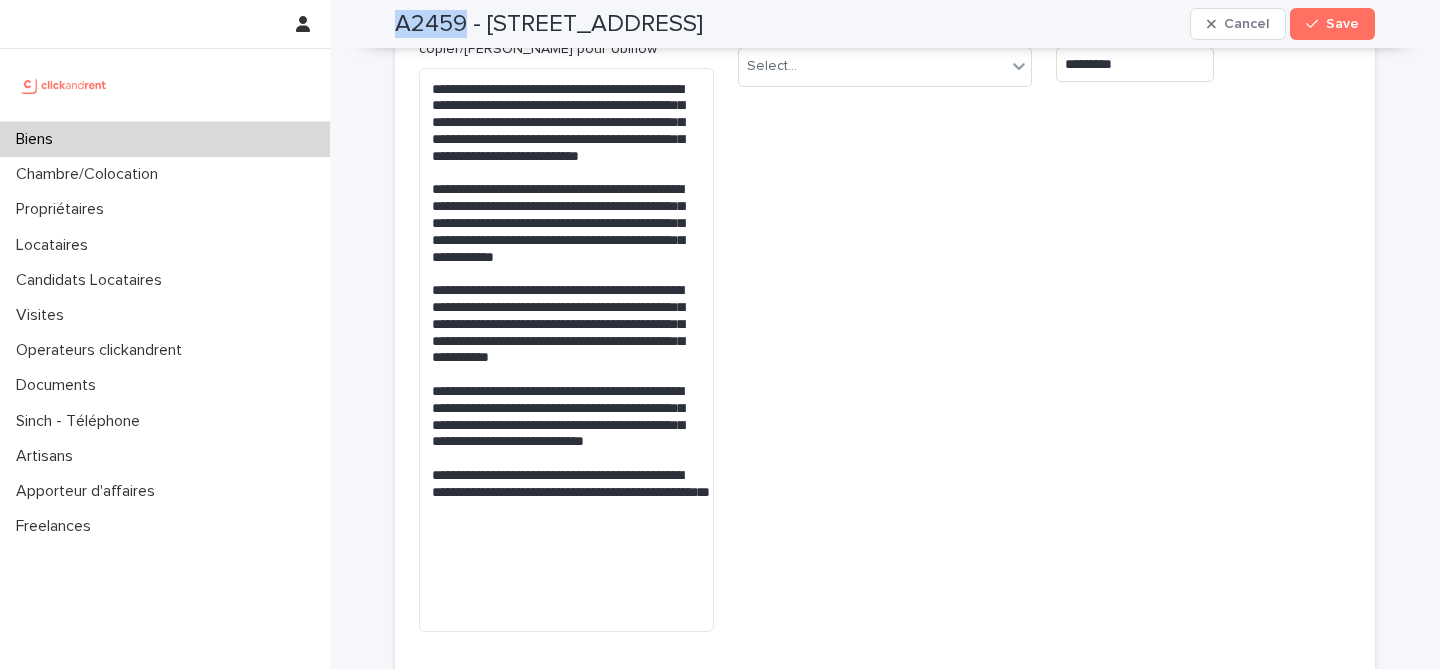 copy on "A2459" 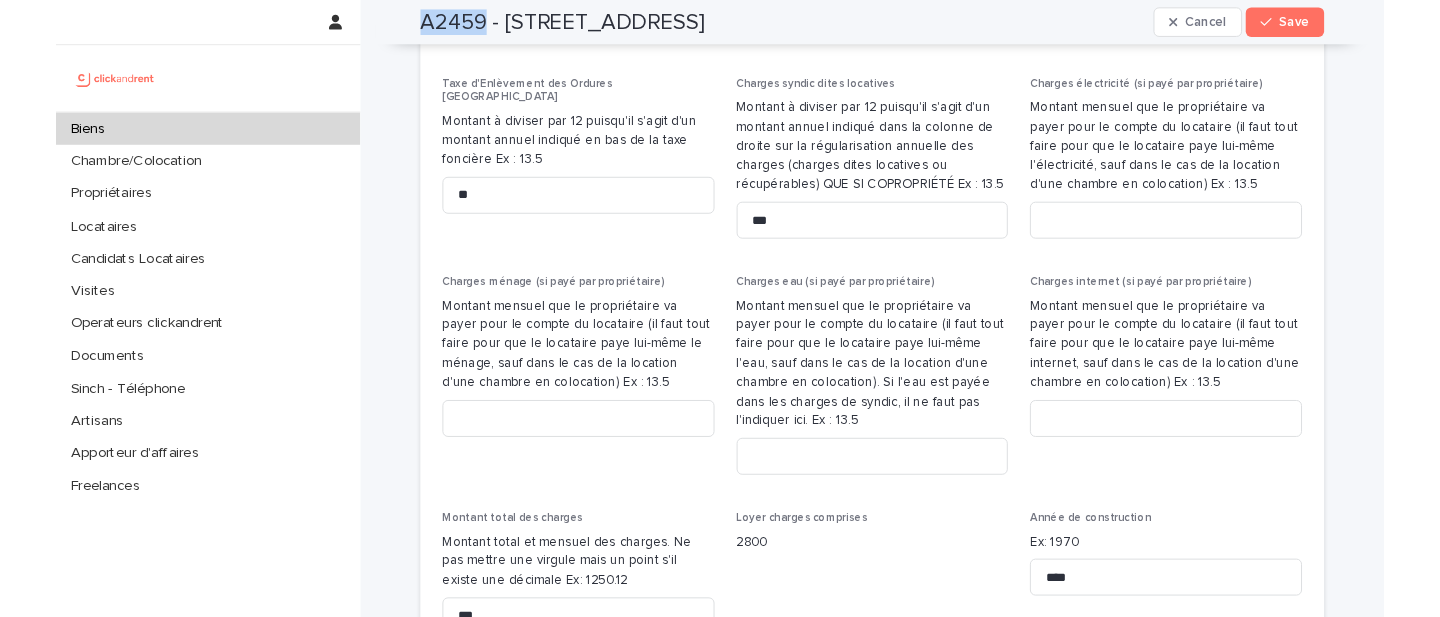 scroll, scrollTop: 3455, scrollLeft: 0, axis: vertical 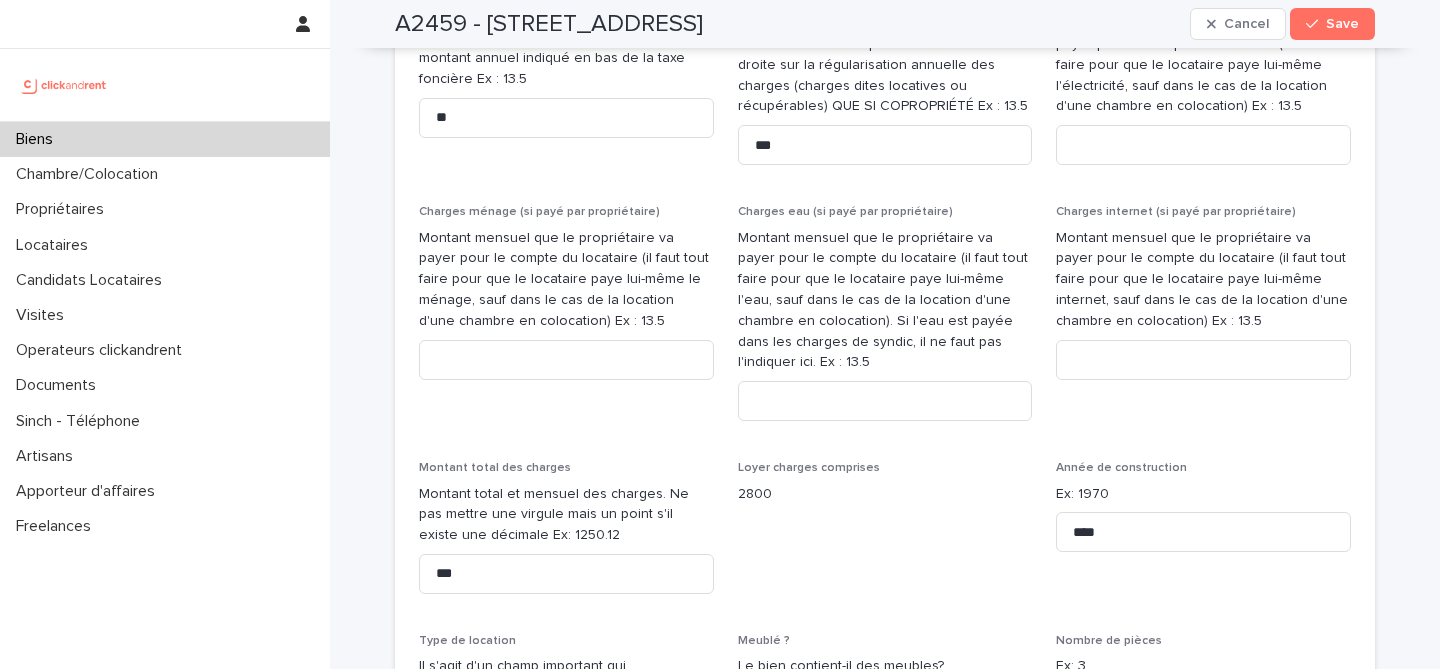 click on "Opérateur commercial Victor Hecquet   Opérateur opérationnel Qui est l'opérateur opérationnel en charge de la mise en location de ce bien ? Sophie Millet Propriétaires Paul Mochkovitch Sophie Caillaud Propriétaire Principal Indiquez ici le propriétaire qui sera contacté en priorité lors de la mise en location. Paul Mochkovitch Plafond de revenus du locataire ? OBLIGATOIRE : indiquez ici si le bien est soumis à un statut spécifique Aucun Zone Pinel Trouvez la zone sur ce site : https://www.service-public.fr/simulateur/calcul/zonage-abc  Select... Pinel : surperficie de l'extérieur En Pinel, s'il y a une loggia, une terrasse ou un balcon, vous devez mettre la superficie ici. Pour connaître la superficie, vous devez obligatoirement demander au propriétaire de vous fournir le plan du promoteur, dont vous trouverez un exemple ici : https://drive.google.com/file/d/1v1t61dKzZxHU9GlAAAg4Ul-dA2zEe9Cb/view?usp=sharing  Date de signature Mandat ******** Description pour Mandat Location annexe Cave Oui **" at bounding box center [885, 545] 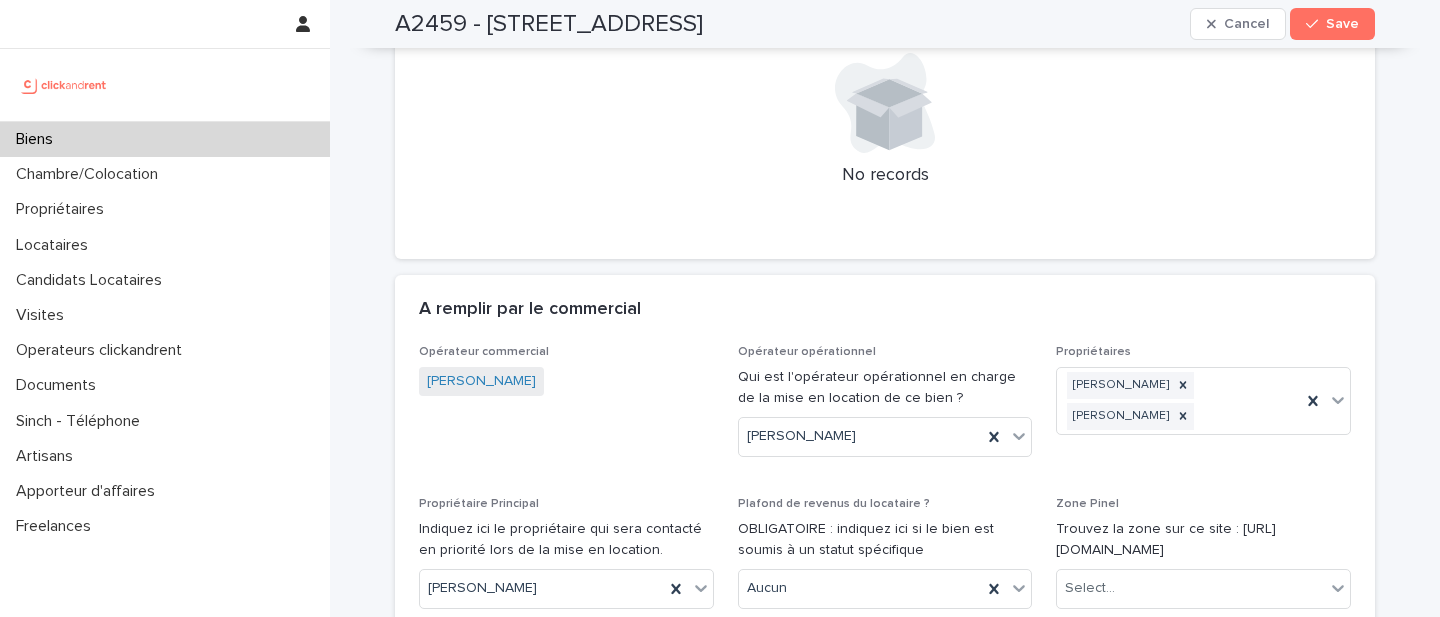 scroll, scrollTop: 2090, scrollLeft: 0, axis: vertical 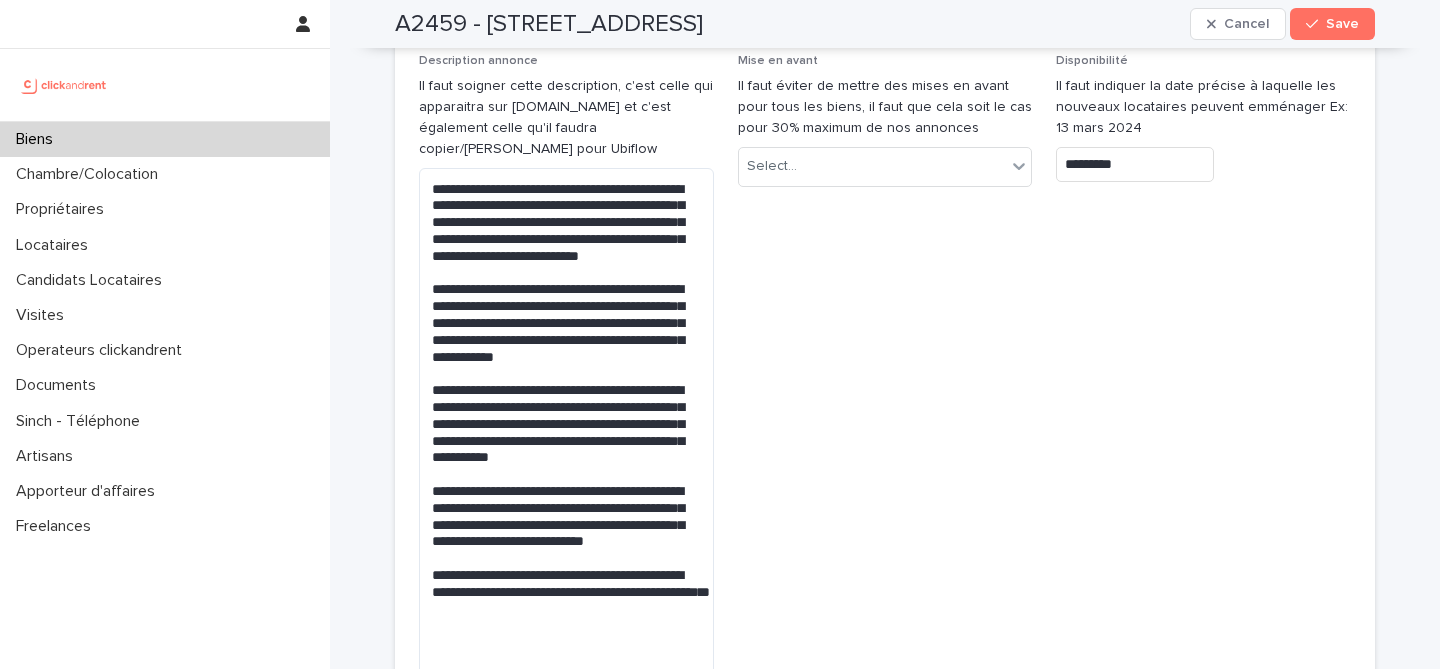 click on "A2459 - 8 rue Custine,  Paris 75018" at bounding box center [549, 24] 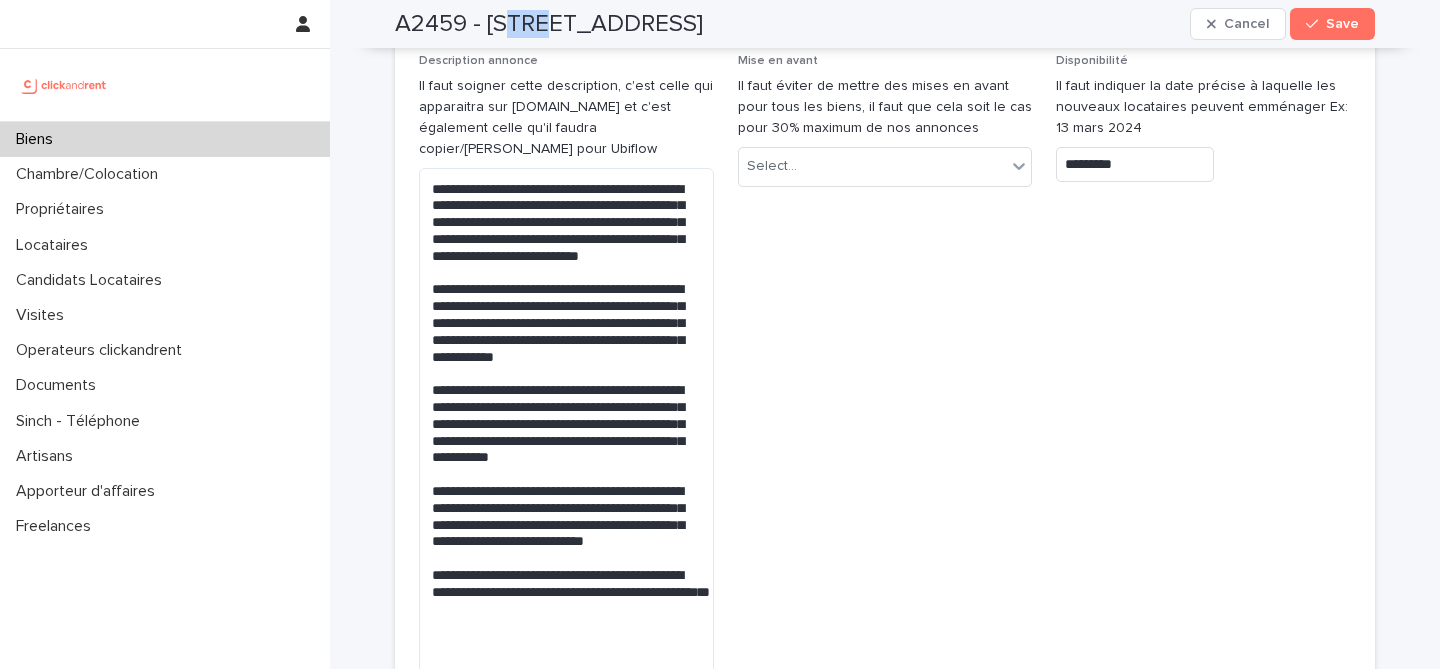 click on "A2459 - 8 rue Custine,  Paris 75018" at bounding box center [549, 24] 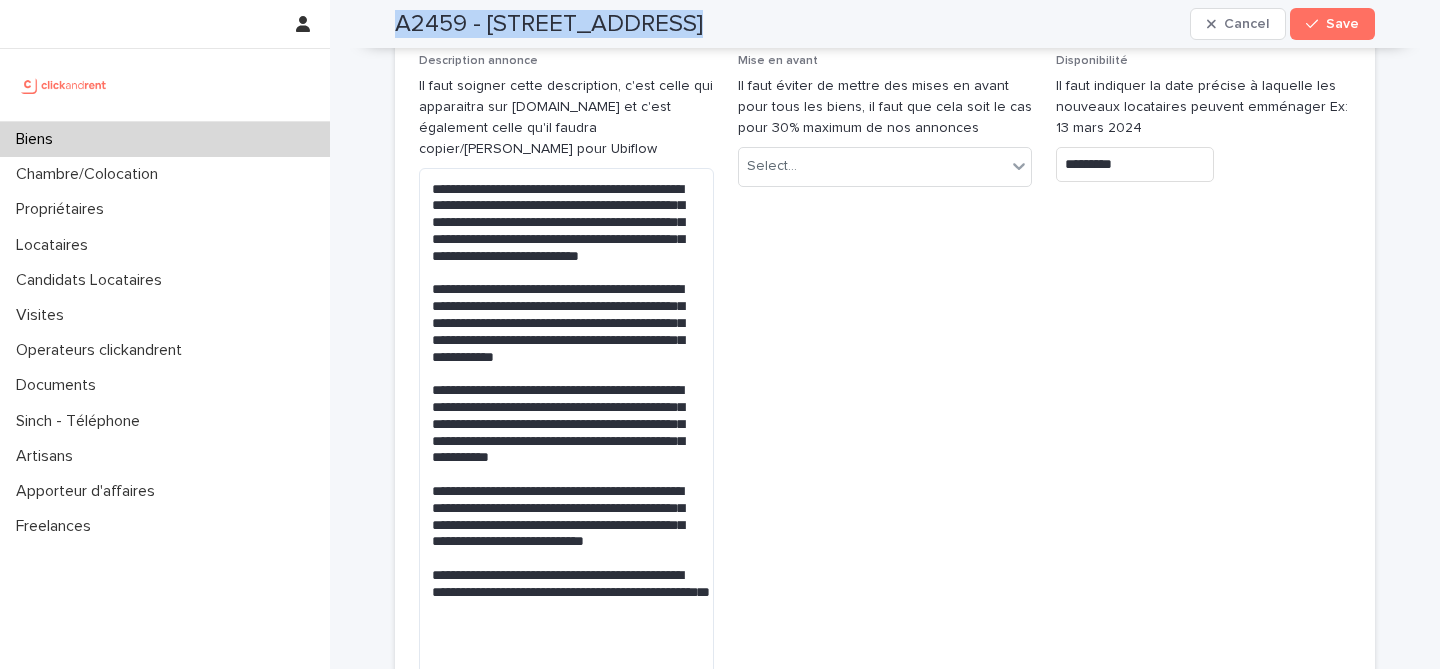 click on "A2459 - 8 rue Custine,  Paris 75018" at bounding box center (549, 24) 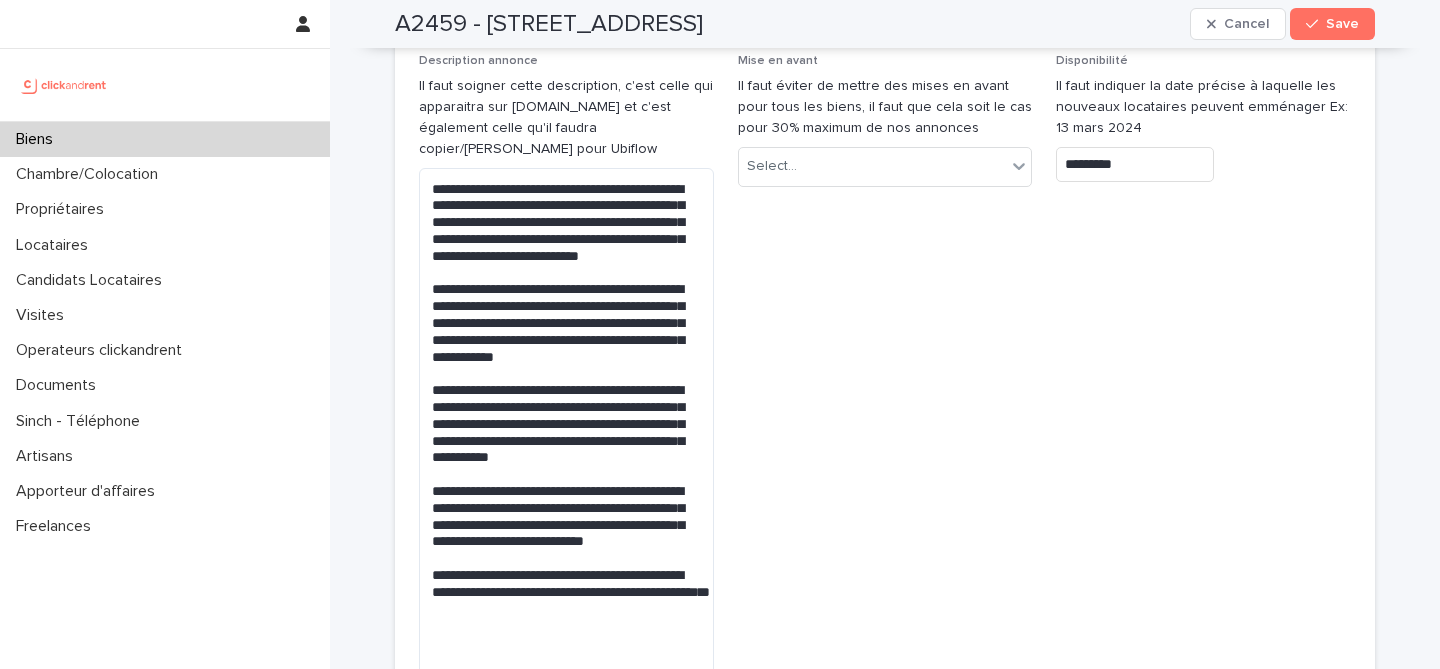 click on "A2459 - 8 rue Custine,  Paris 75018" at bounding box center [549, 24] 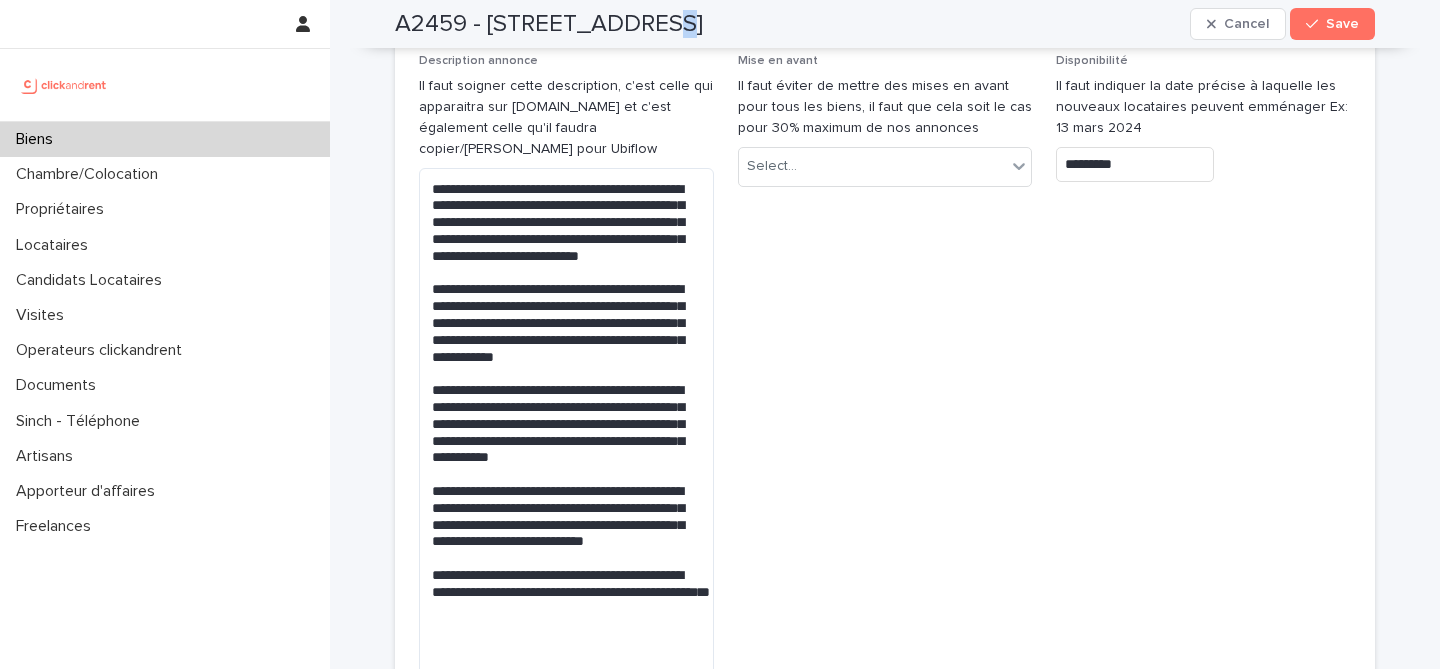 click on "A2459 - 8 rue Custine,  Paris 75018" at bounding box center (549, 24) 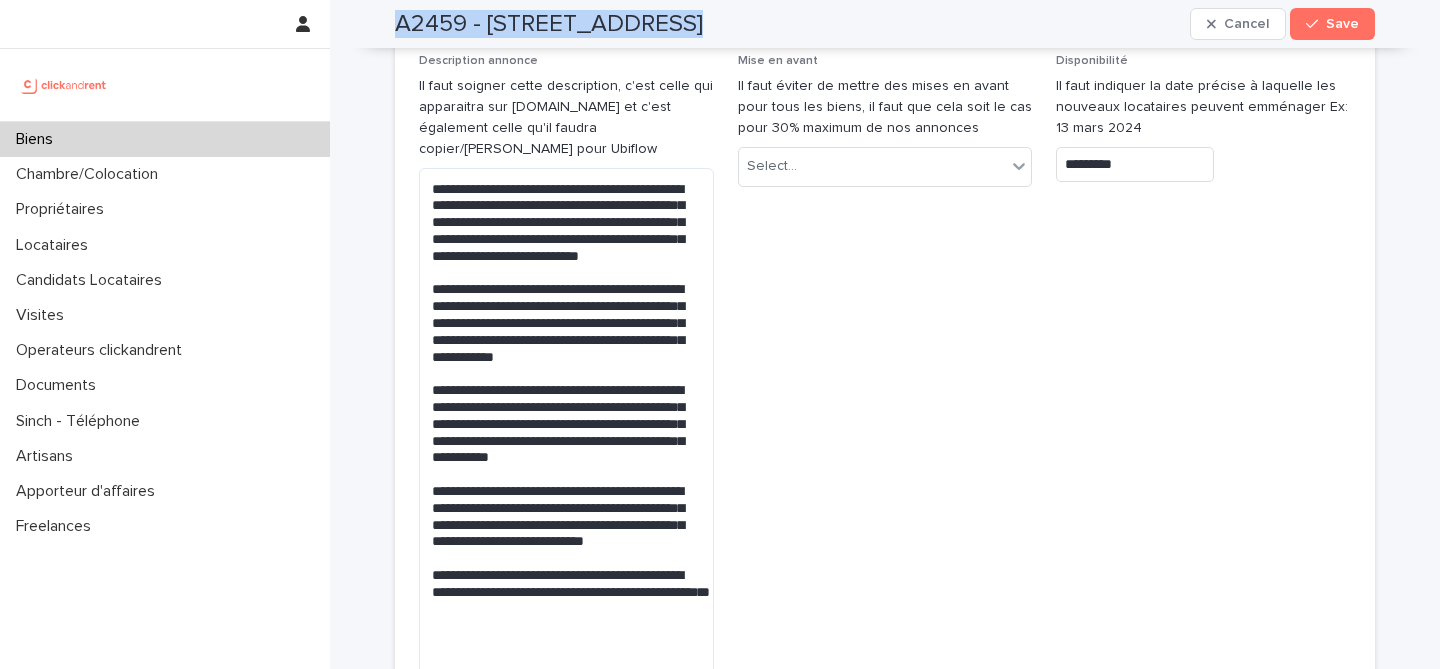 click on "A2459 - 8 rue Custine,  Paris 75018" at bounding box center [549, 24] 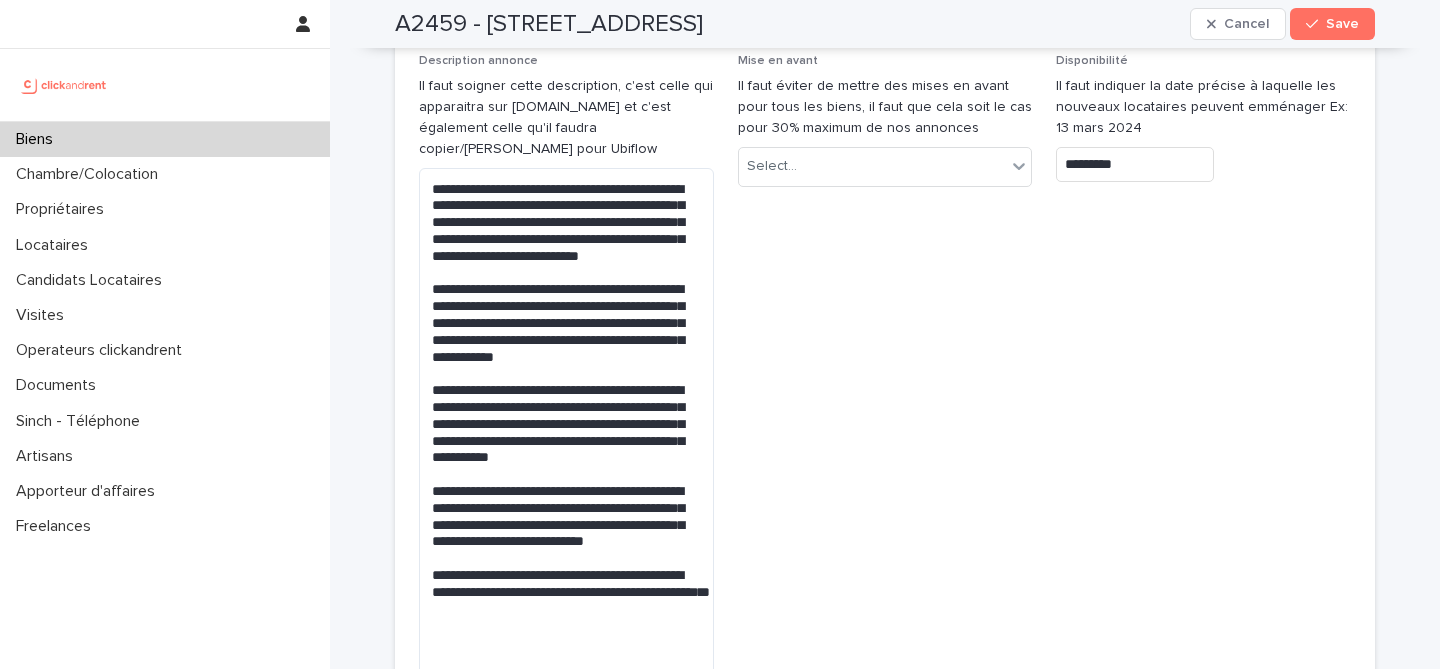 click on "Mise en avant Il faut éviter de mettre des mises en avant pour tous les biens, il faut que cela soit le cas pour 30% maximum de nos annonces Select..." at bounding box center [885, 401] 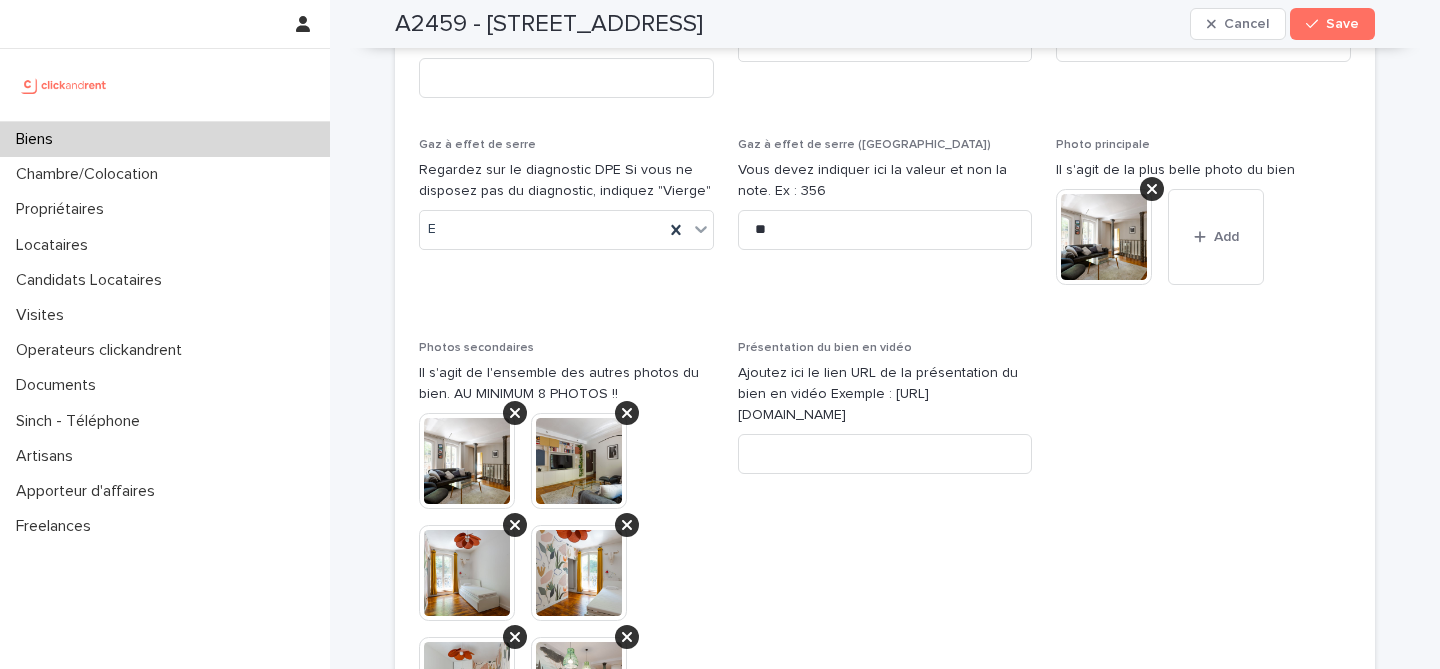 scroll, scrollTop: 8949, scrollLeft: 0, axis: vertical 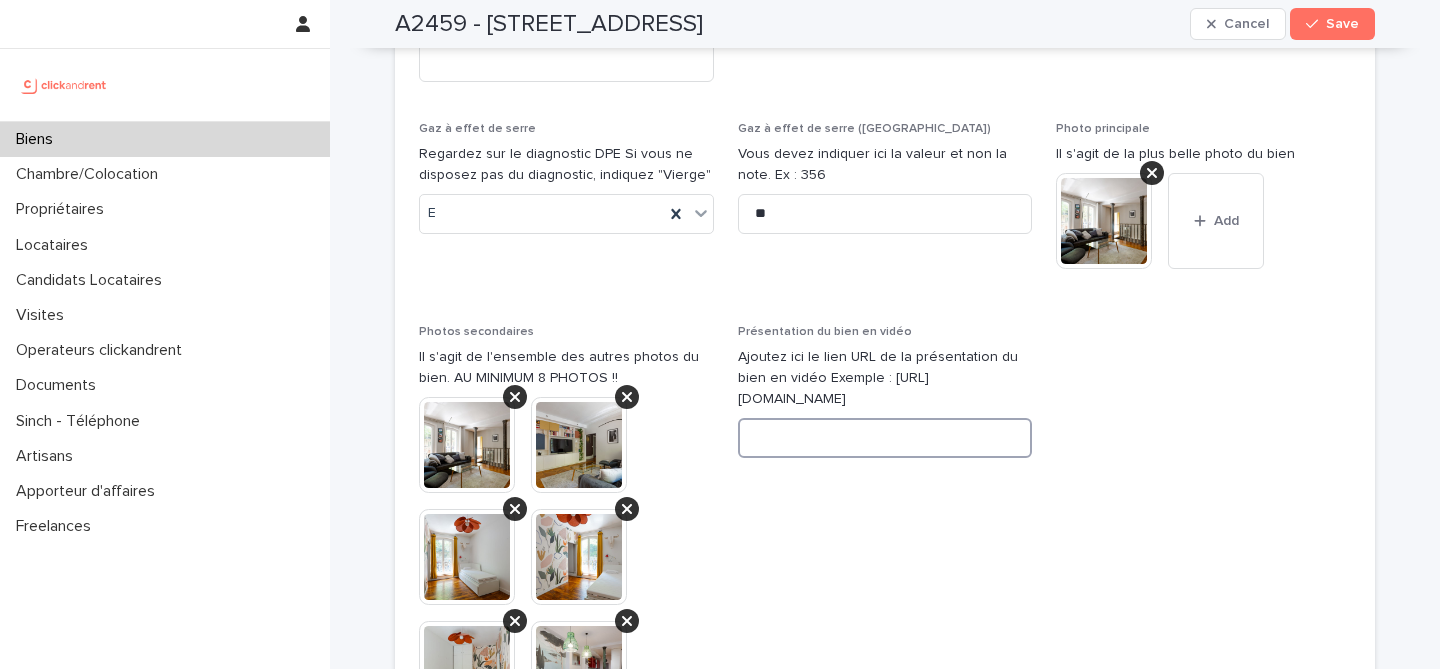 click at bounding box center [885, 438] 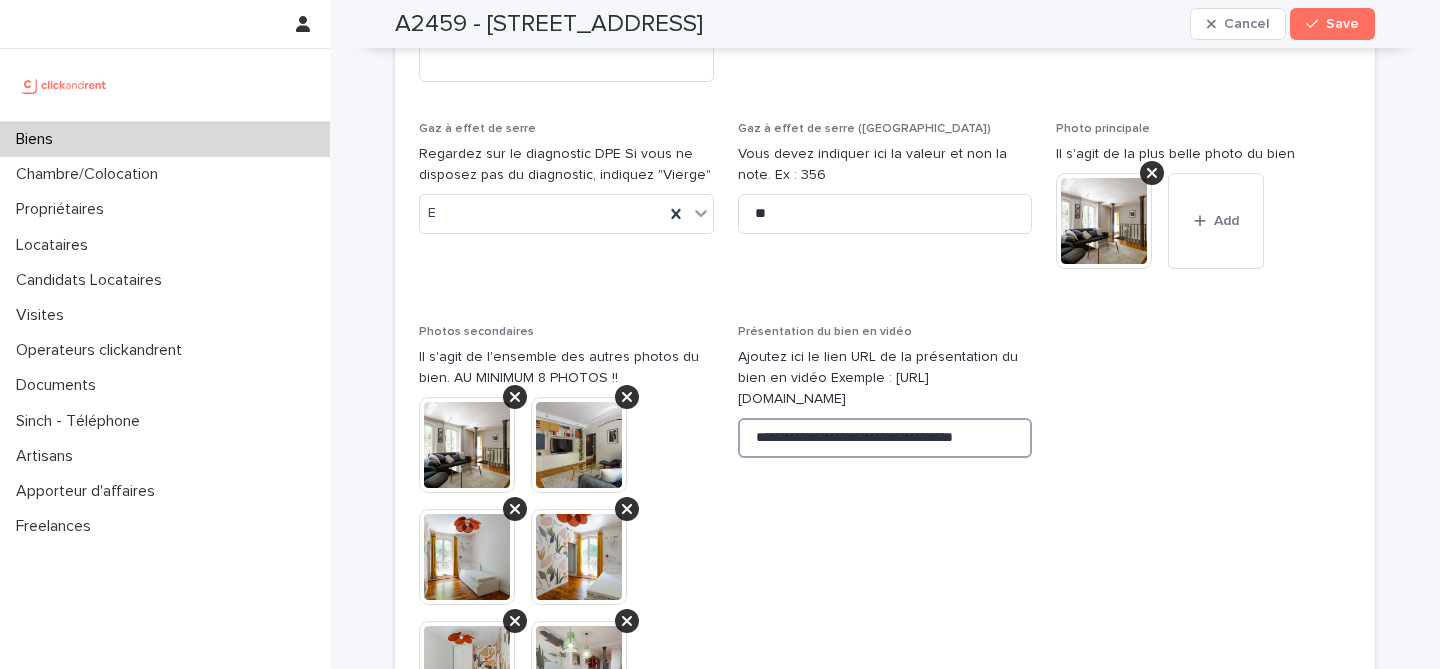 scroll, scrollTop: 0, scrollLeft: 4, axis: horizontal 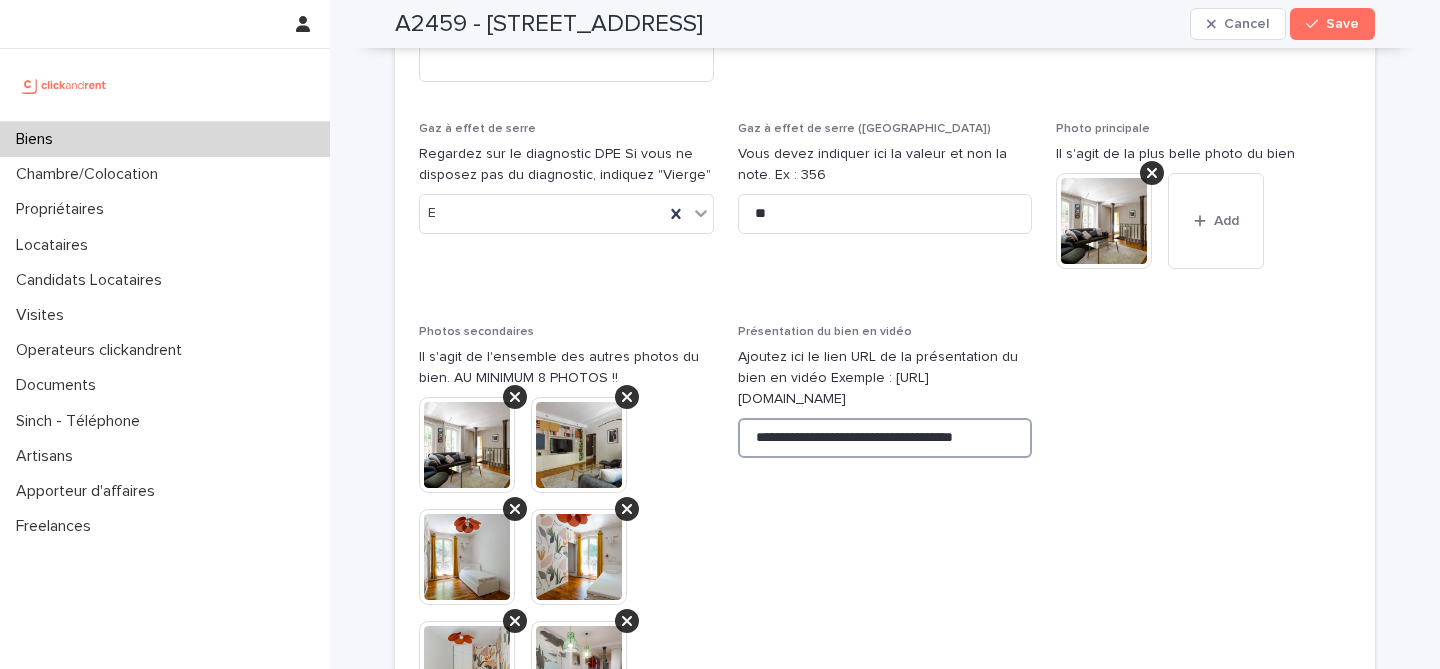 type on "**********" 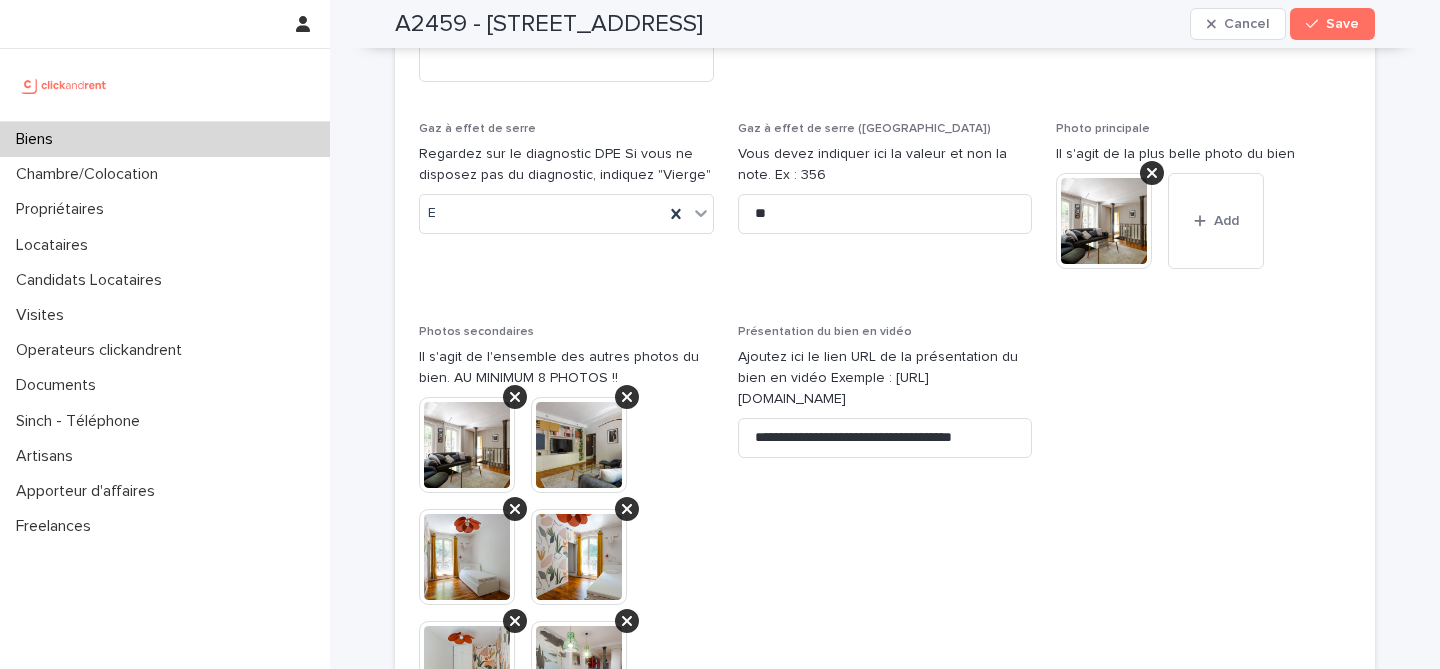 click at bounding box center [1203, 981] 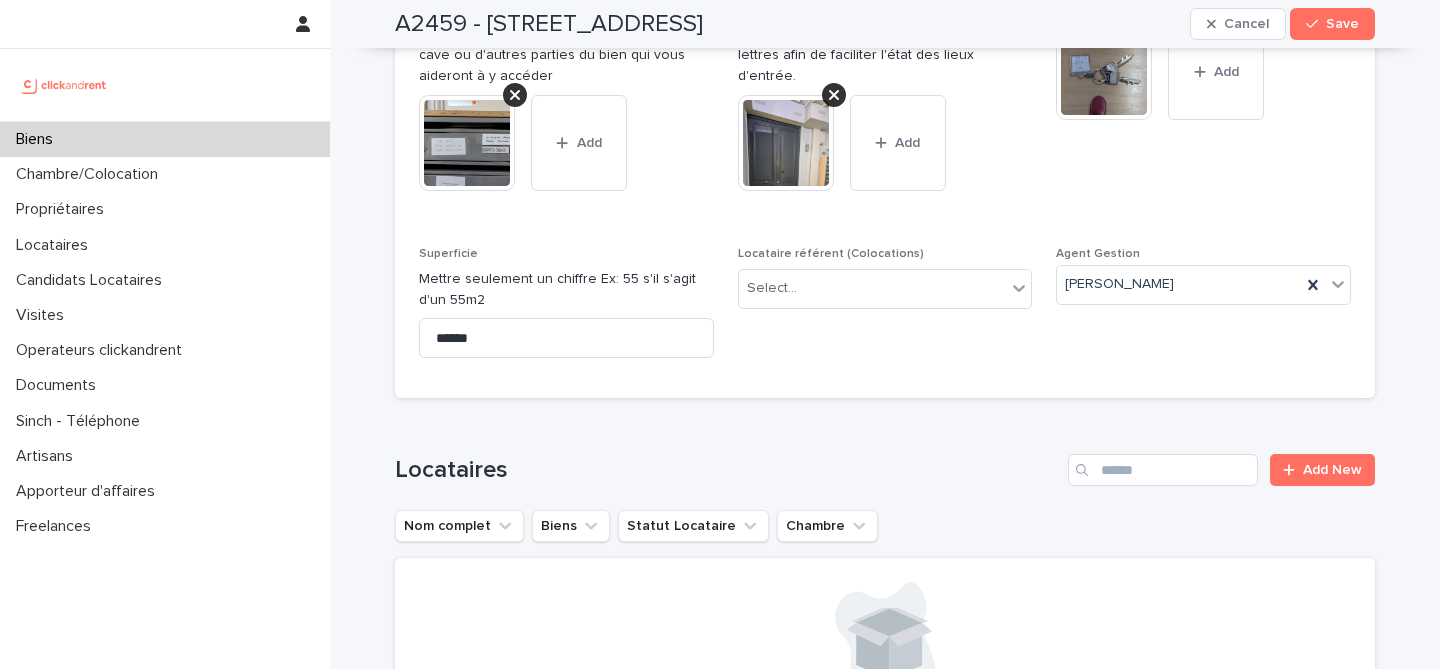 scroll, scrollTop: 1562, scrollLeft: 0, axis: vertical 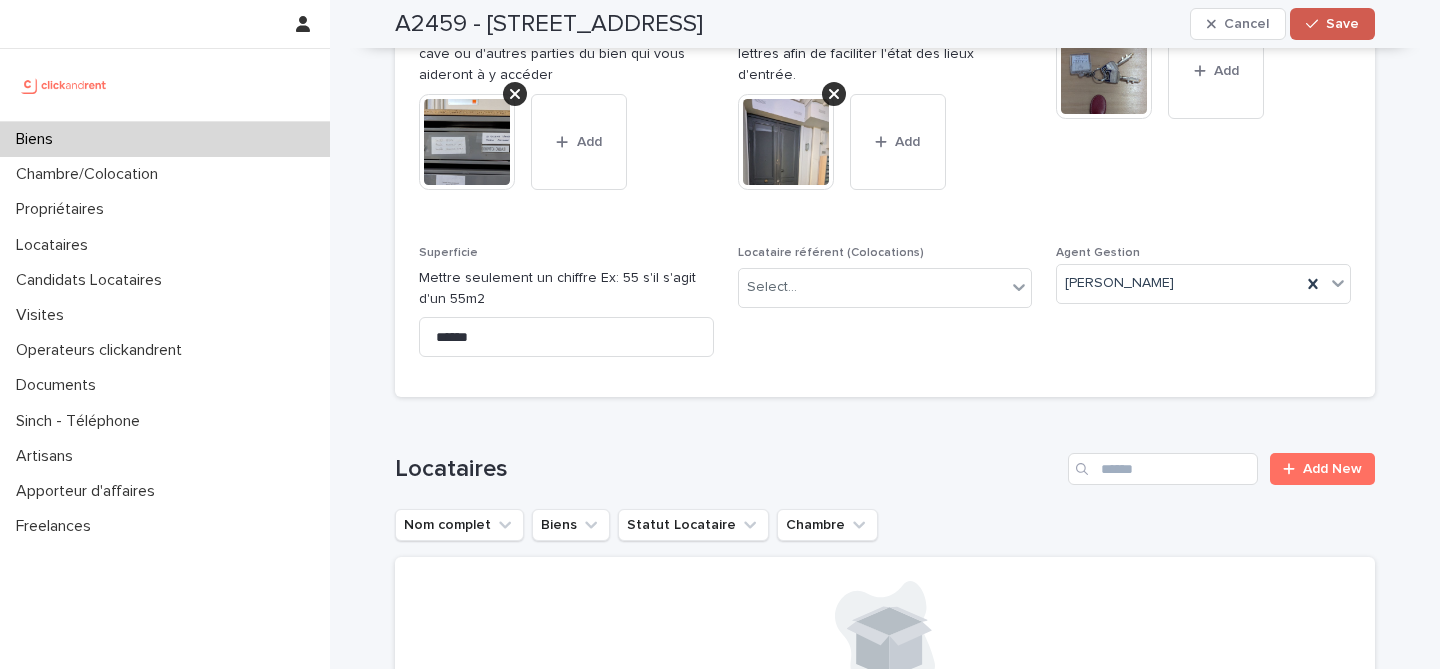 click on "Save" at bounding box center [1332, 24] 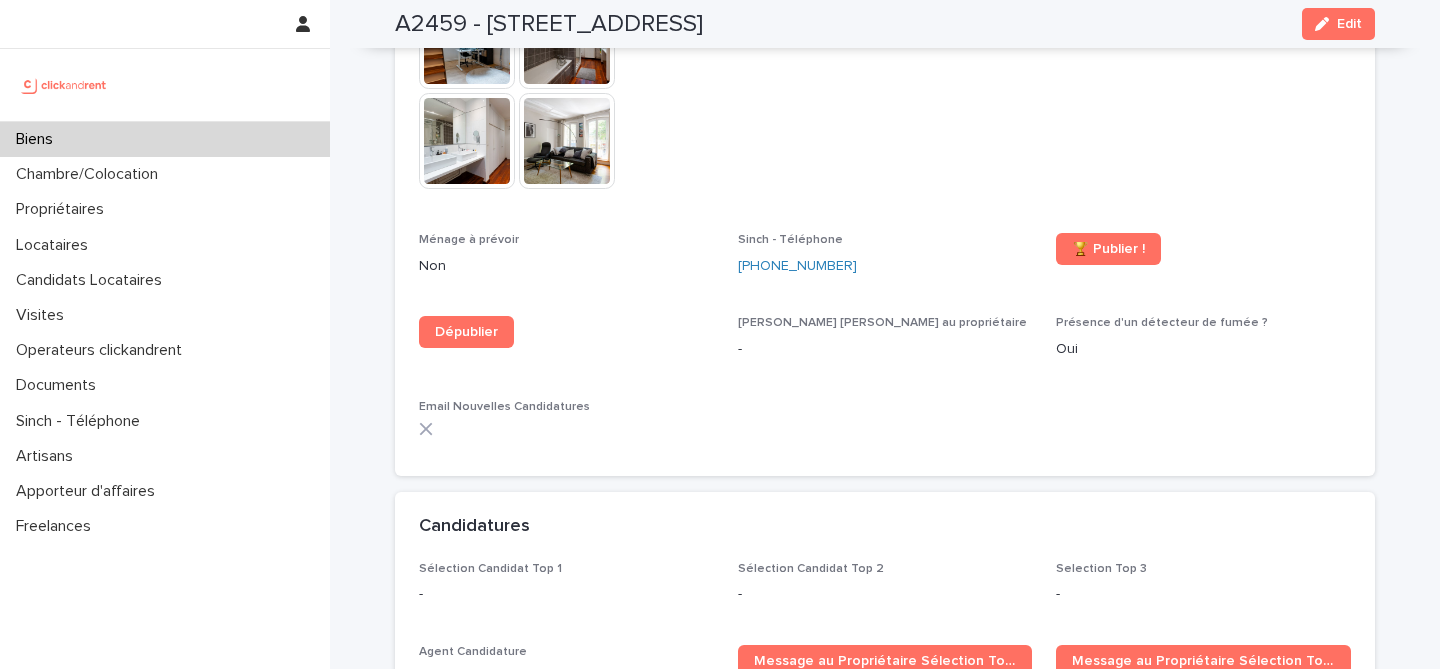 scroll, scrollTop: 6984, scrollLeft: 0, axis: vertical 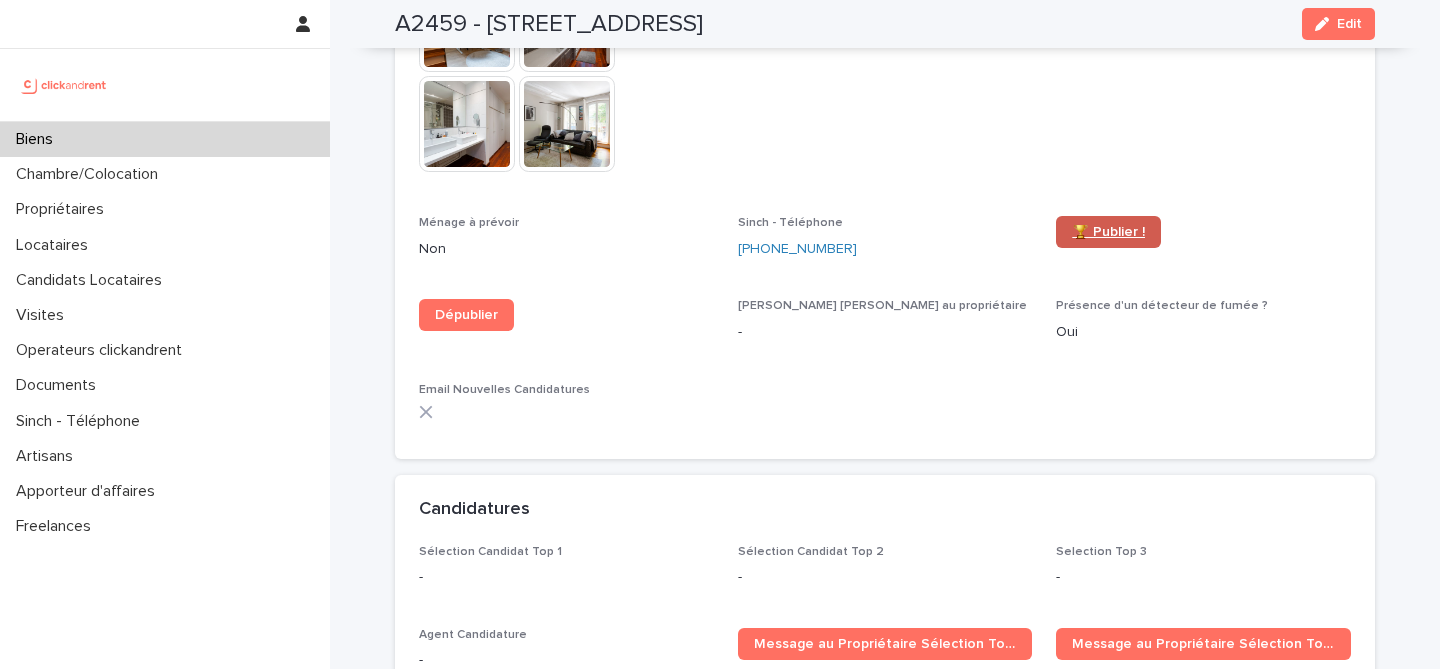 click on "🏆  Publier !" at bounding box center [1108, 232] 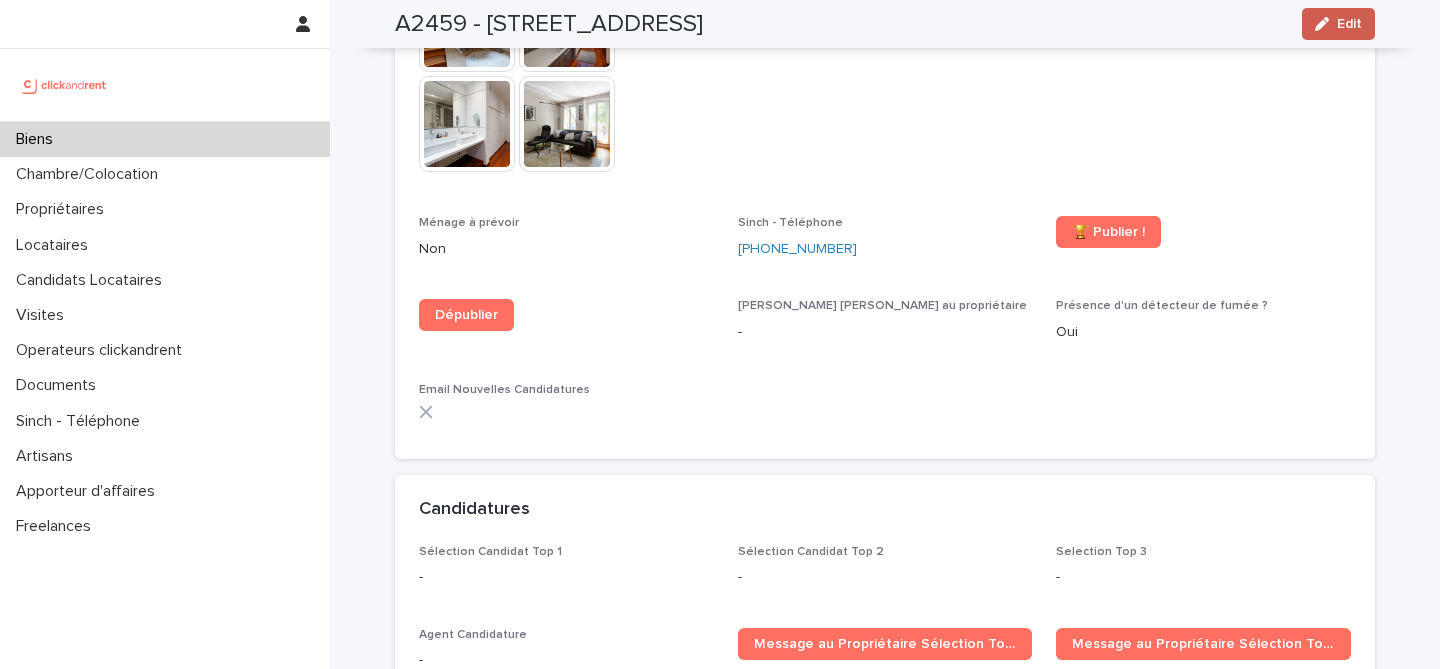 click on "Edit" at bounding box center (1349, 24) 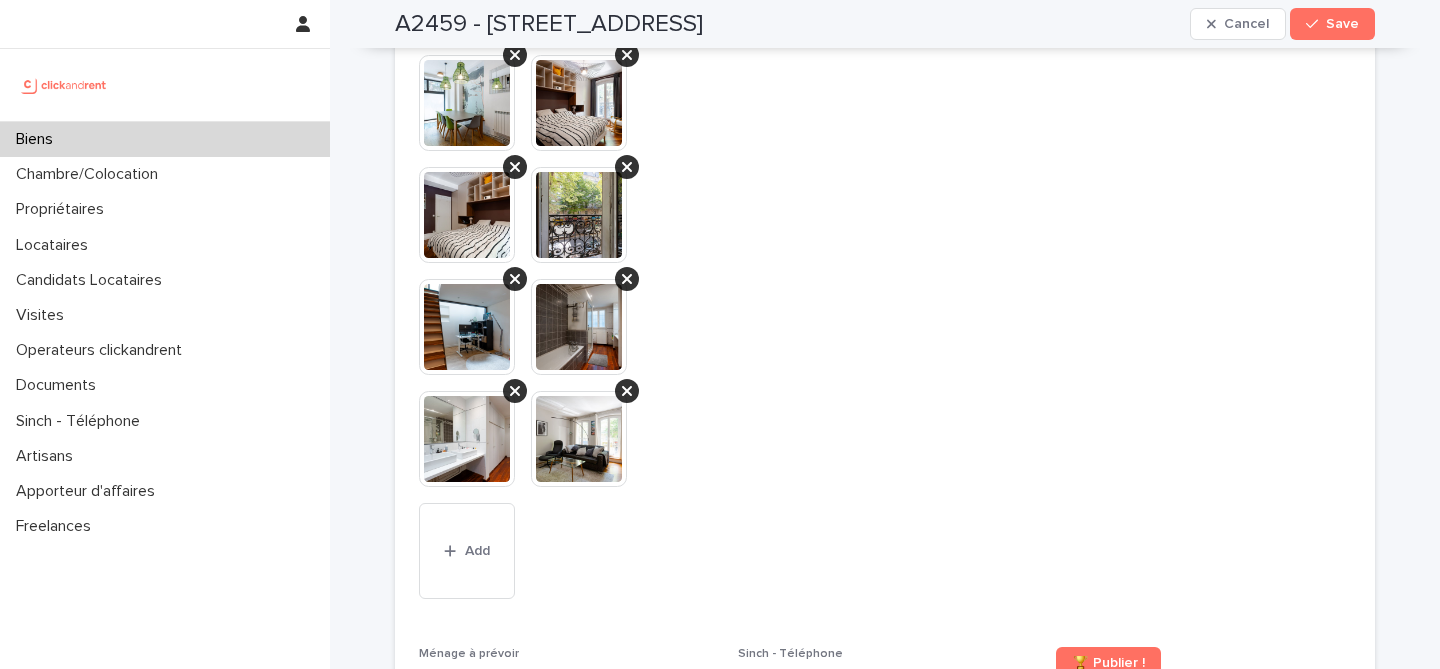 scroll, scrollTop: 9976, scrollLeft: 0, axis: vertical 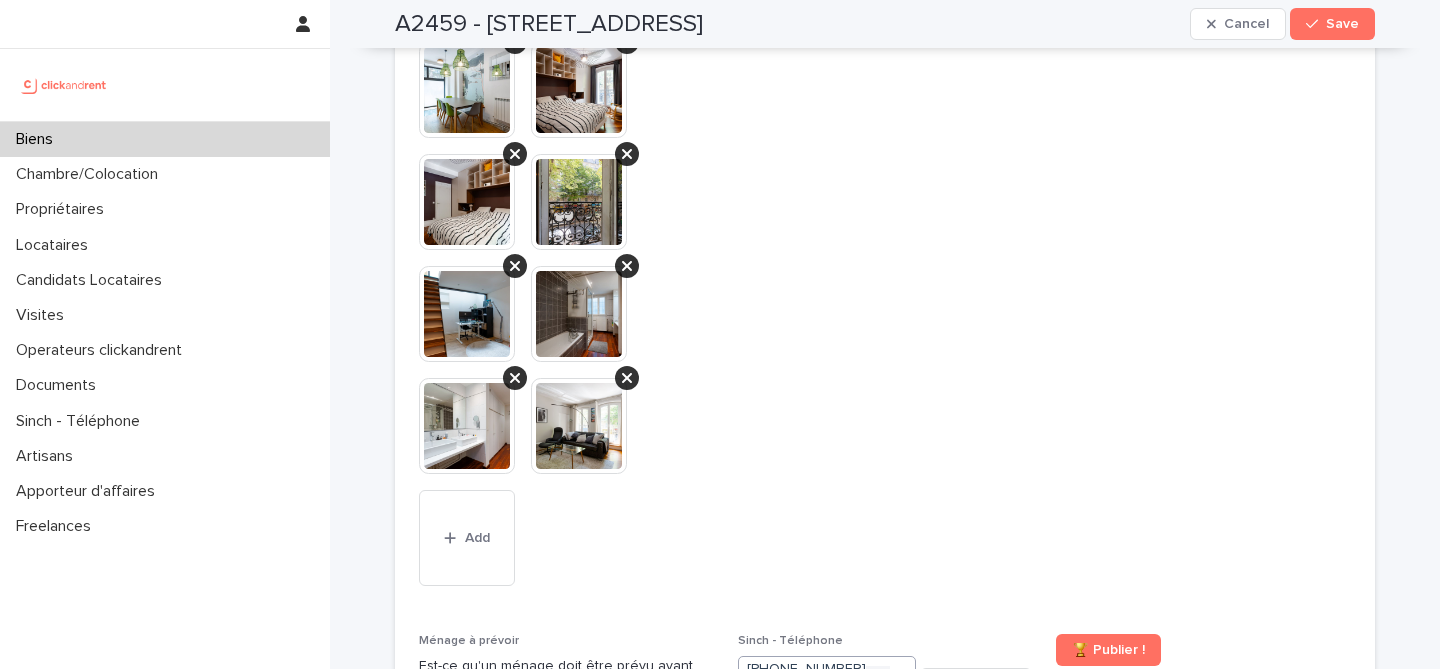 click 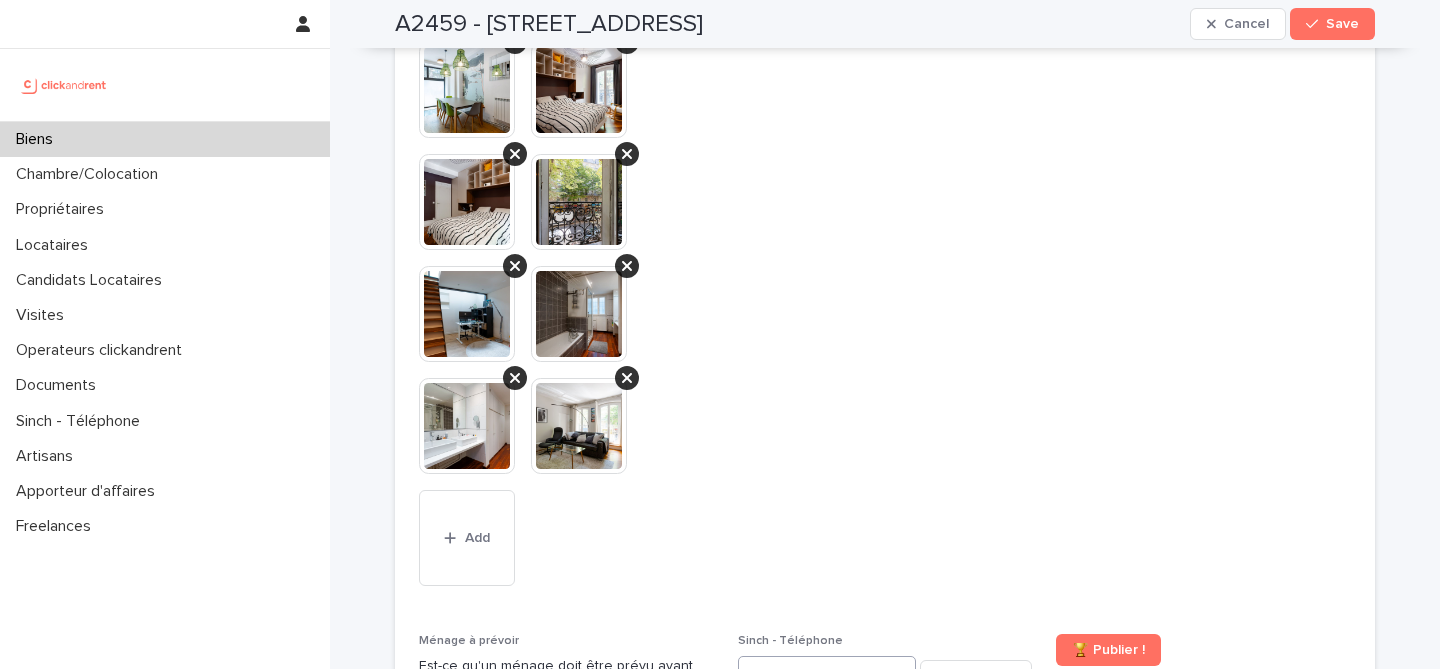 click 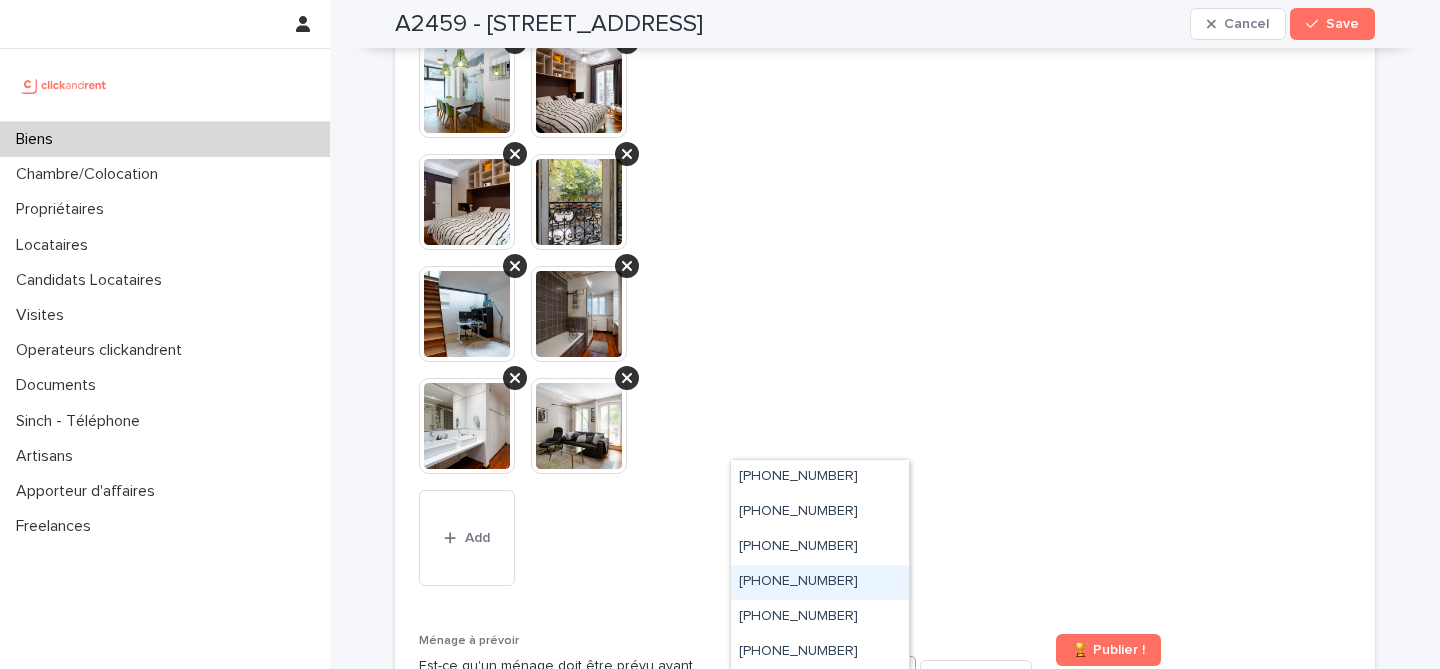 click on "+33755517181" at bounding box center (820, 582) 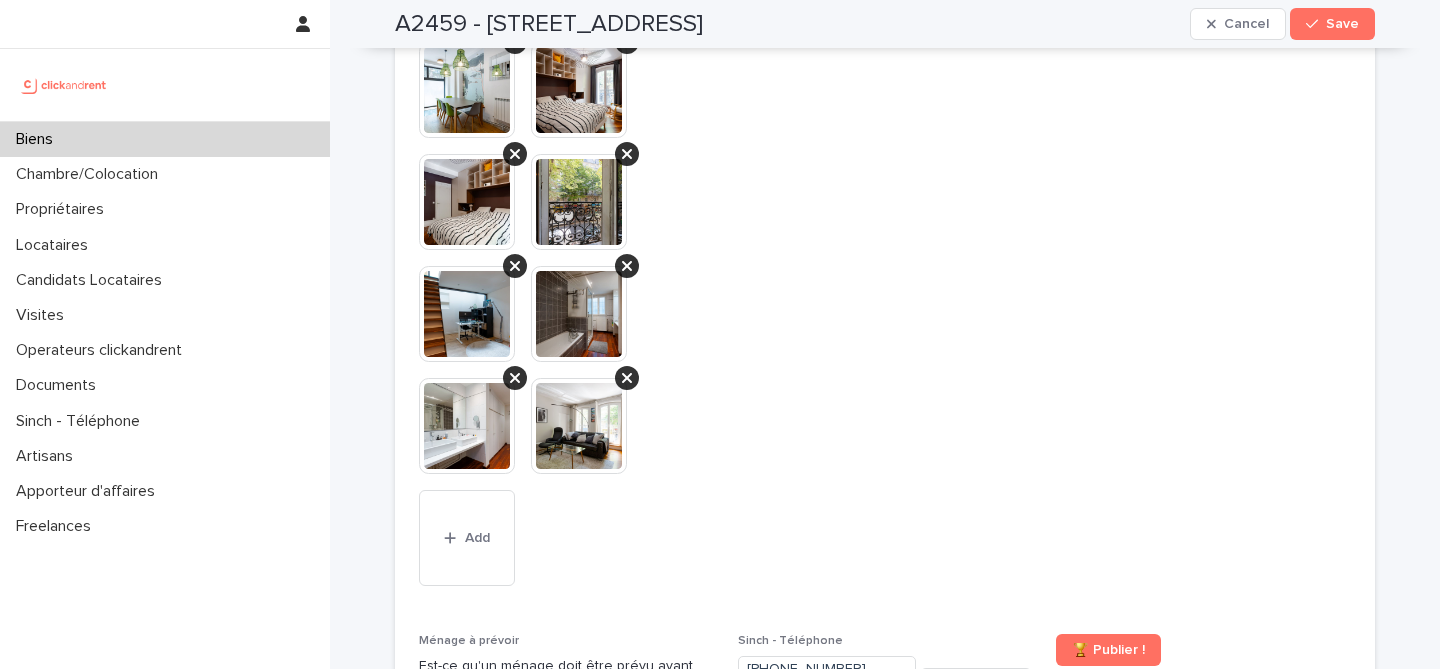 click at bounding box center [1203, -46] 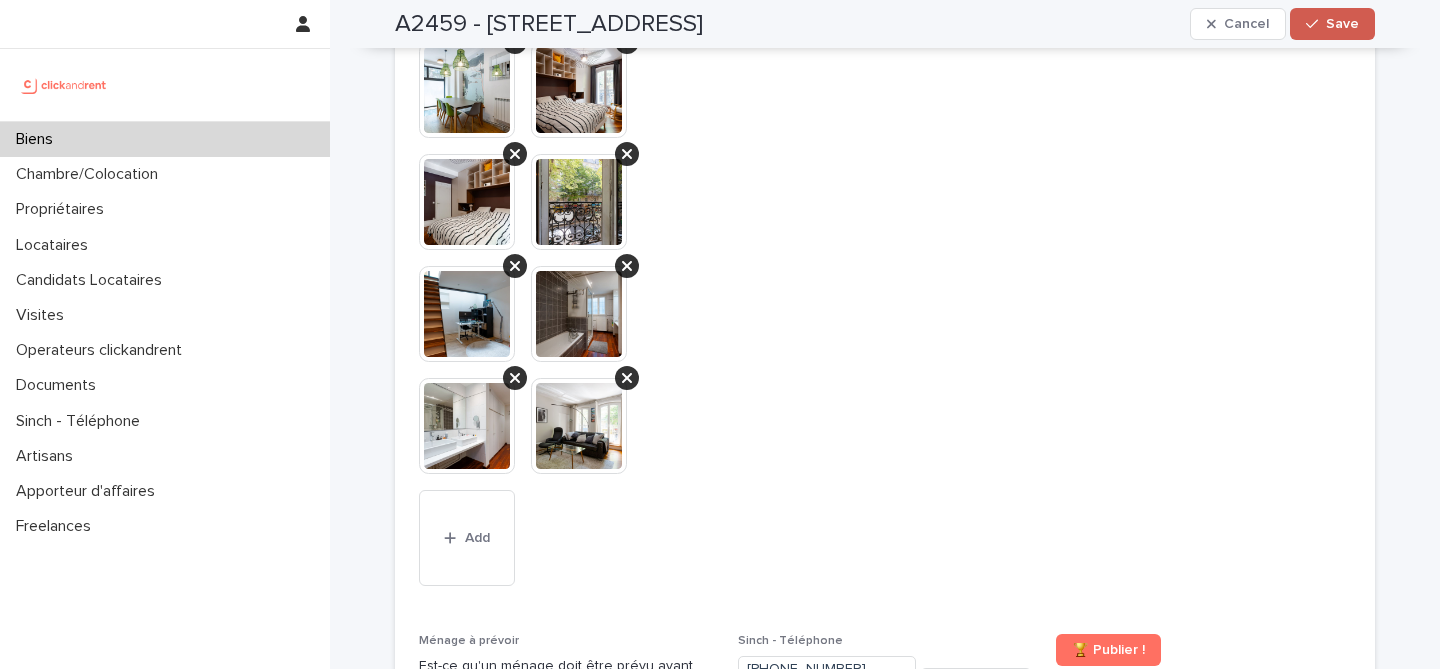 click on "Save" at bounding box center [1342, 24] 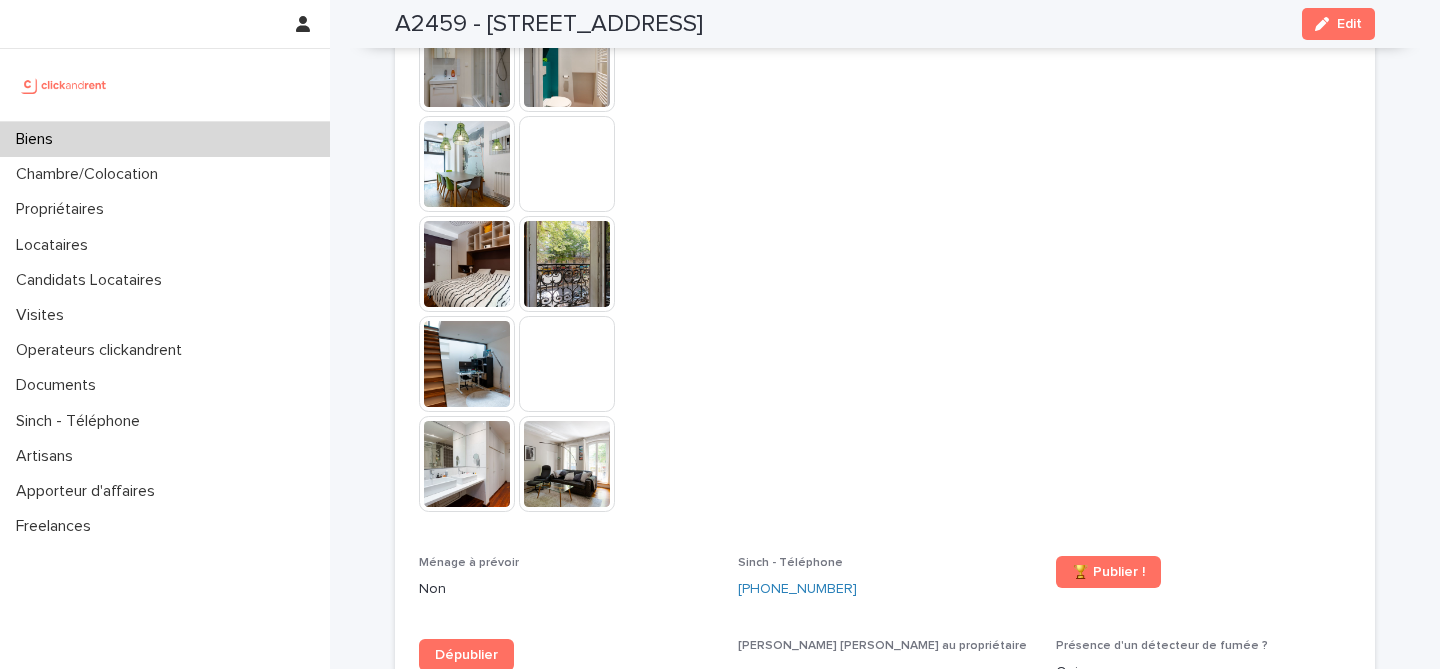 scroll, scrollTop: 6663, scrollLeft: 0, axis: vertical 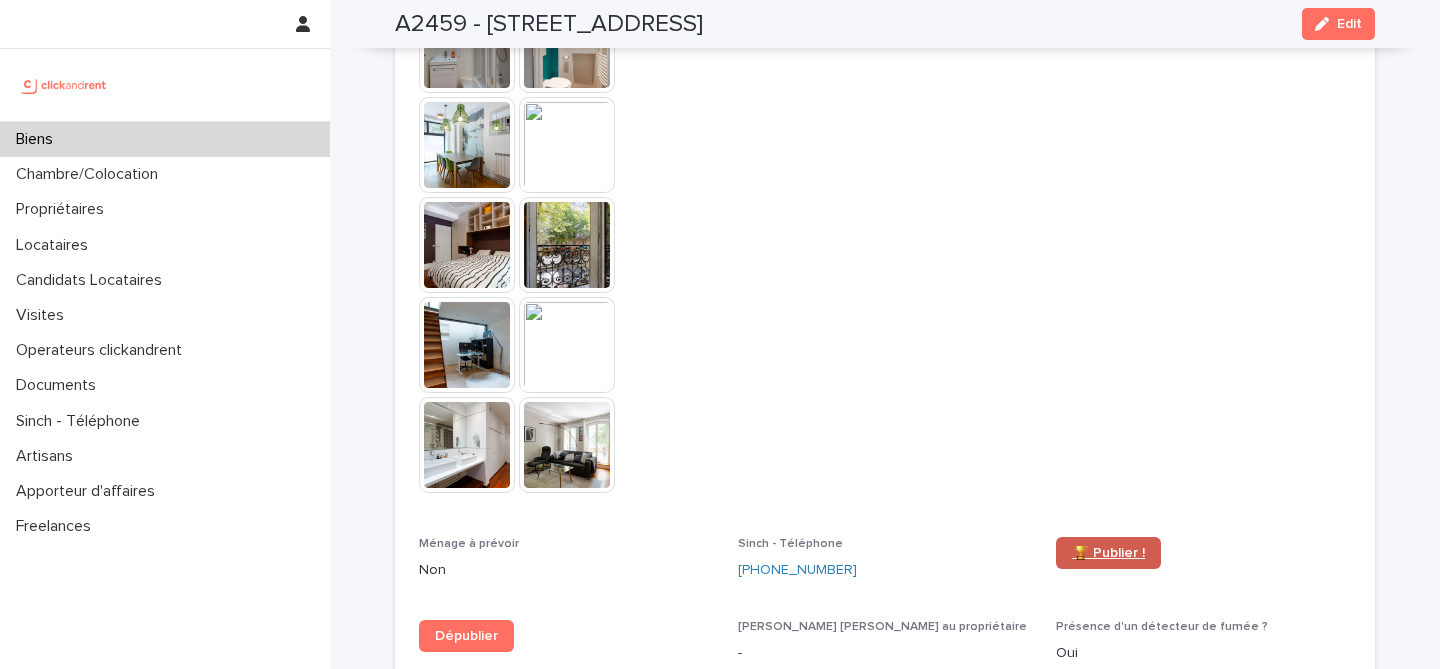 click on "🏆  Publier !" at bounding box center [1108, 553] 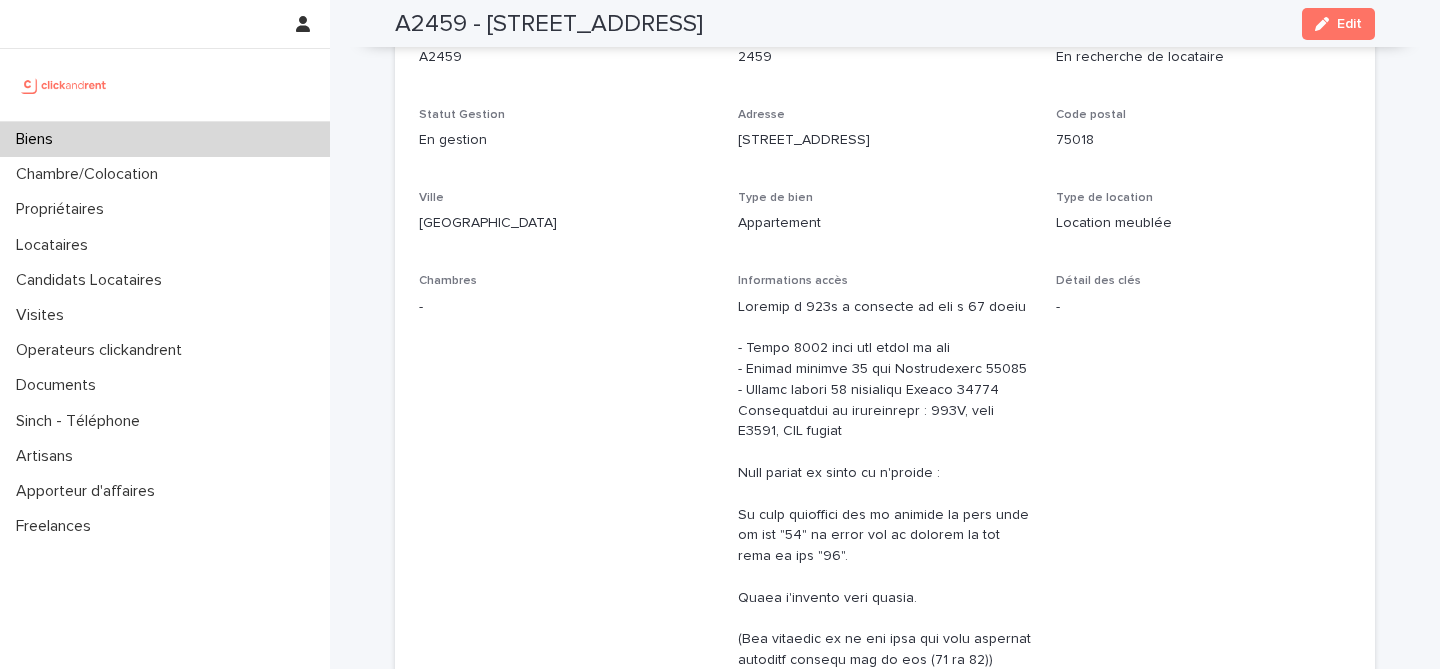 scroll, scrollTop: 0, scrollLeft: 0, axis: both 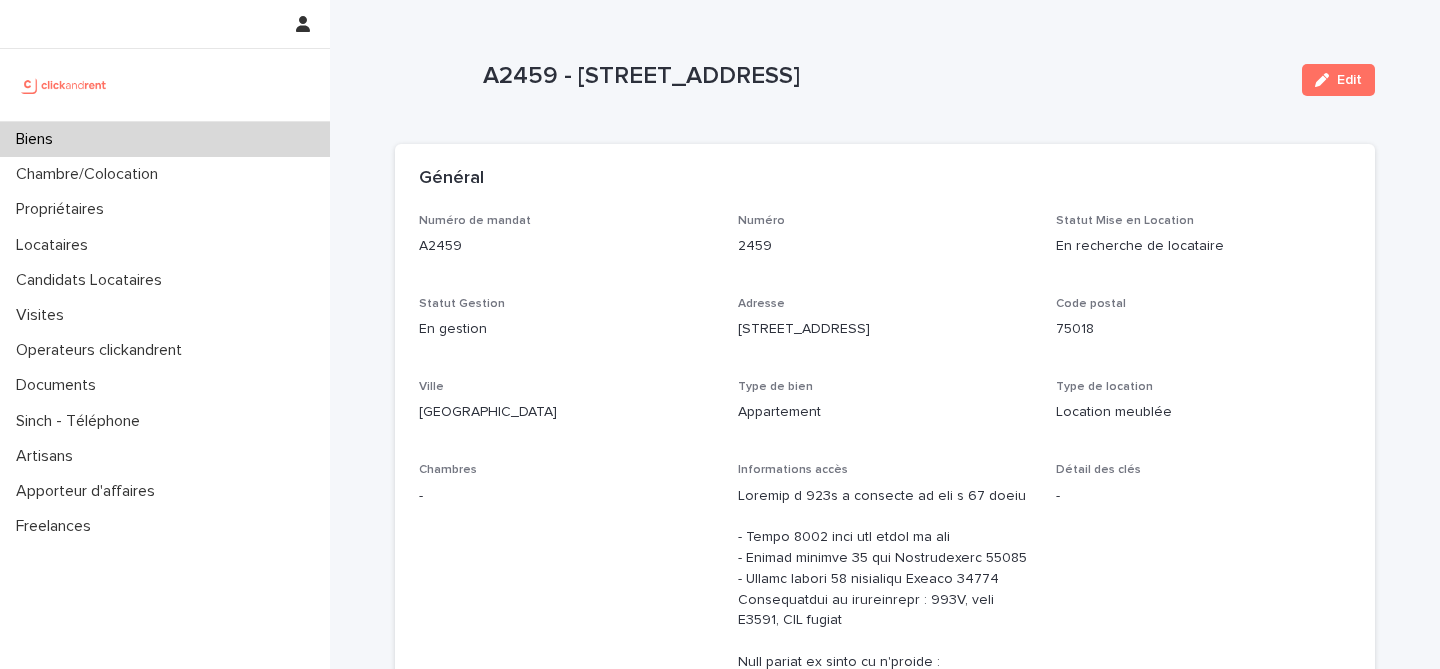 click on "Biens" at bounding box center (165, 139) 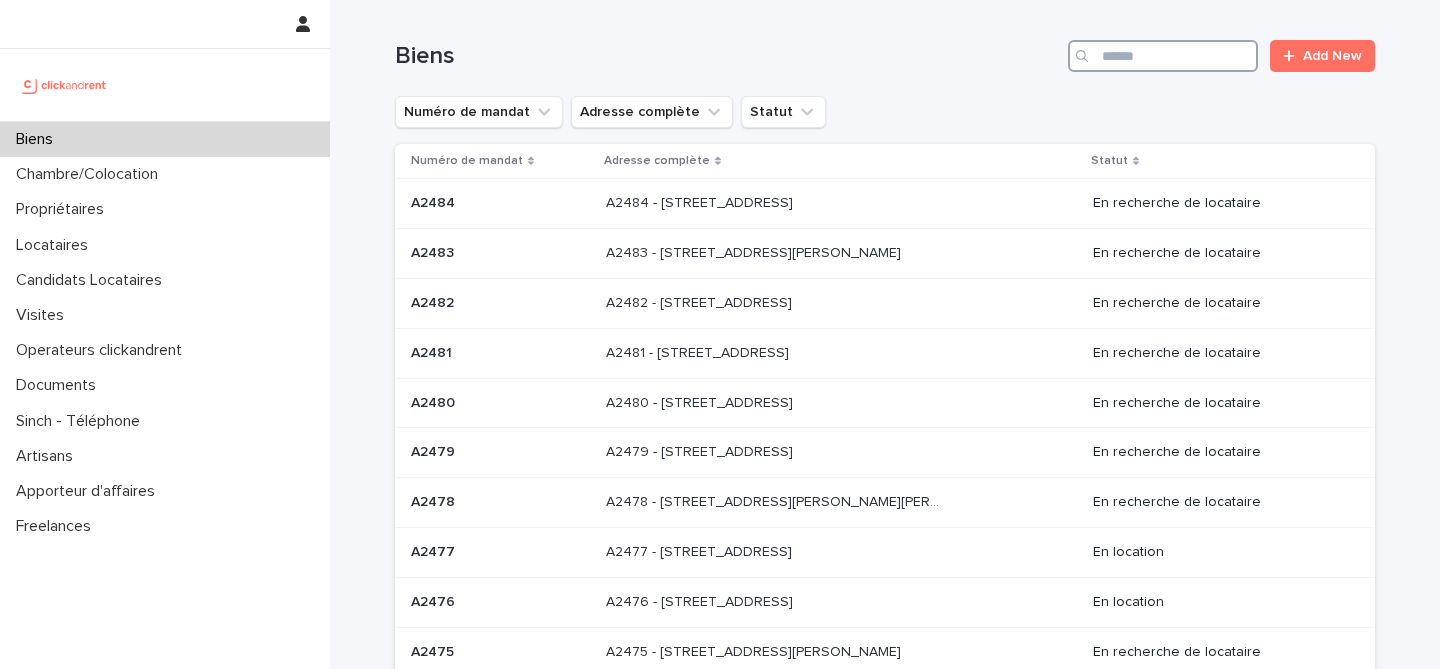 click at bounding box center [1163, 56] 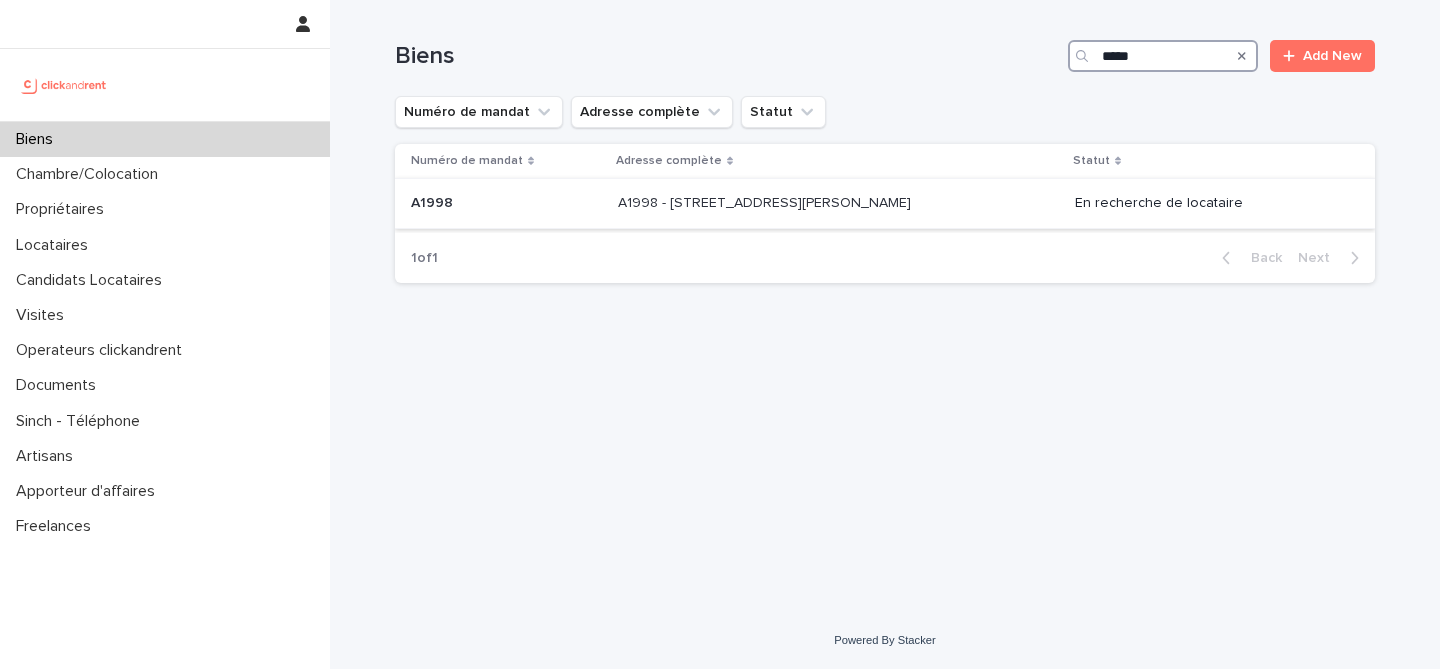 type on "*****" 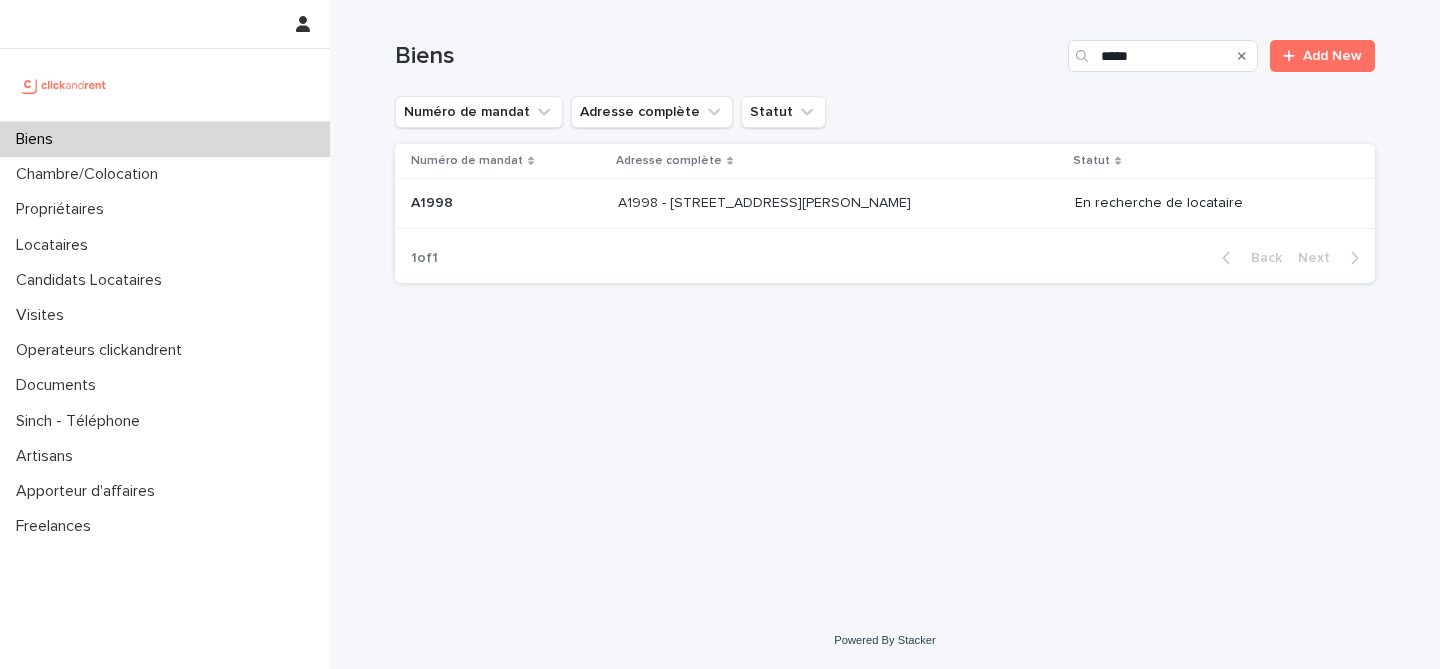 click on "A1998 - 1 Rue Guérard,  Amiens 80080 A1998 - 1 Rue Guérard,  Amiens 80080" at bounding box center [838, 203] 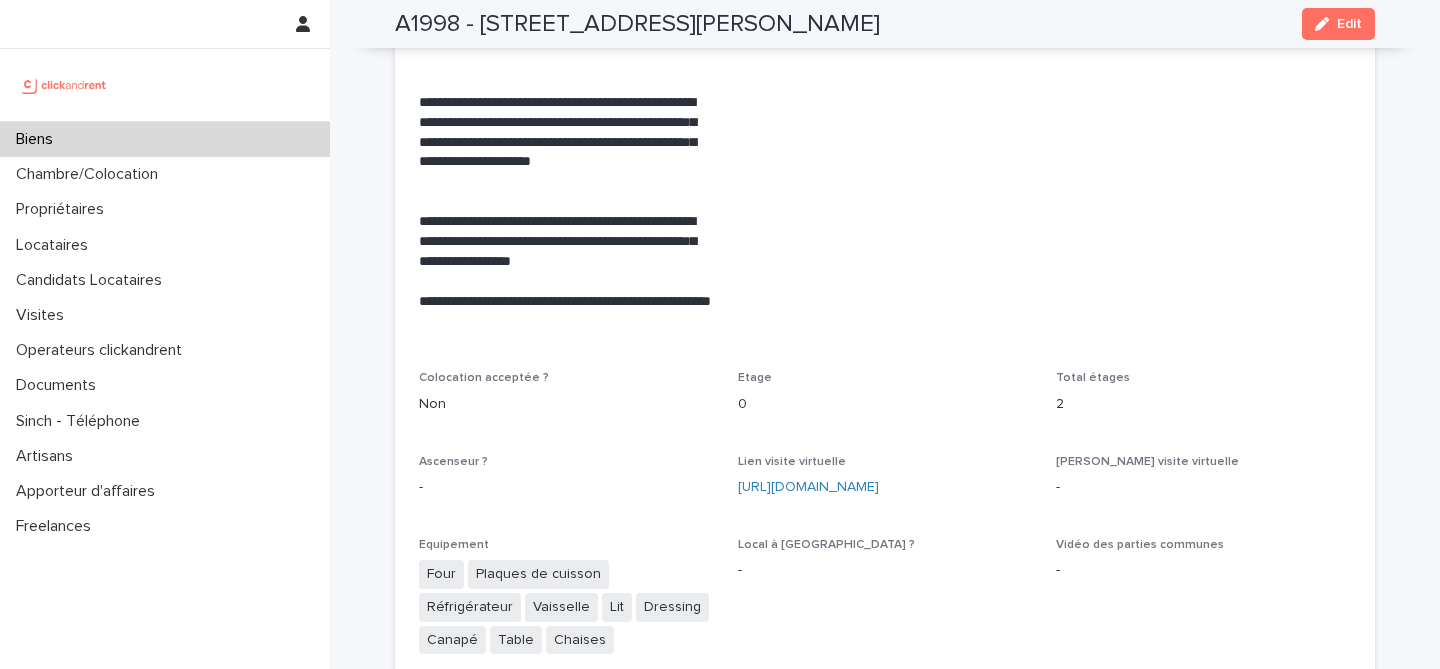 scroll, scrollTop: 3670, scrollLeft: 0, axis: vertical 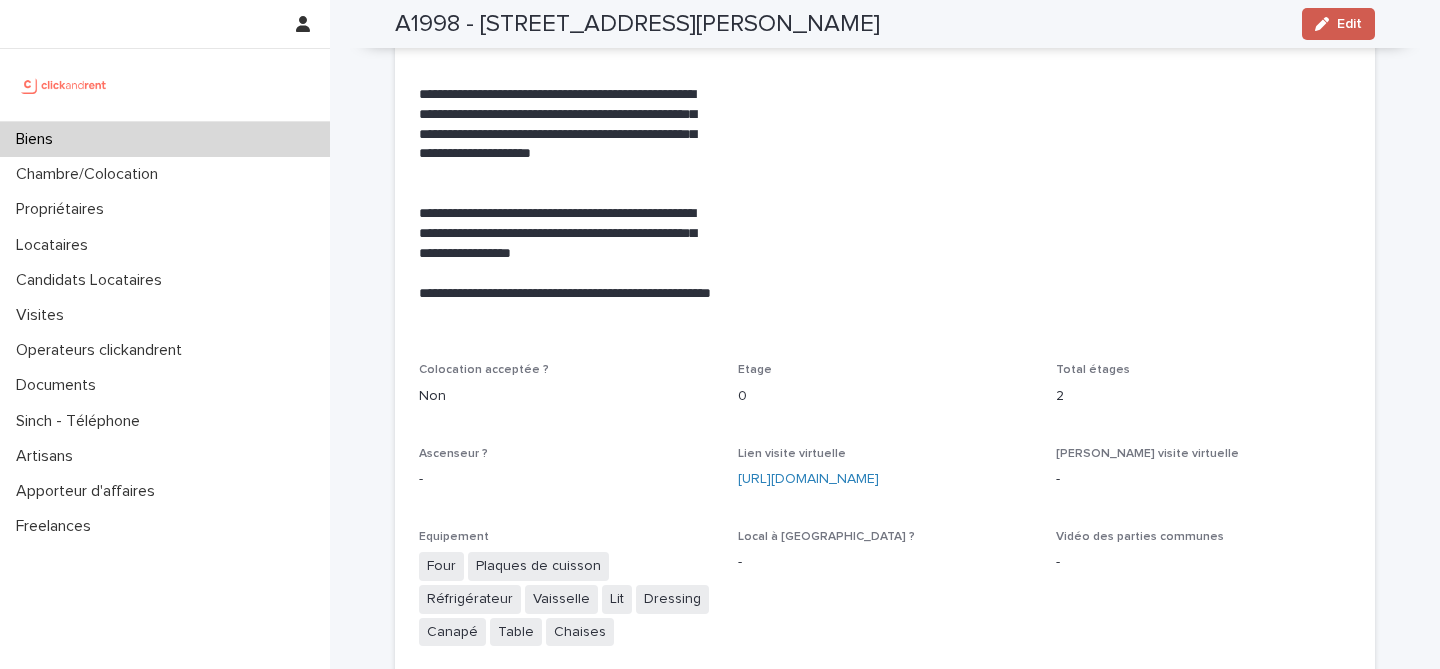 click on "Edit" at bounding box center [1338, 24] 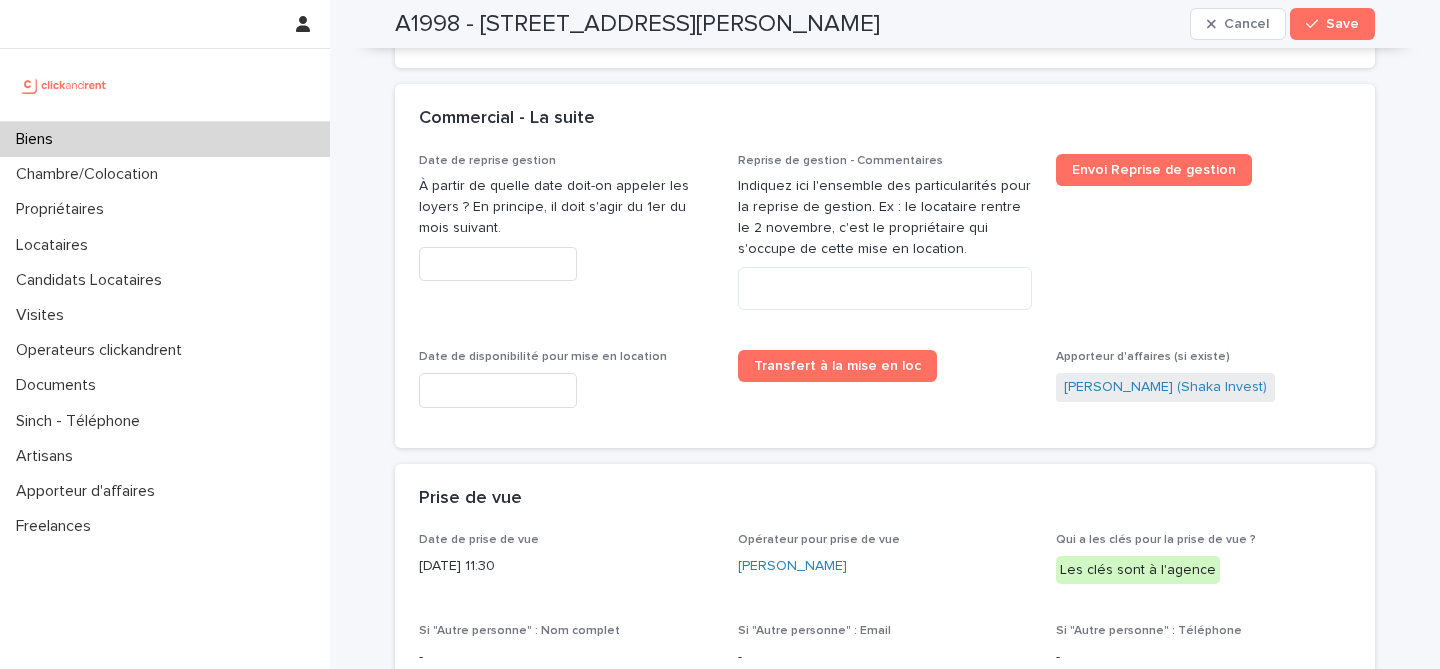 scroll, scrollTop: 4896, scrollLeft: 0, axis: vertical 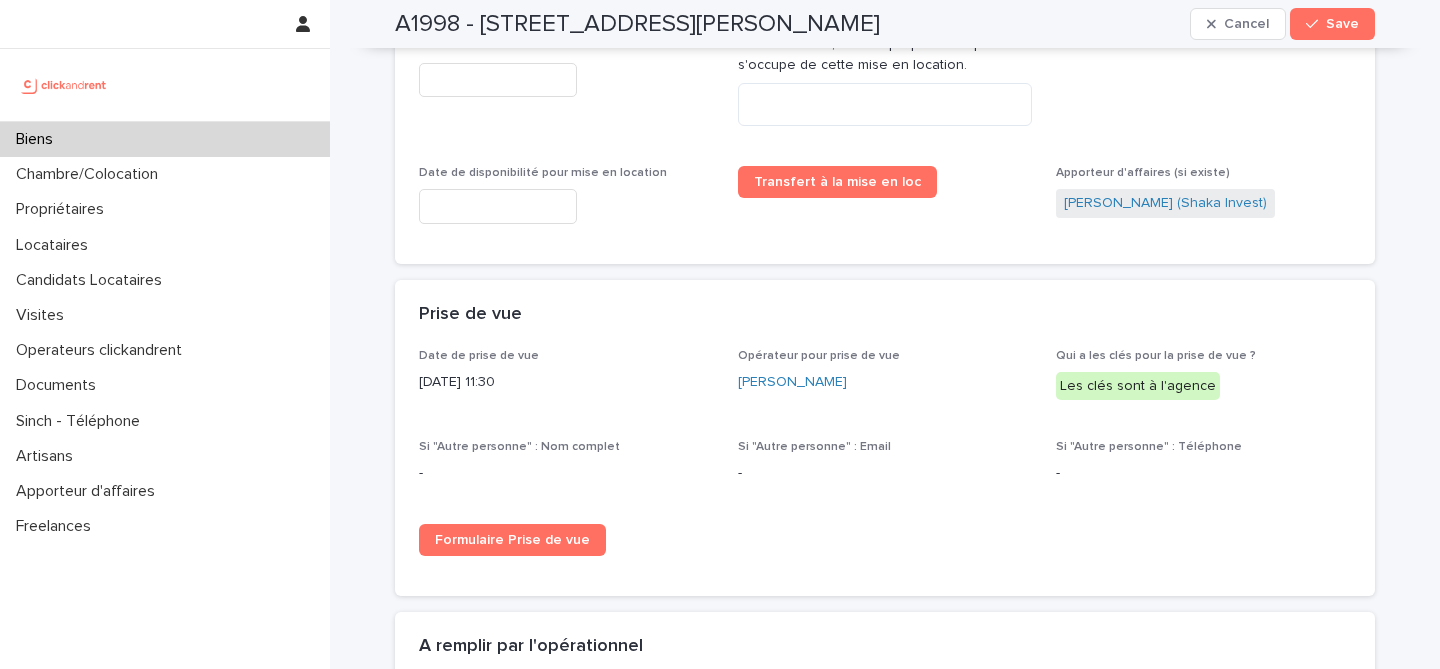 click on "A1998 - 1 Rue Guérard,  Amiens 80080" at bounding box center (637, 24) 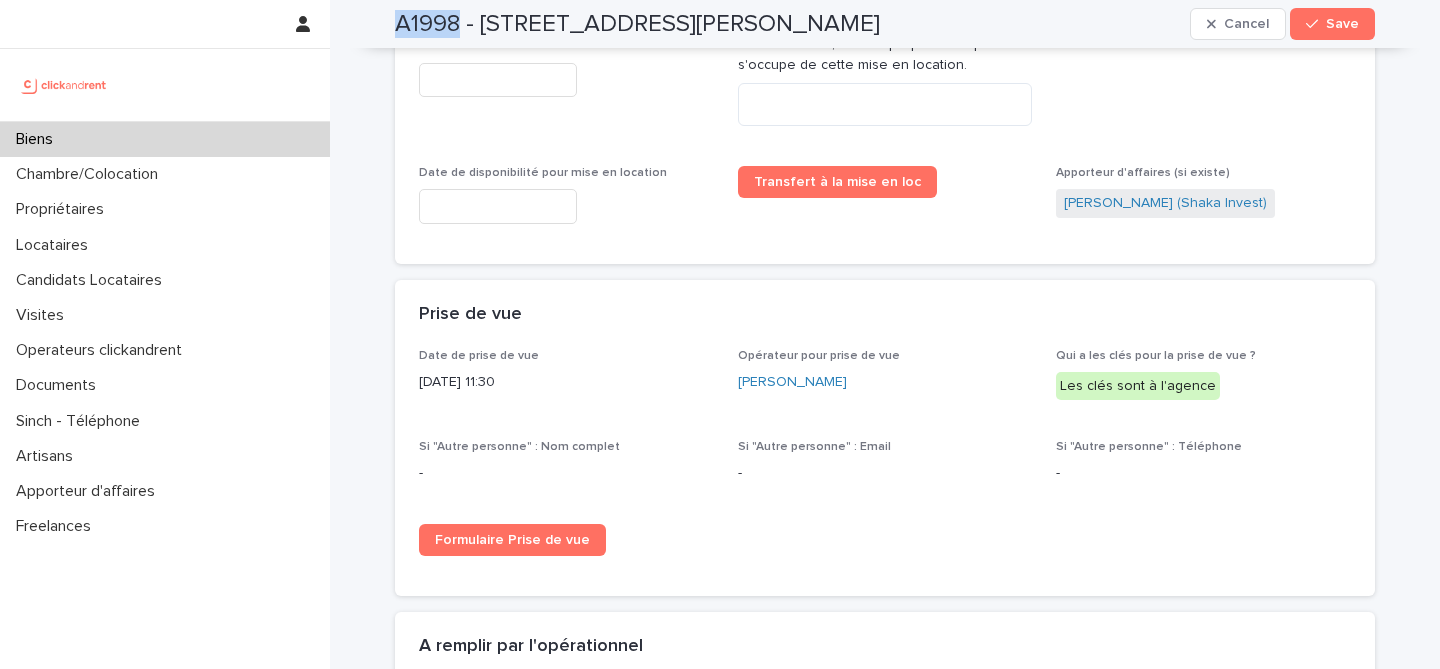 click on "A1998 - 1 Rue Guérard,  Amiens 80080" at bounding box center [637, 24] 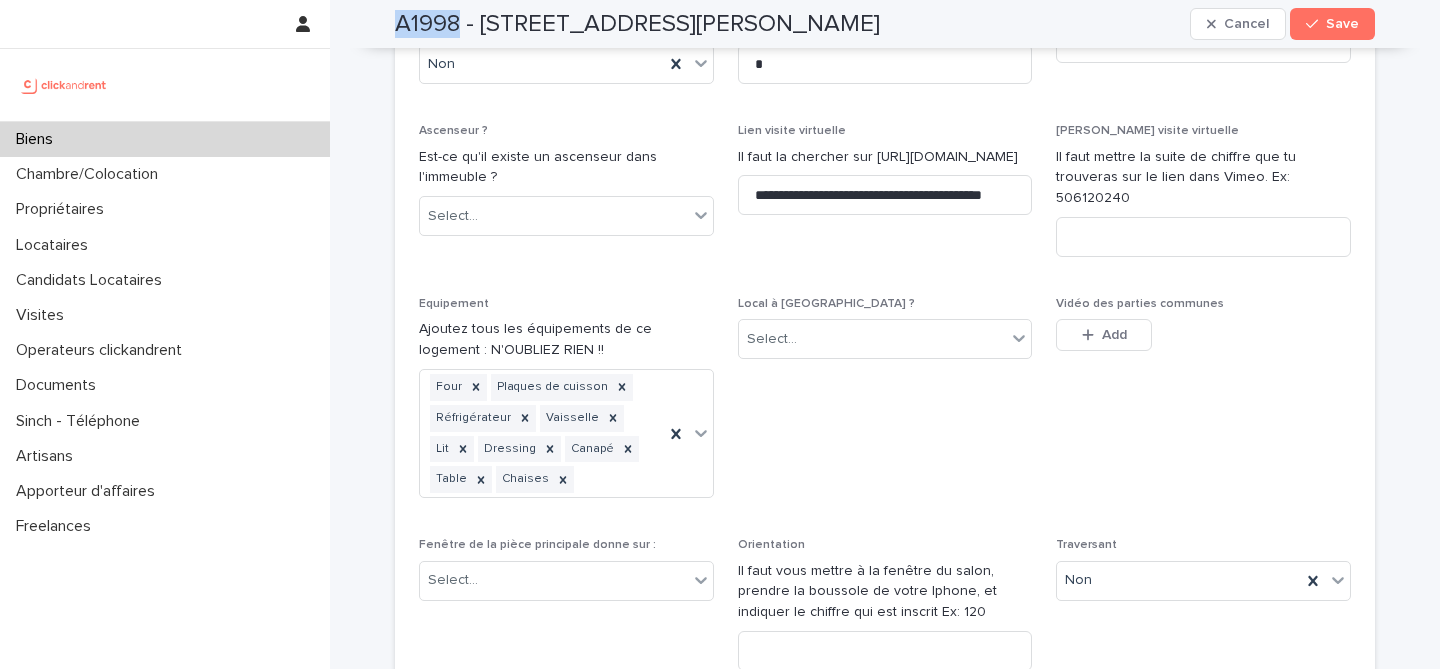 scroll, scrollTop: 6538, scrollLeft: 0, axis: vertical 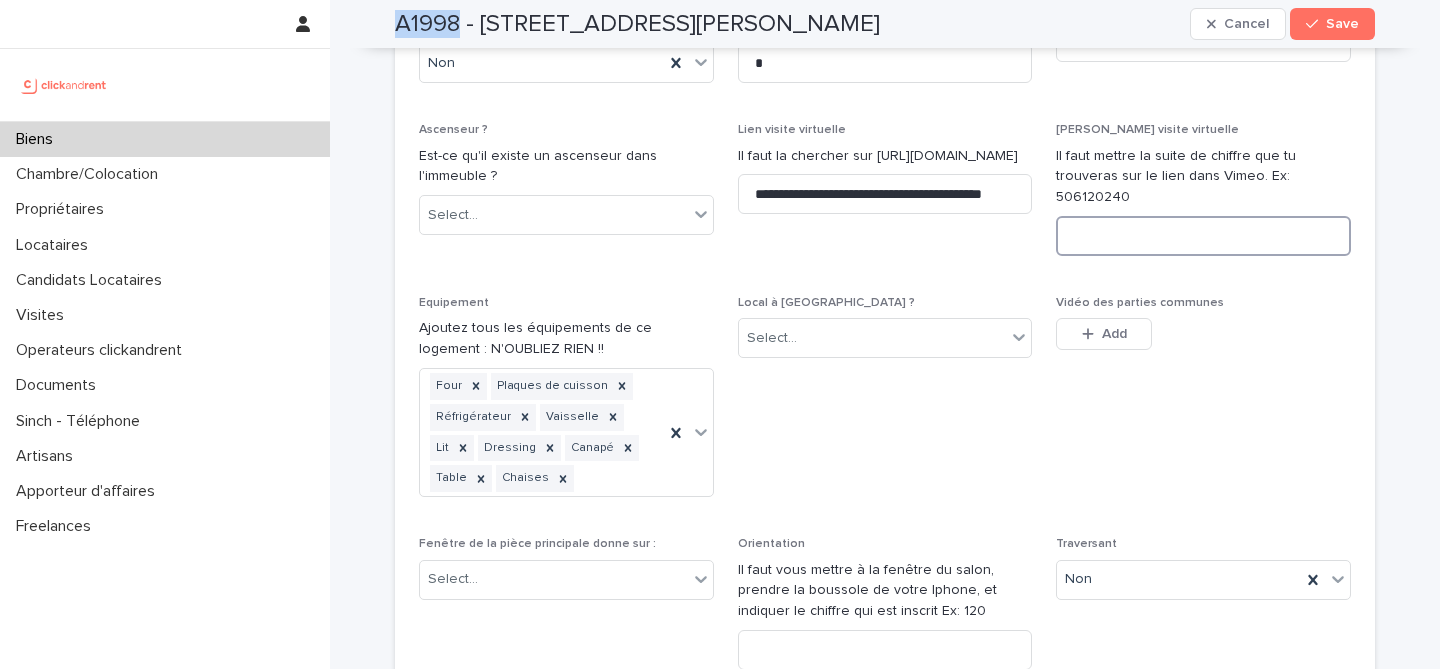 click at bounding box center [1203, 236] 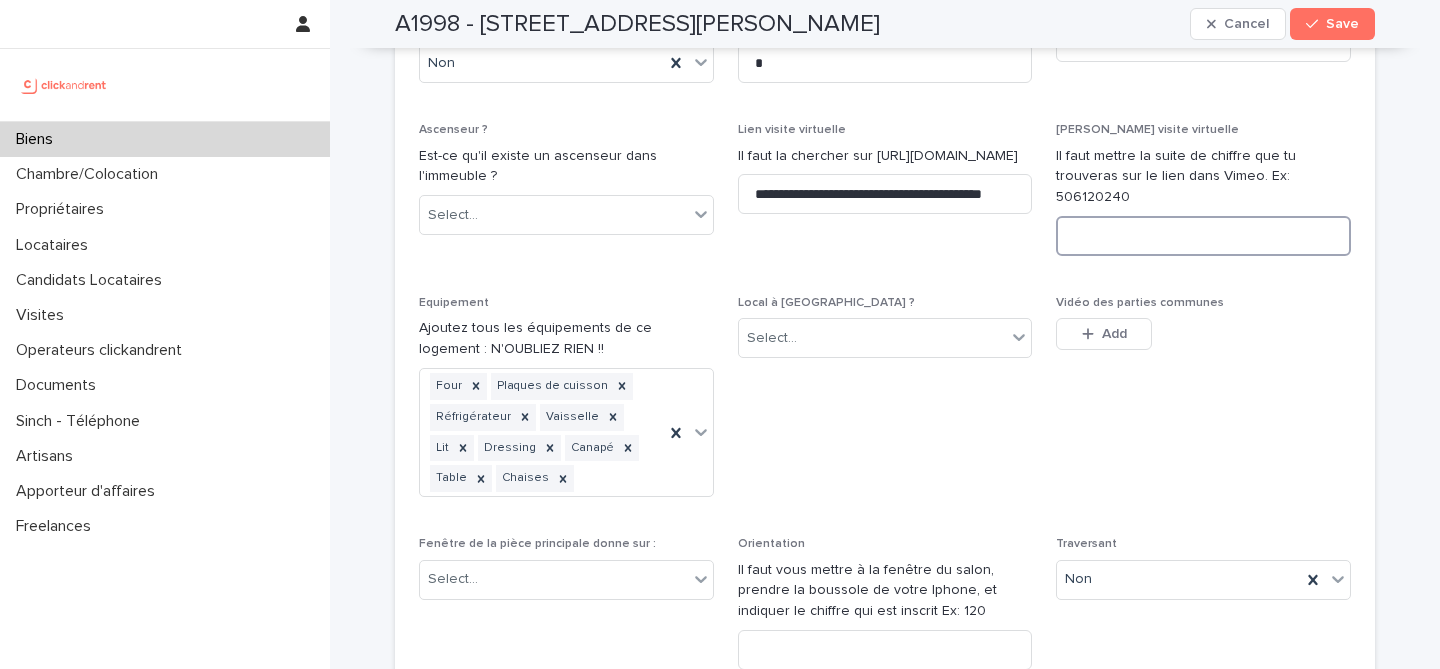 paste on "**********" 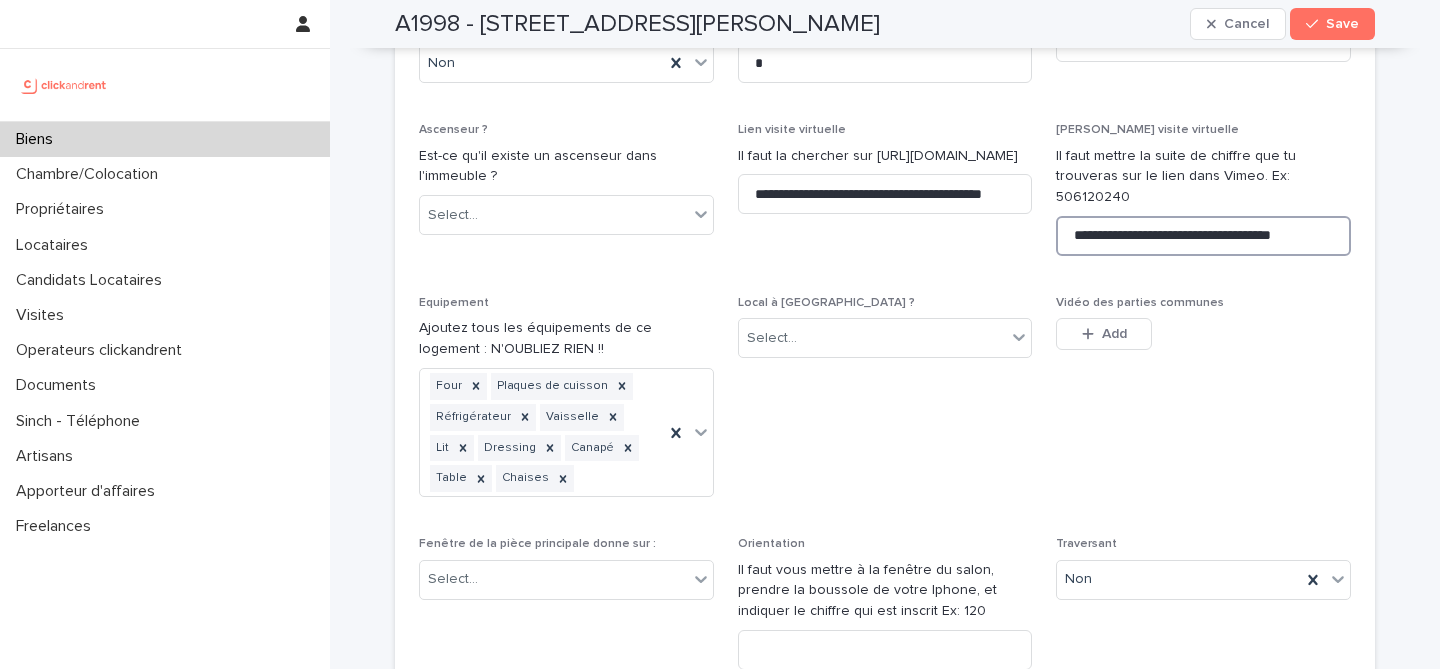 scroll, scrollTop: 0, scrollLeft: 6, axis: horizontal 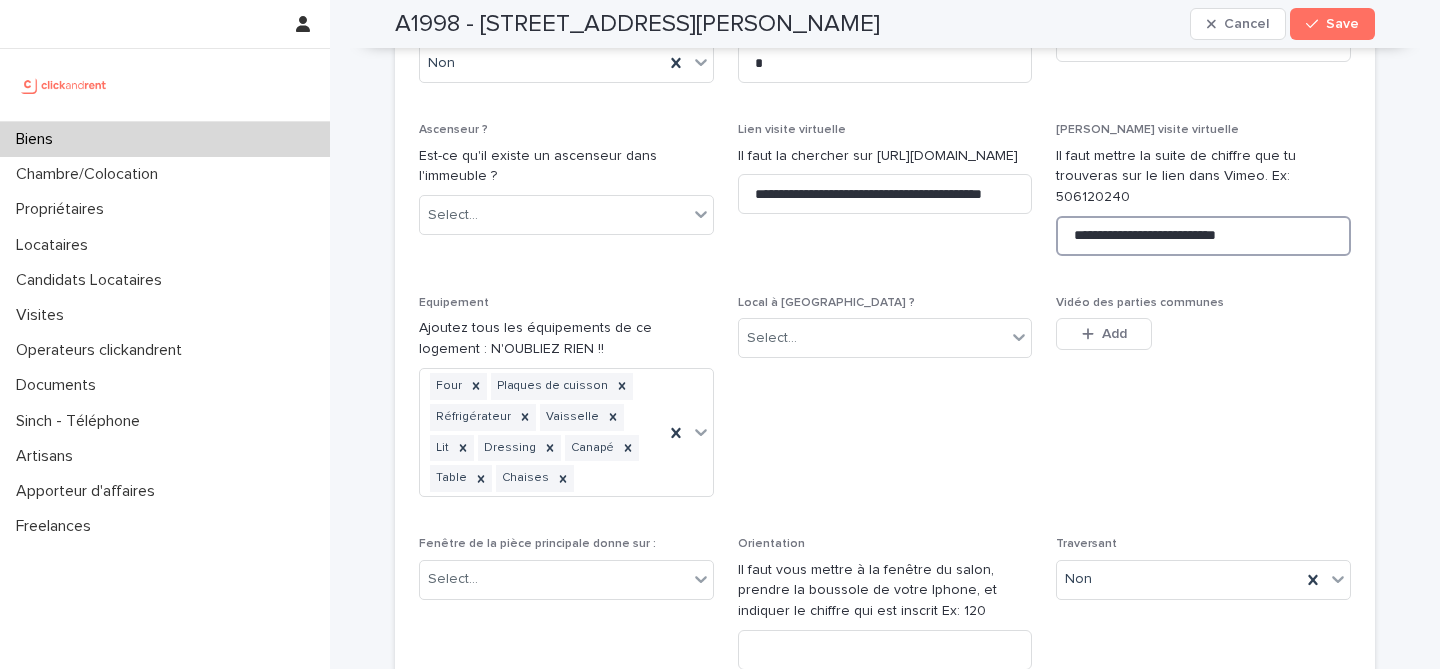 click on "**********" at bounding box center (1203, 236) 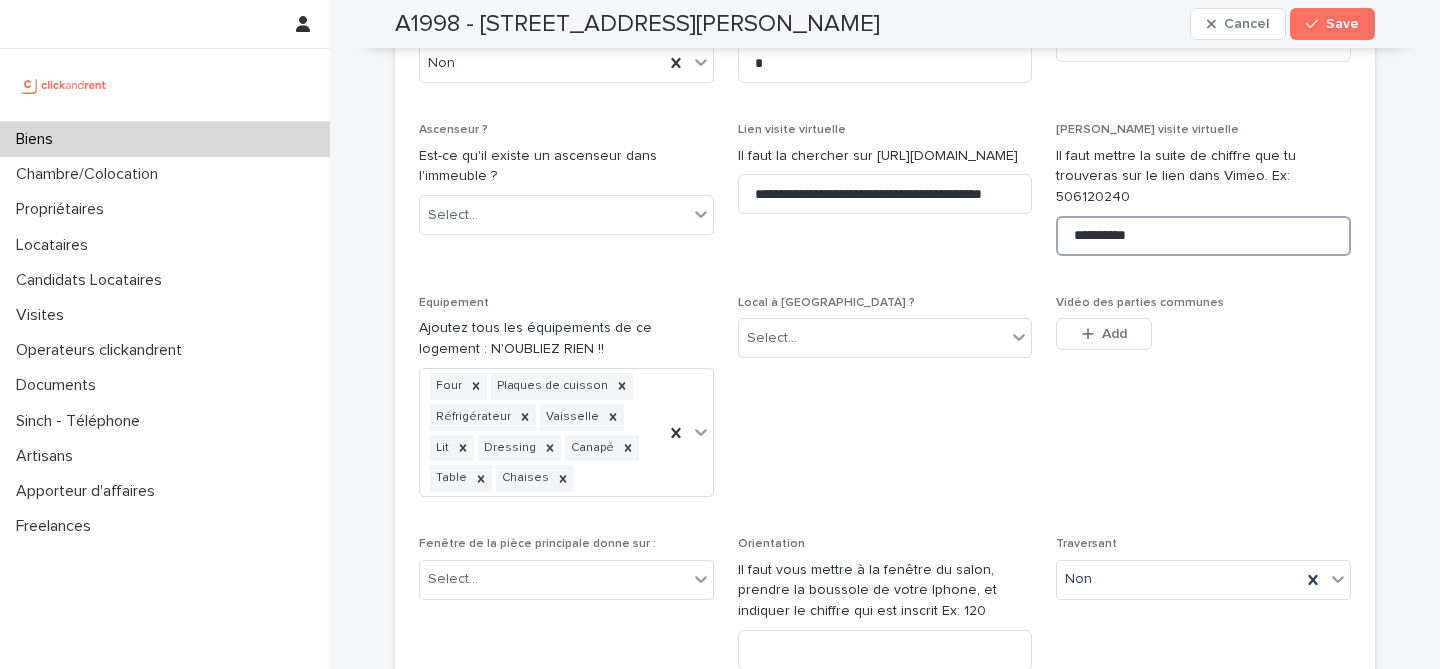 type on "**********" 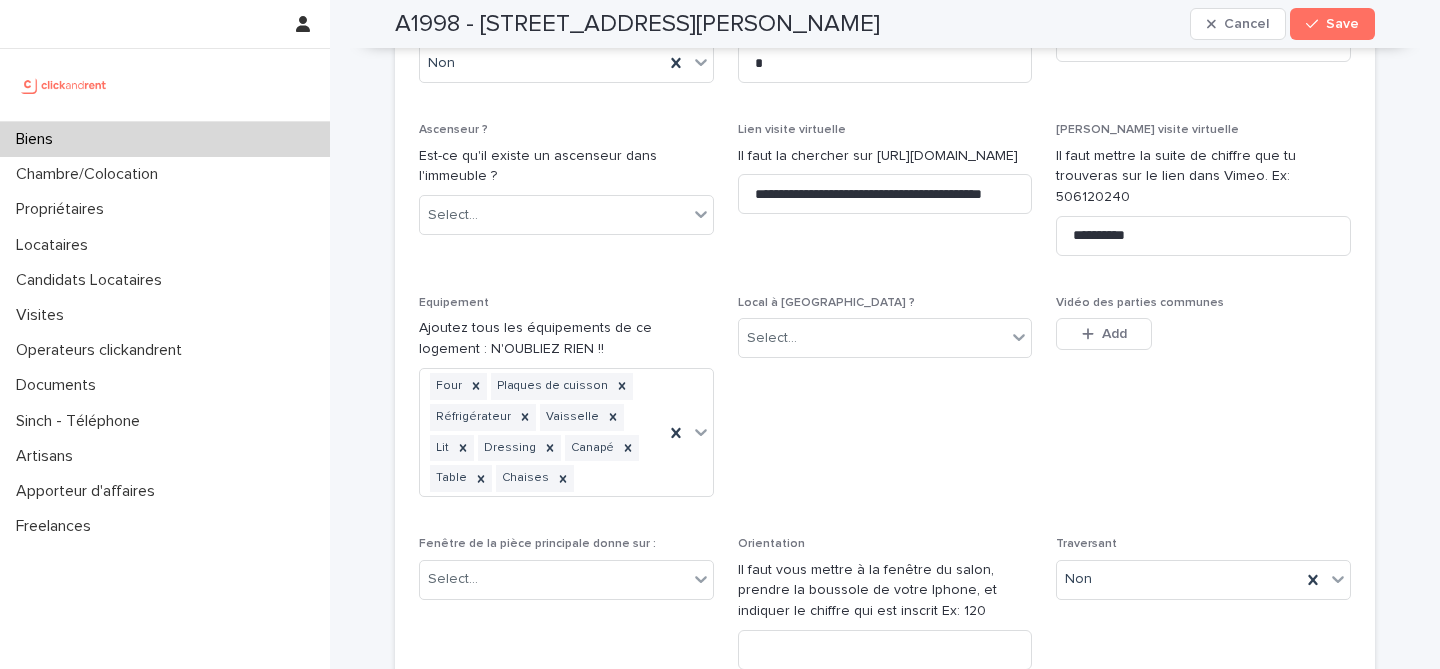 click on "This file cannot be opened Download File Add" at bounding box center [1203, 338] 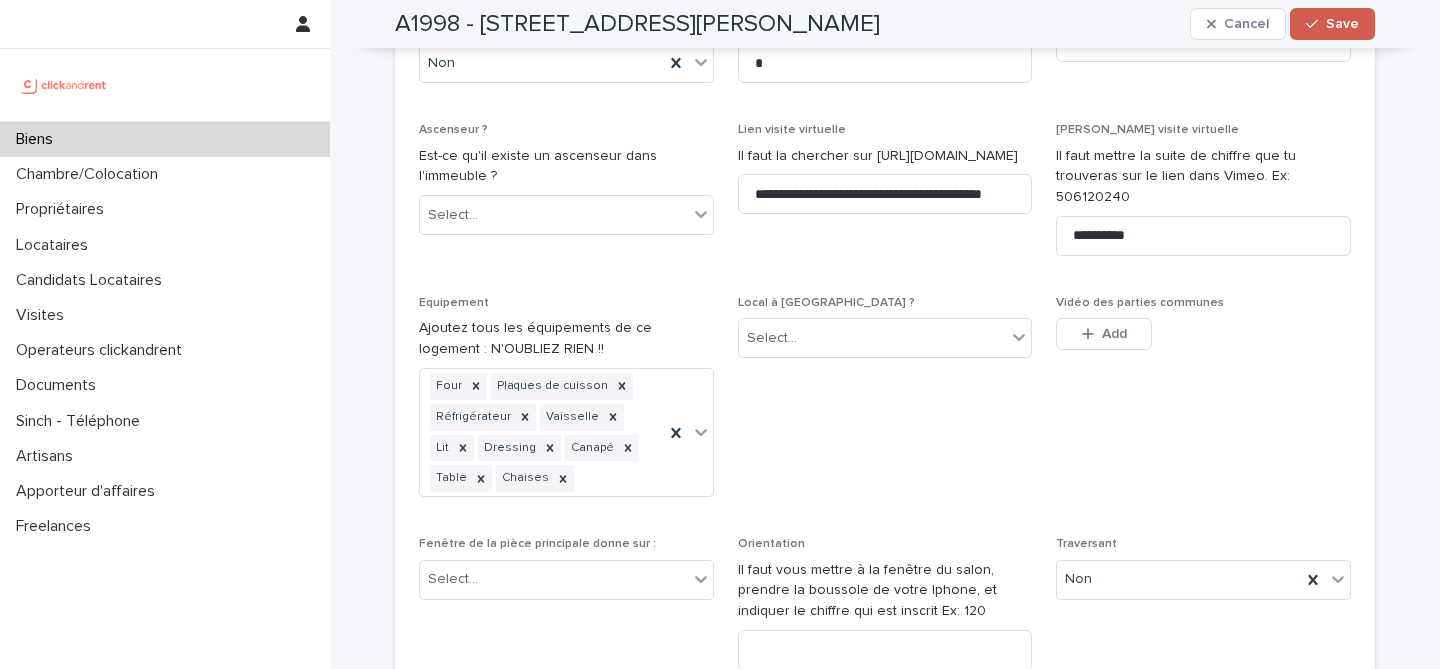 click on "Save" at bounding box center (1342, 24) 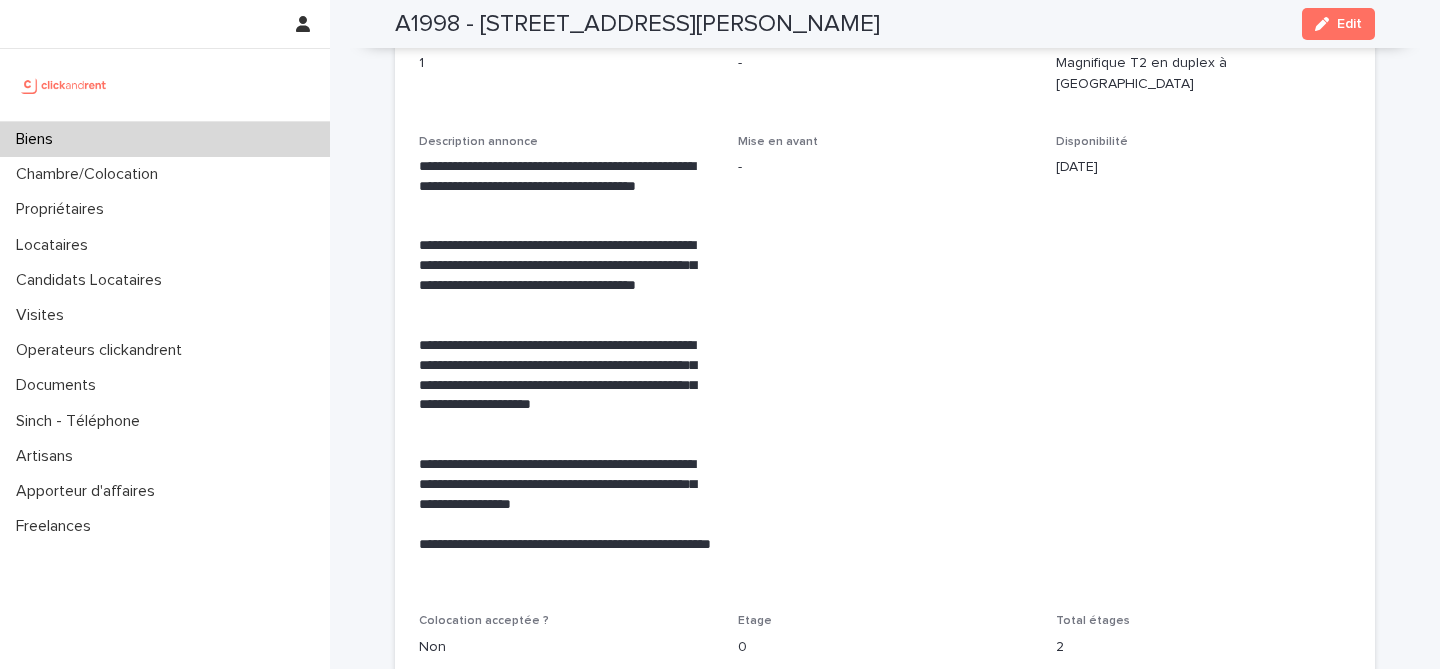 scroll, scrollTop: 3138, scrollLeft: 0, axis: vertical 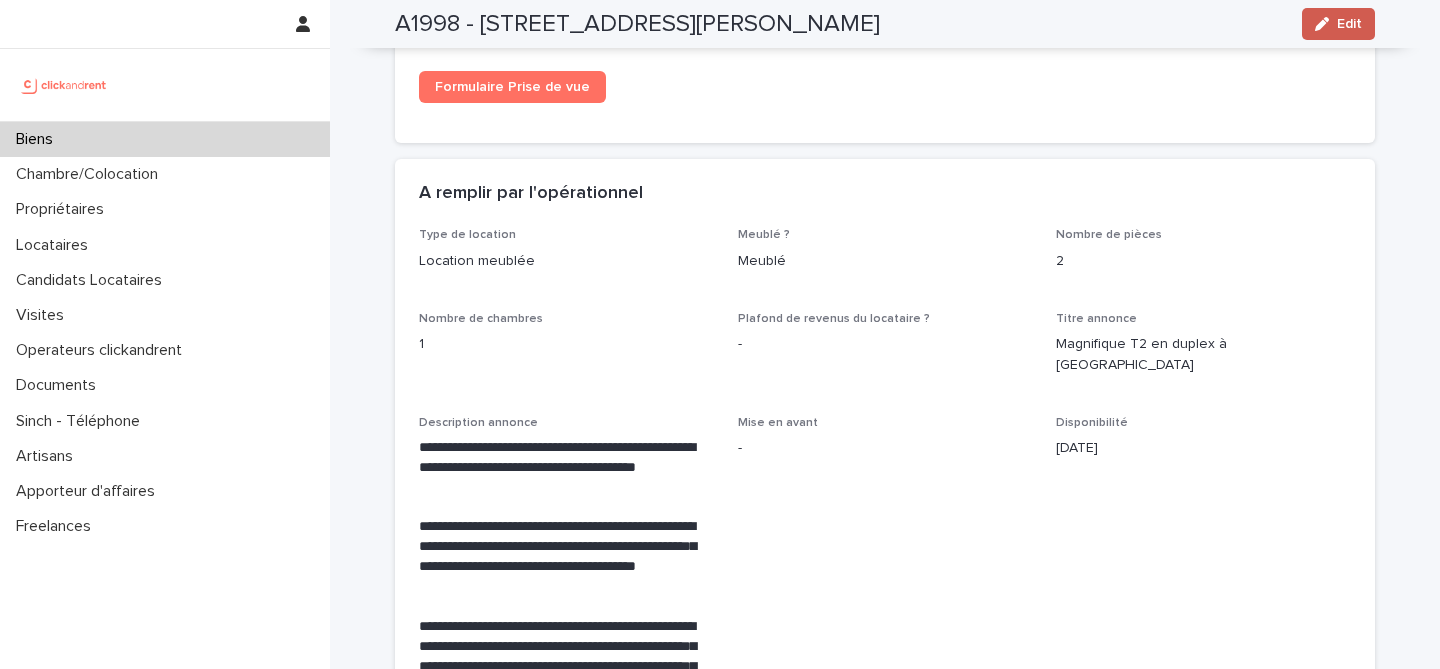 click on "Edit" at bounding box center (1338, 24) 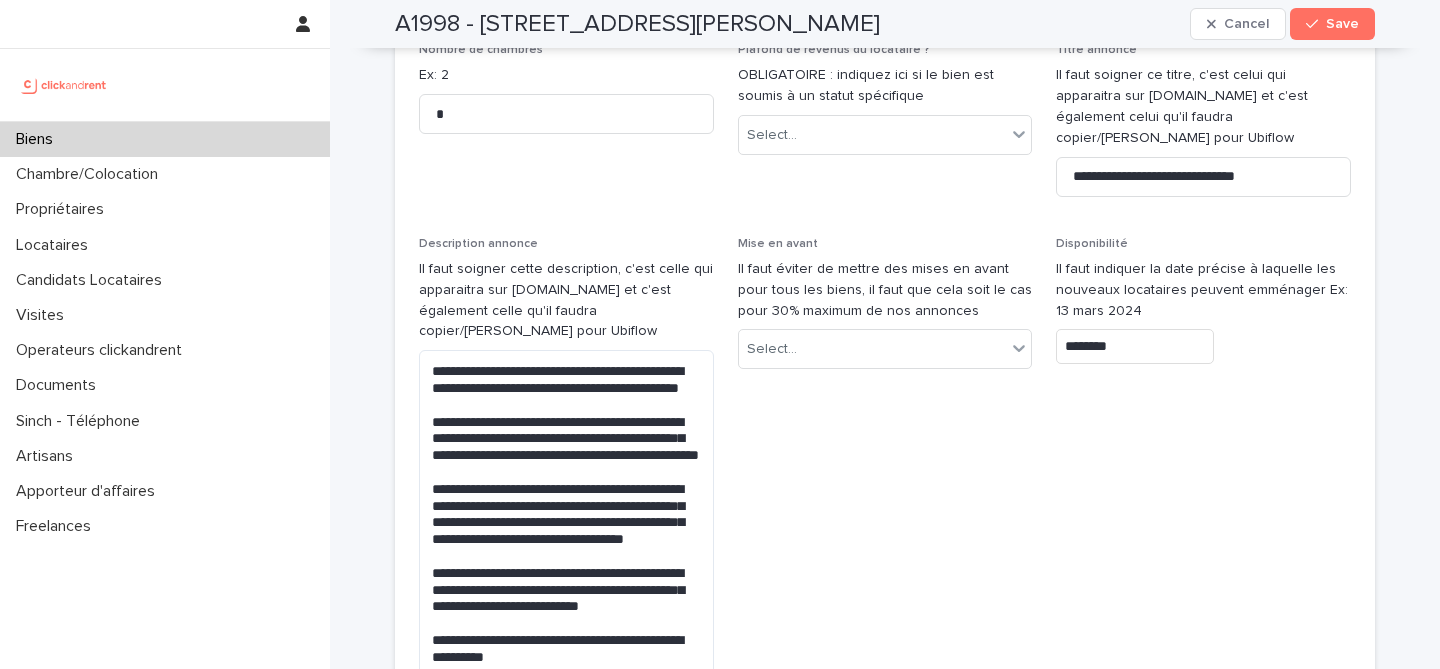 scroll, scrollTop: 5723, scrollLeft: 0, axis: vertical 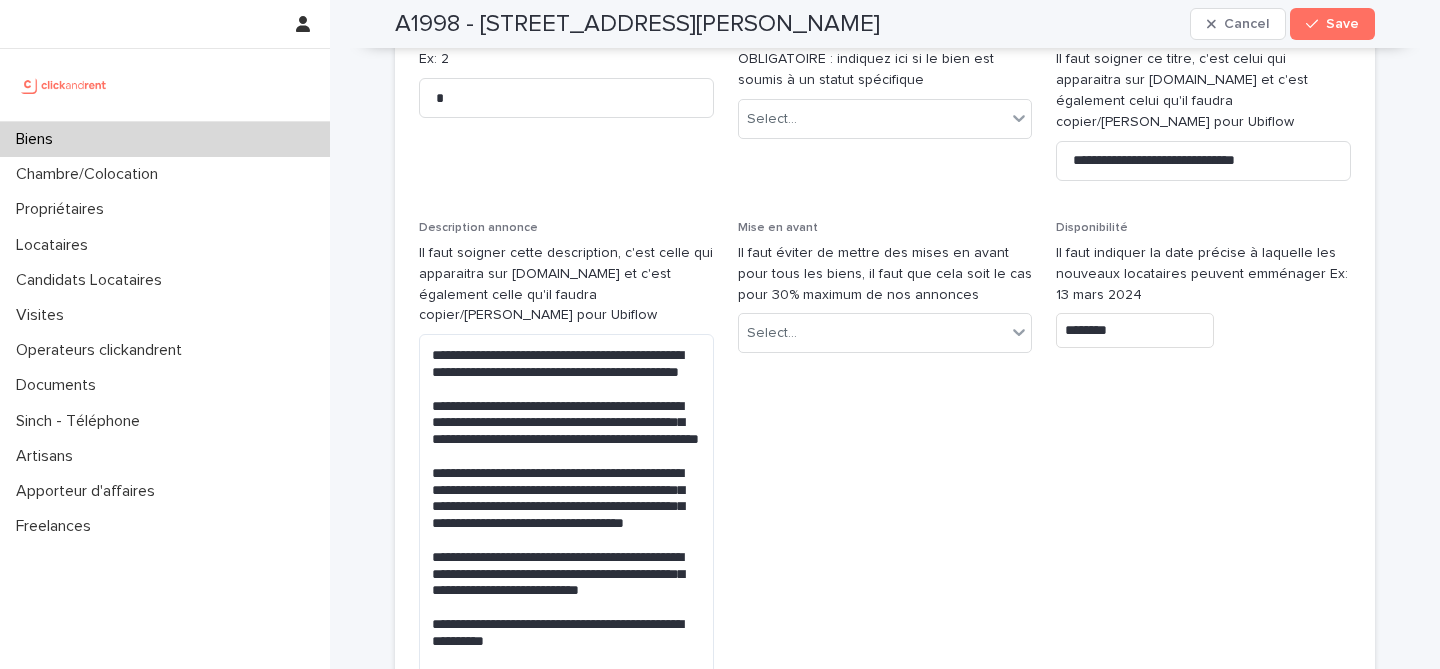 click on "********" at bounding box center (1135, 330) 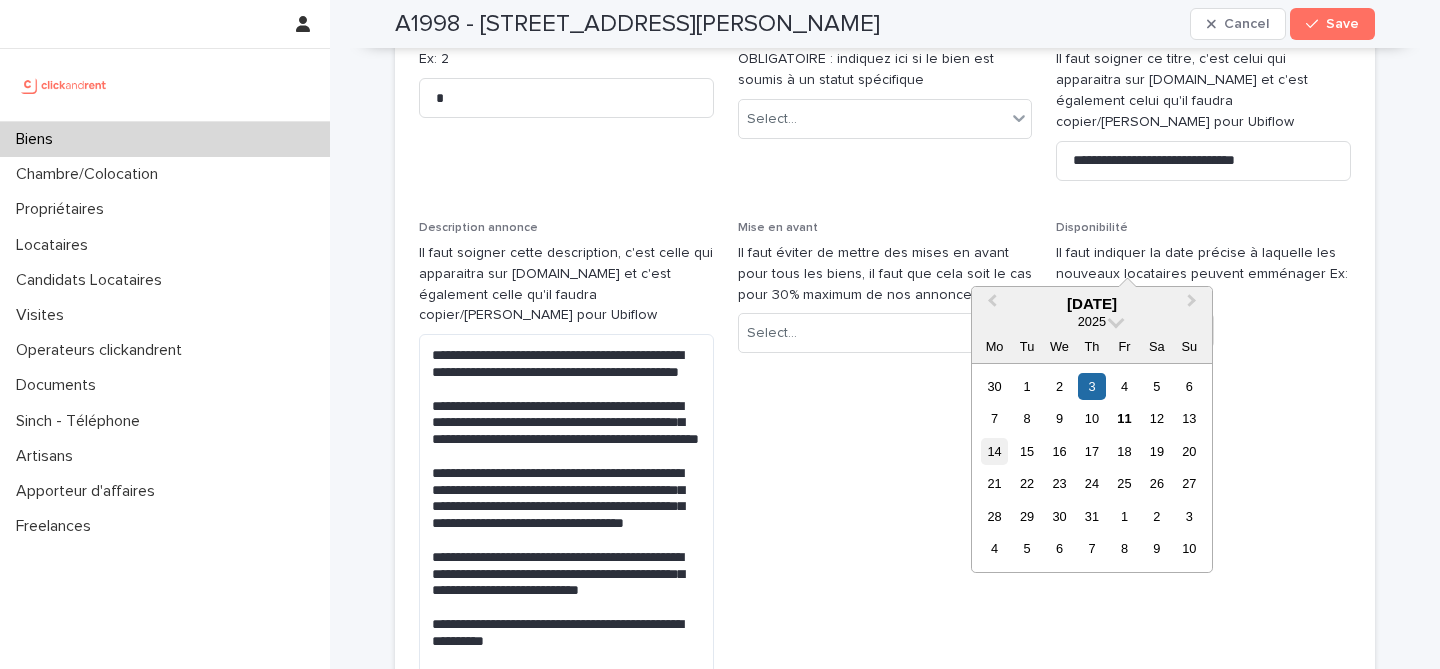 click on "14" at bounding box center (994, 451) 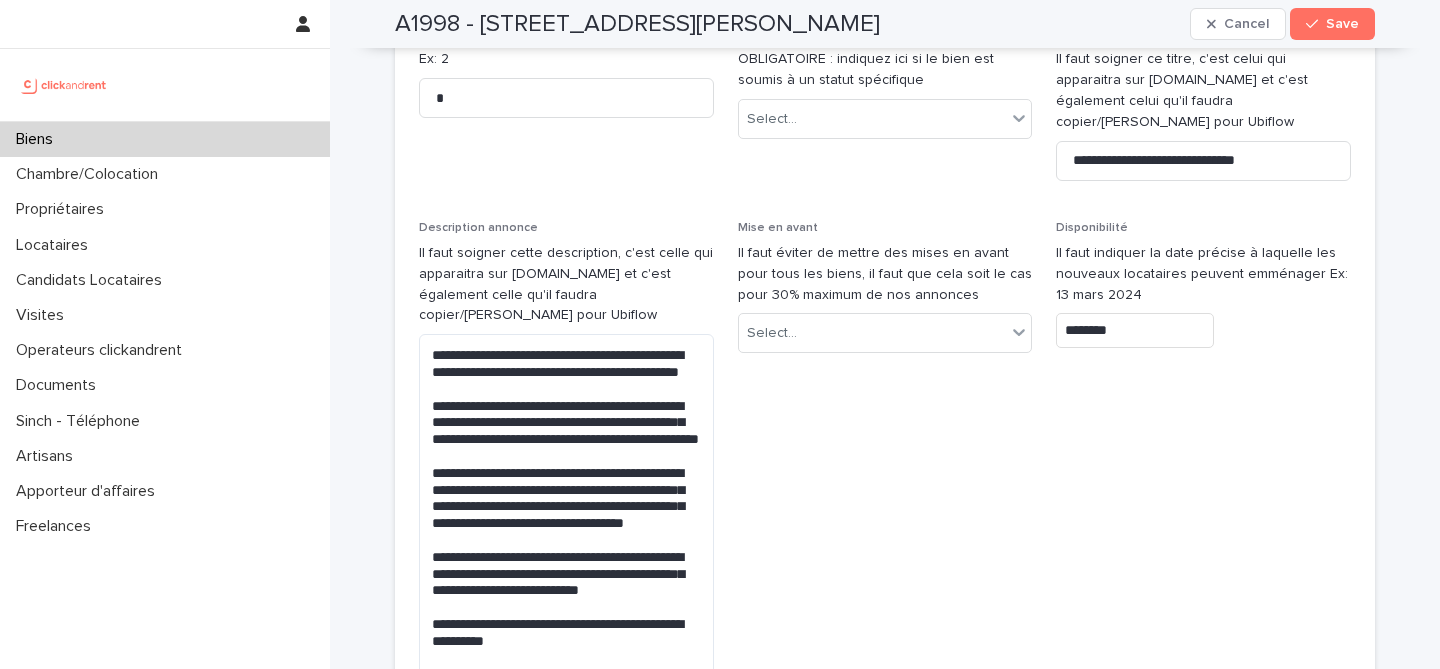 type on "*********" 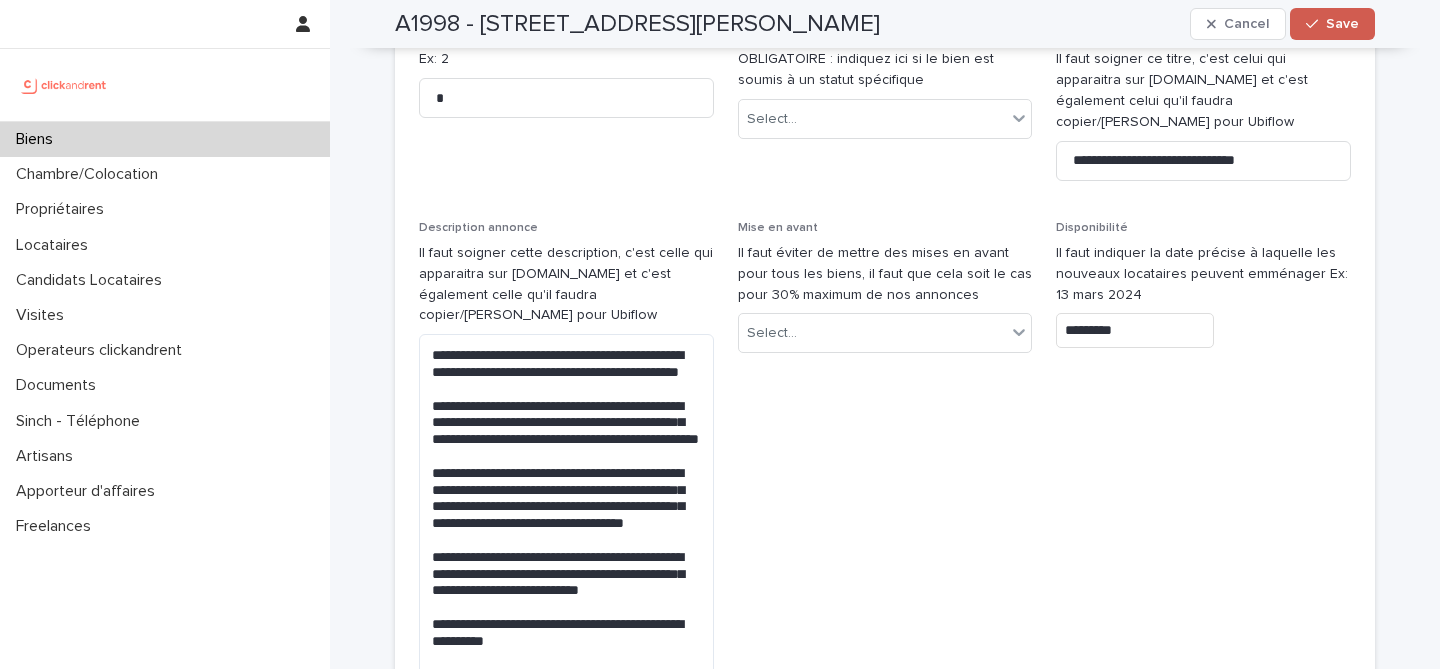 click on "Save" at bounding box center [1342, 24] 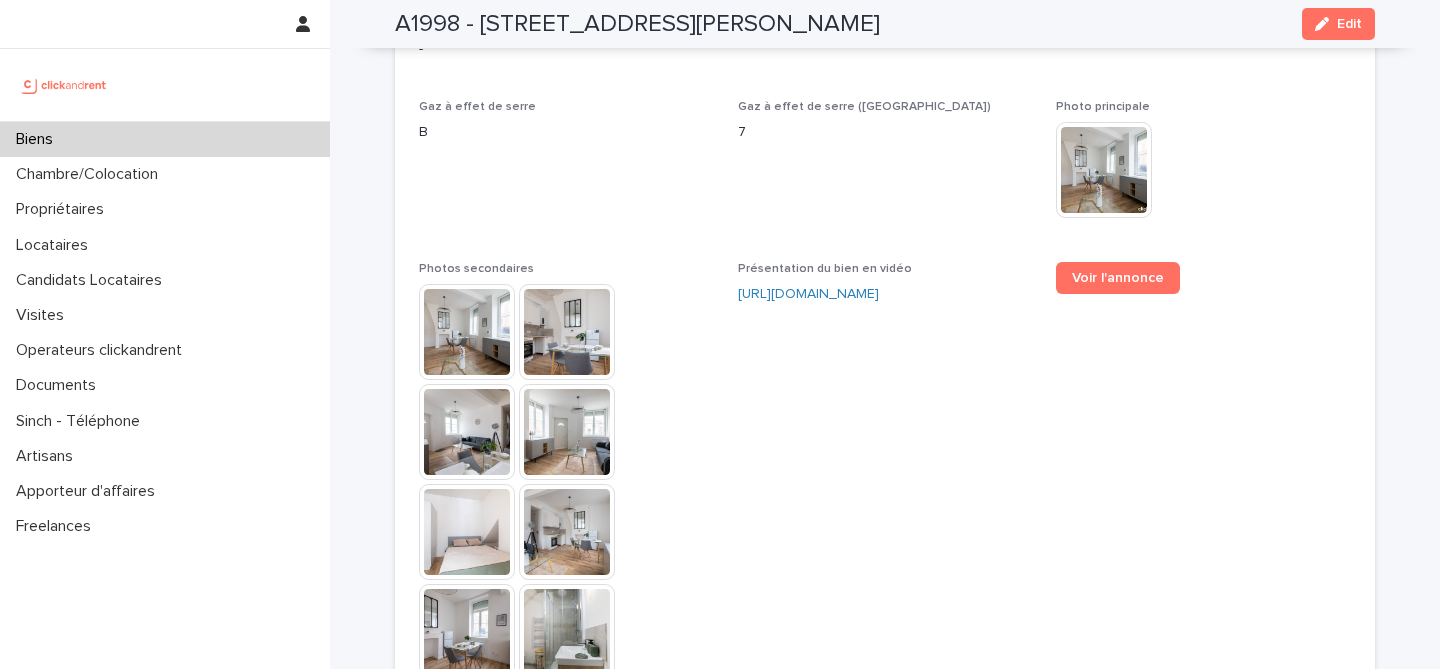 scroll, scrollTop: 5027, scrollLeft: 0, axis: vertical 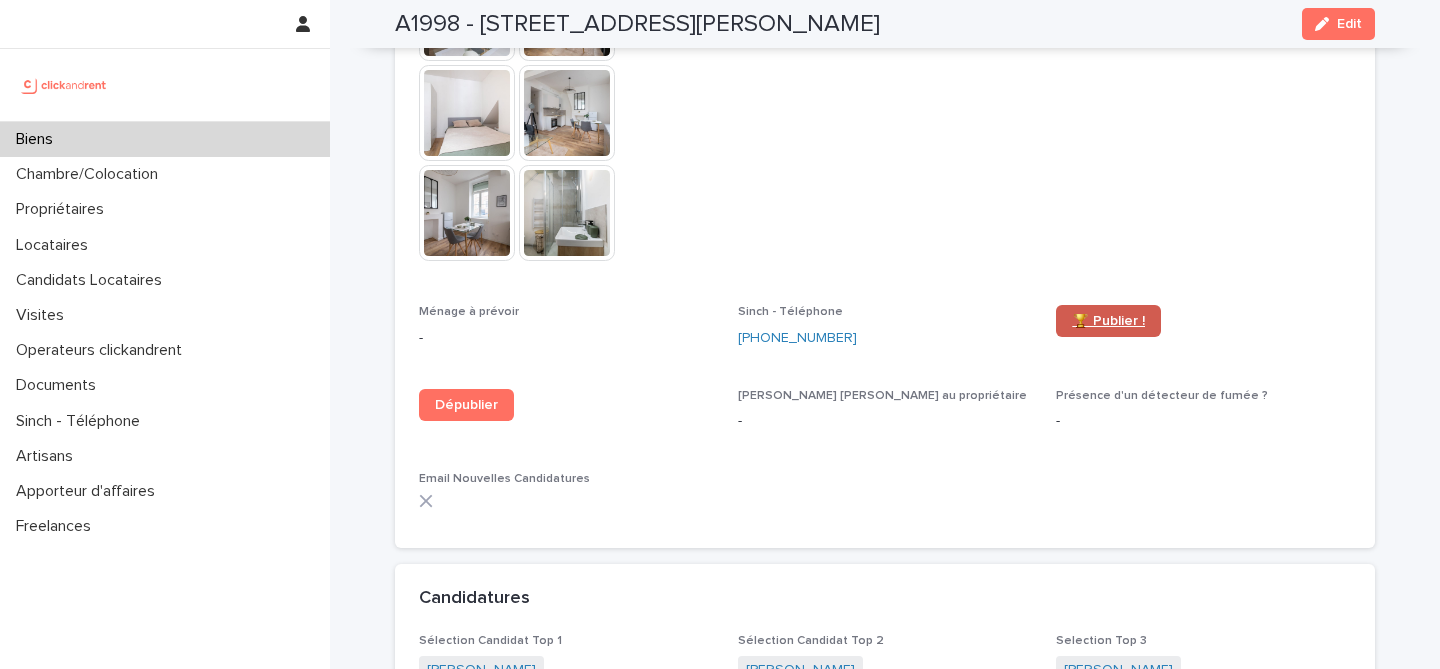 click on "🏆  Publier !" at bounding box center (1108, 321) 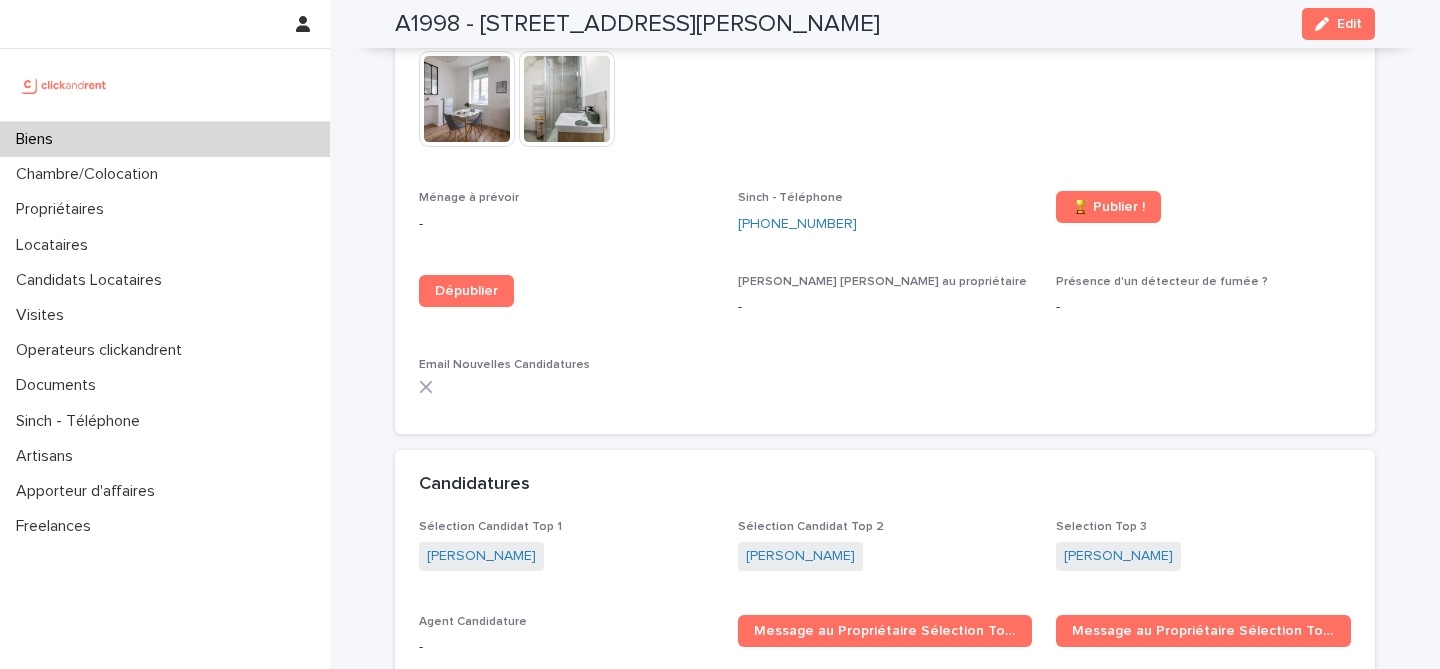 scroll, scrollTop: 5123, scrollLeft: 0, axis: vertical 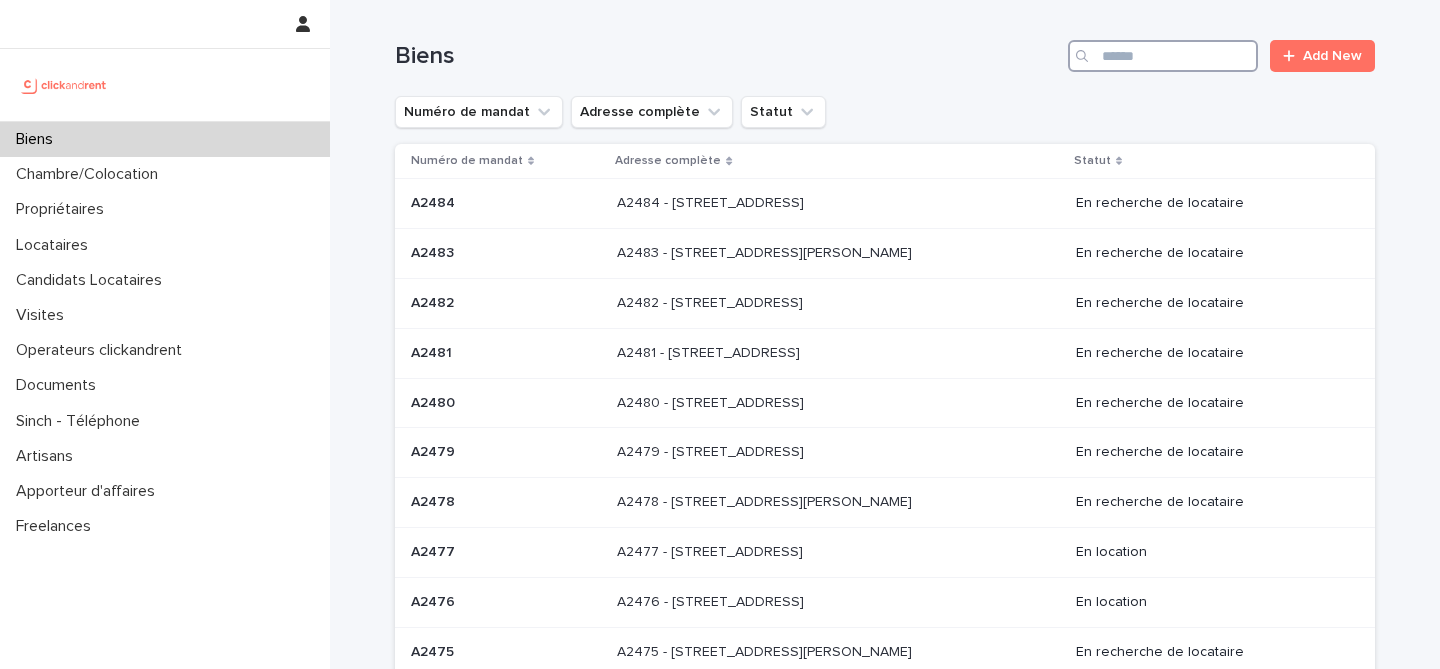 click at bounding box center [1163, 56] 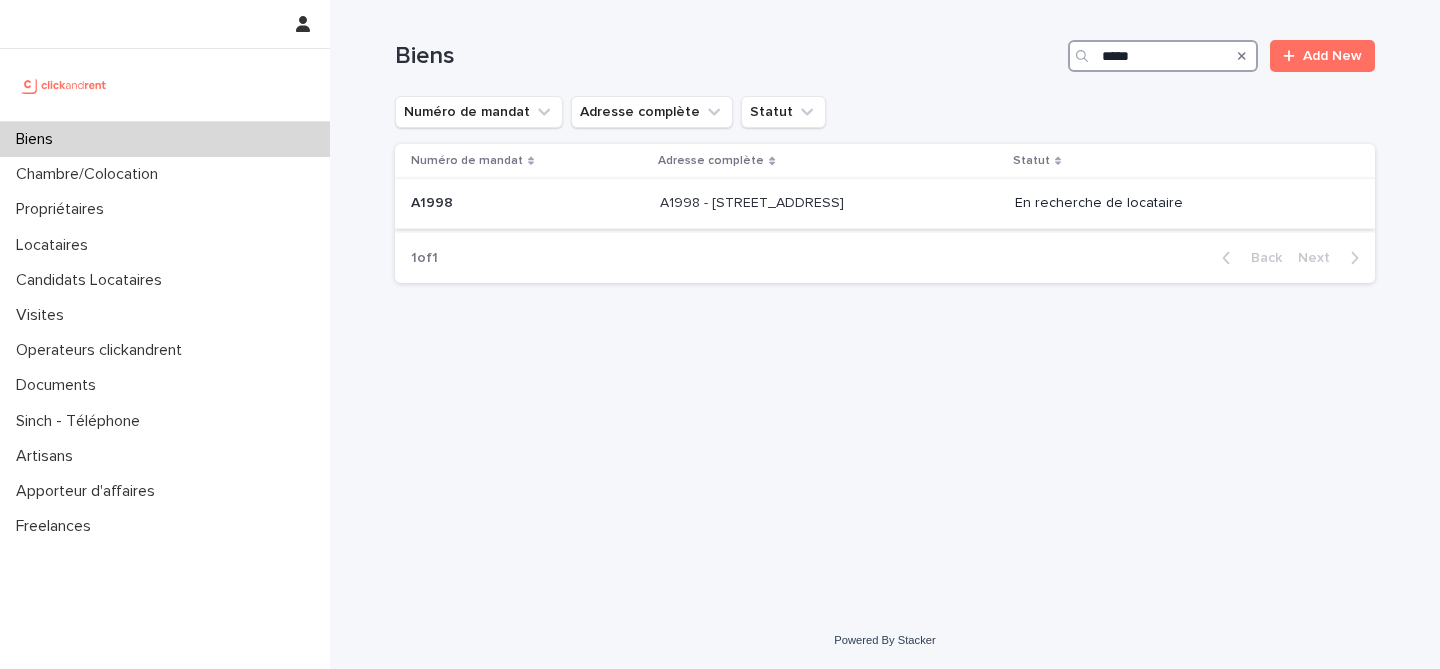 type on "*****" 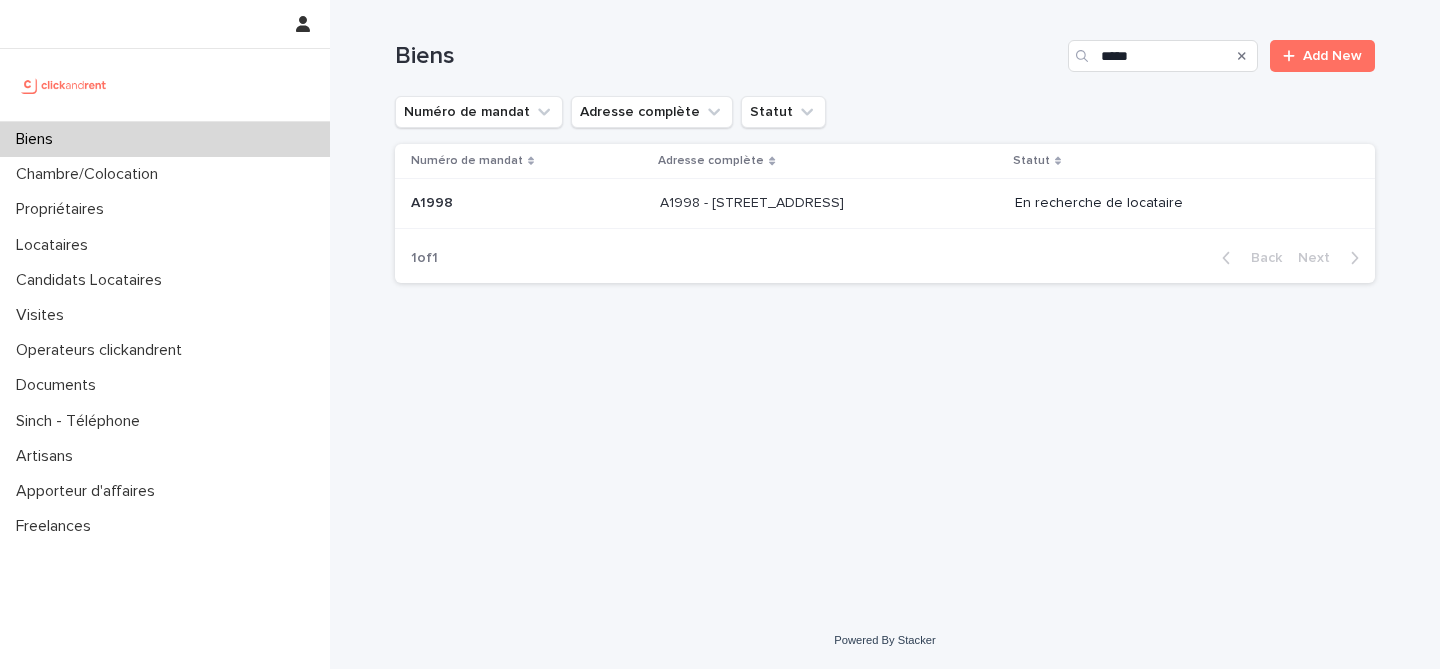 click at bounding box center (527, 203) 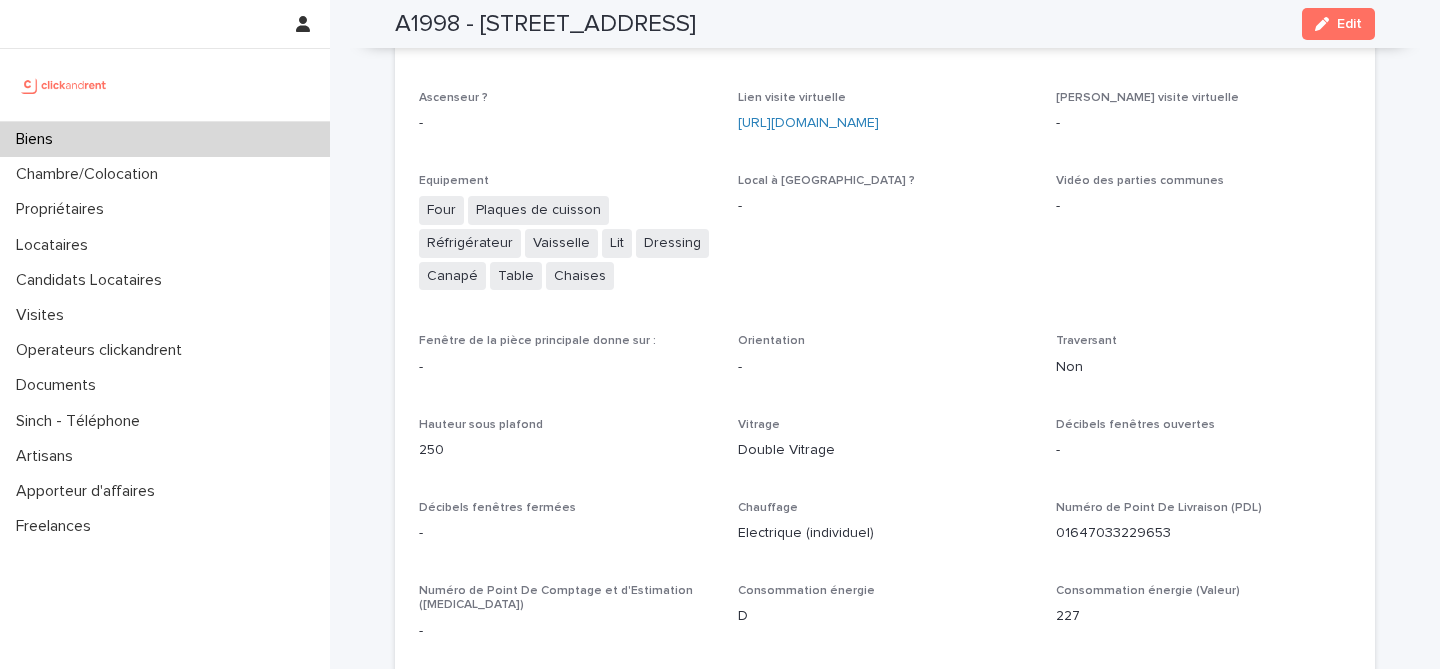 scroll, scrollTop: 3985, scrollLeft: 0, axis: vertical 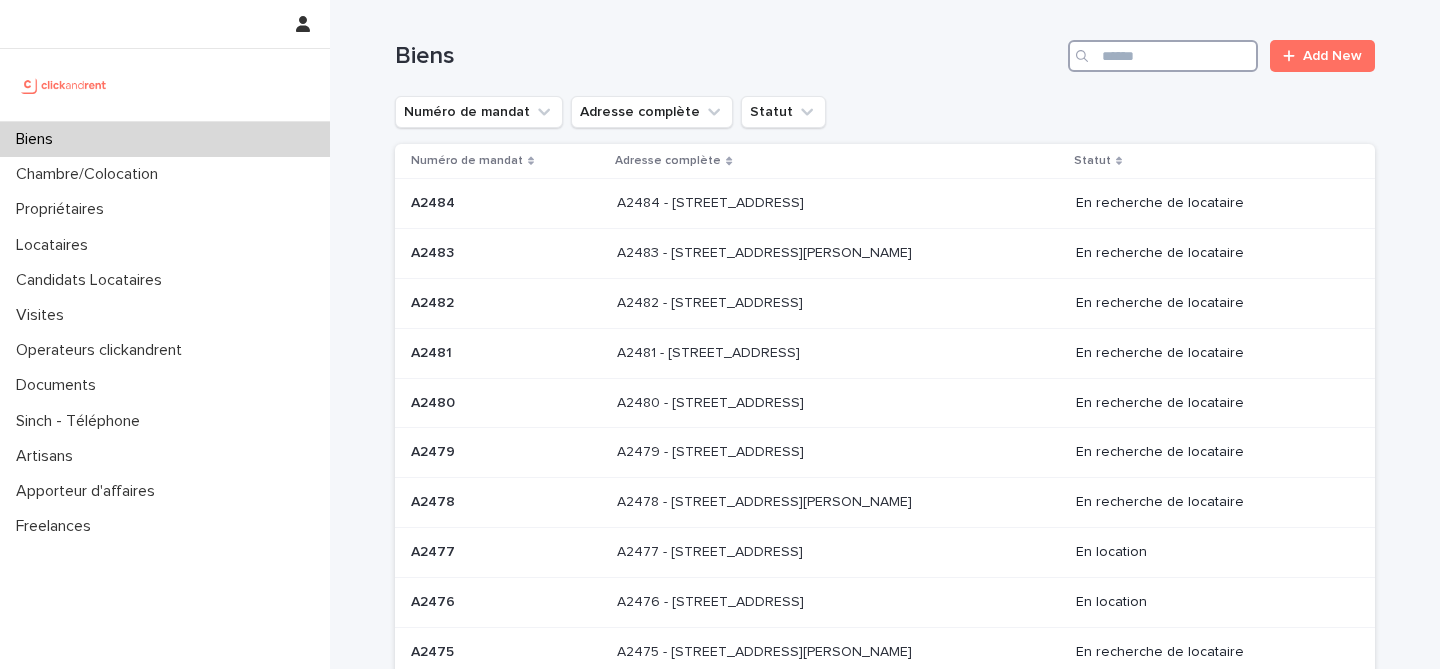click at bounding box center (1163, 56) 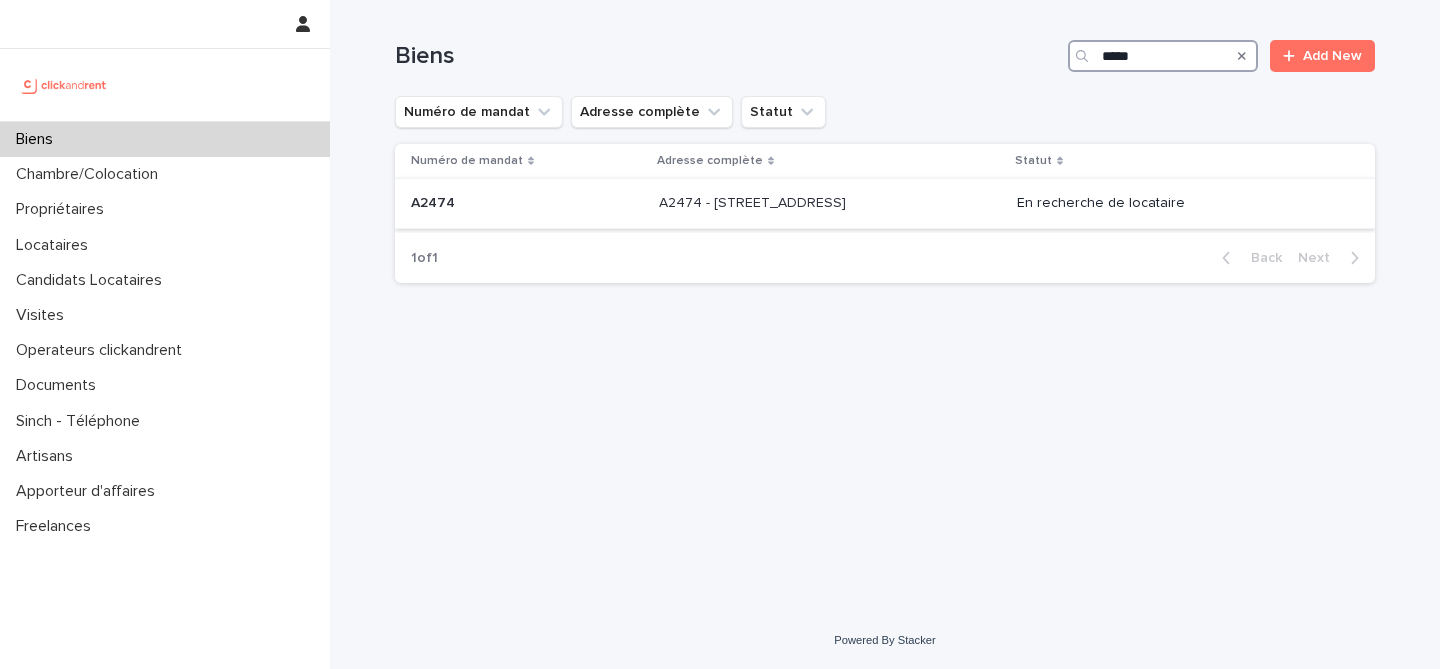 type on "*****" 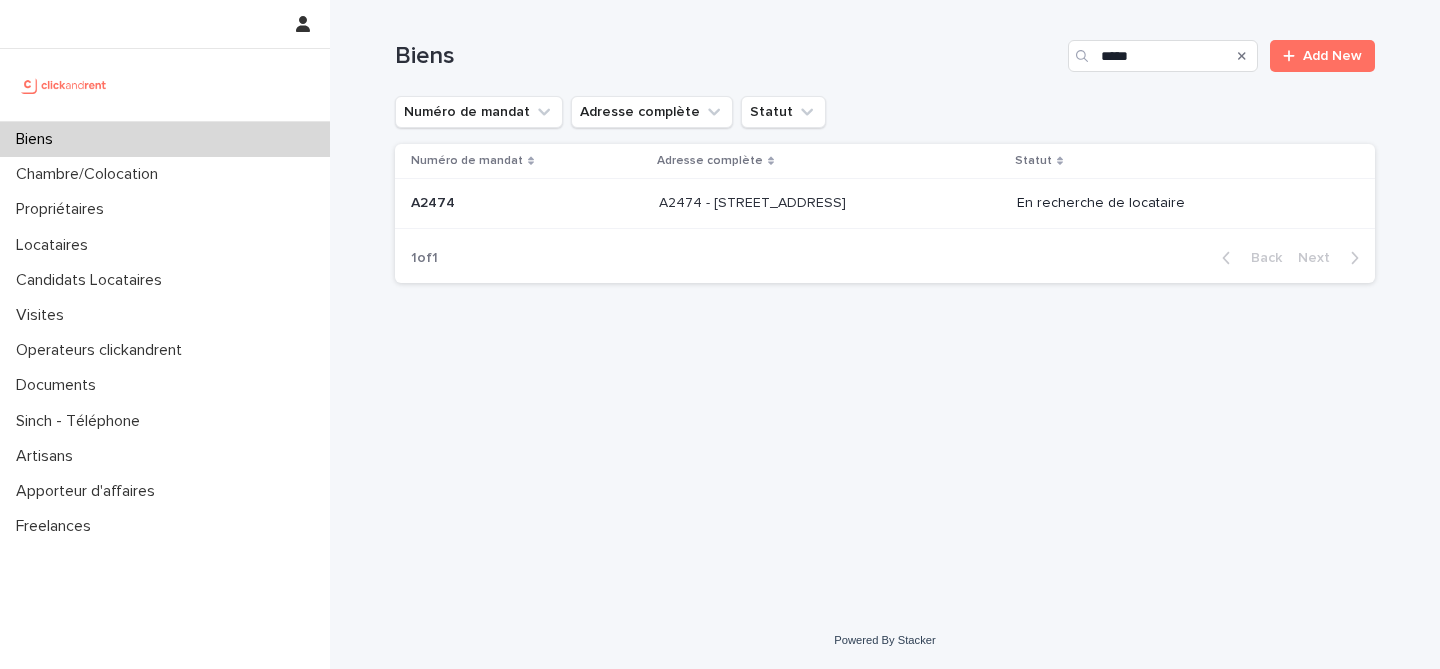 click at bounding box center (527, 203) 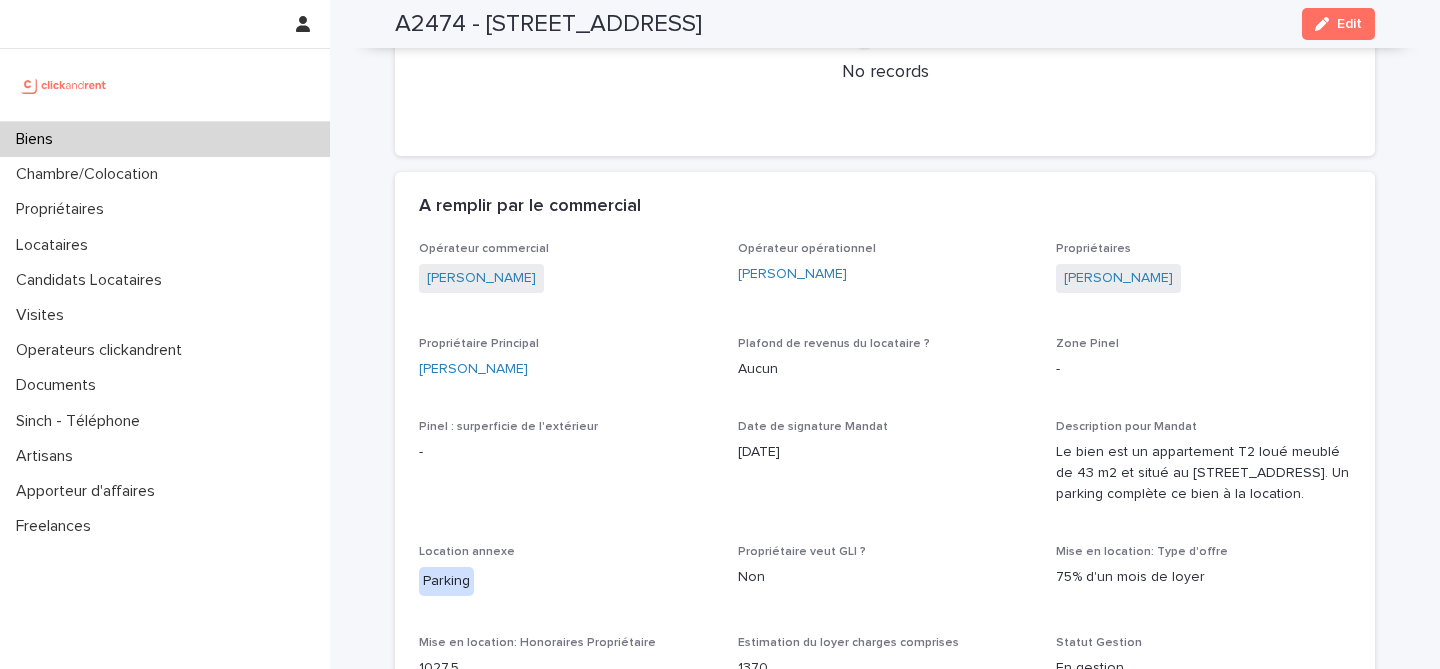 scroll, scrollTop: 1430, scrollLeft: 0, axis: vertical 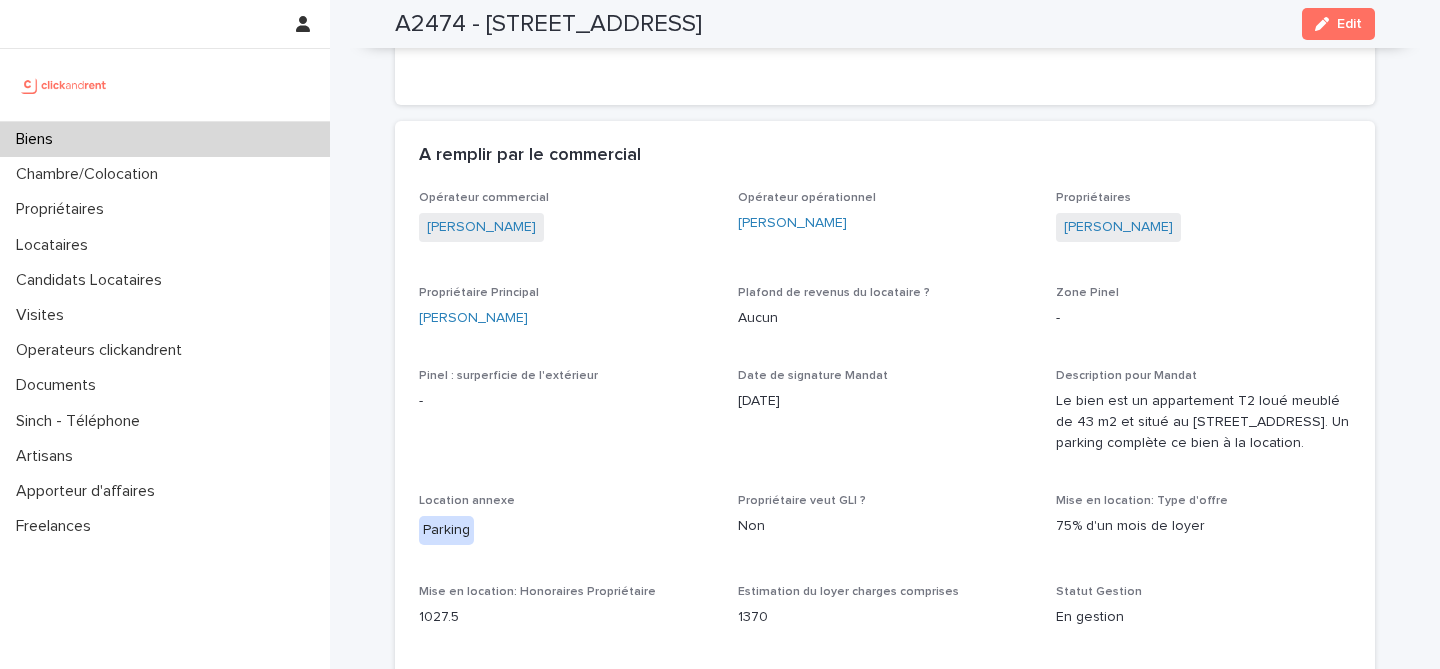 click on "Biens" at bounding box center [165, 139] 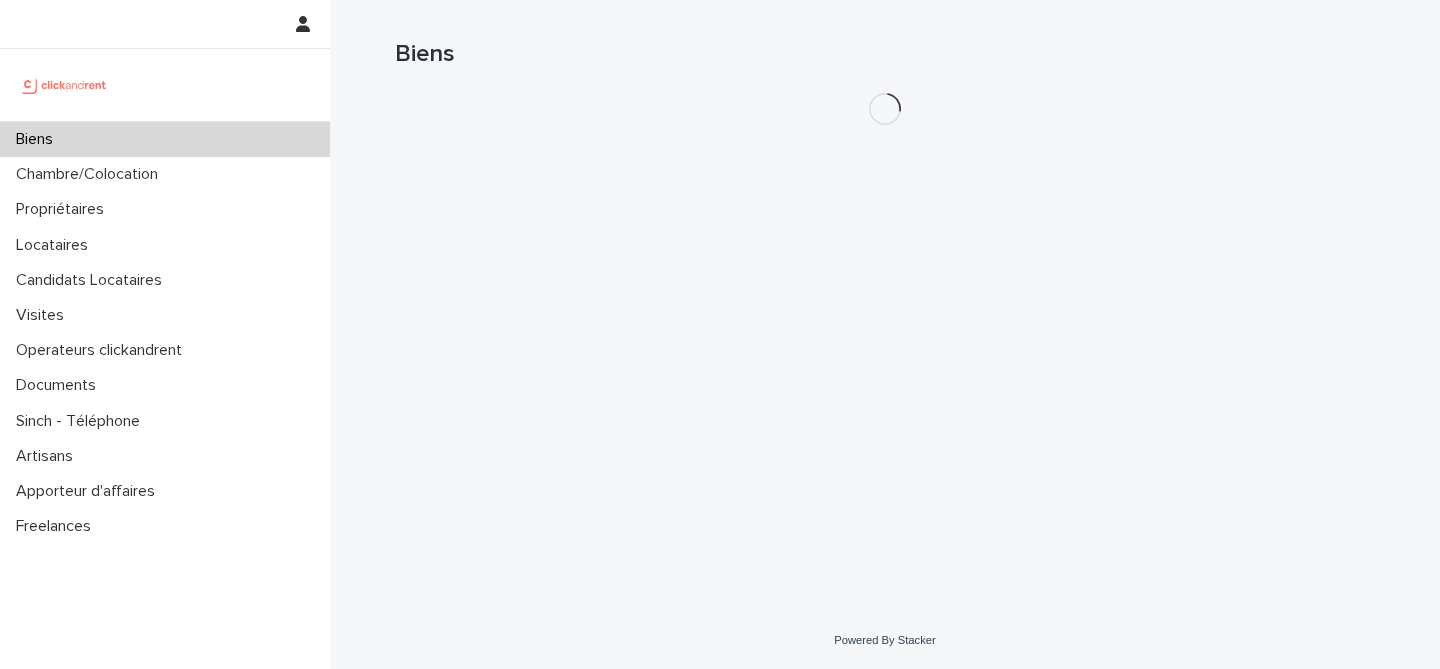 scroll, scrollTop: 0, scrollLeft: 0, axis: both 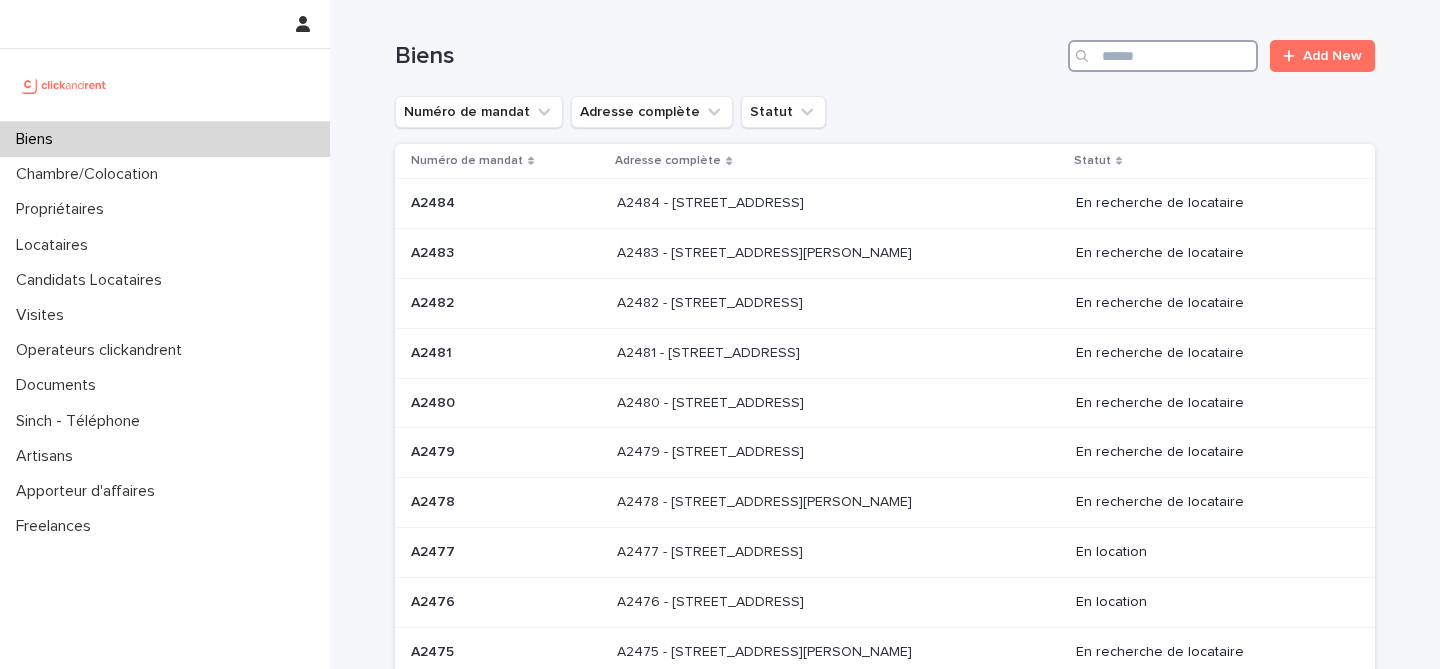 click at bounding box center [1163, 56] 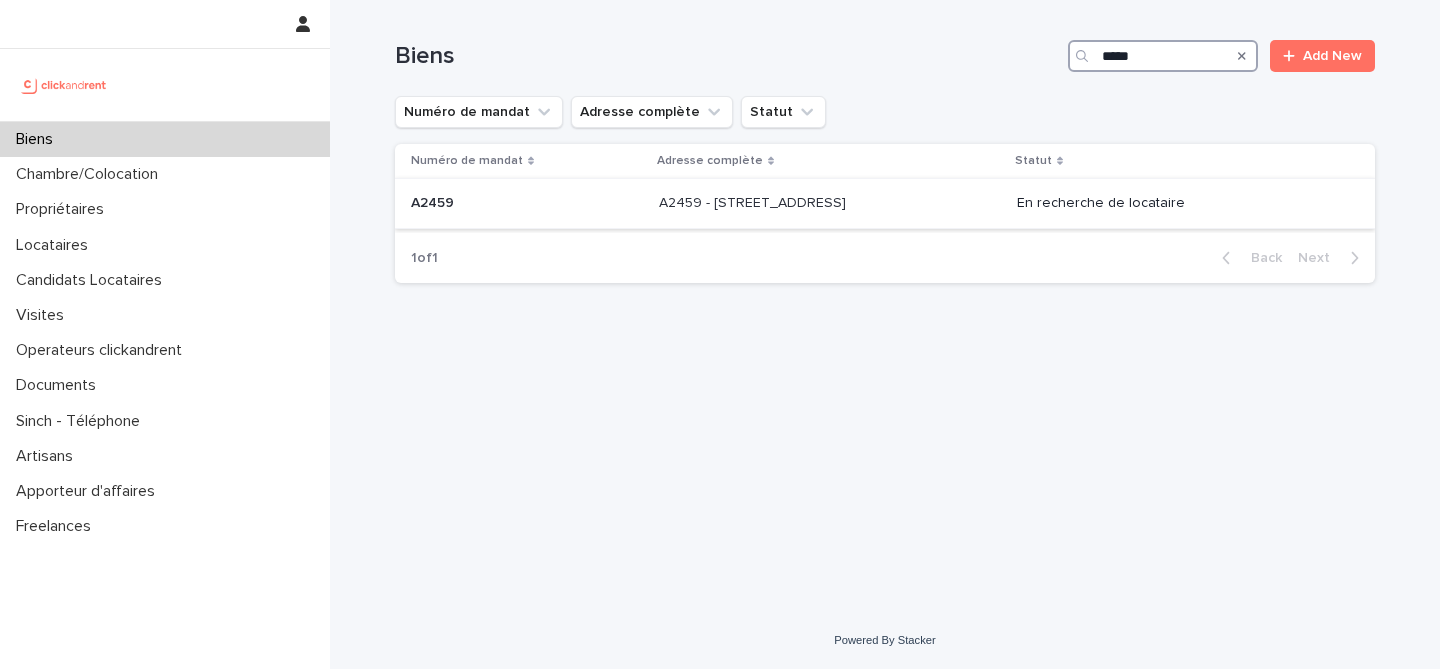 type on "*****" 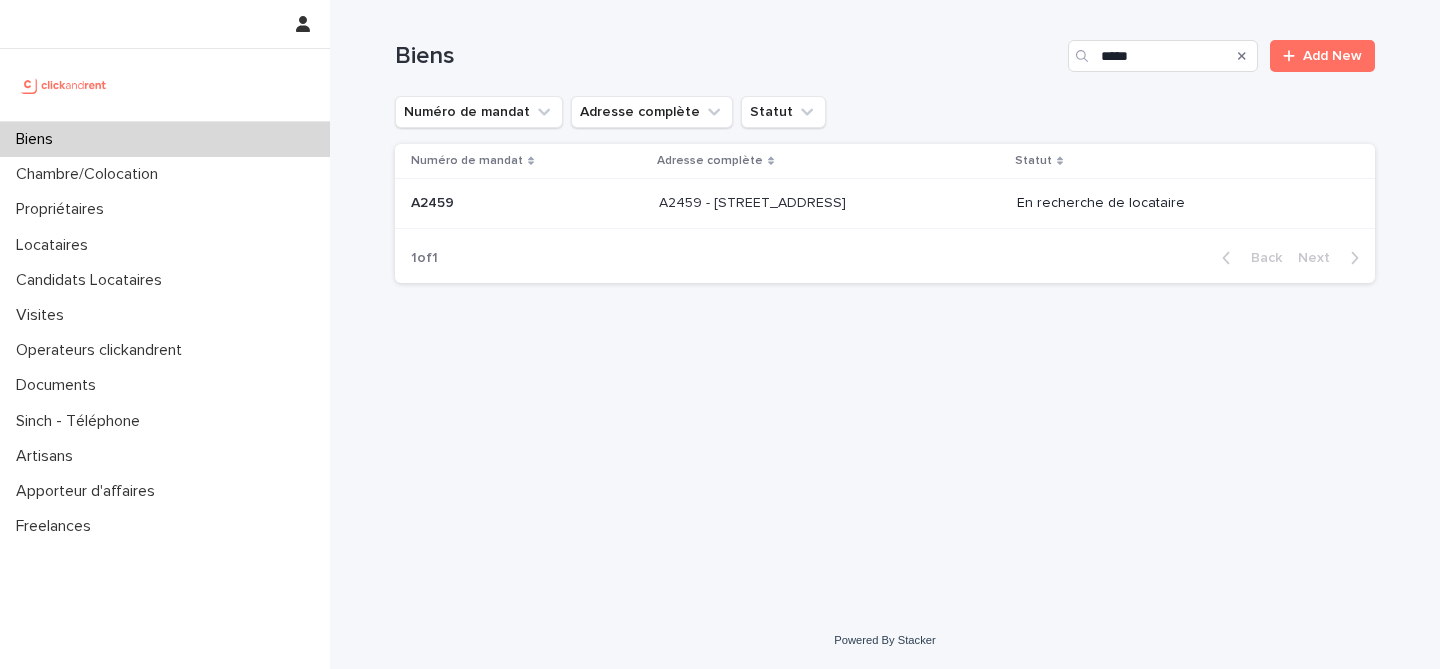 click at bounding box center [527, 203] 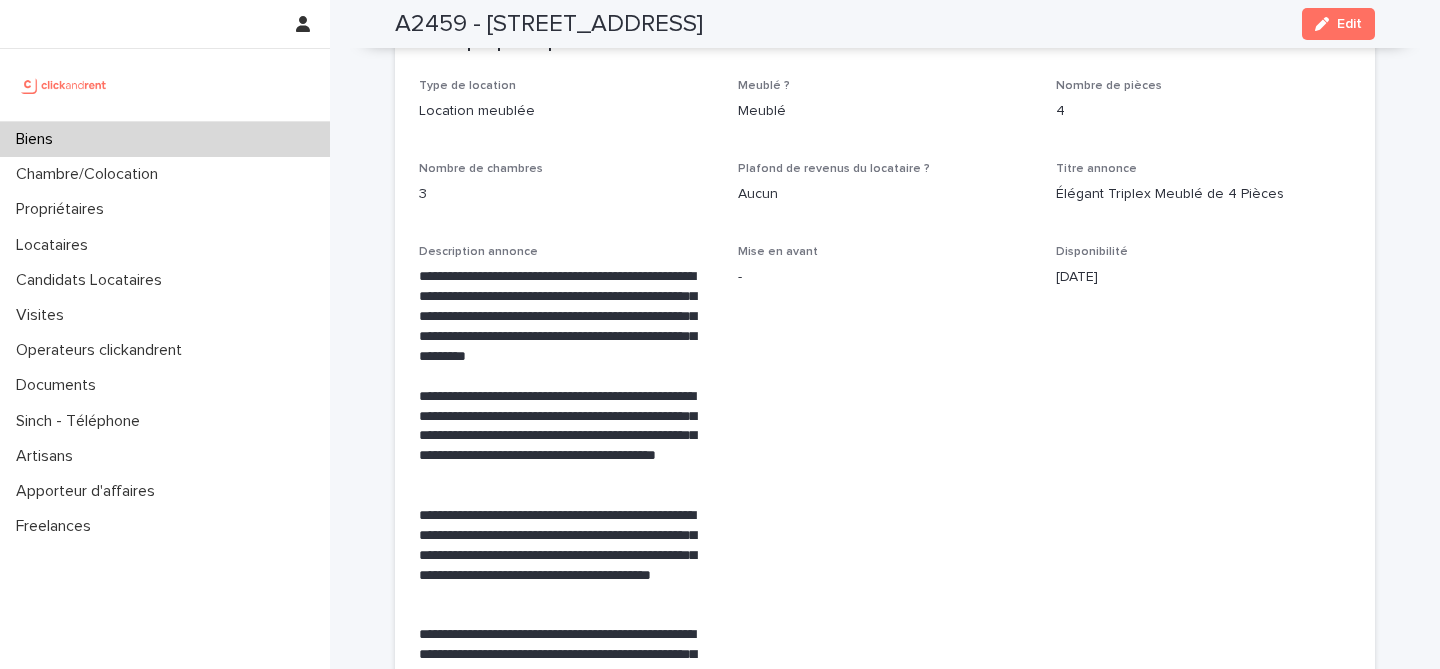 scroll, scrollTop: 4297, scrollLeft: 0, axis: vertical 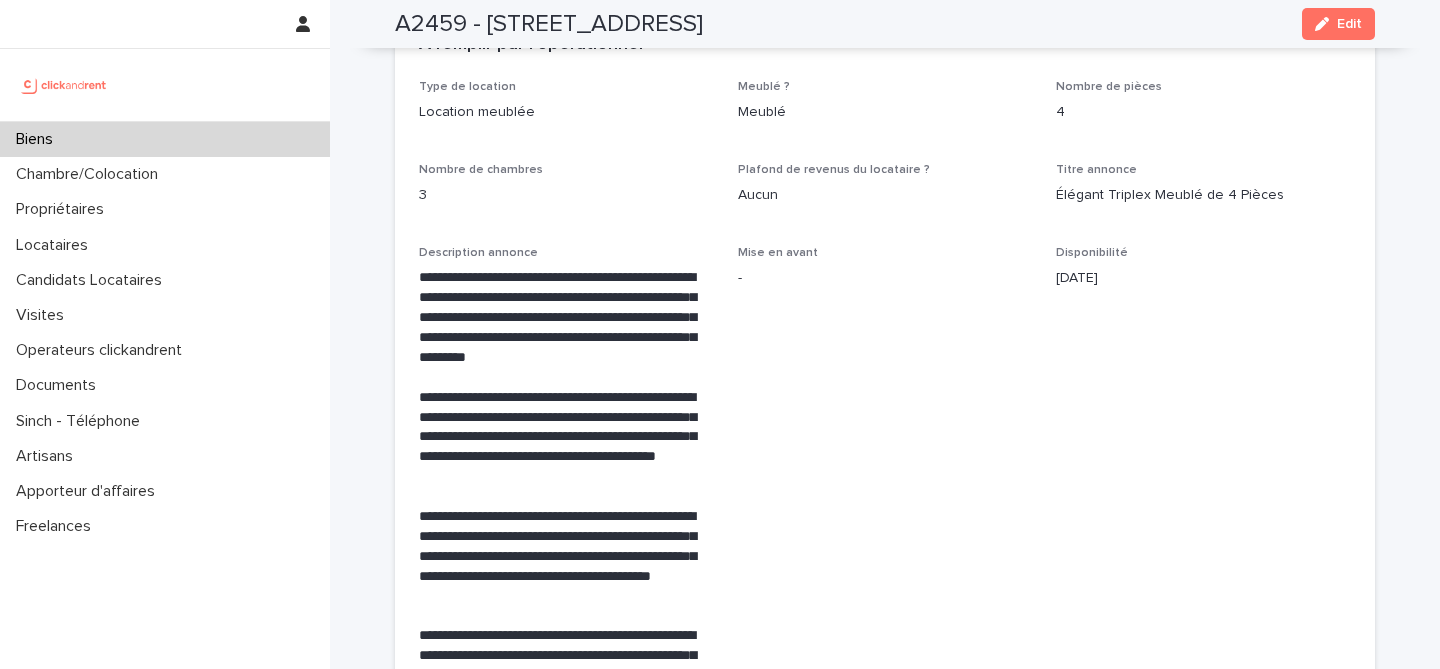 drag, startPoint x: 1324, startPoint y: 24, endPoint x: 1205, endPoint y: 190, distance: 204.2474 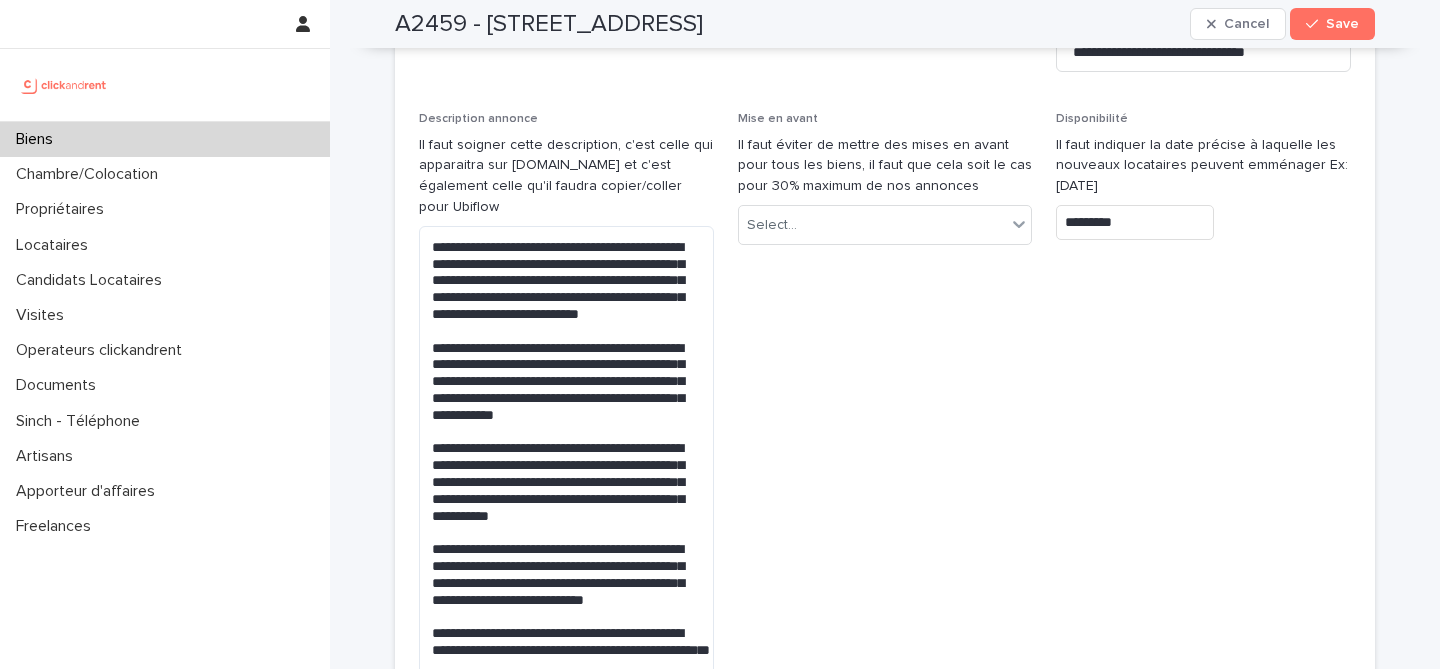 scroll, scrollTop: 6577, scrollLeft: 0, axis: vertical 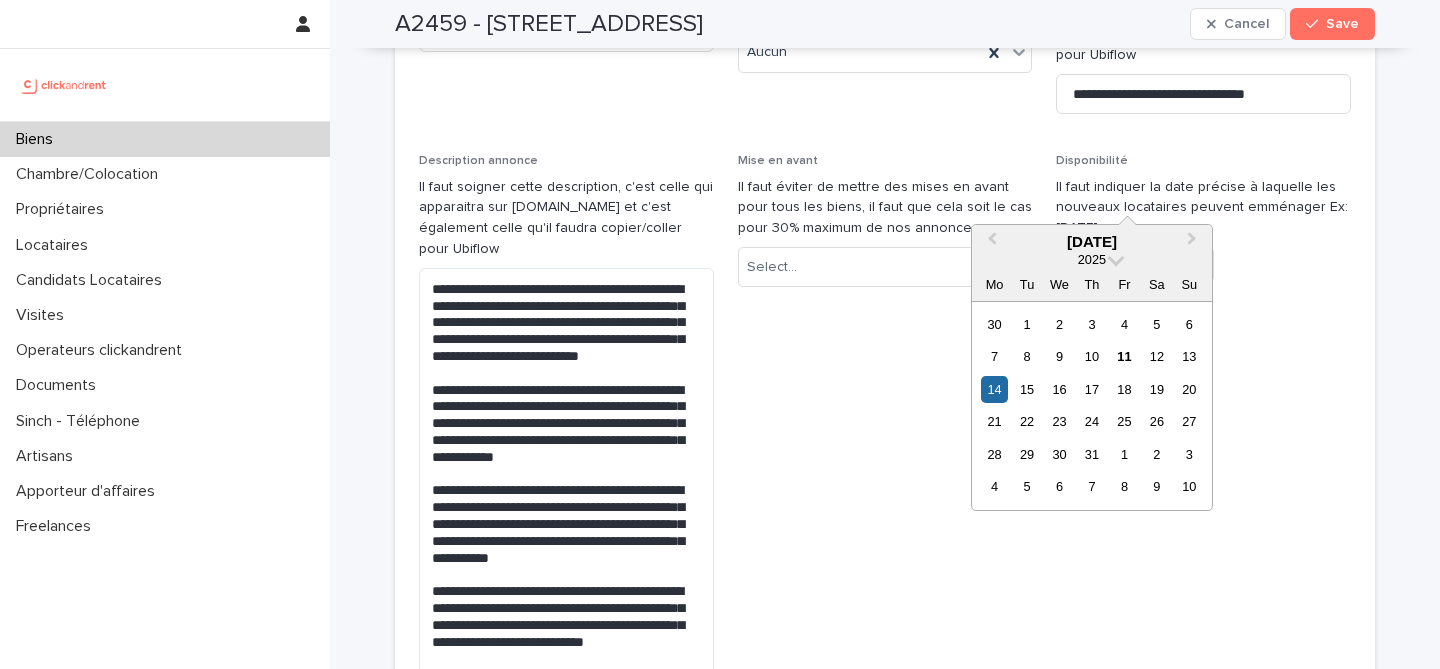 click on "*********" at bounding box center [1135, 264] 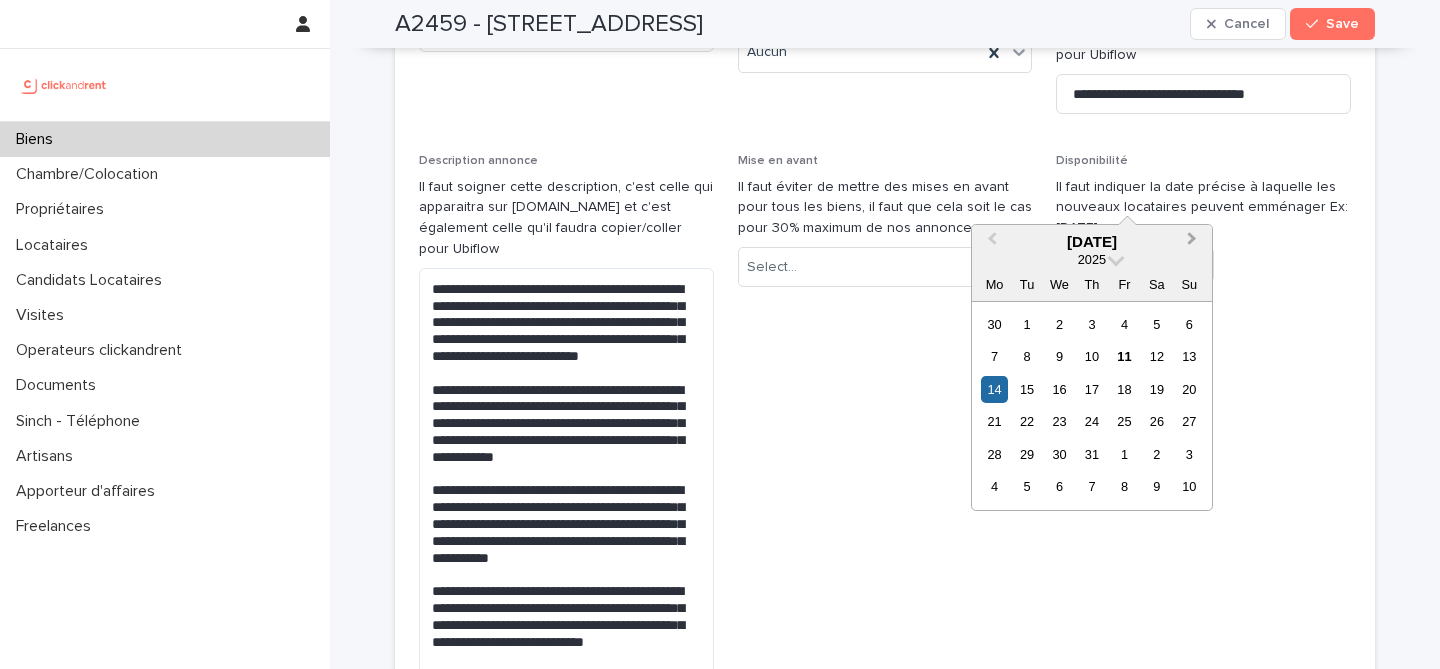 click on "Next Month" at bounding box center [1192, 241] 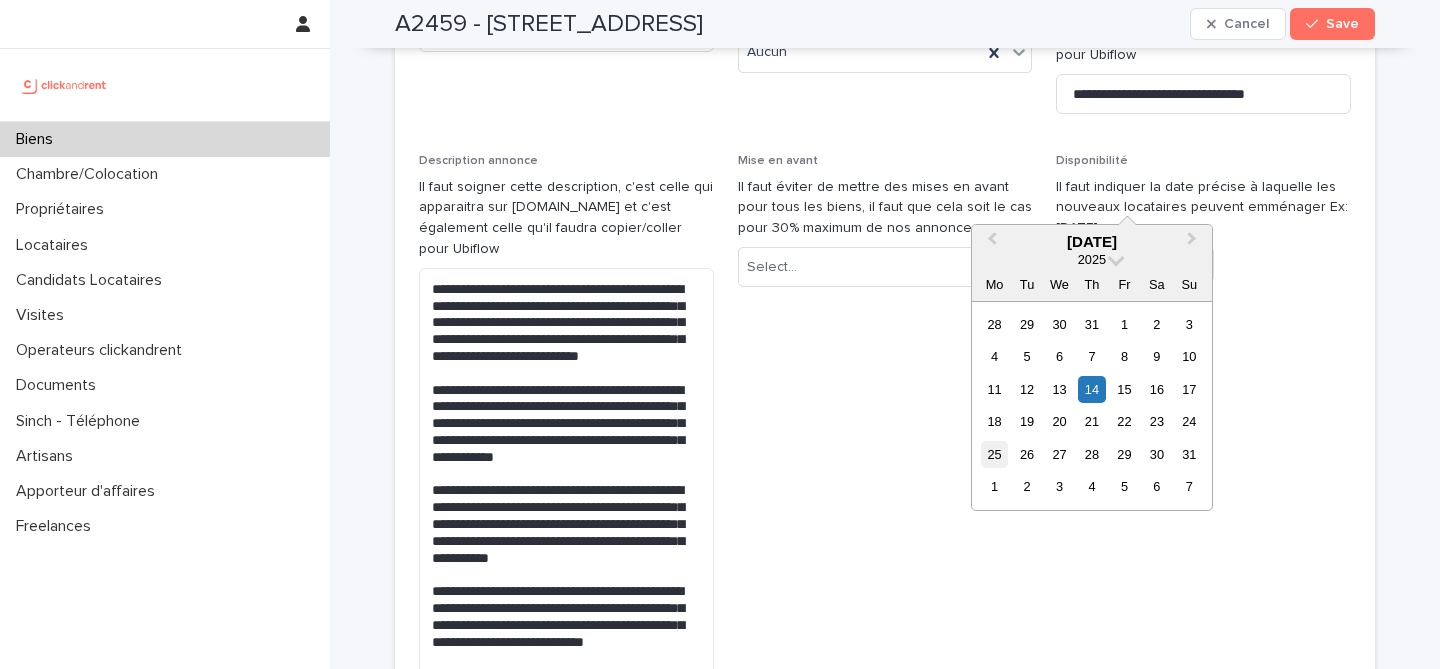 click on "25" at bounding box center (994, 454) 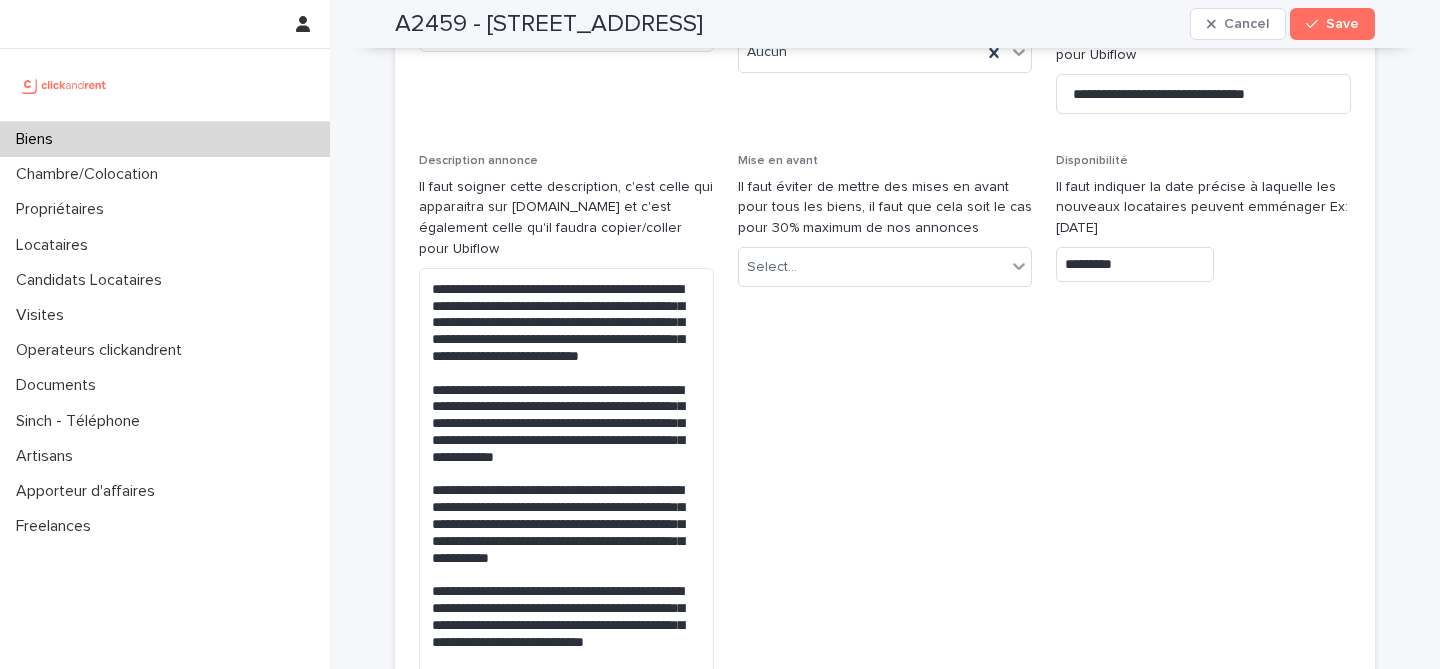 type on "*********" 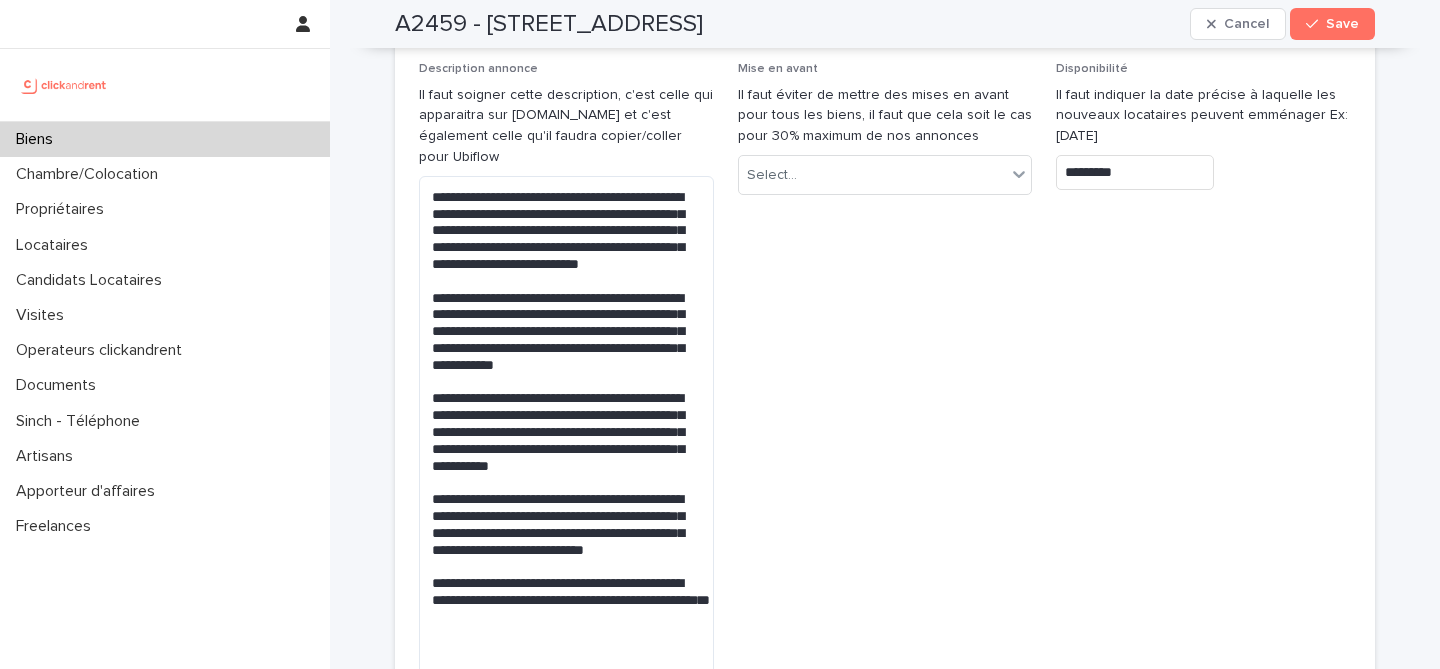 scroll, scrollTop: 6670, scrollLeft: 0, axis: vertical 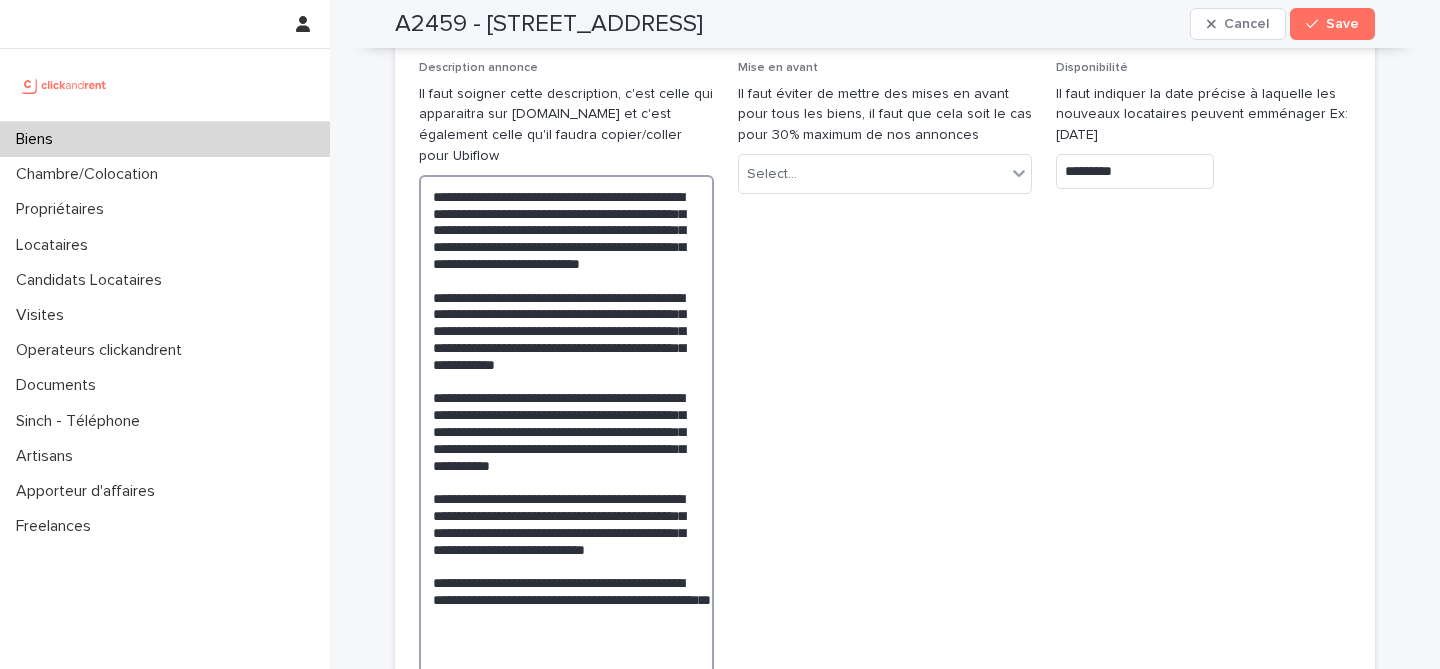 click on "**********" at bounding box center (566, 457) 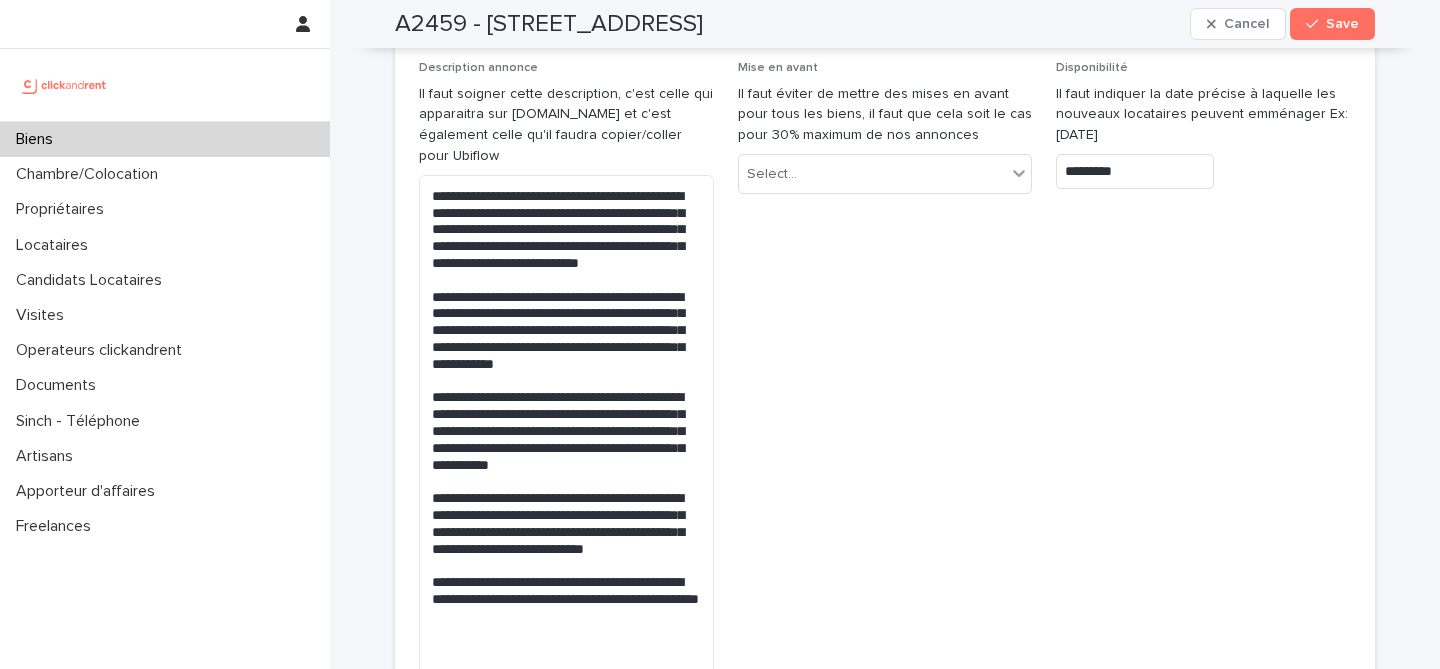 click on "Mise en avant Il faut éviter de mettre des mises en avant pour tous les biens, il faut que cela soit le cas pour 30% maximum de nos annonces Select..." at bounding box center (885, 391) 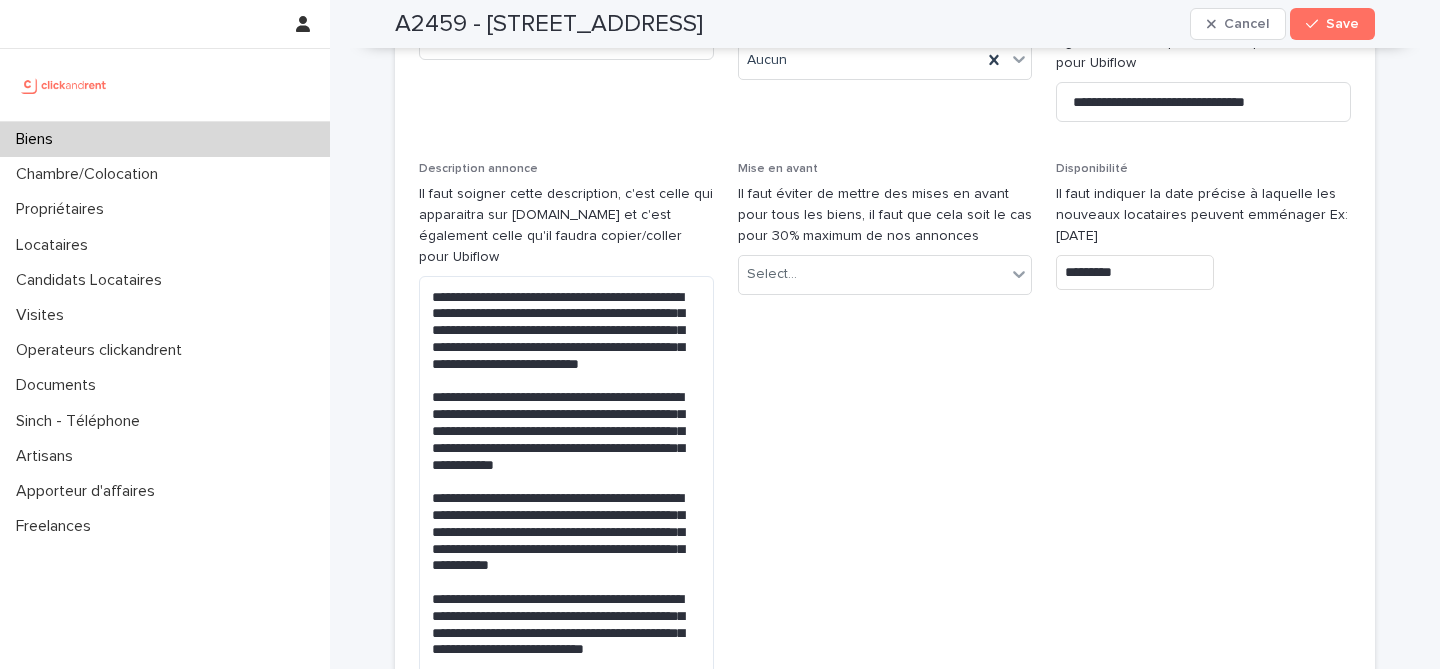 scroll, scrollTop: 6721, scrollLeft: 0, axis: vertical 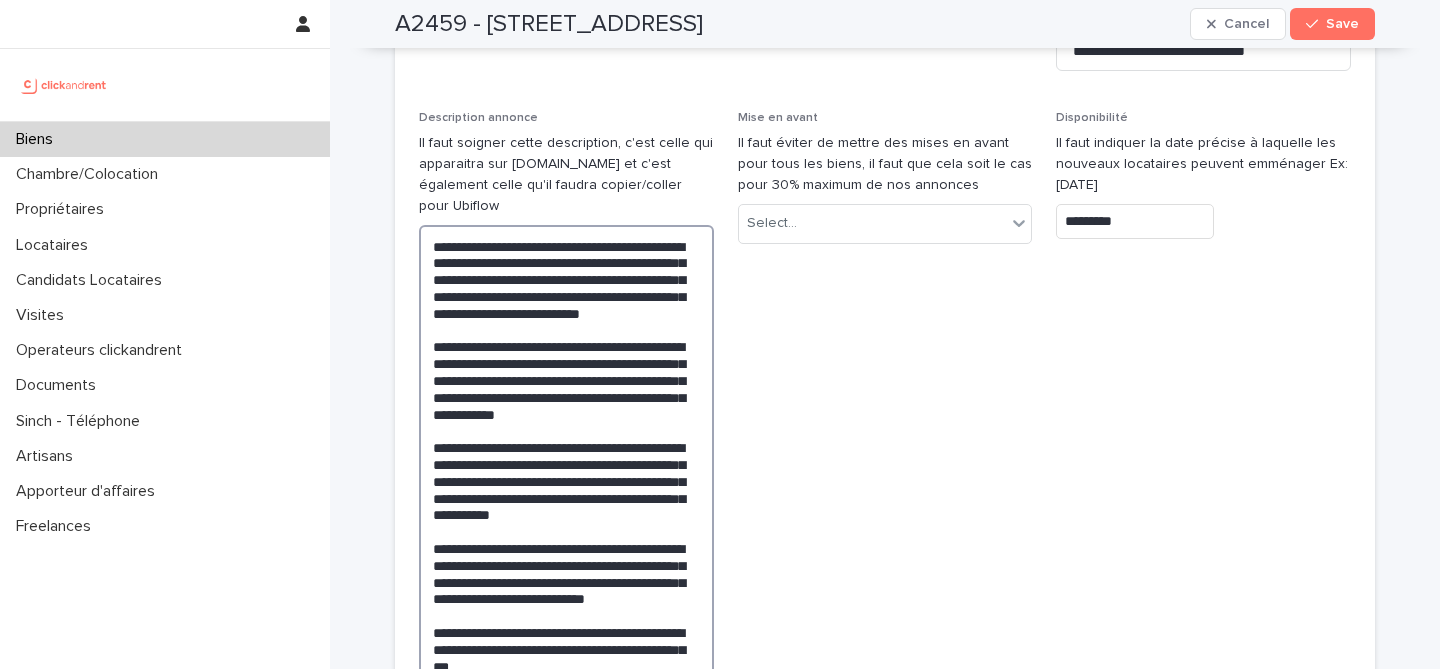 click on "**********" at bounding box center (566, 490) 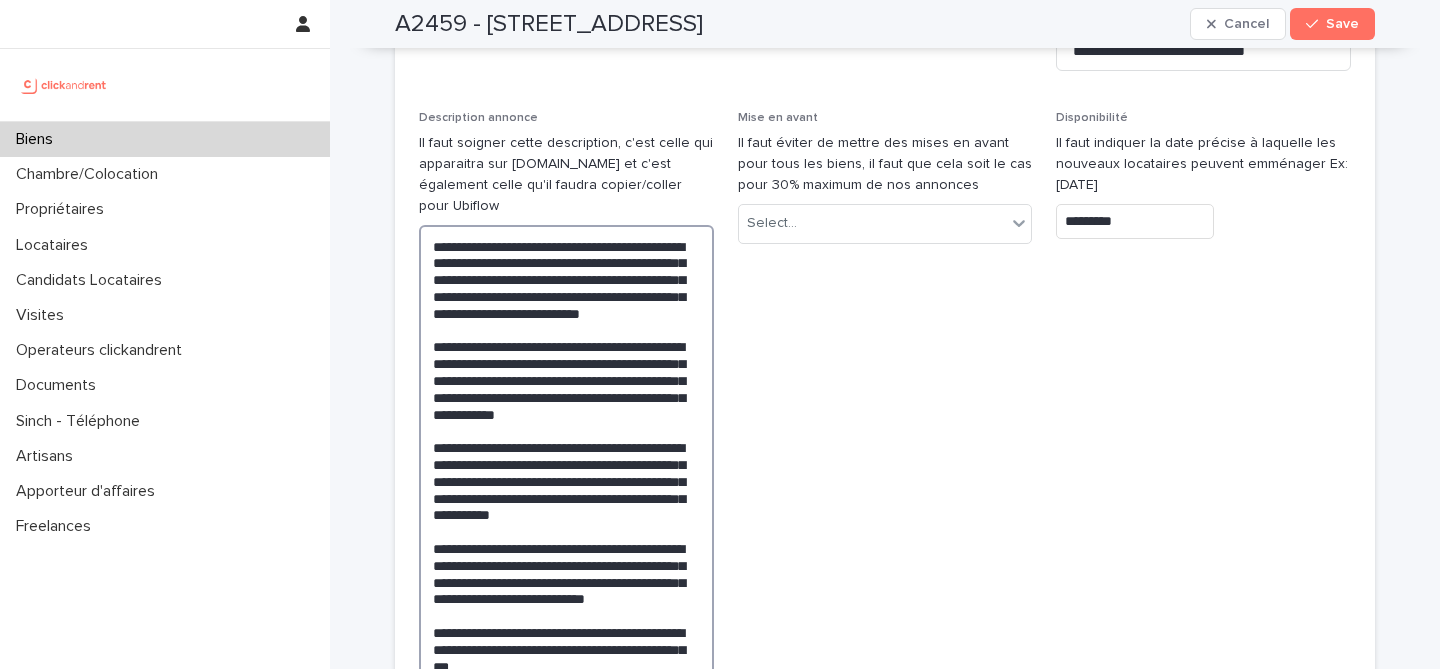 paste on "**********" 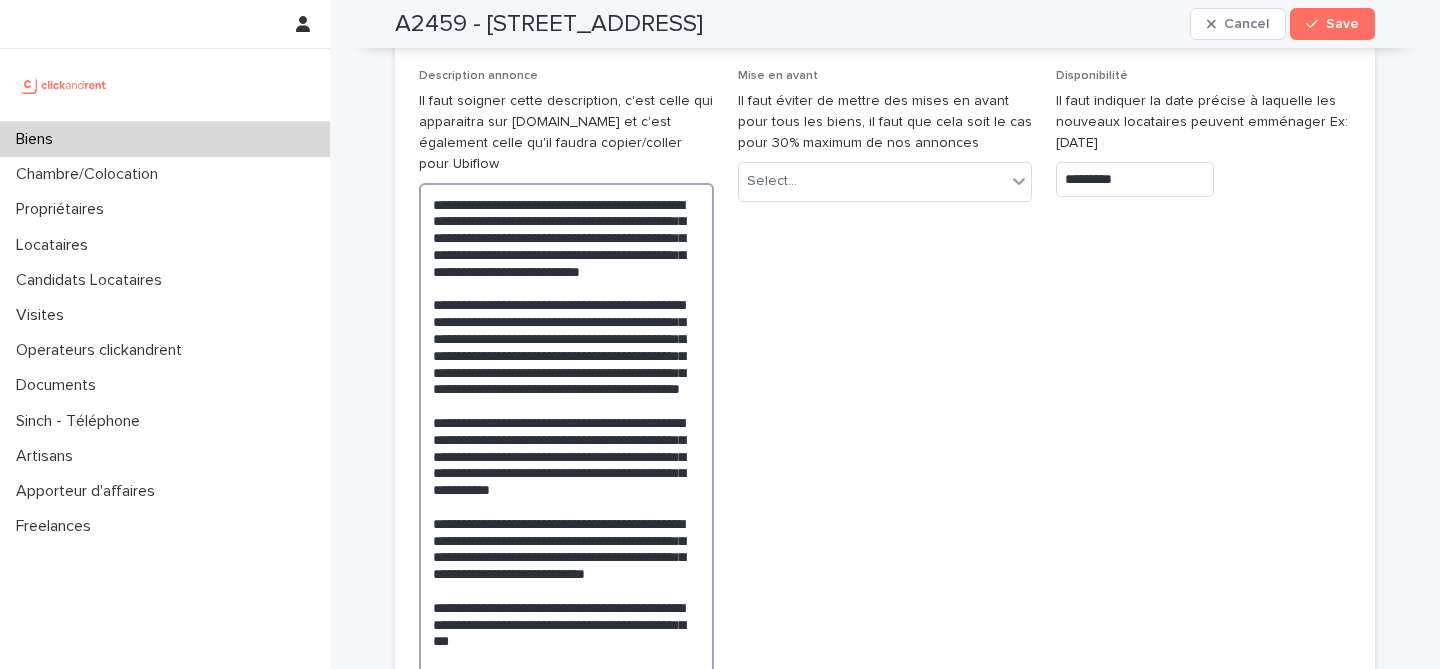 scroll, scrollTop: 6780, scrollLeft: 0, axis: vertical 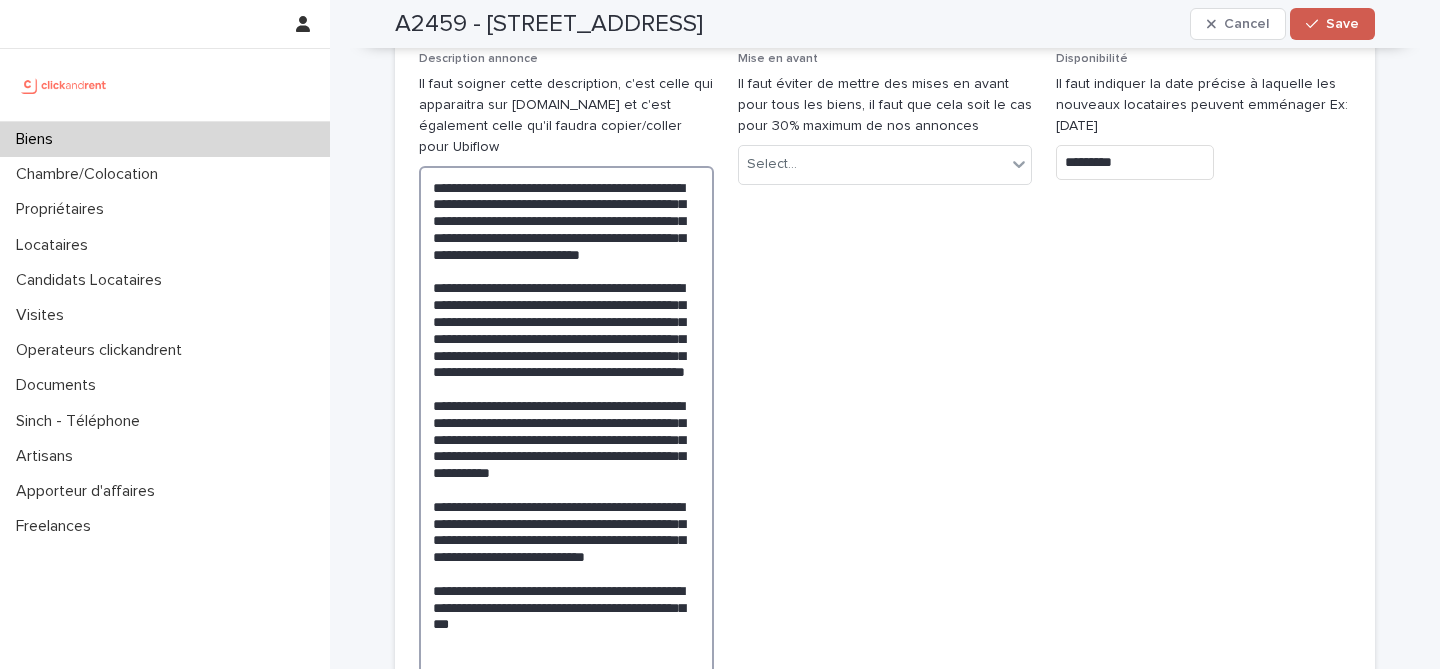 type on "**********" 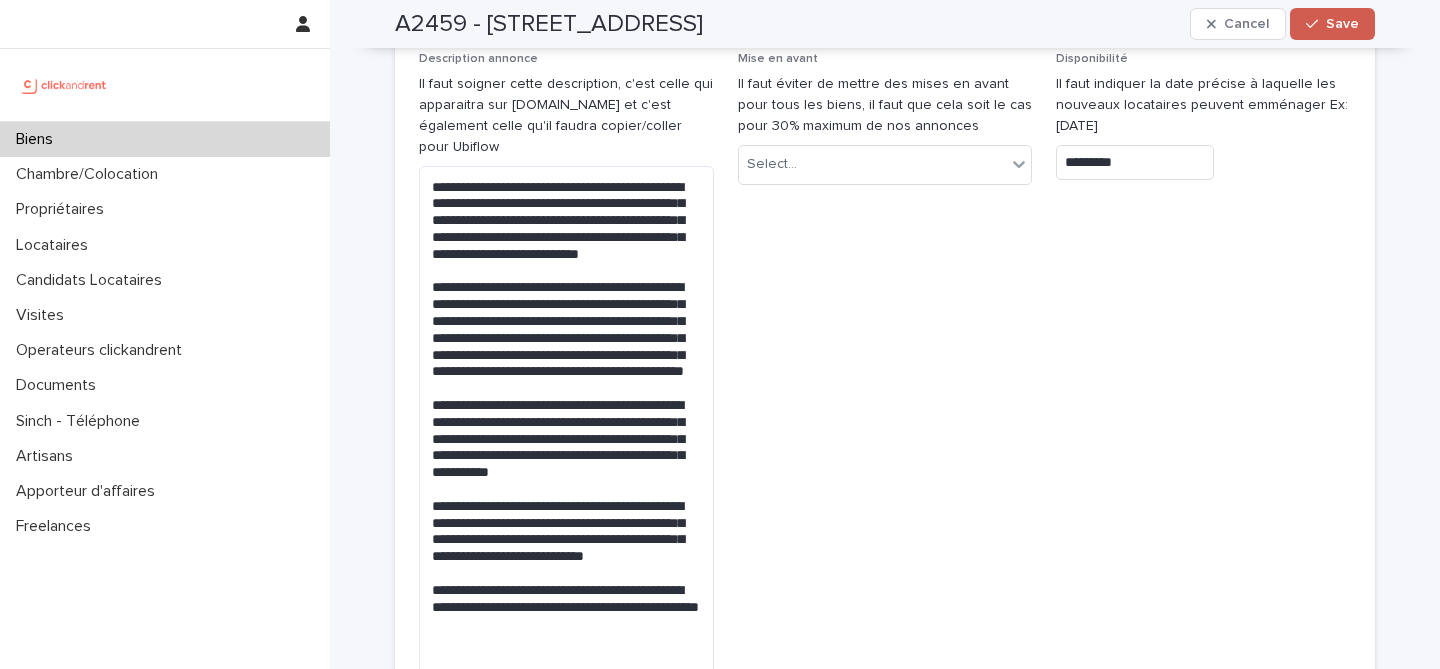 click on "Save" at bounding box center [1342, 24] 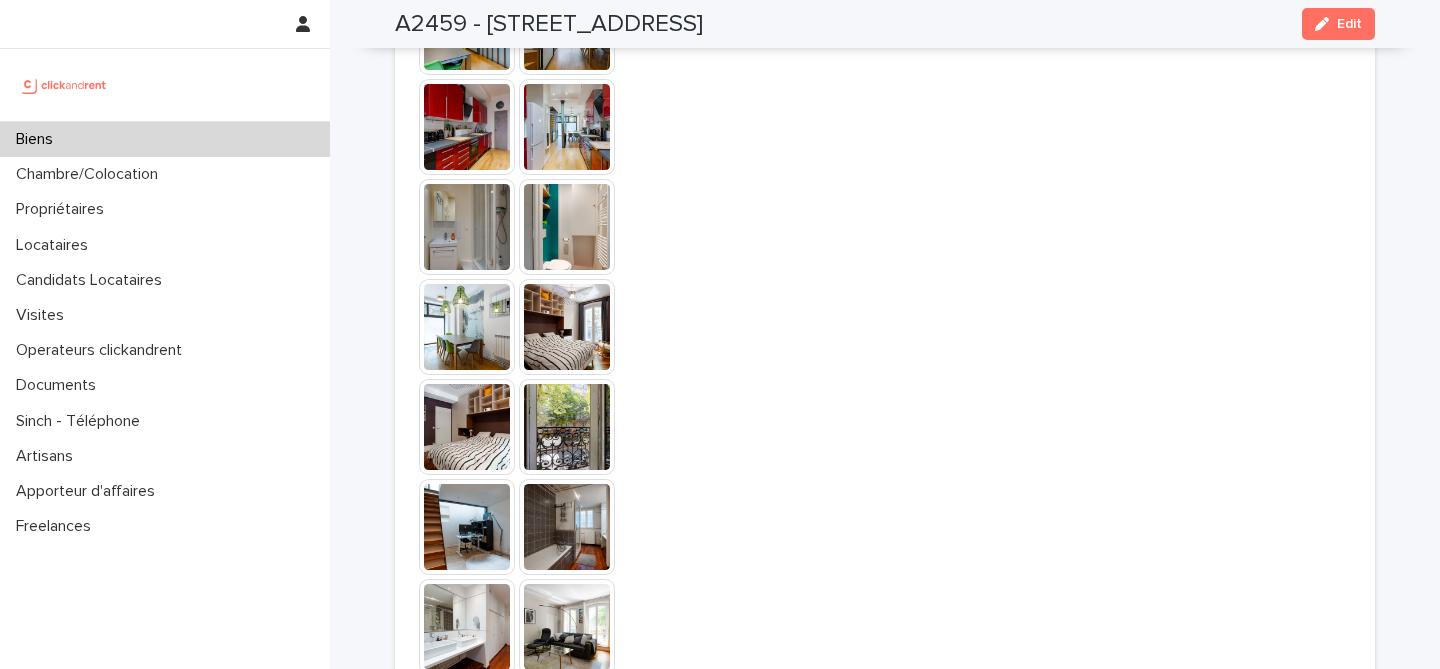 scroll, scrollTop: 6904, scrollLeft: 0, axis: vertical 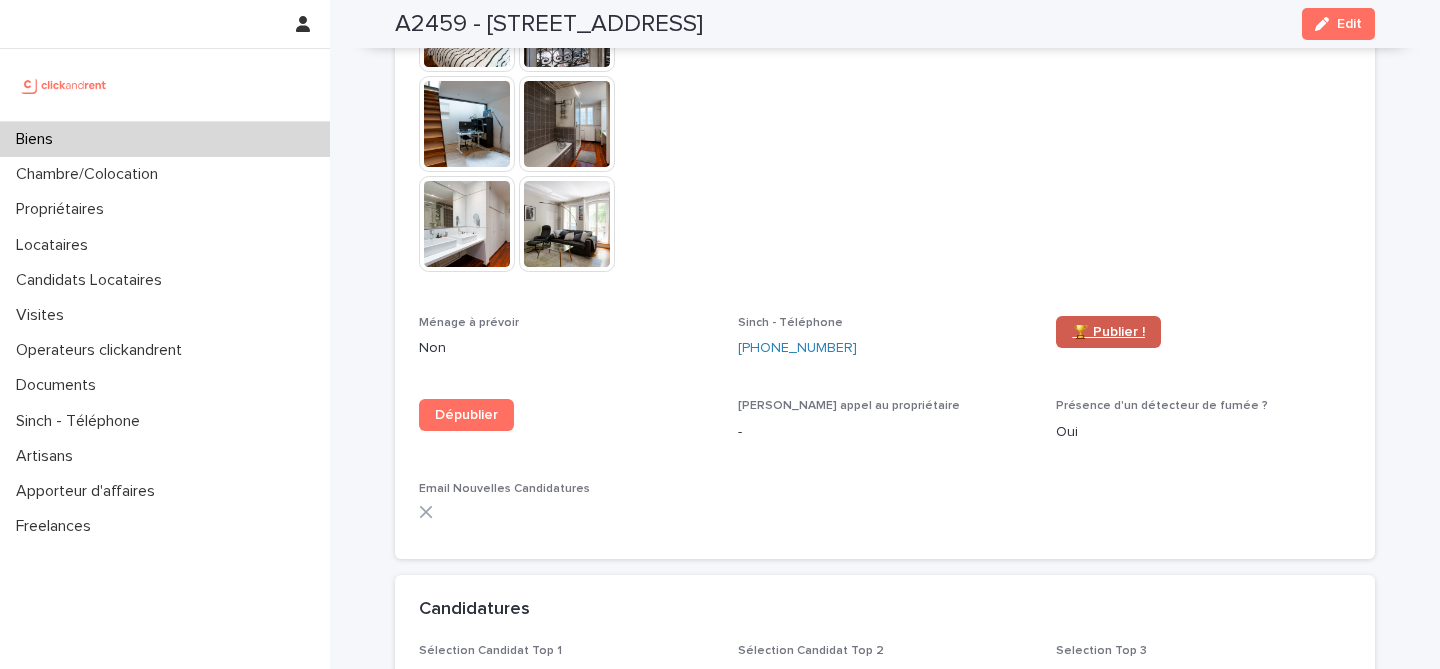 click on "🏆  Publier !" at bounding box center [1108, 332] 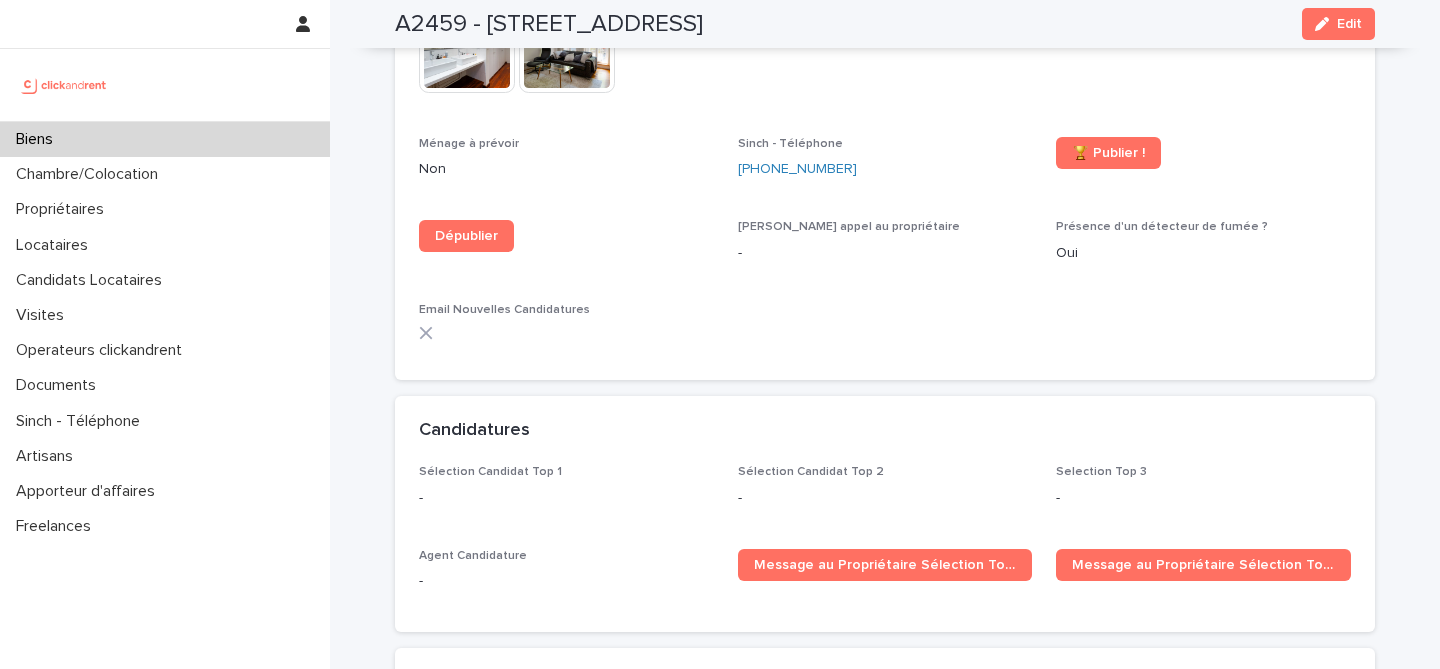 scroll, scrollTop: 7072, scrollLeft: 0, axis: vertical 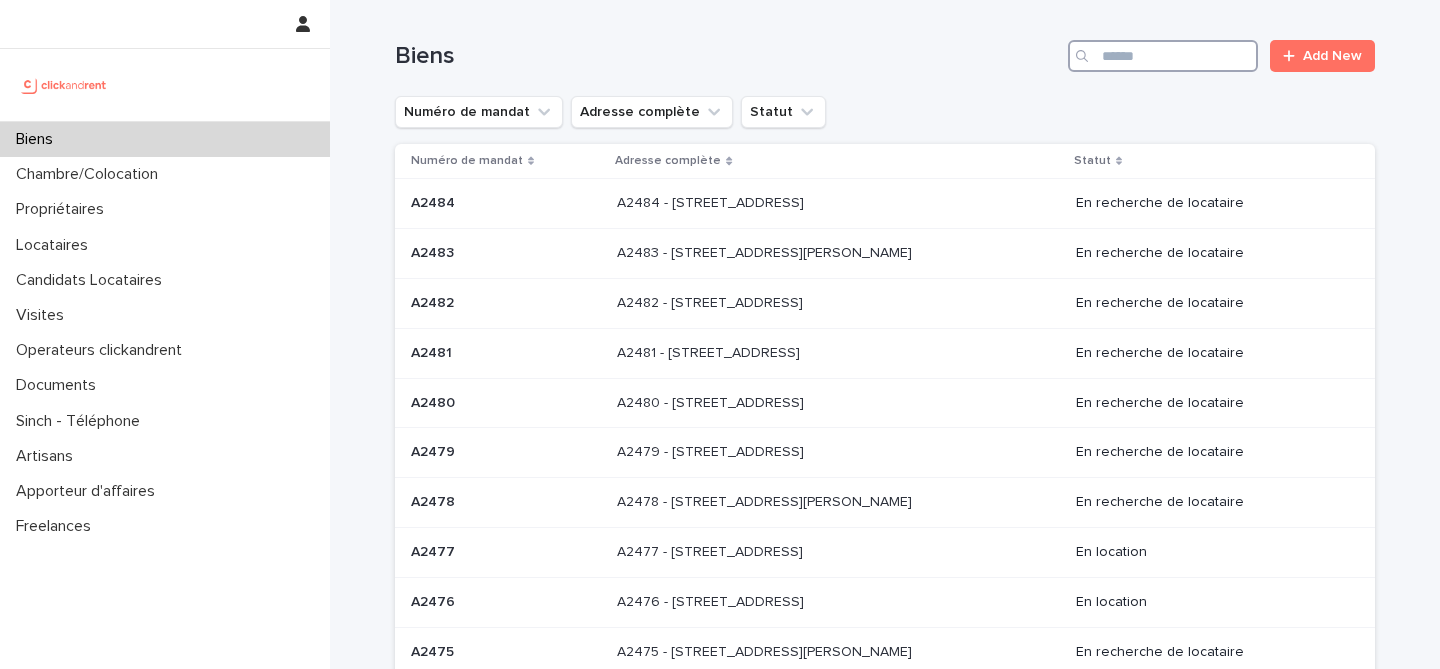 click at bounding box center [1163, 56] 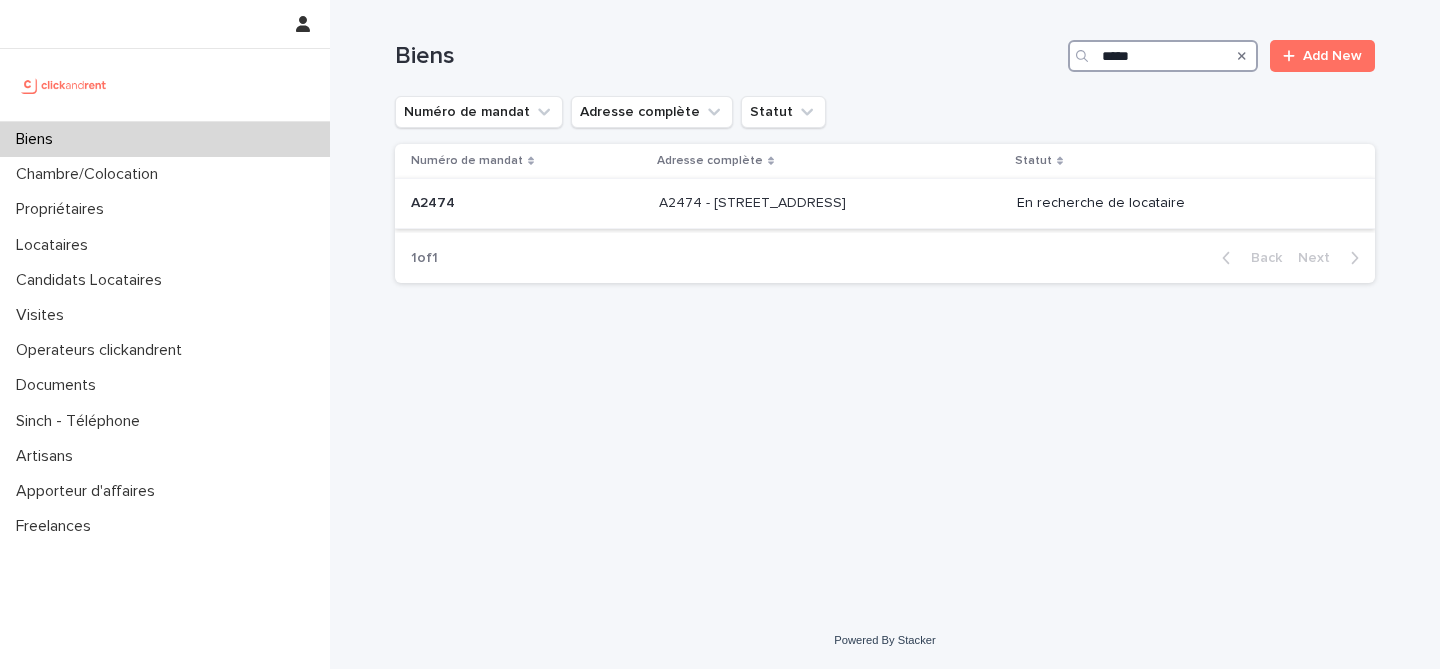 type on "*****" 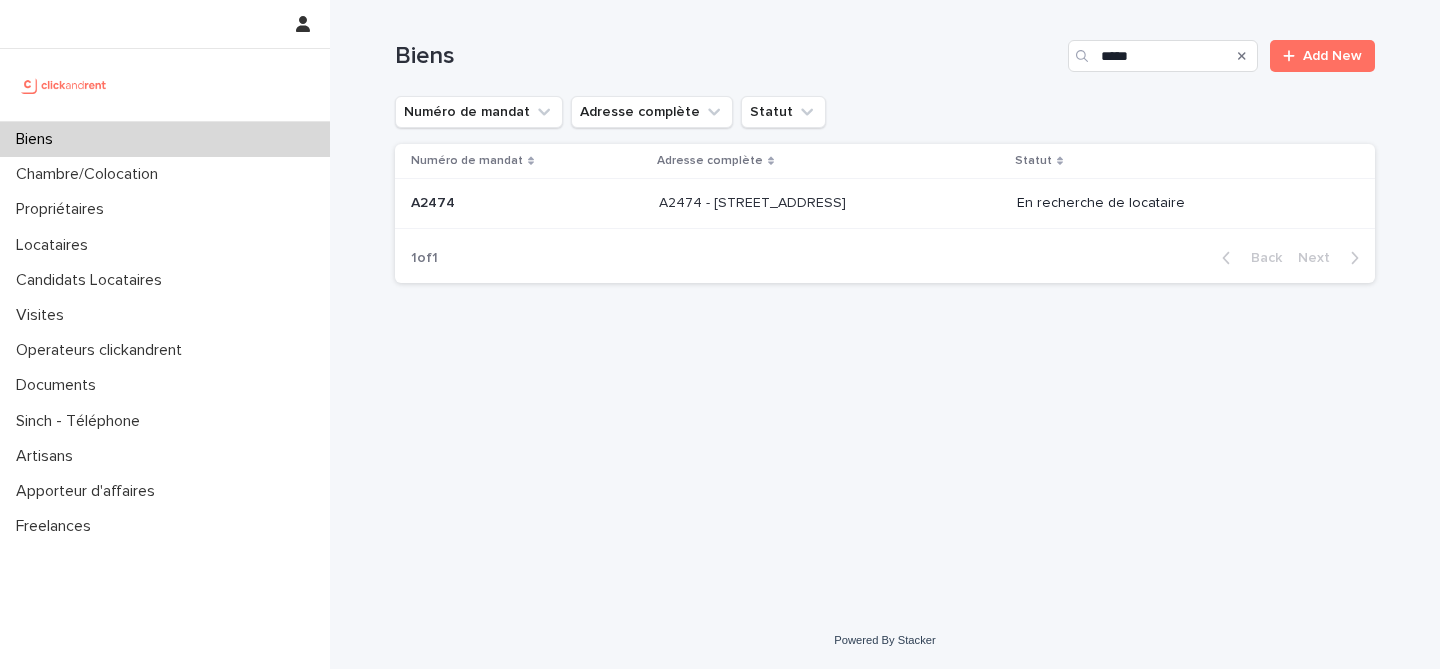 click on "A2474 - [STREET_ADDRESS]" at bounding box center (754, 201) 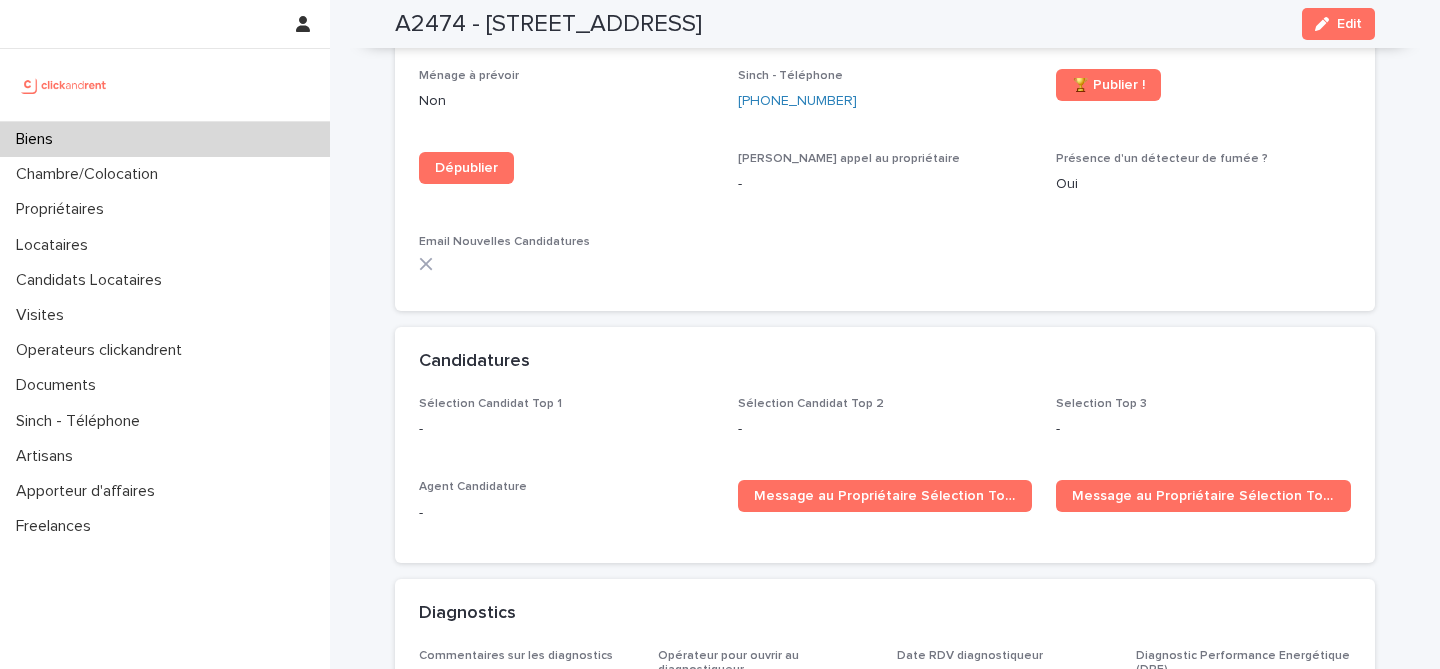 scroll, scrollTop: 5899, scrollLeft: 0, axis: vertical 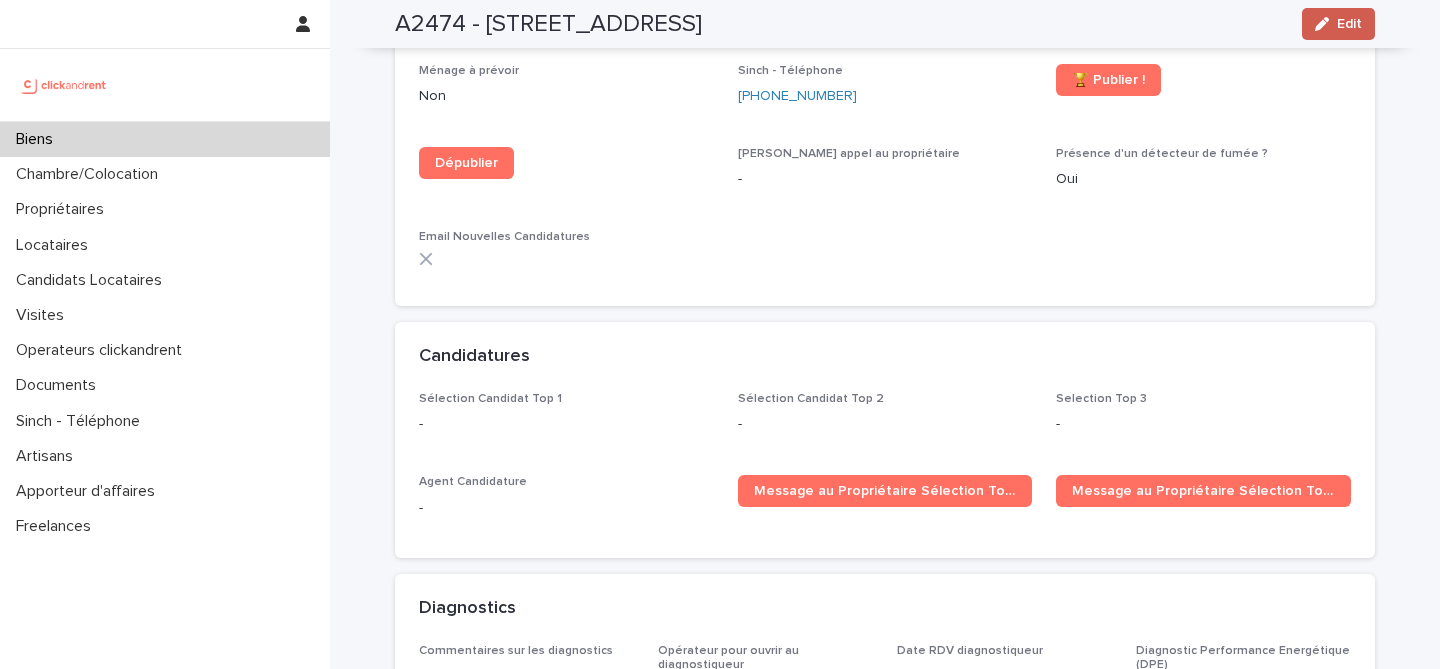 click on "Edit" at bounding box center (1338, 24) 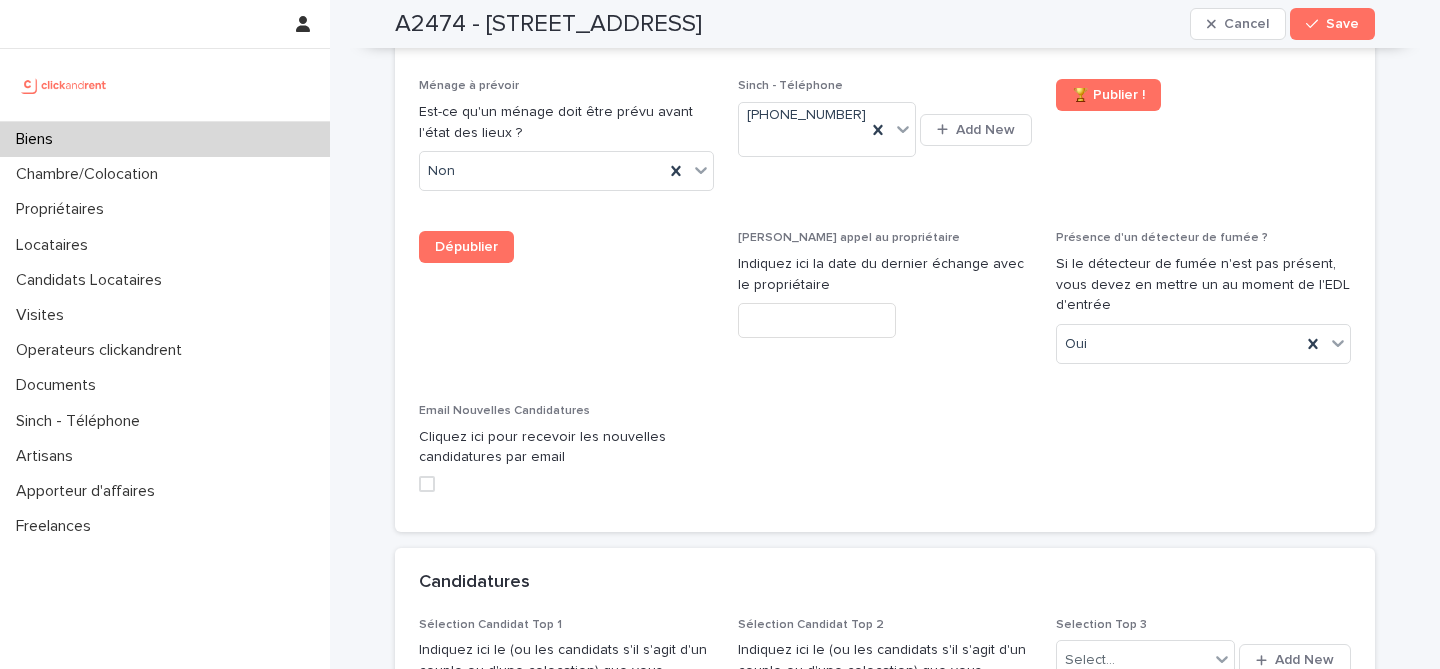 scroll, scrollTop: 9284, scrollLeft: 0, axis: vertical 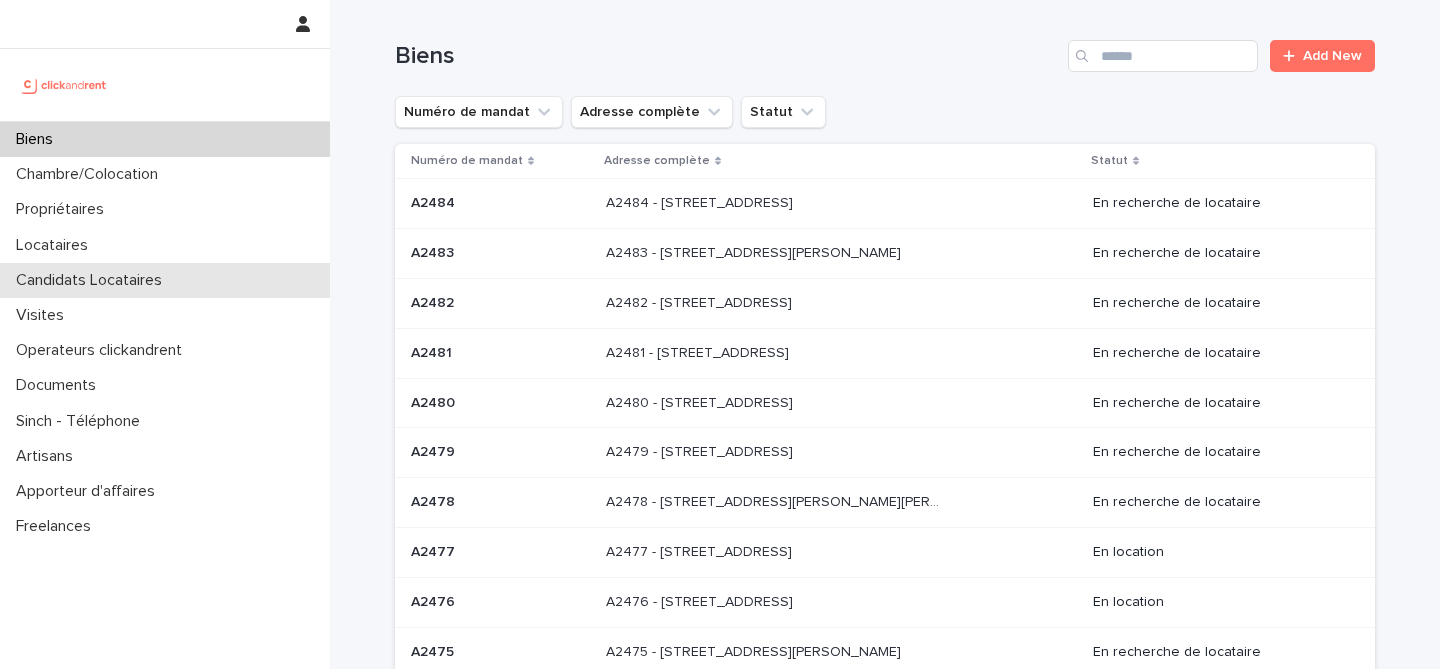 click on "Candidats Locataires" at bounding box center (165, 280) 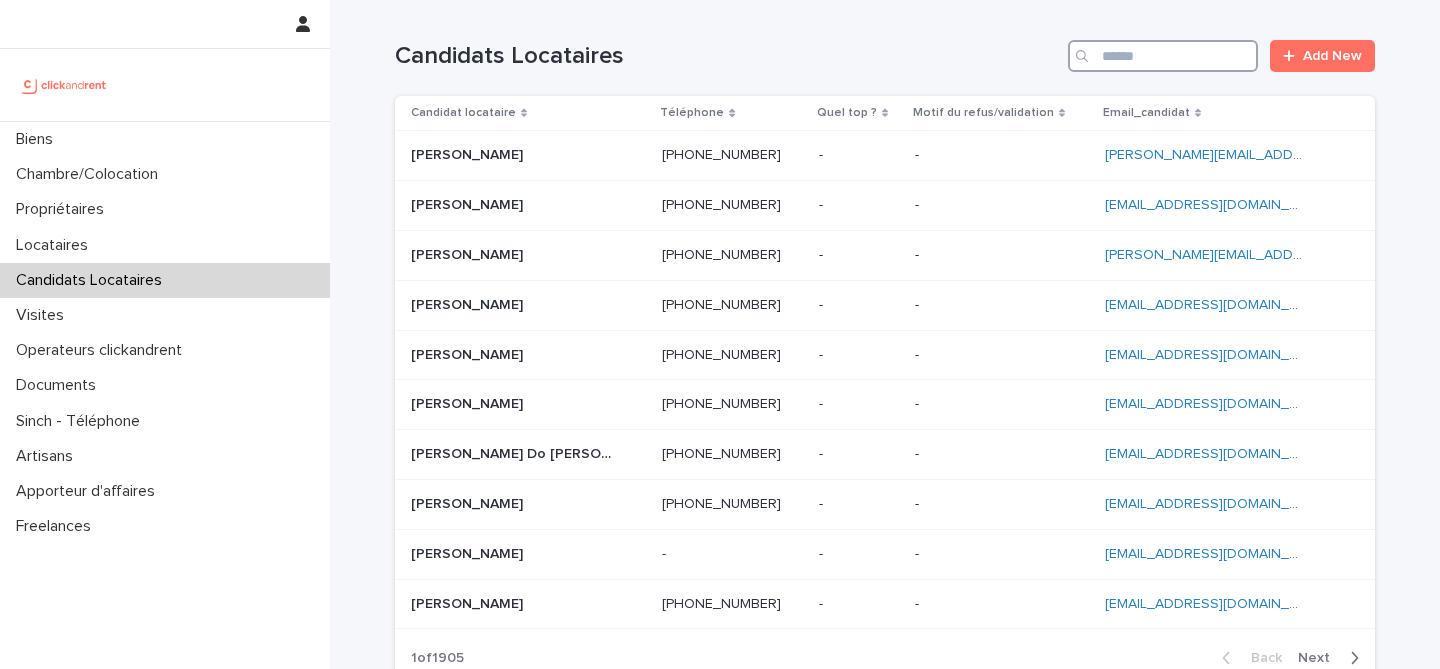 click at bounding box center [1163, 56] 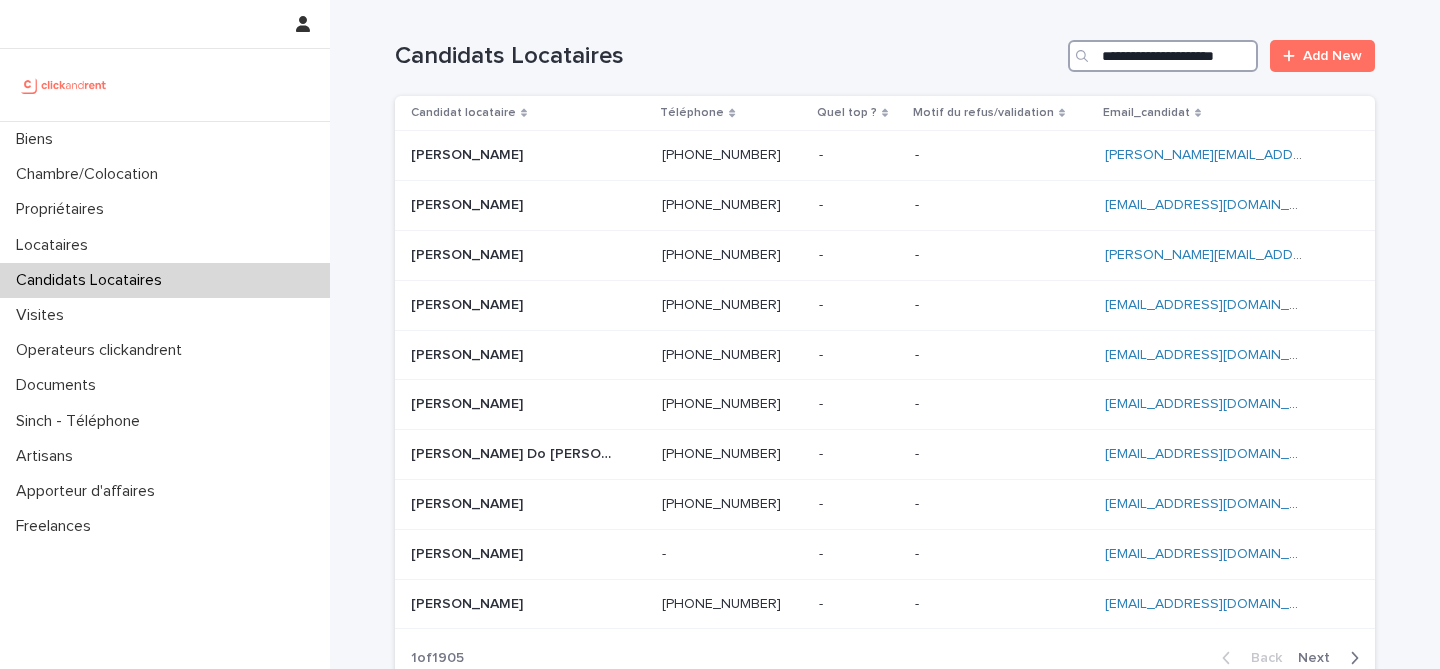 scroll, scrollTop: 0, scrollLeft: 9, axis: horizontal 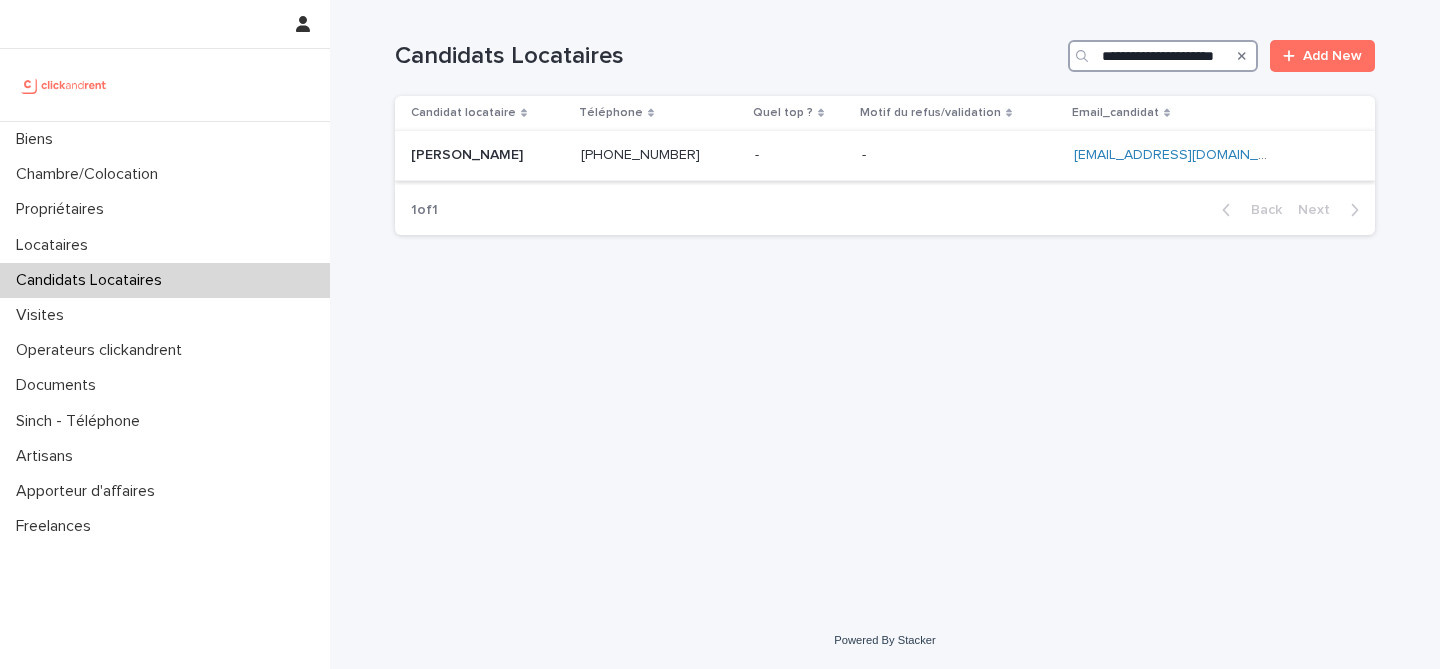 type on "**********" 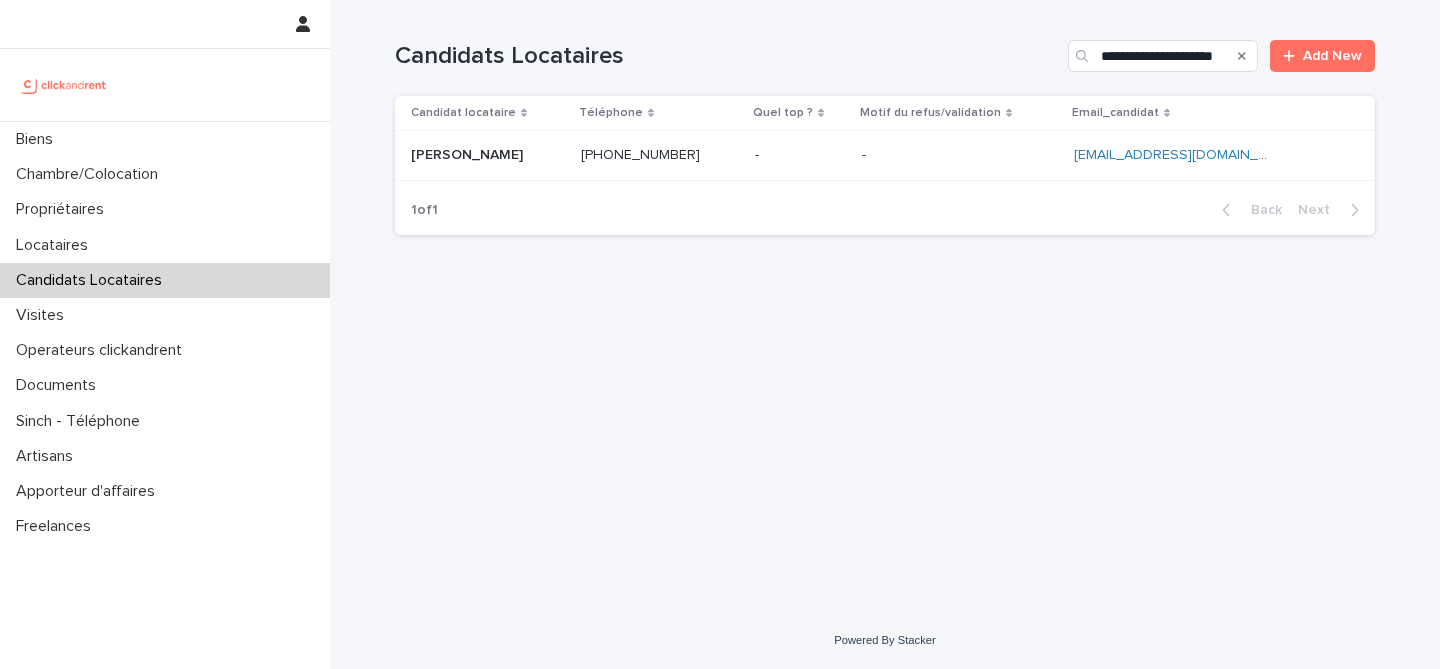 click at bounding box center [488, 155] 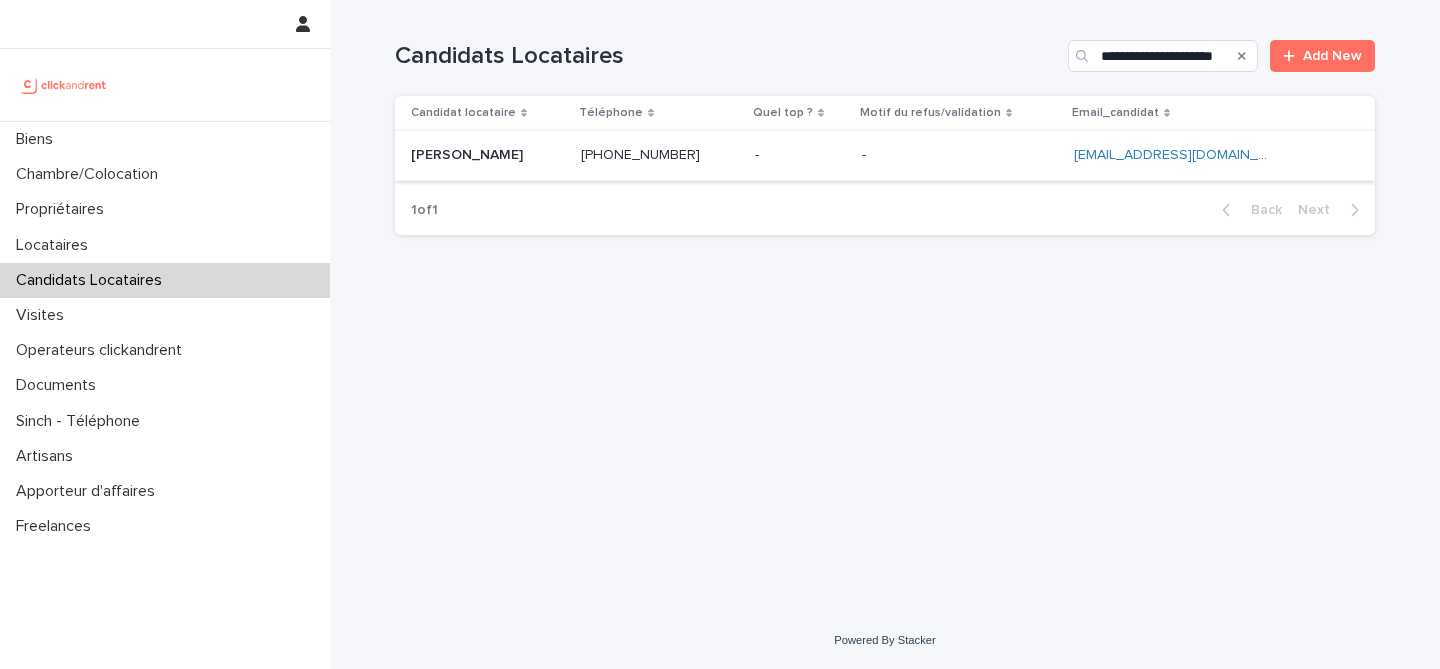 scroll, scrollTop: 0, scrollLeft: 0, axis: both 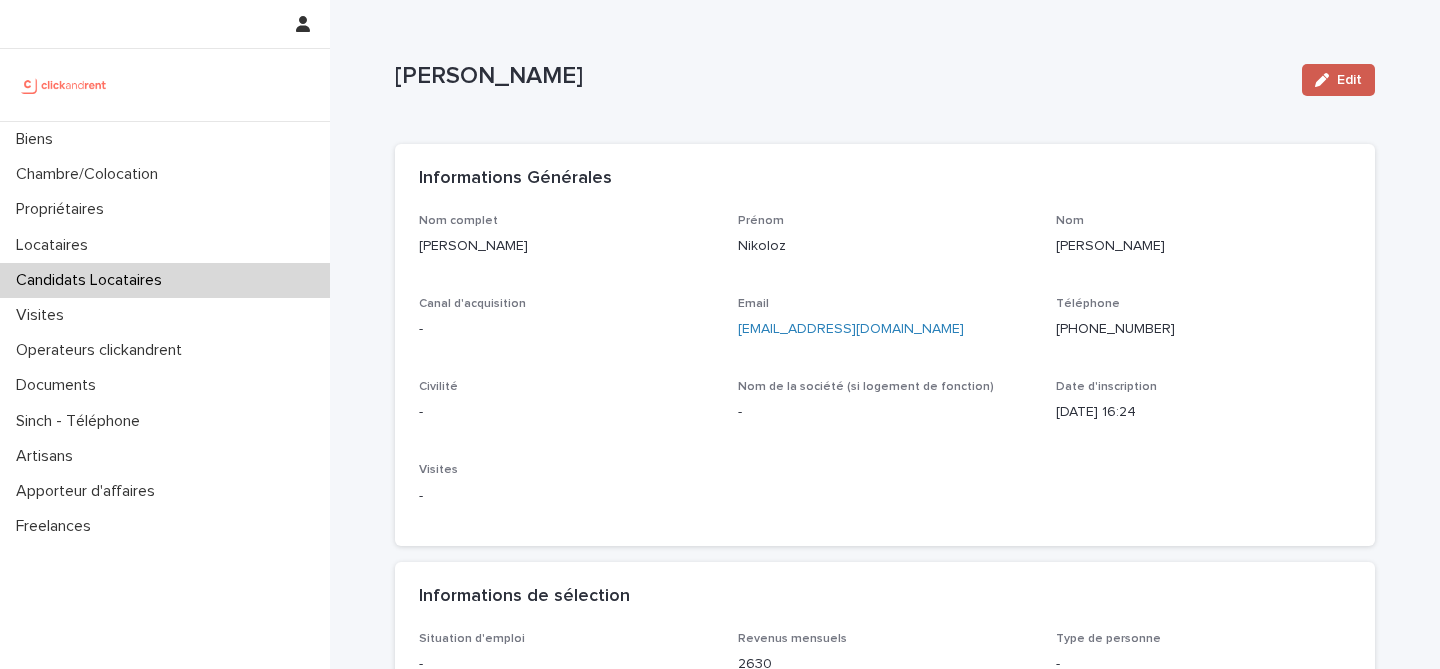 click on "Edit" at bounding box center (1349, 80) 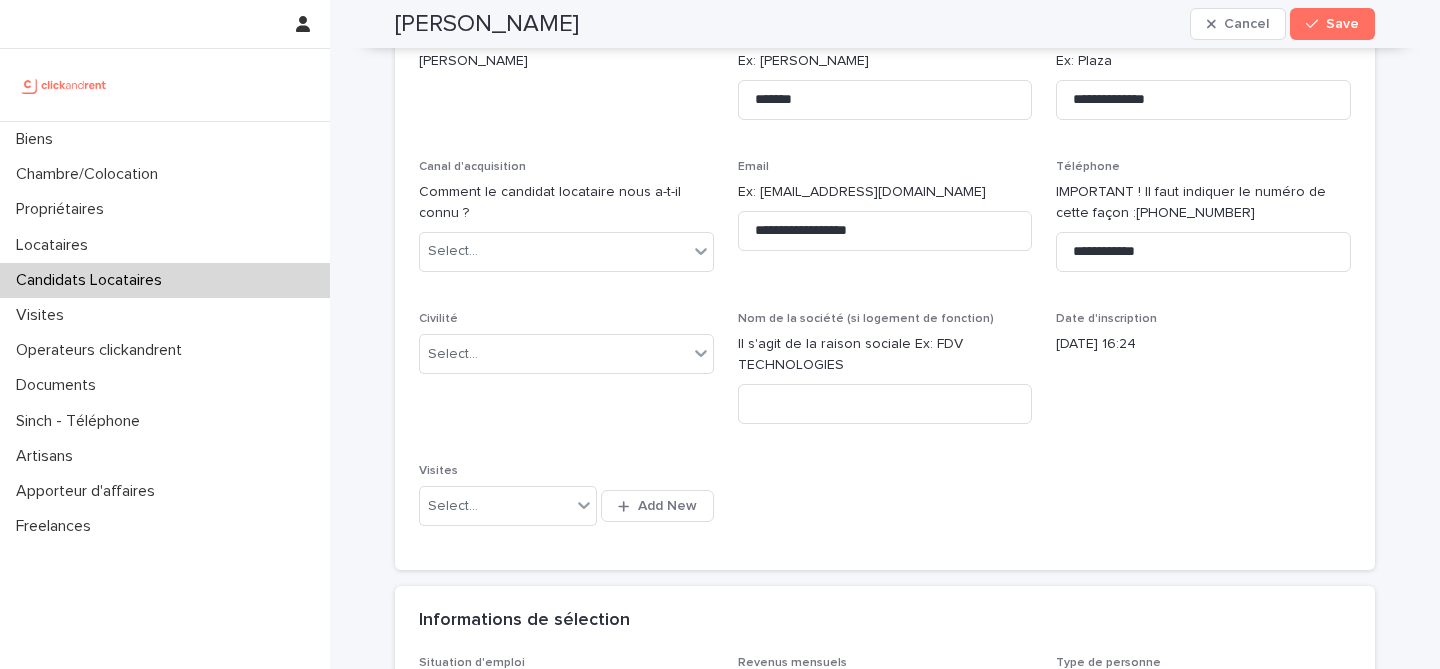 scroll, scrollTop: 191, scrollLeft: 0, axis: vertical 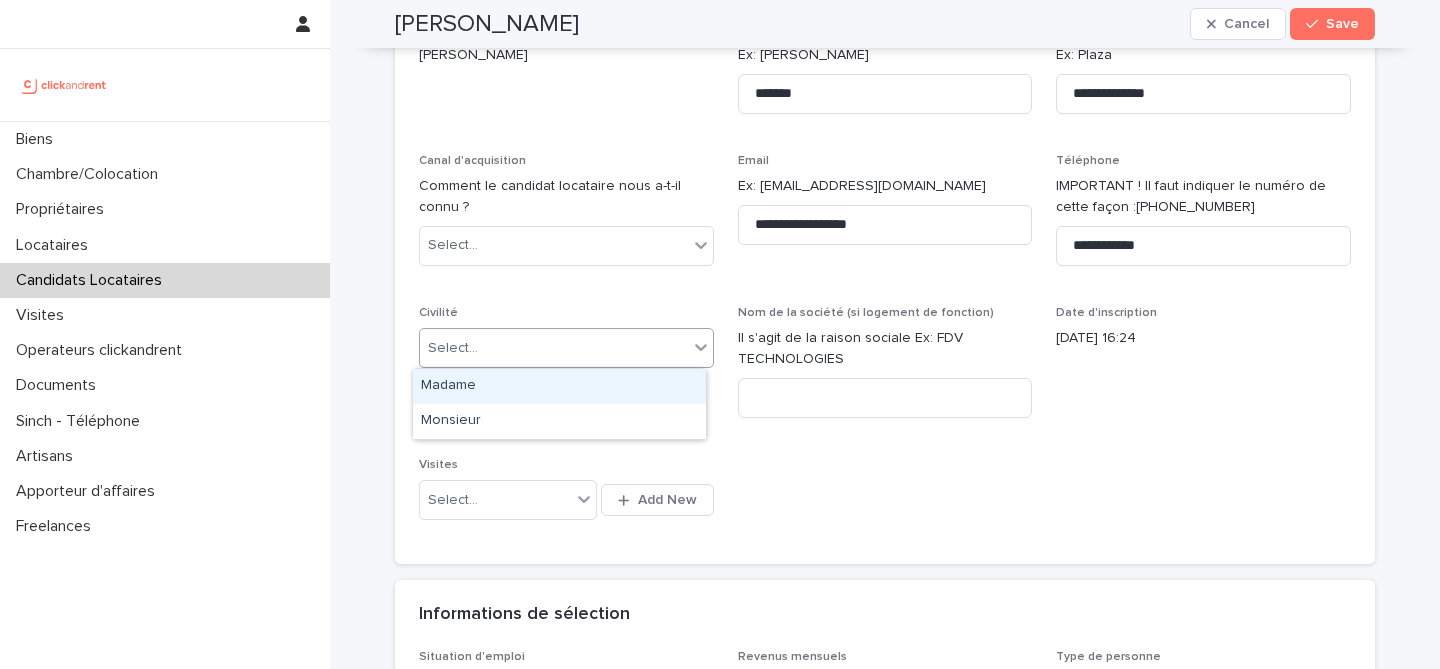 click on "Select..." at bounding box center (554, 348) 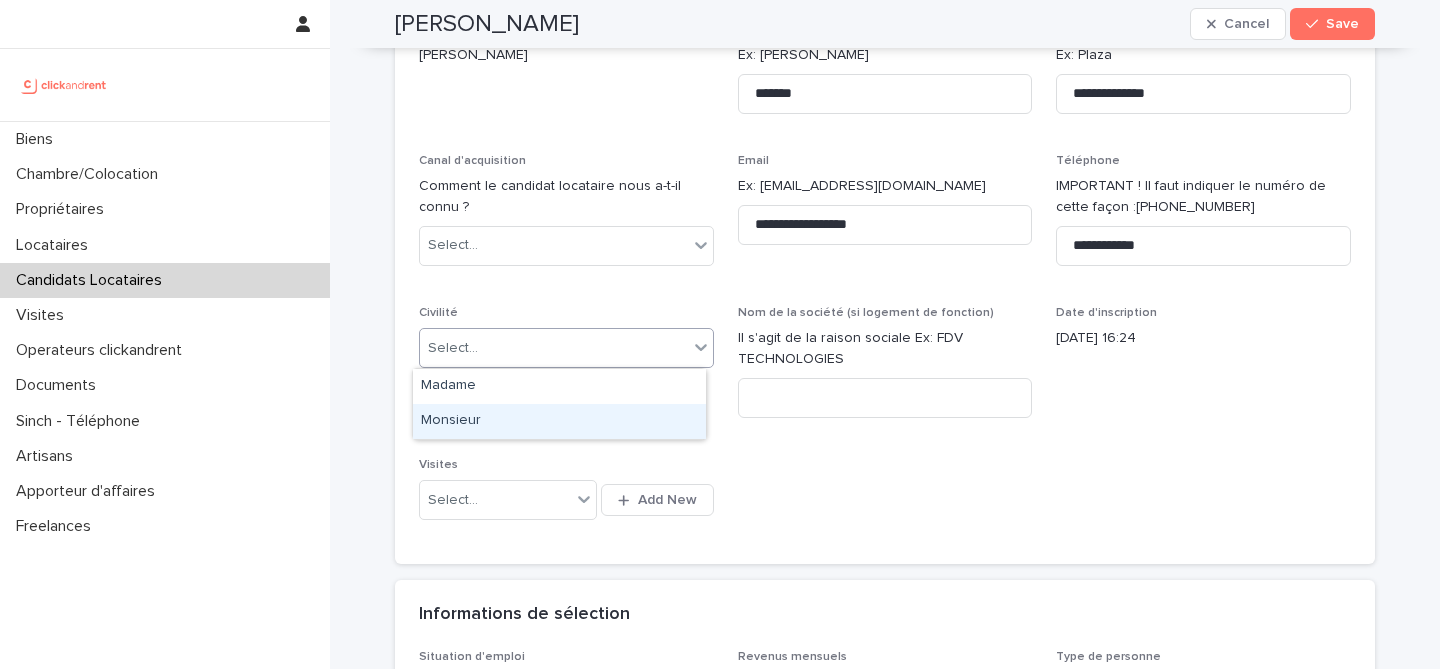 click on "Monsieur" at bounding box center (559, 421) 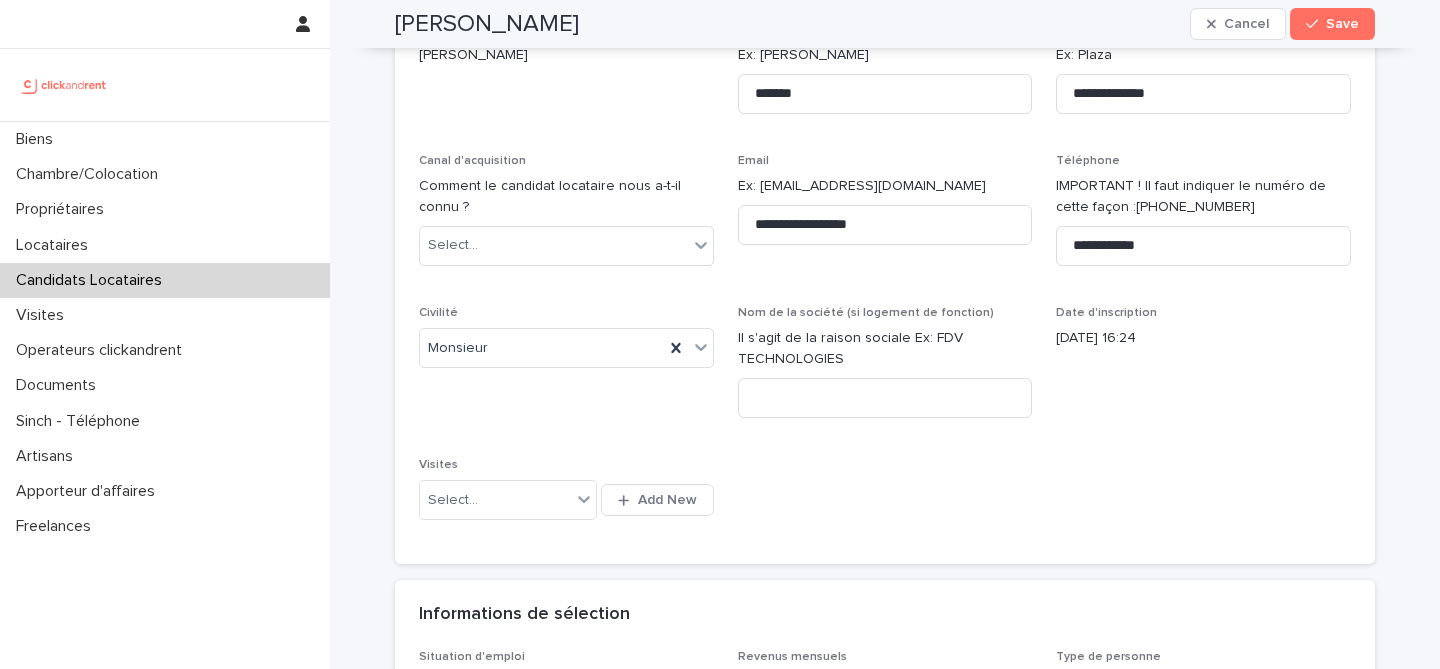 click on "Civilité Monsieur" at bounding box center (566, 370) 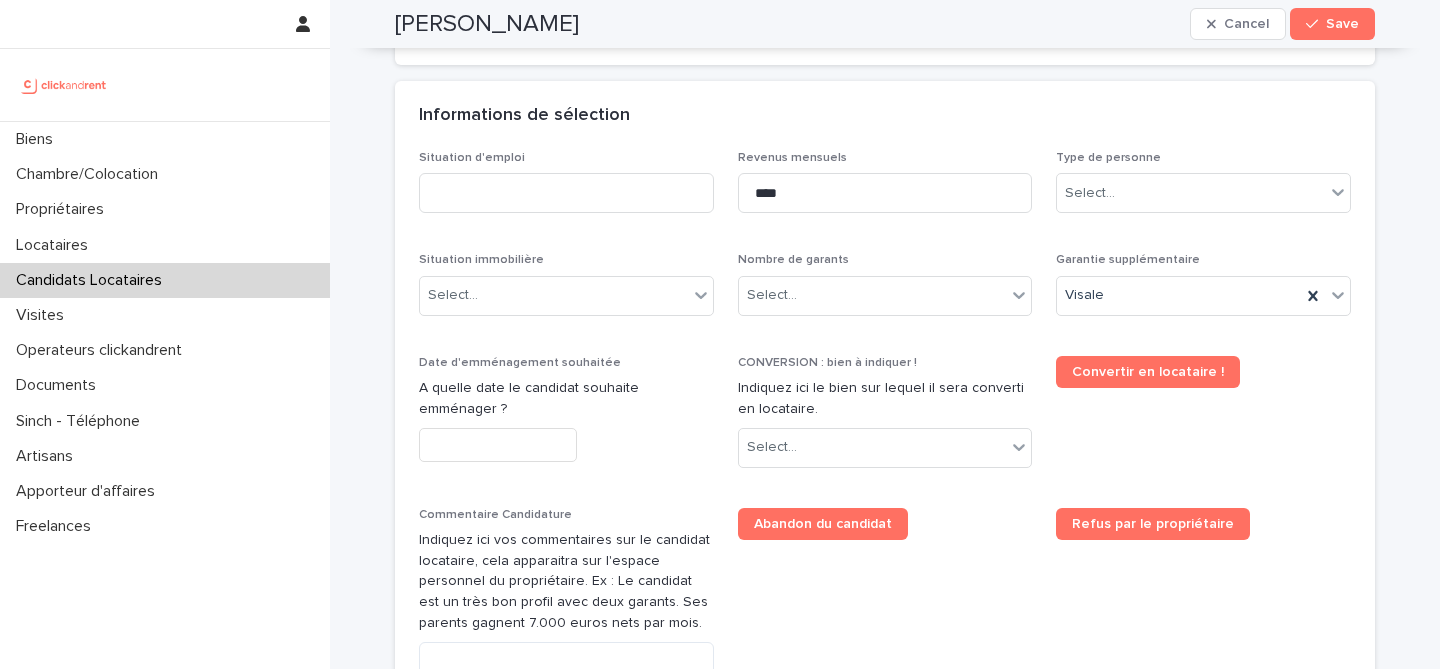 scroll, scrollTop: 675, scrollLeft: 0, axis: vertical 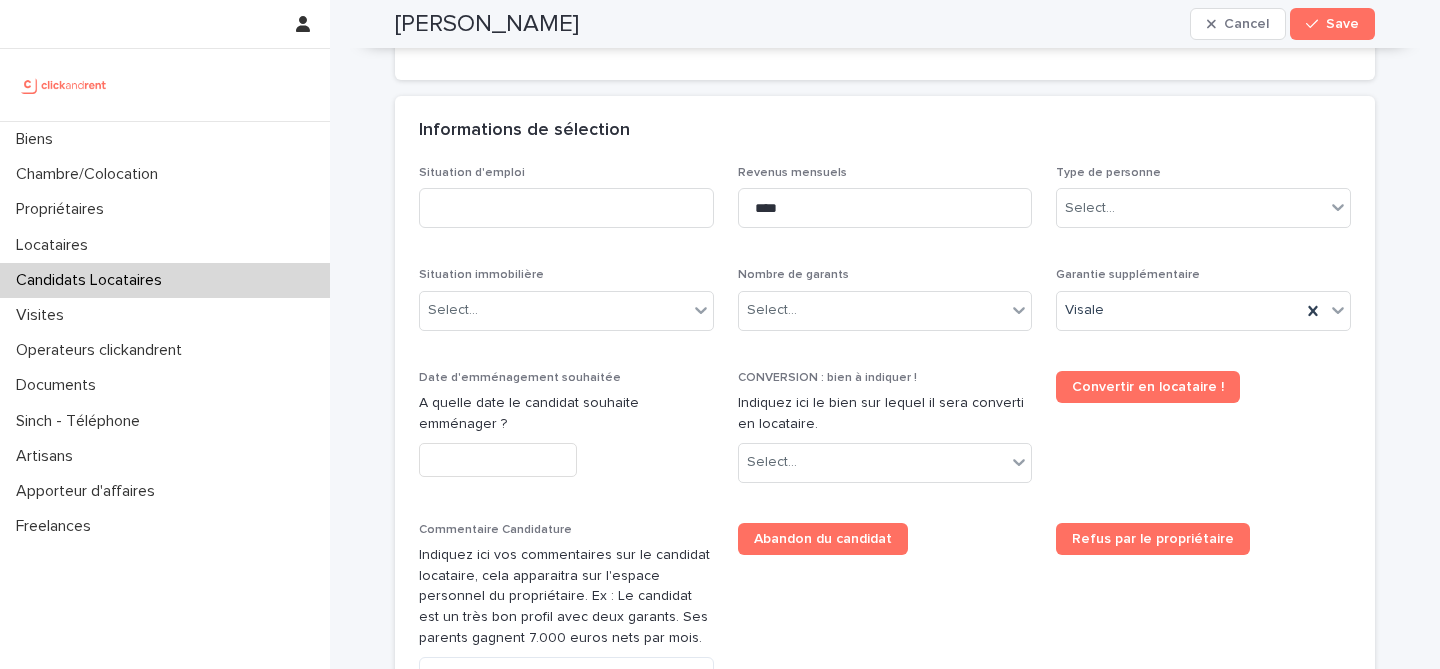 click on "Type de personne Select..." at bounding box center [1203, 205] 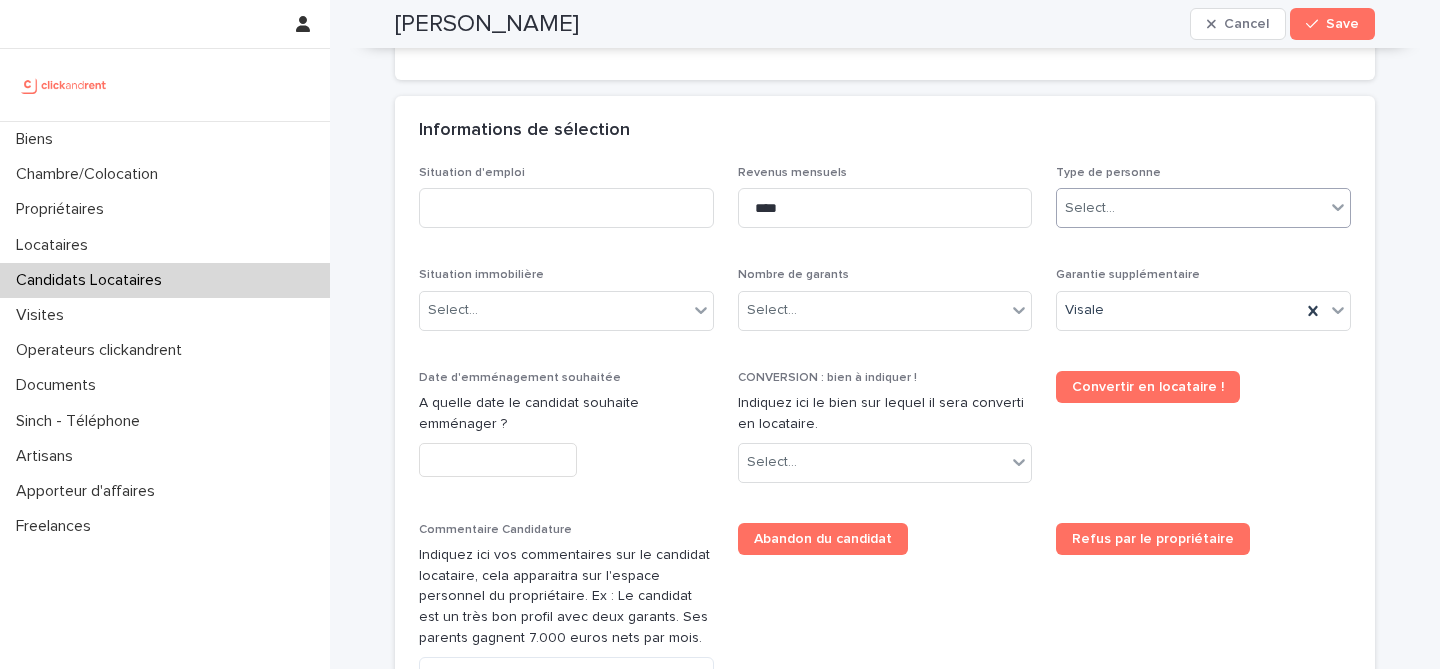 click on "Select..." at bounding box center [1191, 208] 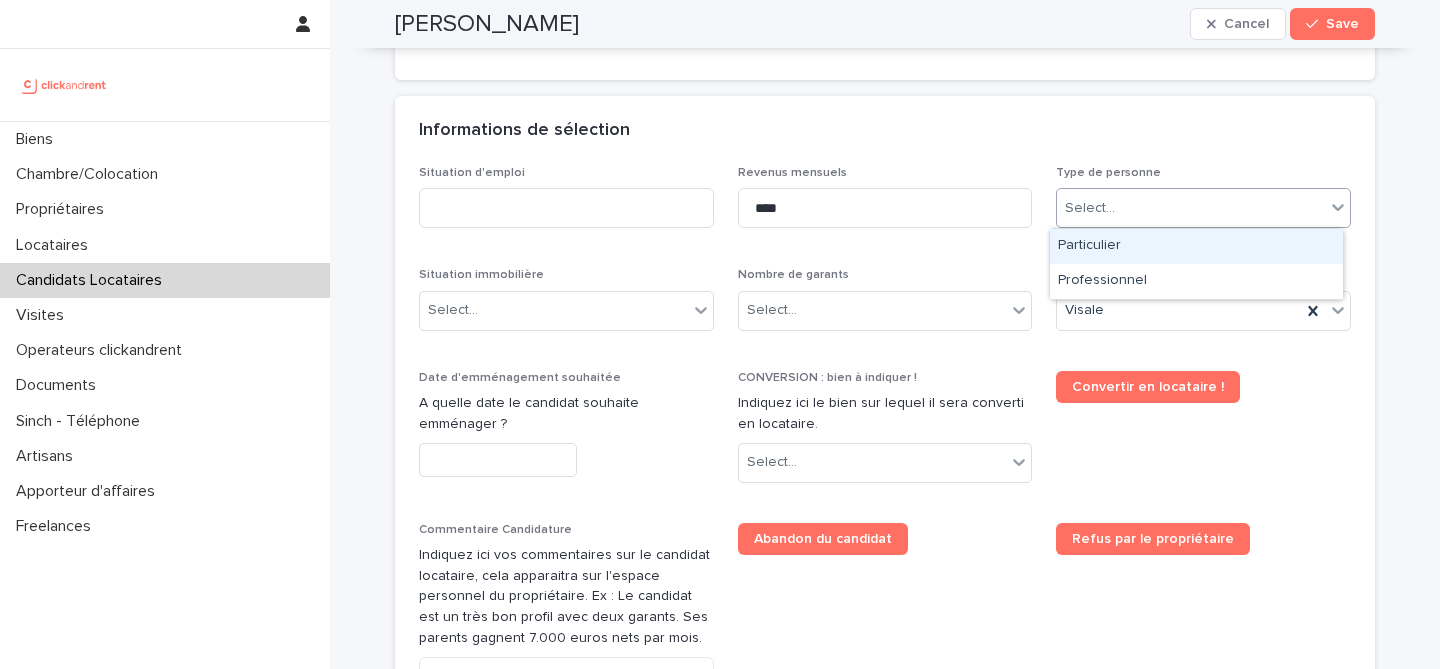click on "Particulier" at bounding box center (1196, 246) 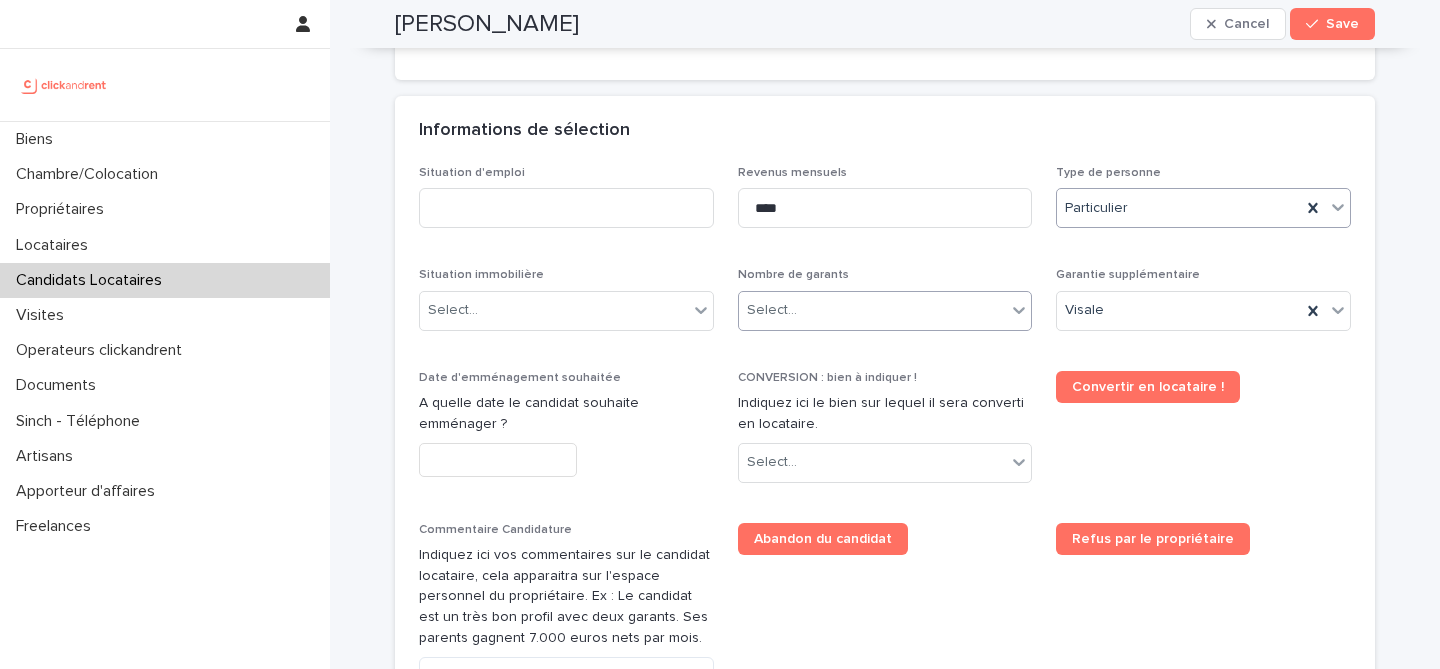 click on "Select..." at bounding box center (873, 310) 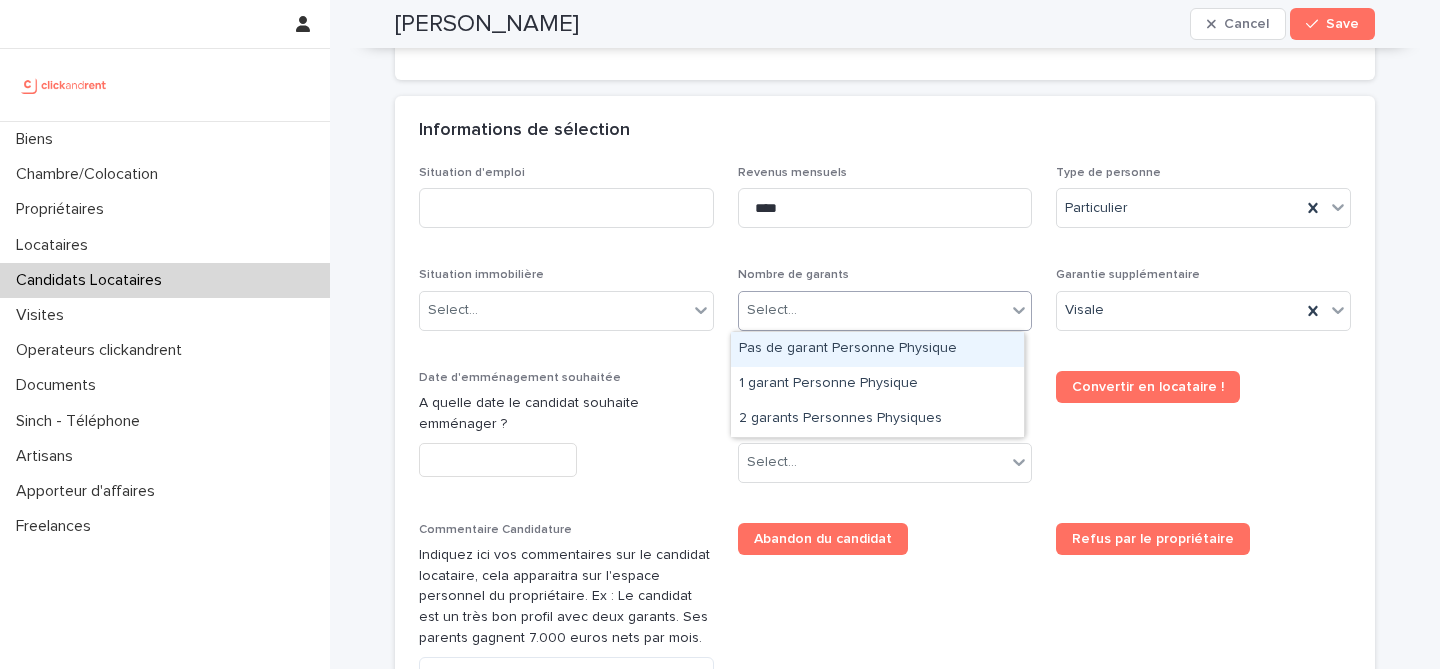 click on "Pas de garant Personne Physique" at bounding box center (877, 349) 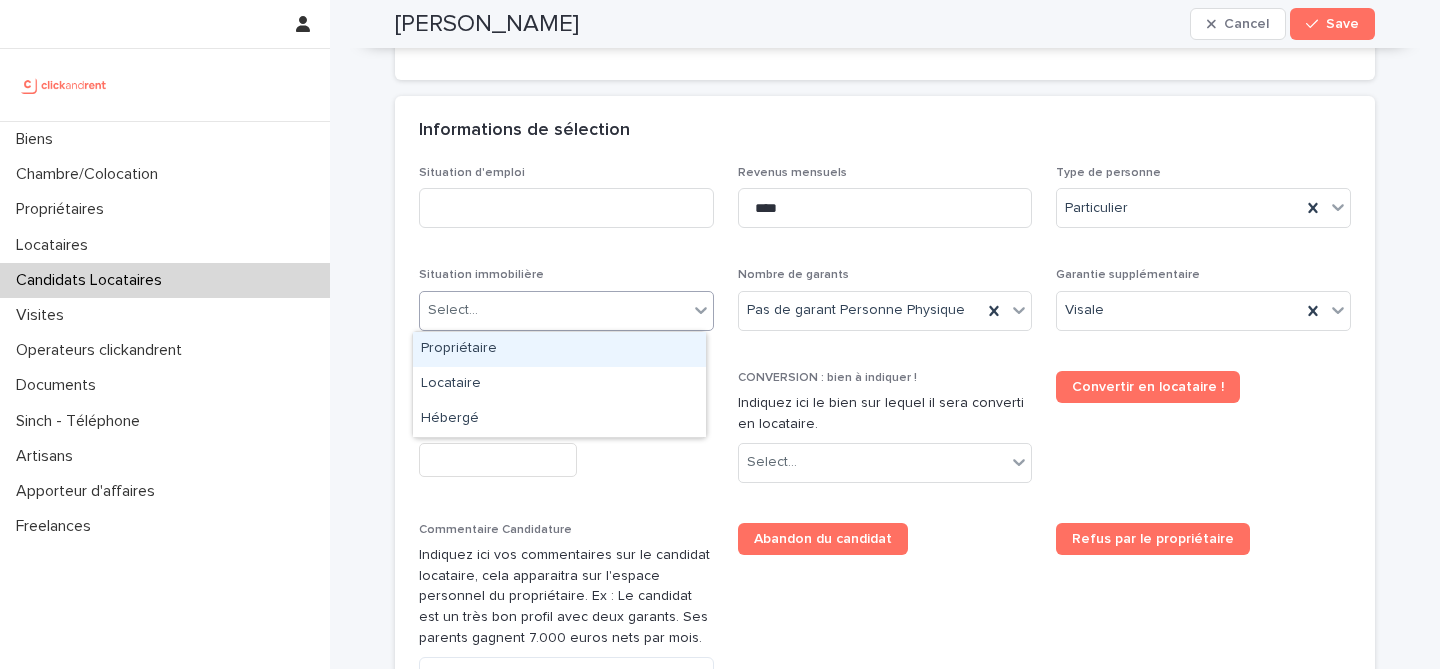 click on "Select..." at bounding box center [554, 310] 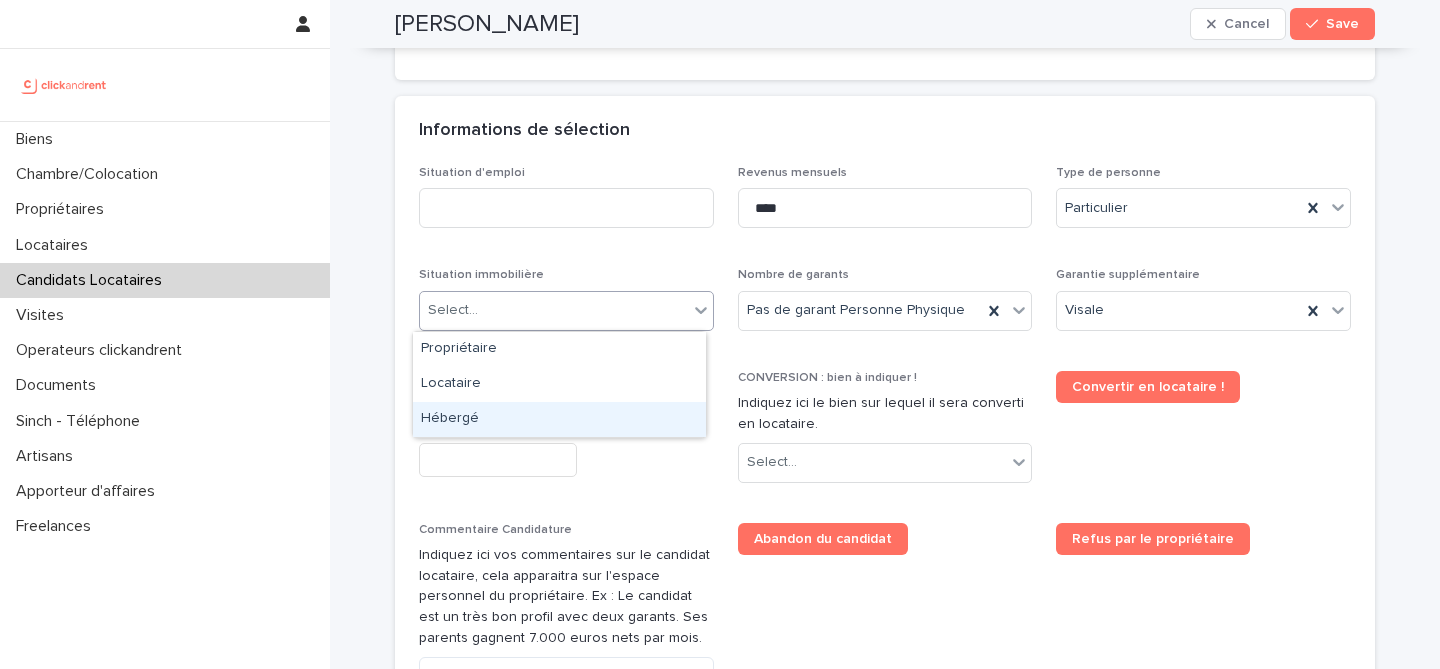 click on "Hébergé" at bounding box center [559, 419] 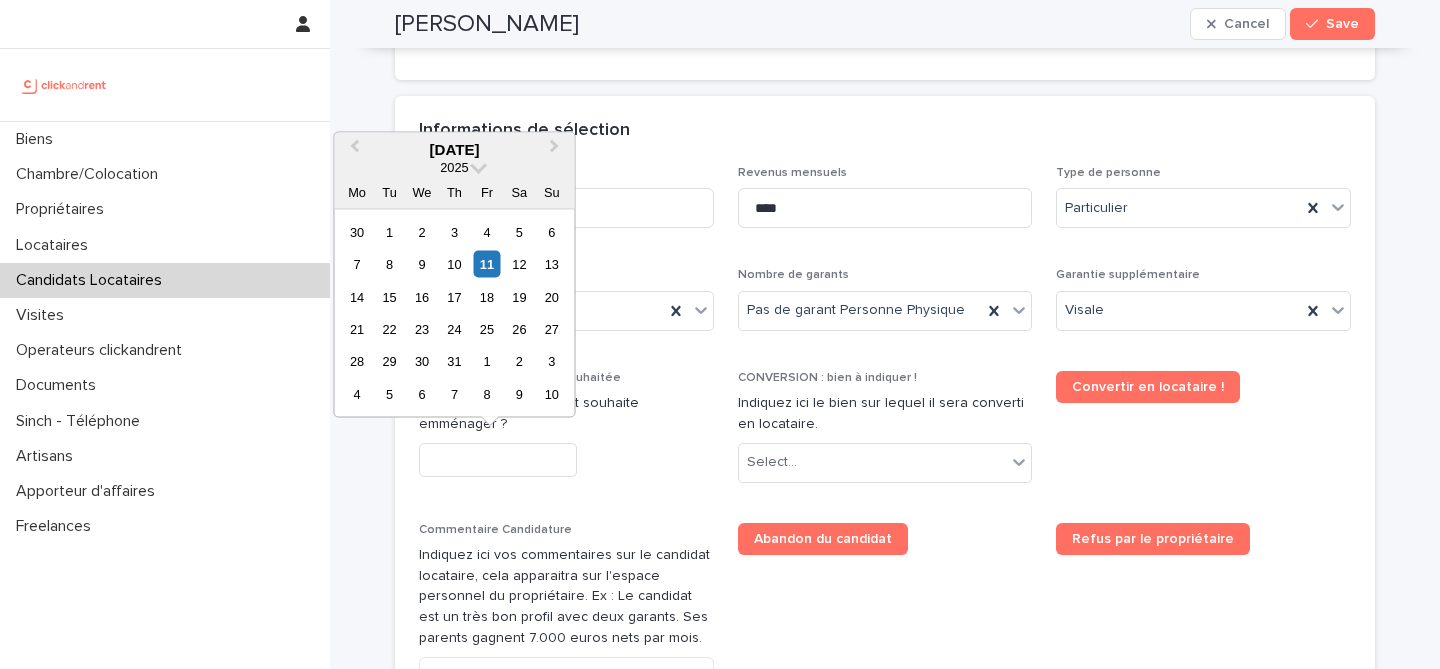 click at bounding box center [498, 460] 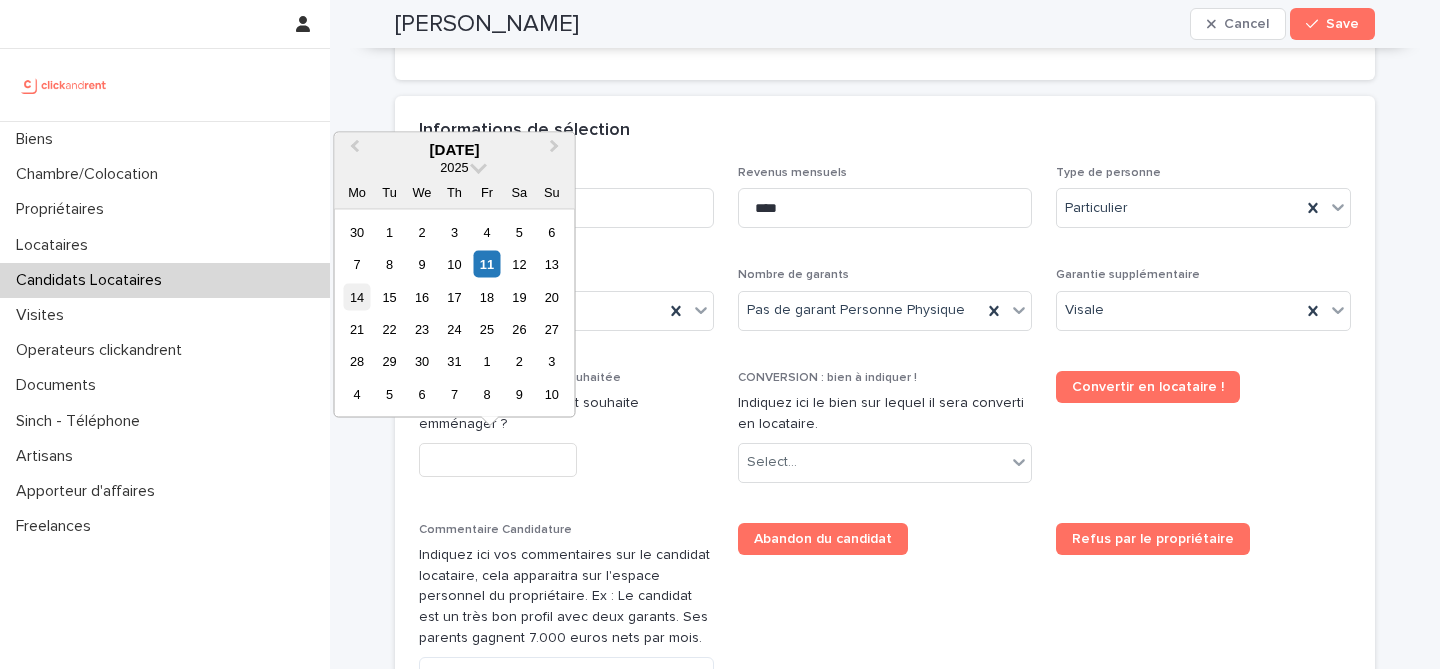 click on "14" at bounding box center (356, 296) 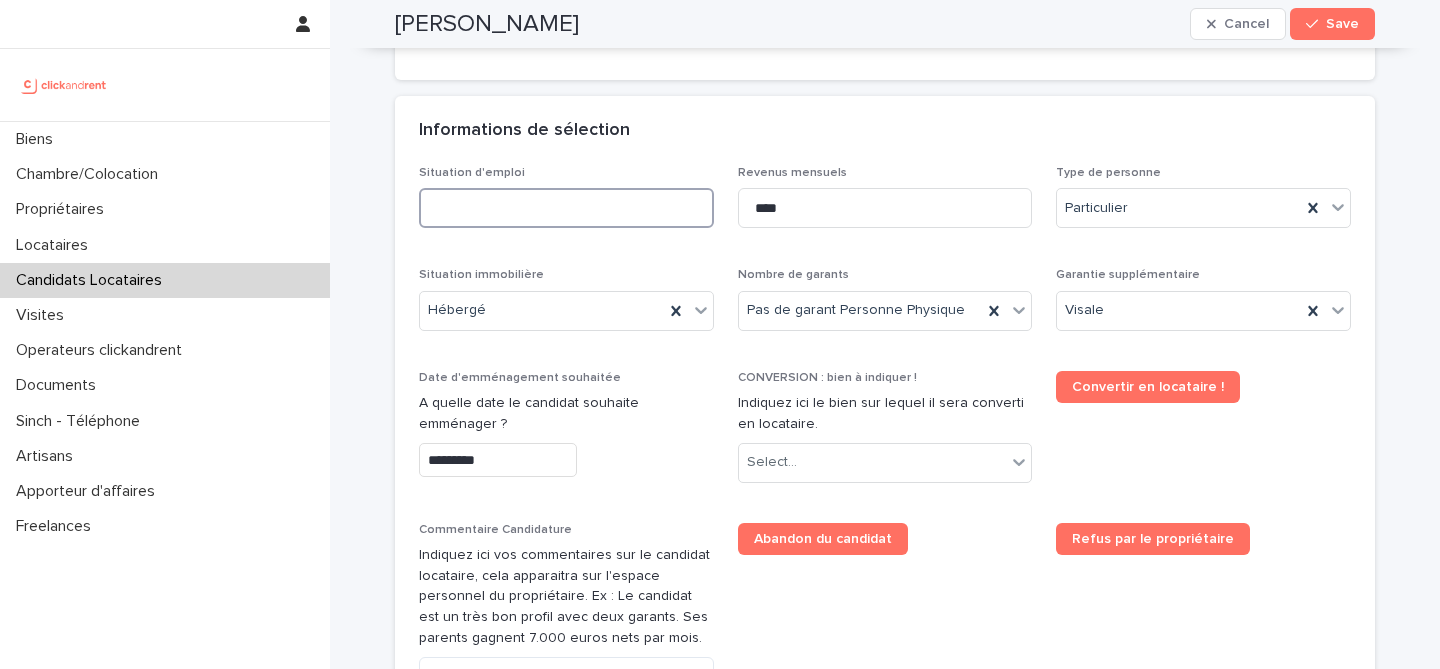 click at bounding box center (566, 208) 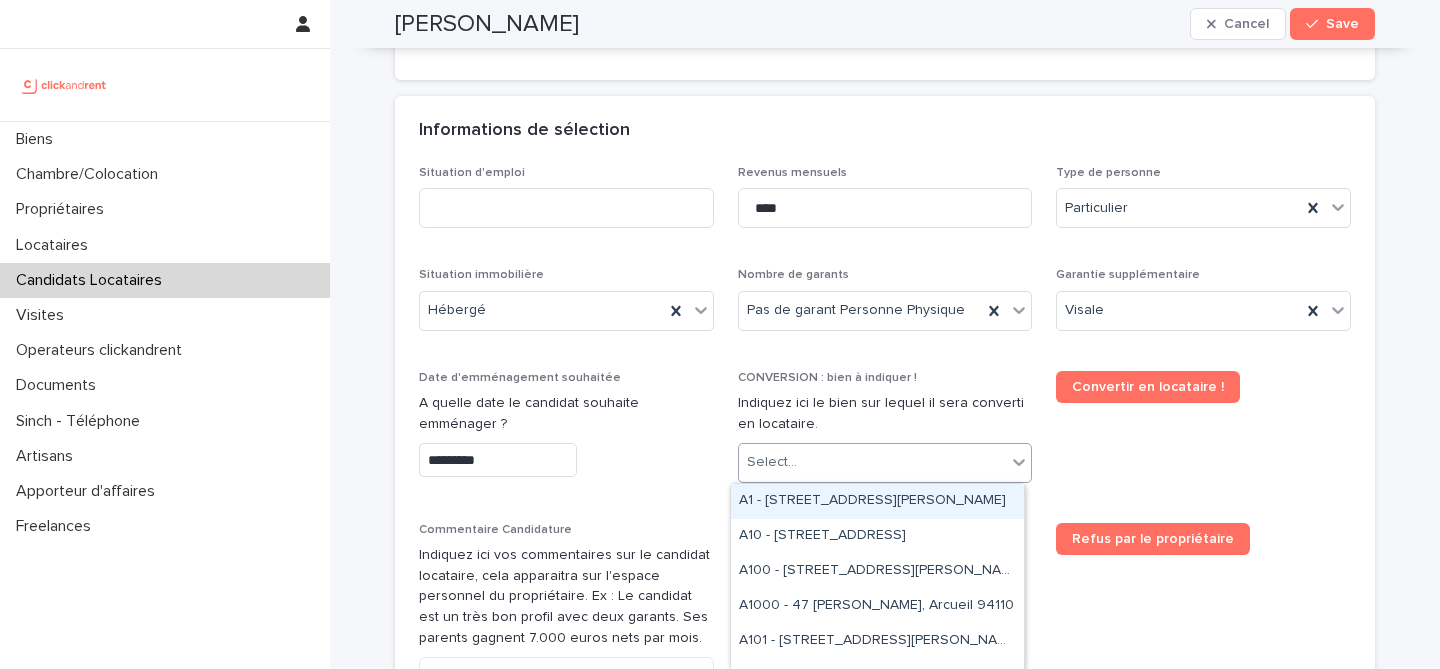 click on "Select..." at bounding box center (873, 462) 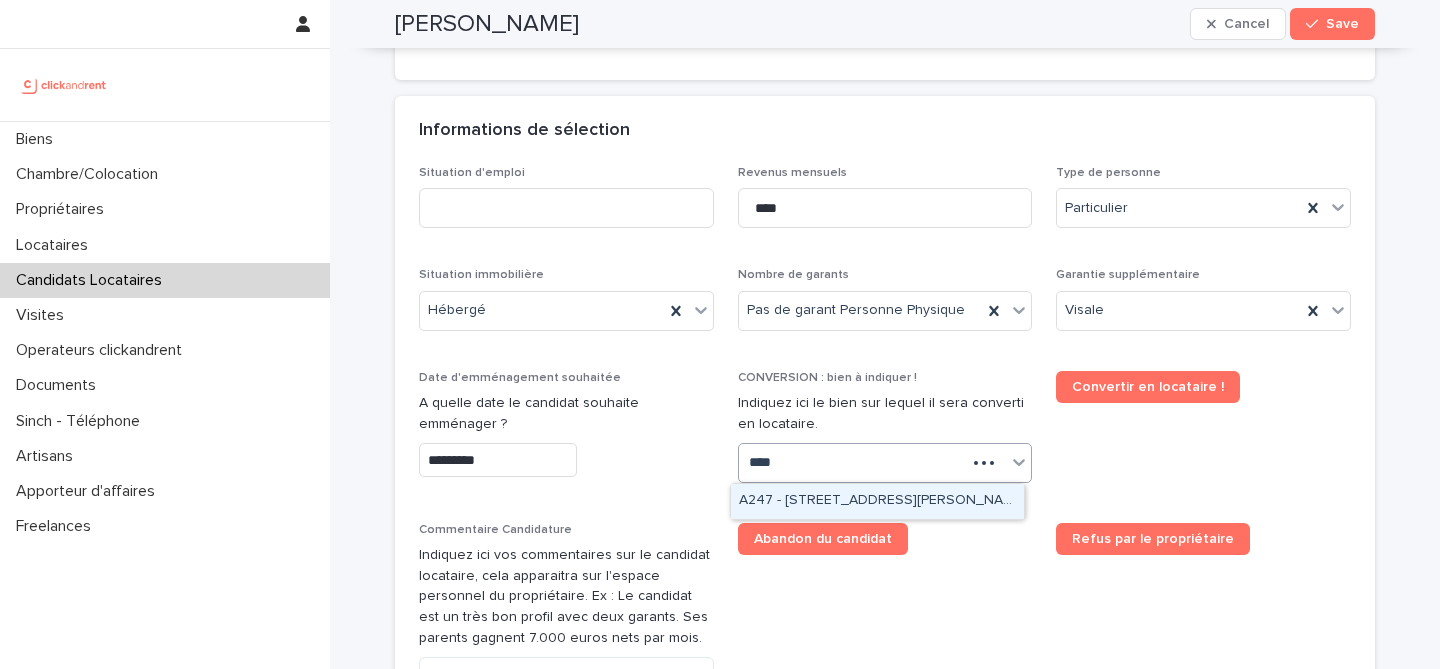 type on "*****" 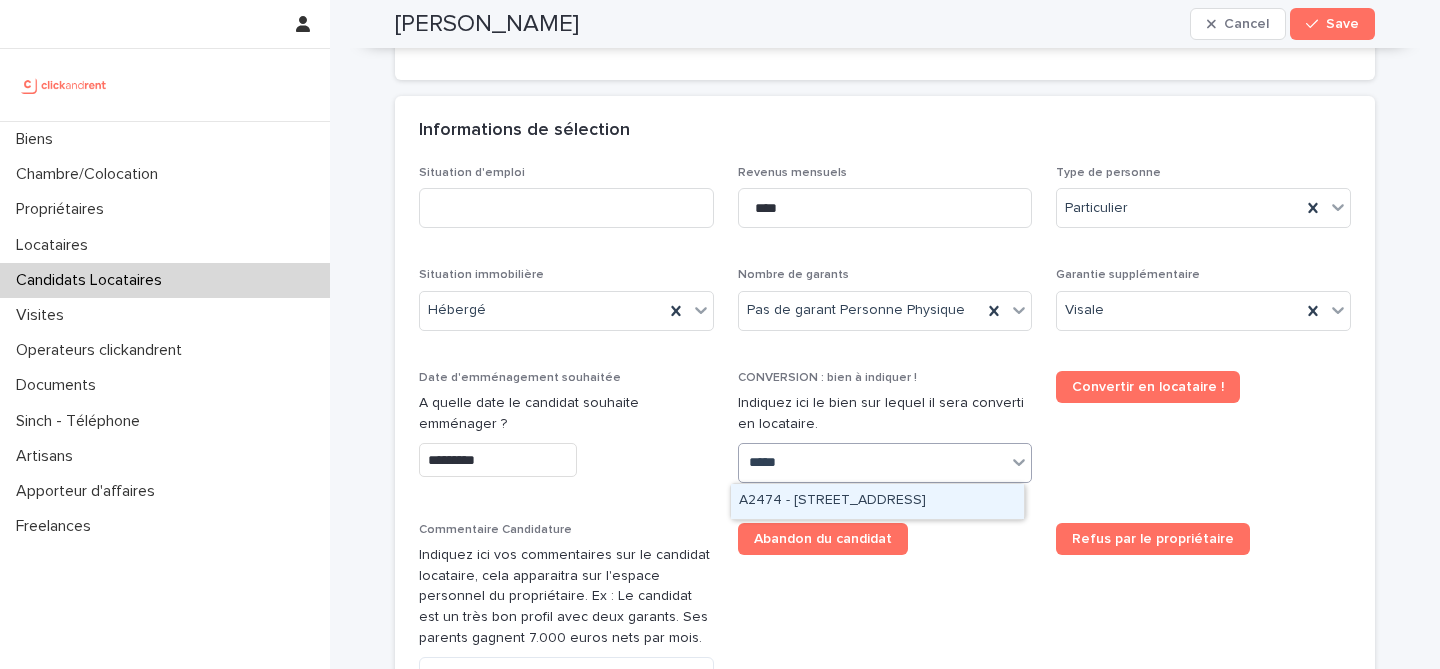 click on "A2474 - [STREET_ADDRESS]" at bounding box center (877, 501) 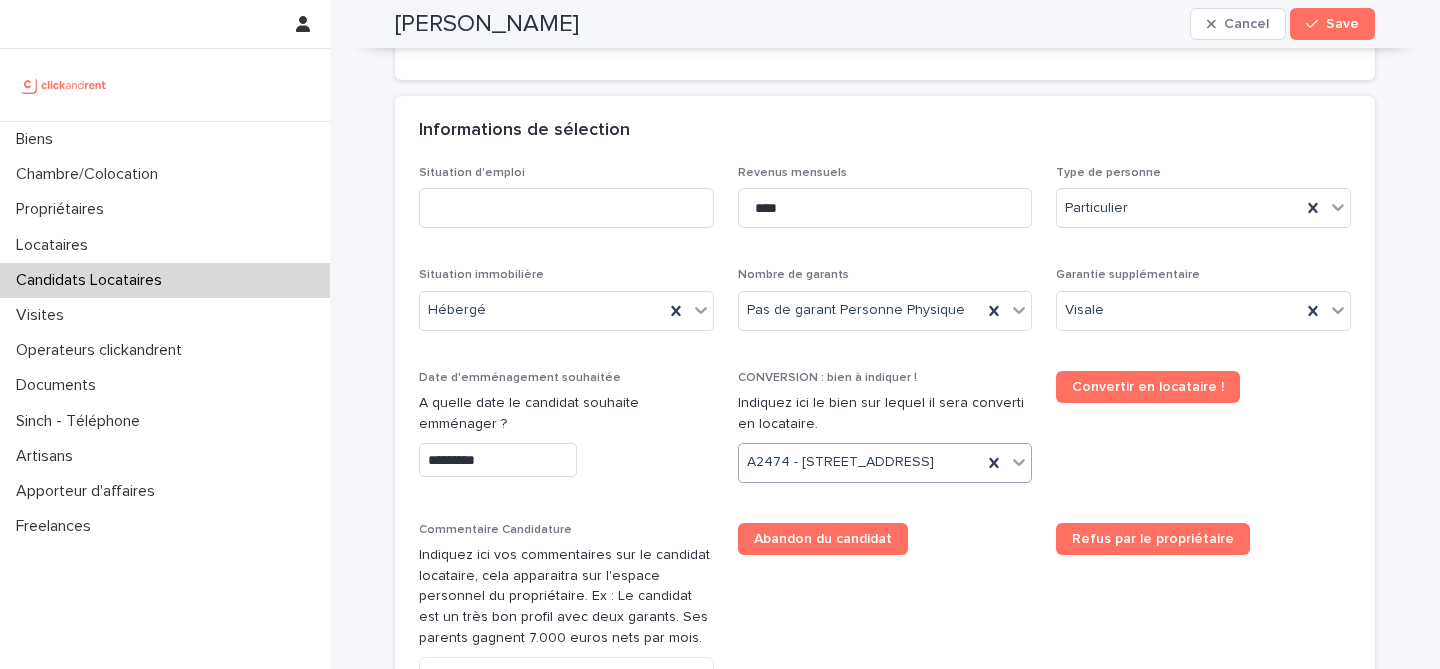 scroll, scrollTop: 693, scrollLeft: 0, axis: vertical 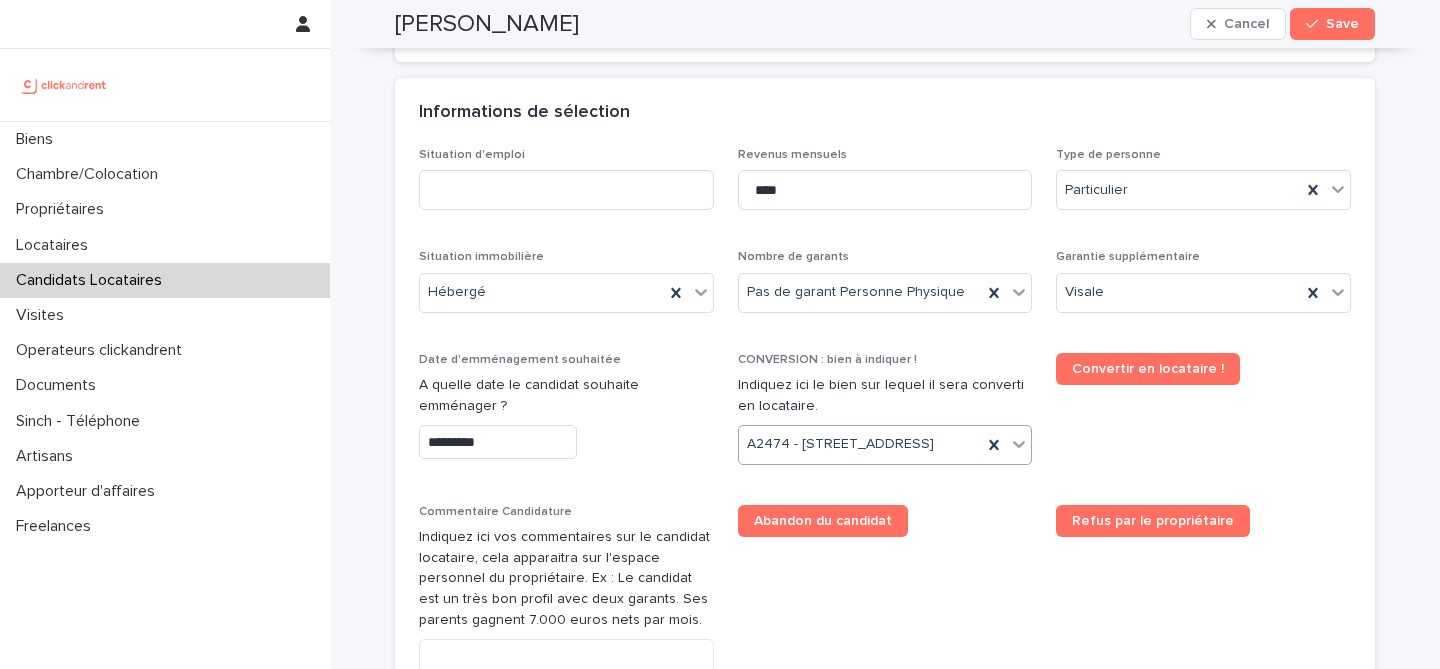 click on "Situation d'emploi Revenus mensuels **** Type de personne Particulier Situation immobilière Hébergé Nombre de garants Pas de garant Personne Physique Garantie supplémentaire Visale Date d'emménagement souhaitée A quelle date le candidat souhaite emménager ? ********* CONVERSION : bien à indiquer ! Indiquez ici le bien sur lequel il sera converti en locataire.   option A2474 - 16 Allée de Fontainebleau,  Paris  75019, selected.     0 results available. Select is focused ,type to refine list, press Down to open the menu,  A2474 - 16 Allée de Fontainebleau,  Paris  75019 Convertir en locataire ! Commentaire Candidature Indiquez ici vos commentaires sur le candidat locataire, cela apparaitra sur l'espace personnel du propriétaire.
Ex : Le candidat est un très bon profil avec deux garants. Ses parents gagnent 7.000 euros nets par mois. Abandon du candidat Refus par le propriétaire Bien - Historique Top Select... Type de Top Validation / Refus" at bounding box center (885, 476) 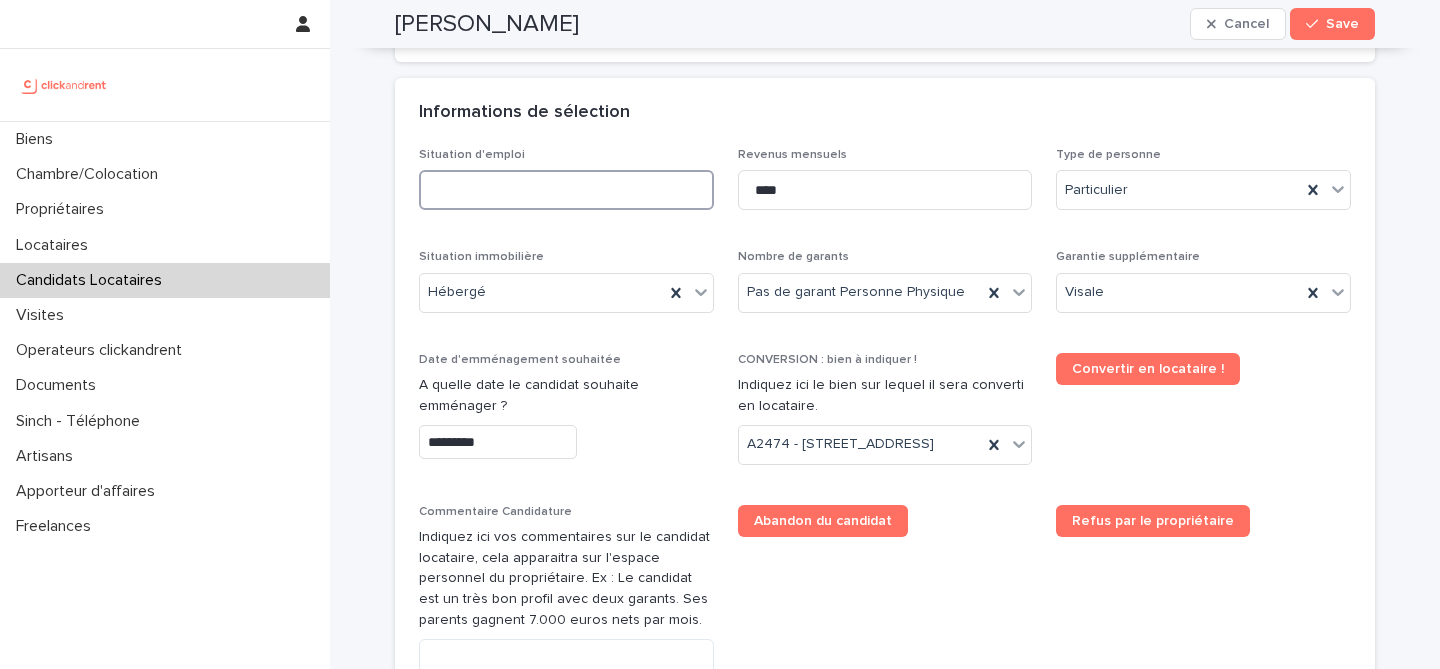 click at bounding box center (566, 190) 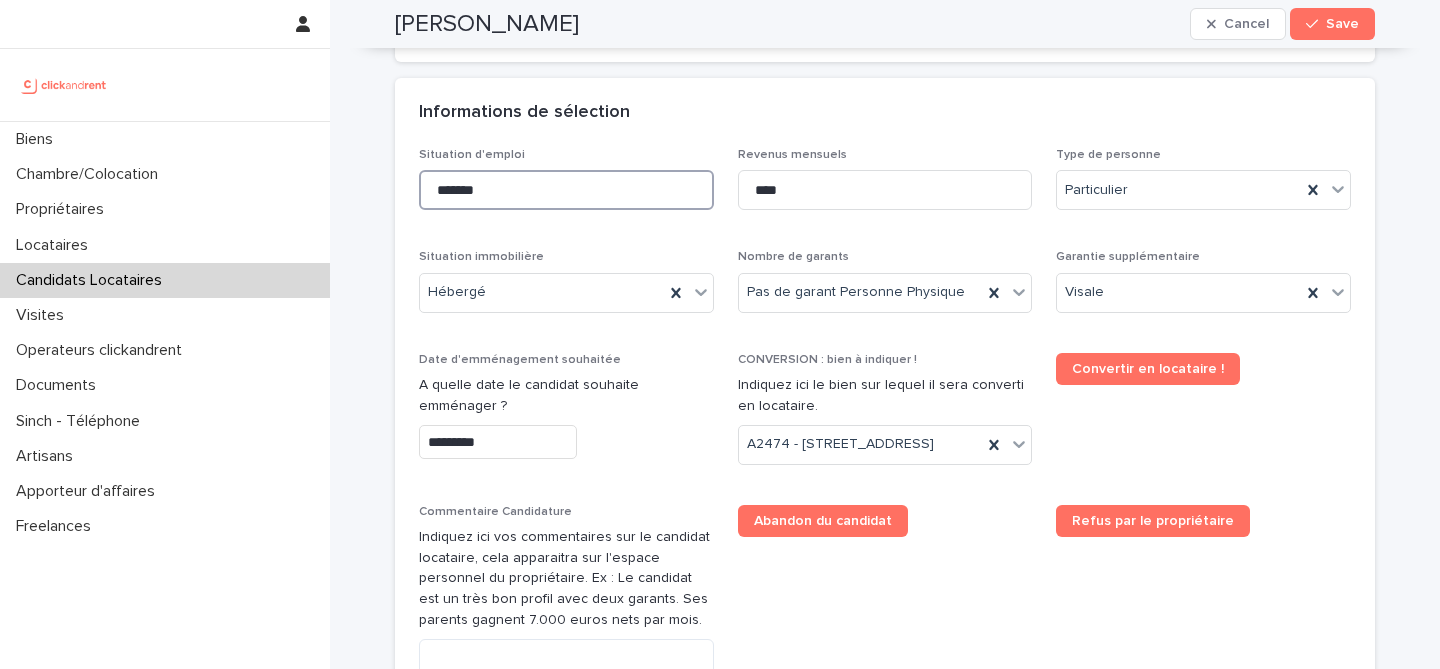 type on "*******" 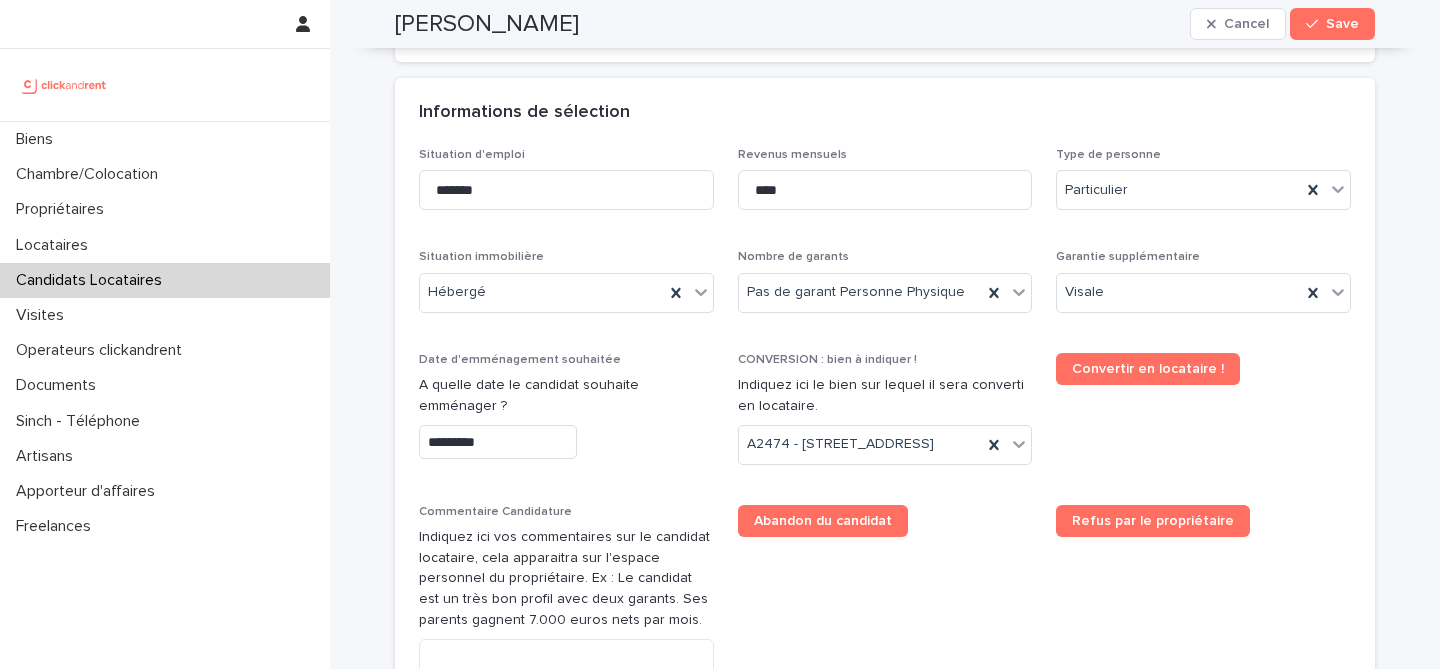 click on "Informations de sélection" at bounding box center [881, 113] 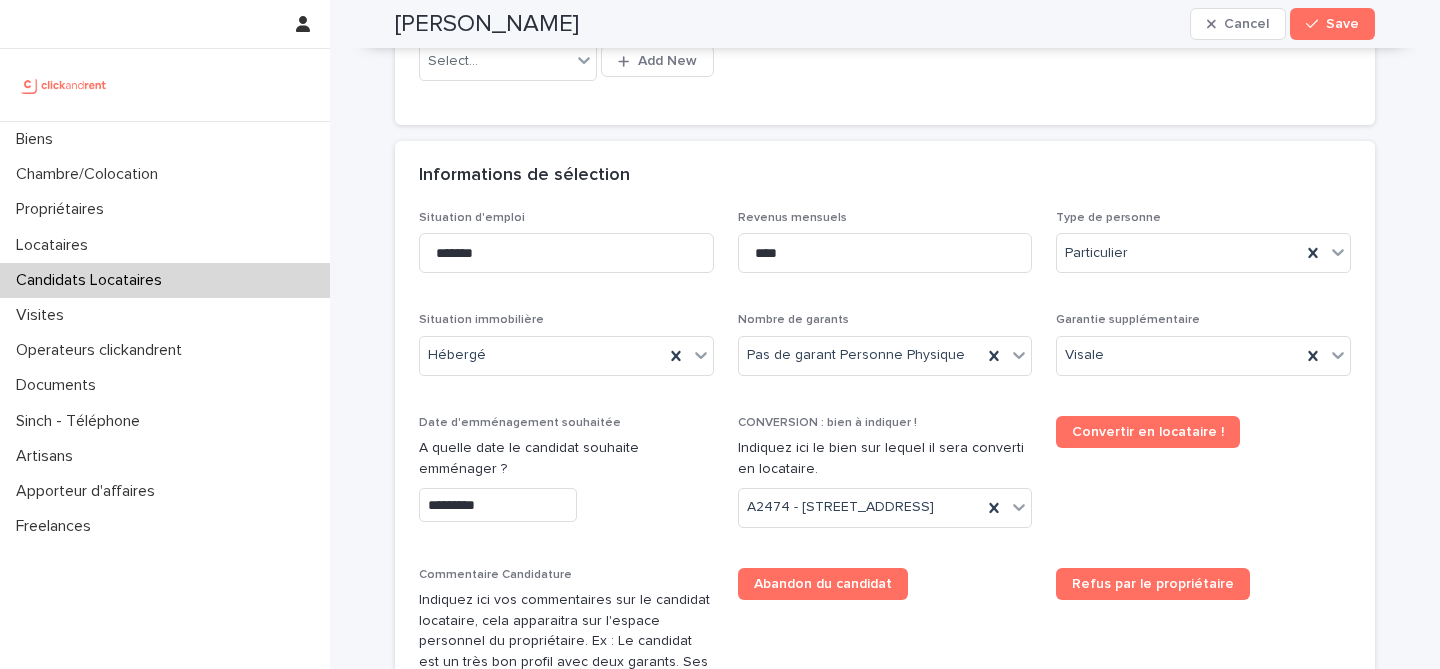 scroll, scrollTop: 607, scrollLeft: 0, axis: vertical 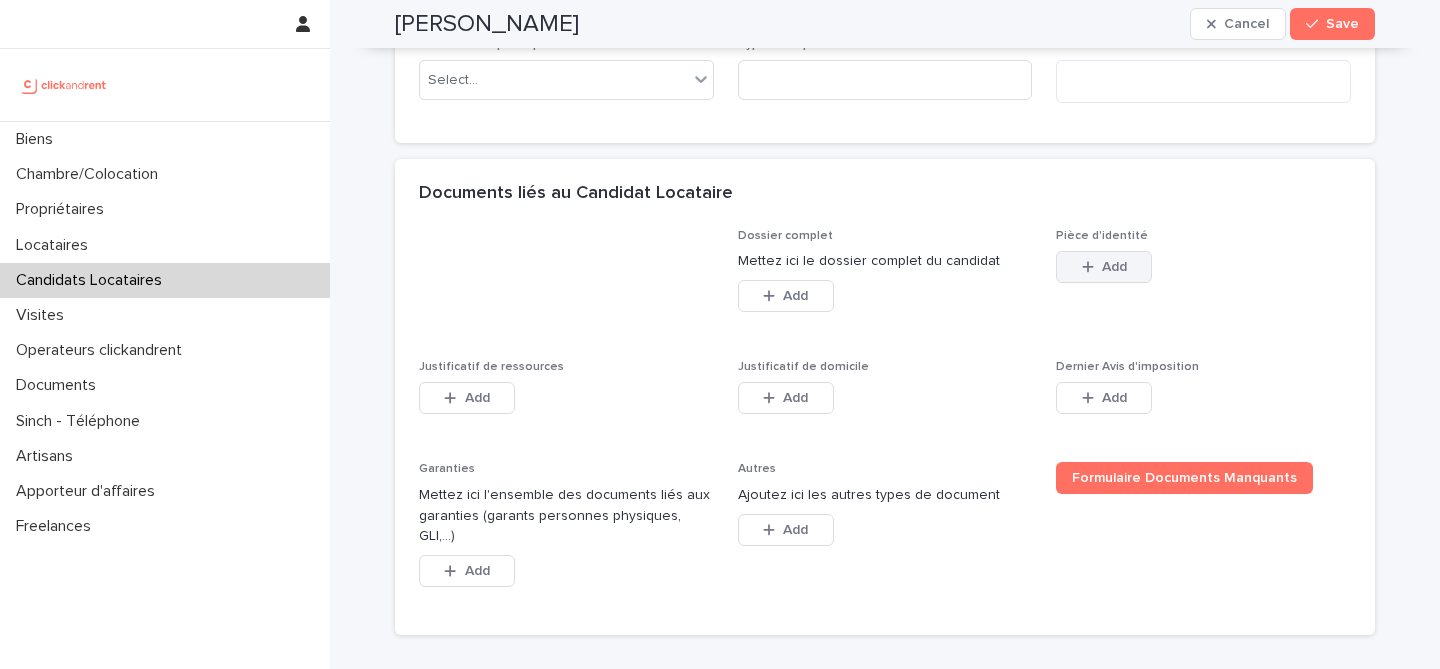 click on "Add" at bounding box center (1104, 267) 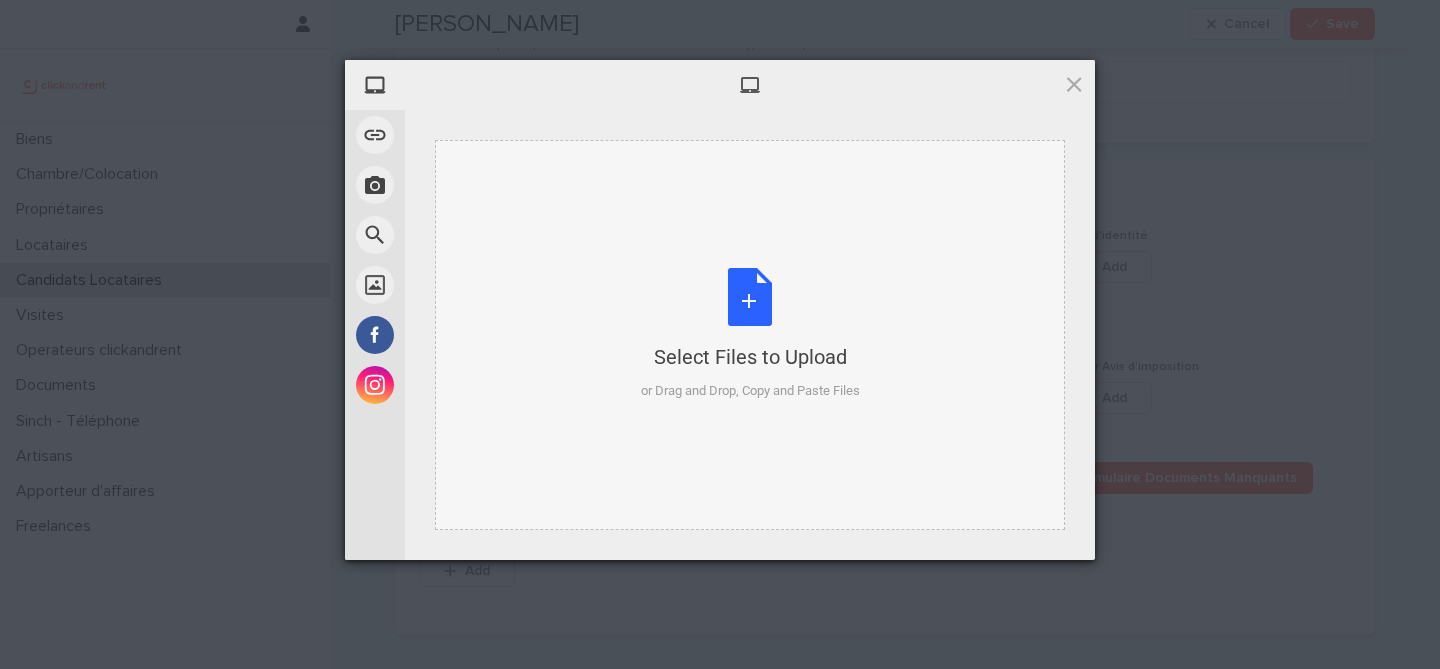 click on "Select Files to Upload
or Drag and Drop, Copy and Paste Files" at bounding box center (750, 334) 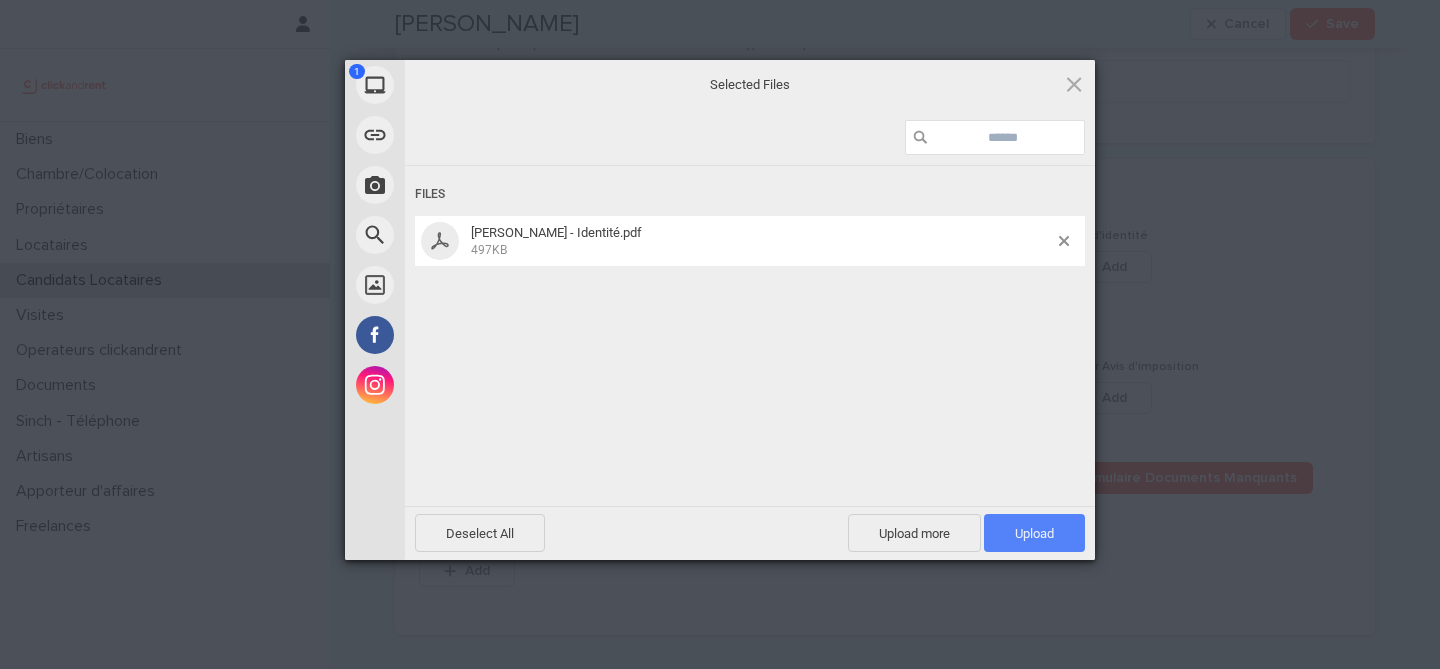 click on "Upload
1" at bounding box center (1034, 533) 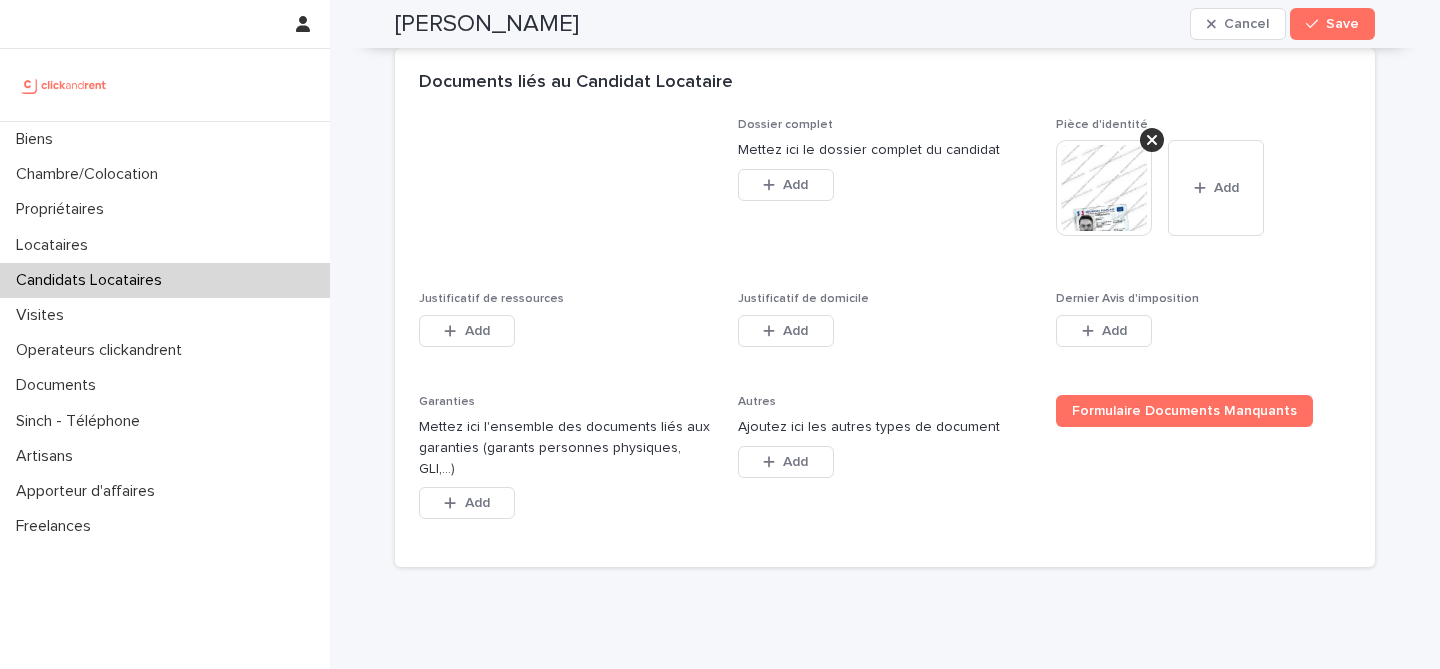 scroll, scrollTop: 1489, scrollLeft: 0, axis: vertical 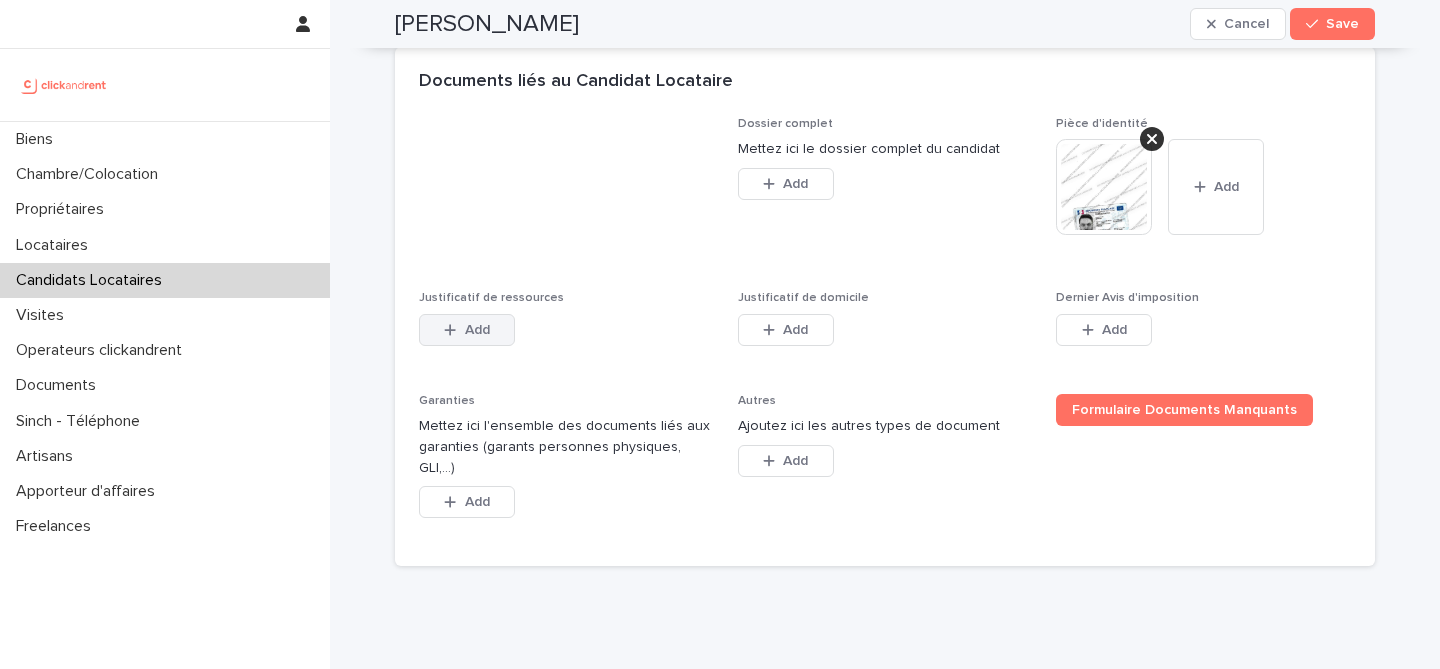 click on "Add" at bounding box center [477, 330] 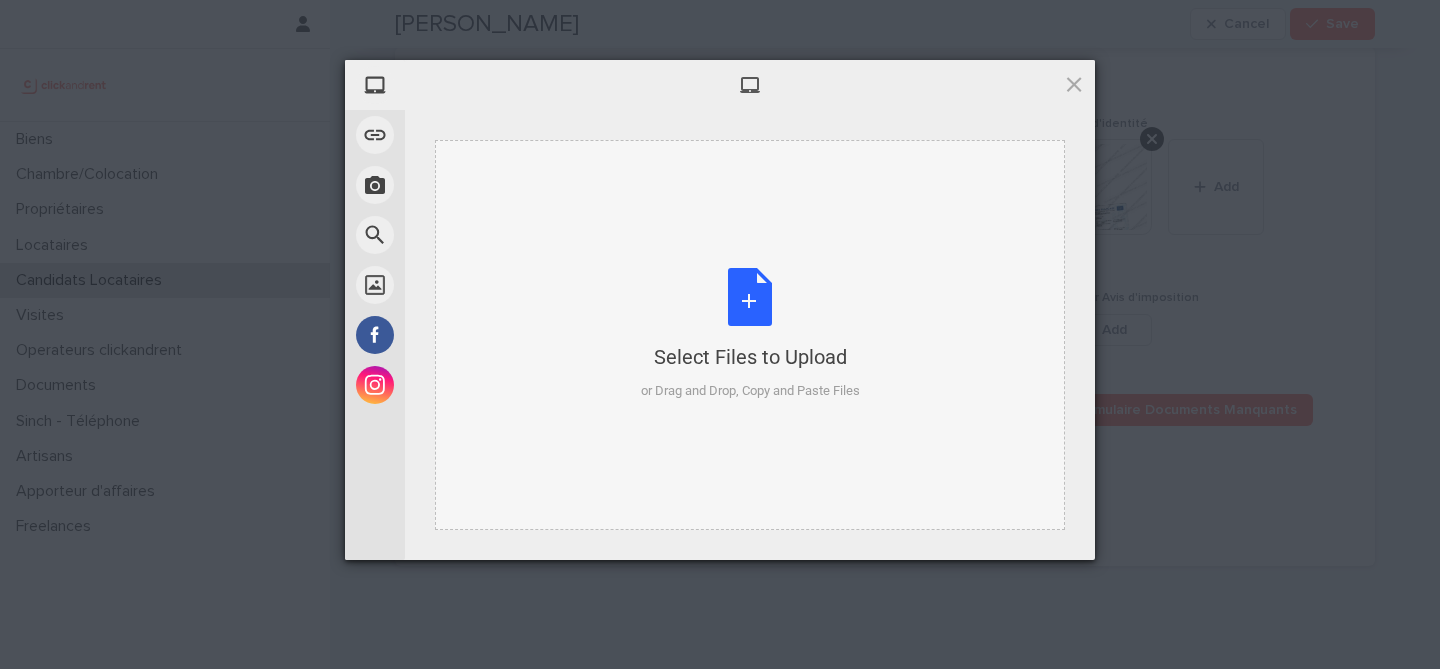 click on "Select Files to Upload
or Drag and Drop, Copy and Paste Files" at bounding box center [750, 334] 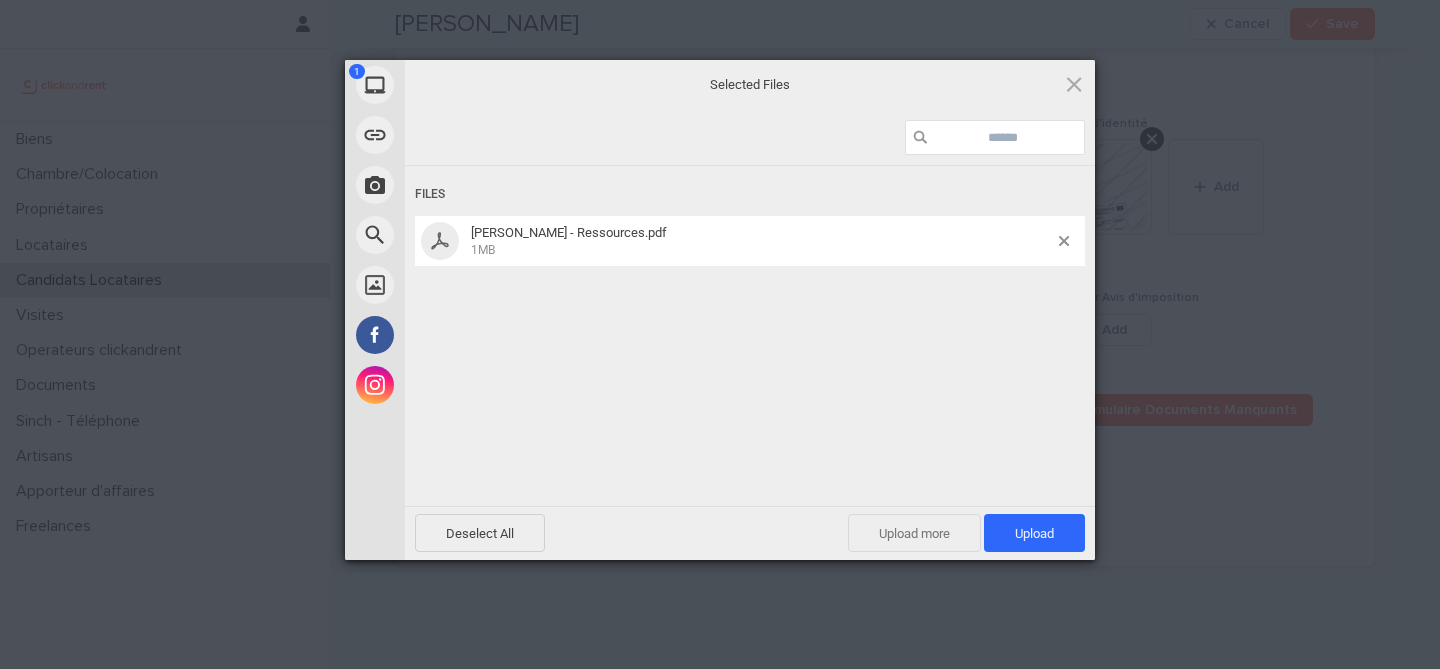 click on "Upload more" at bounding box center [914, 533] 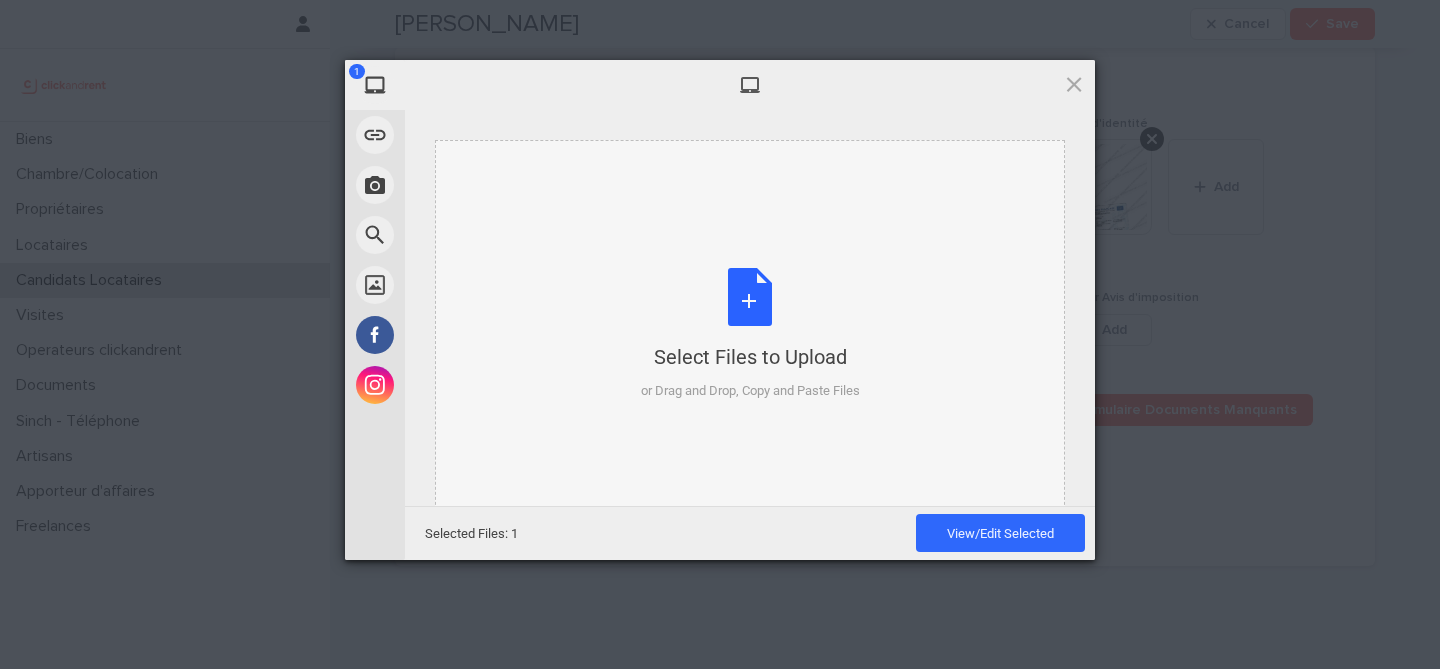 click on "Select Files to Upload
or Drag and Drop, Copy and Paste Files" at bounding box center [750, 334] 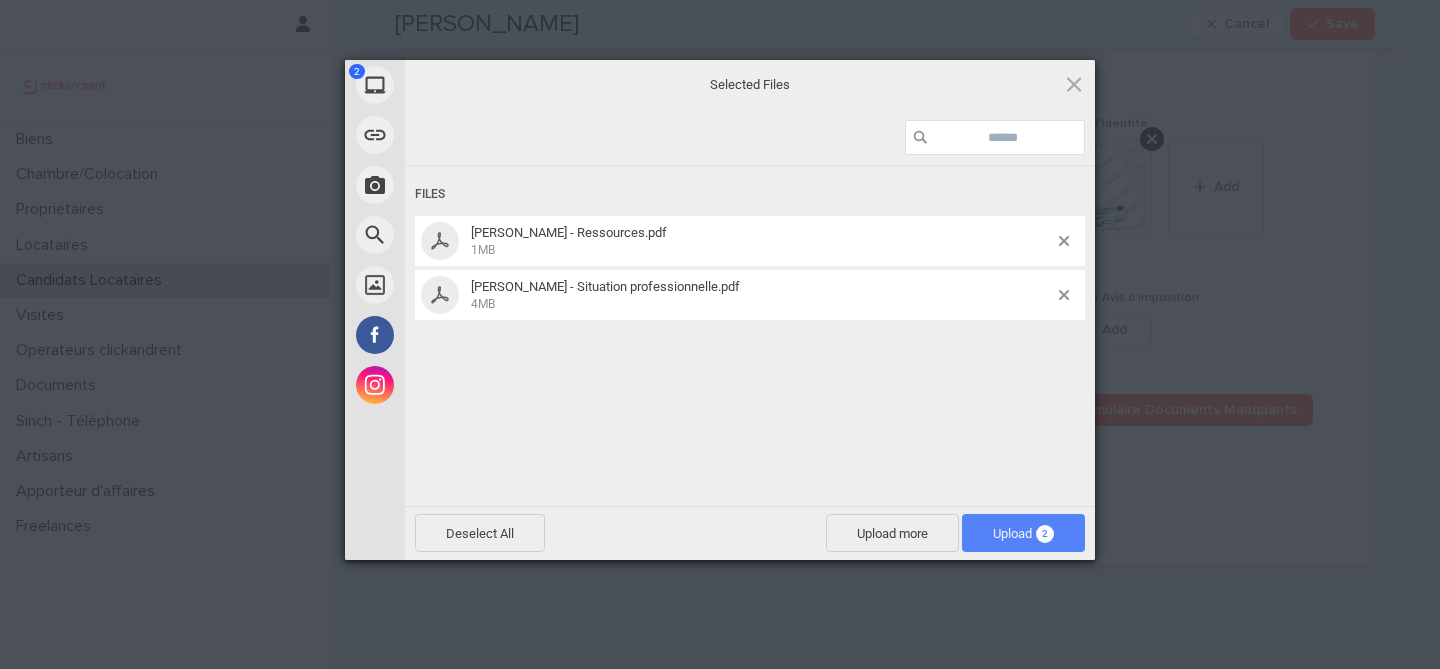 click on "Upload
2" at bounding box center (1023, 533) 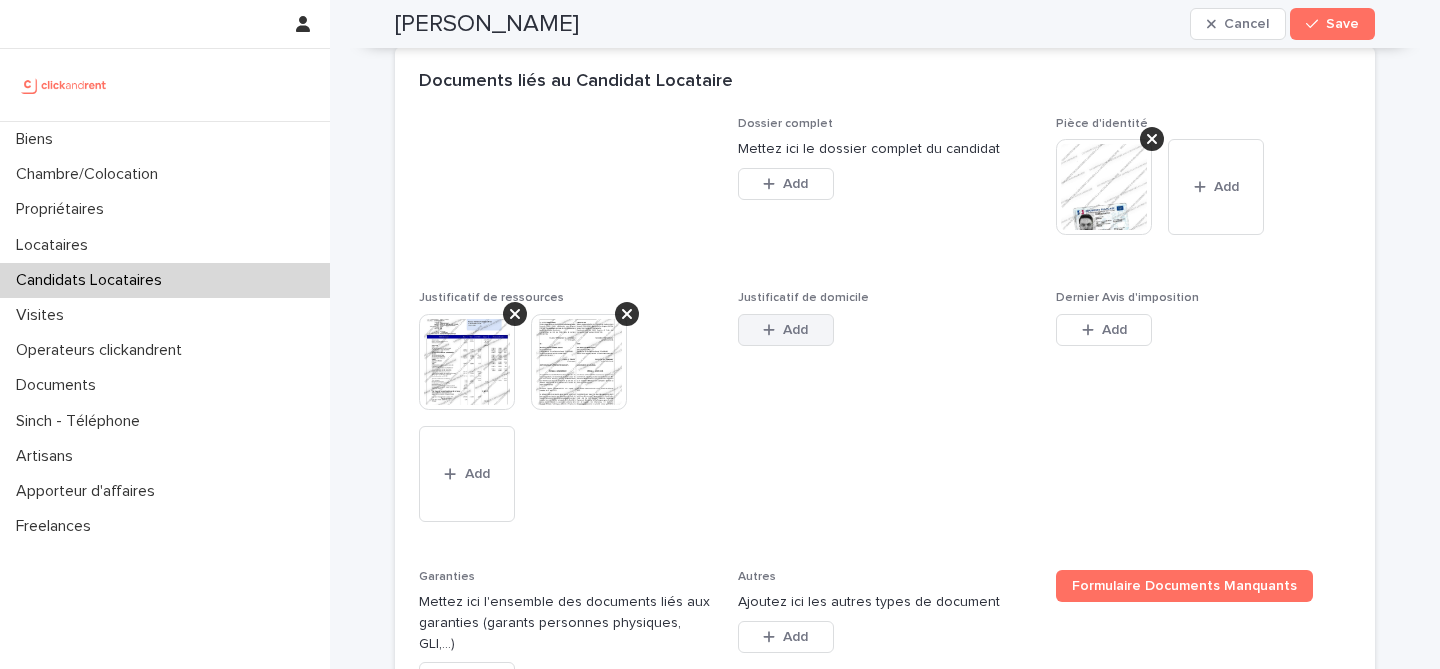 click on "Add" at bounding box center (786, 330) 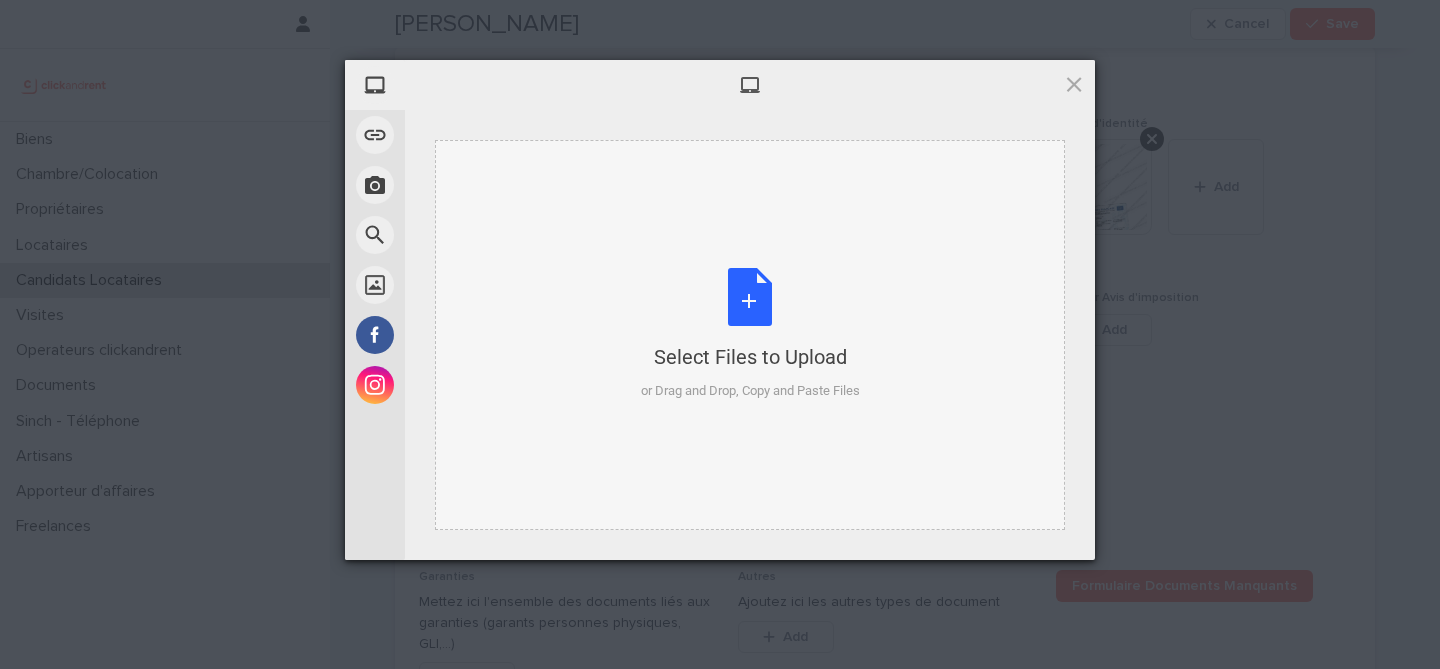 click on "Select Files to Upload
or Drag and Drop, Copy and Paste Files" at bounding box center [750, 334] 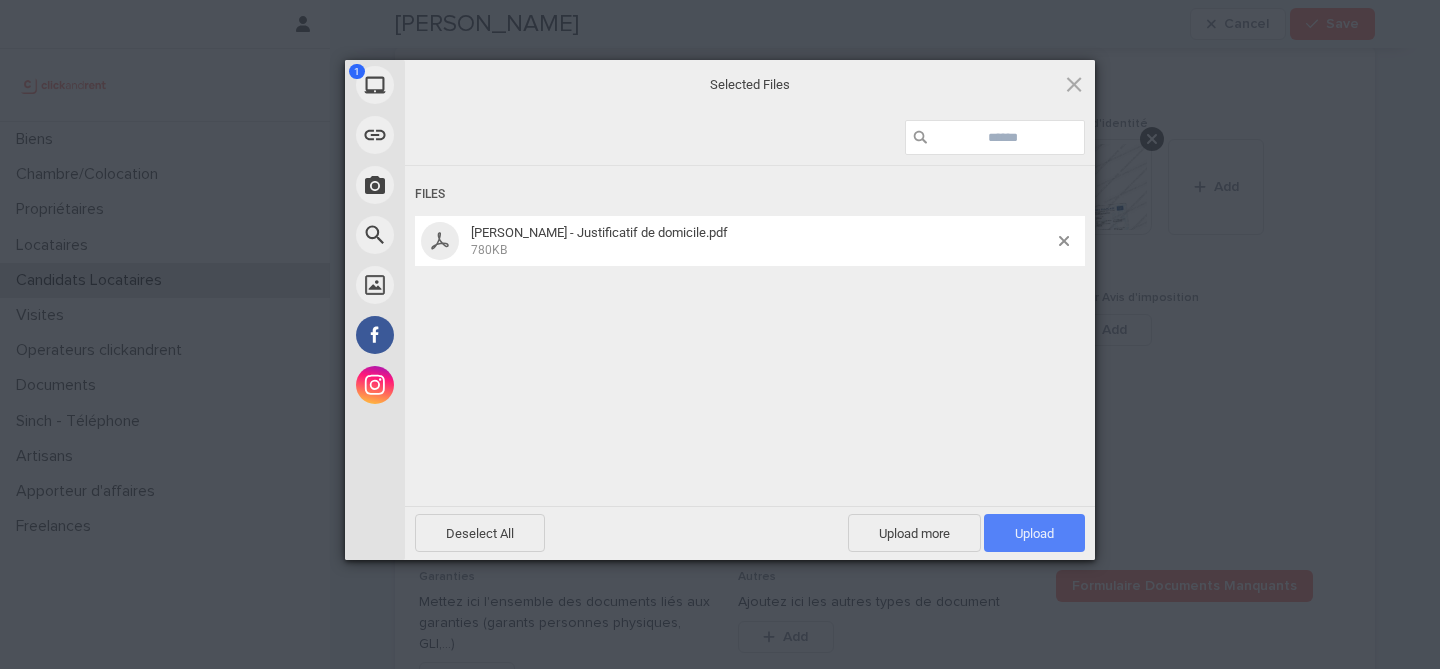 click on "Upload
1" at bounding box center (1034, 533) 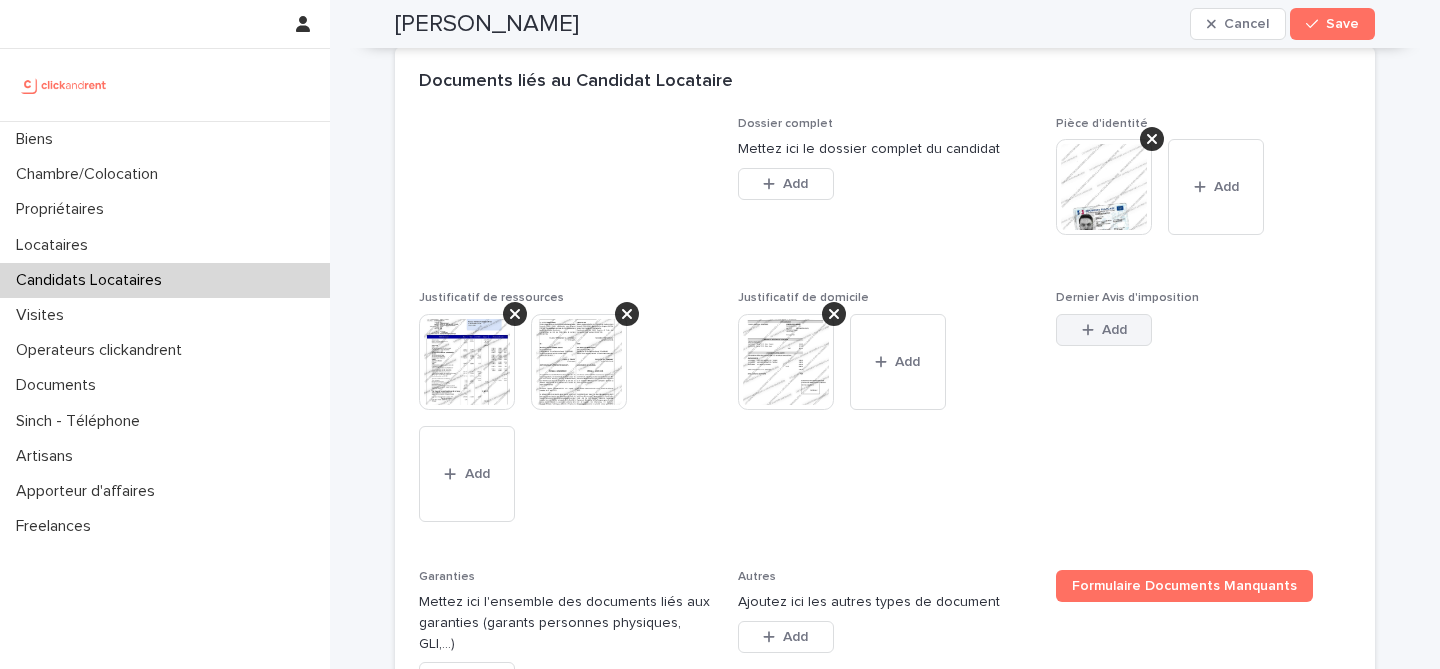 click on "Add" at bounding box center (1114, 330) 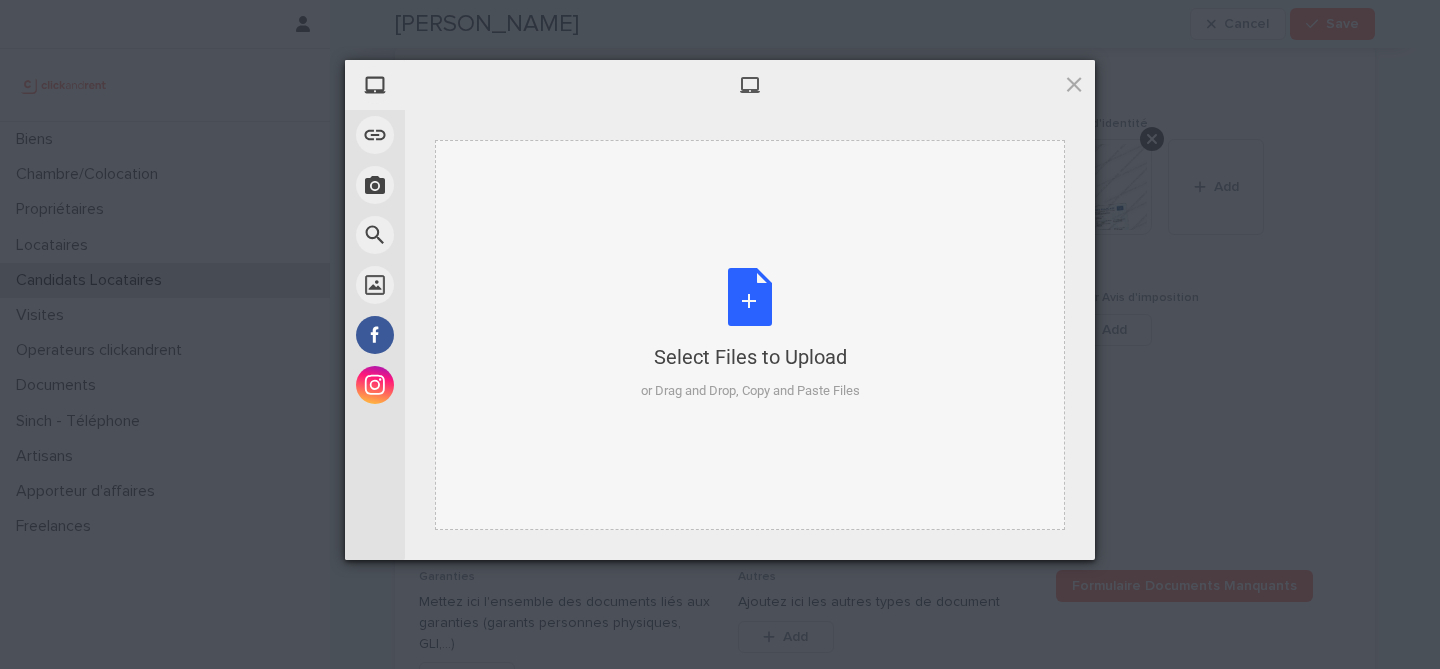 click on "Select Files to Upload
or Drag and Drop, Copy and Paste Files" at bounding box center [750, 334] 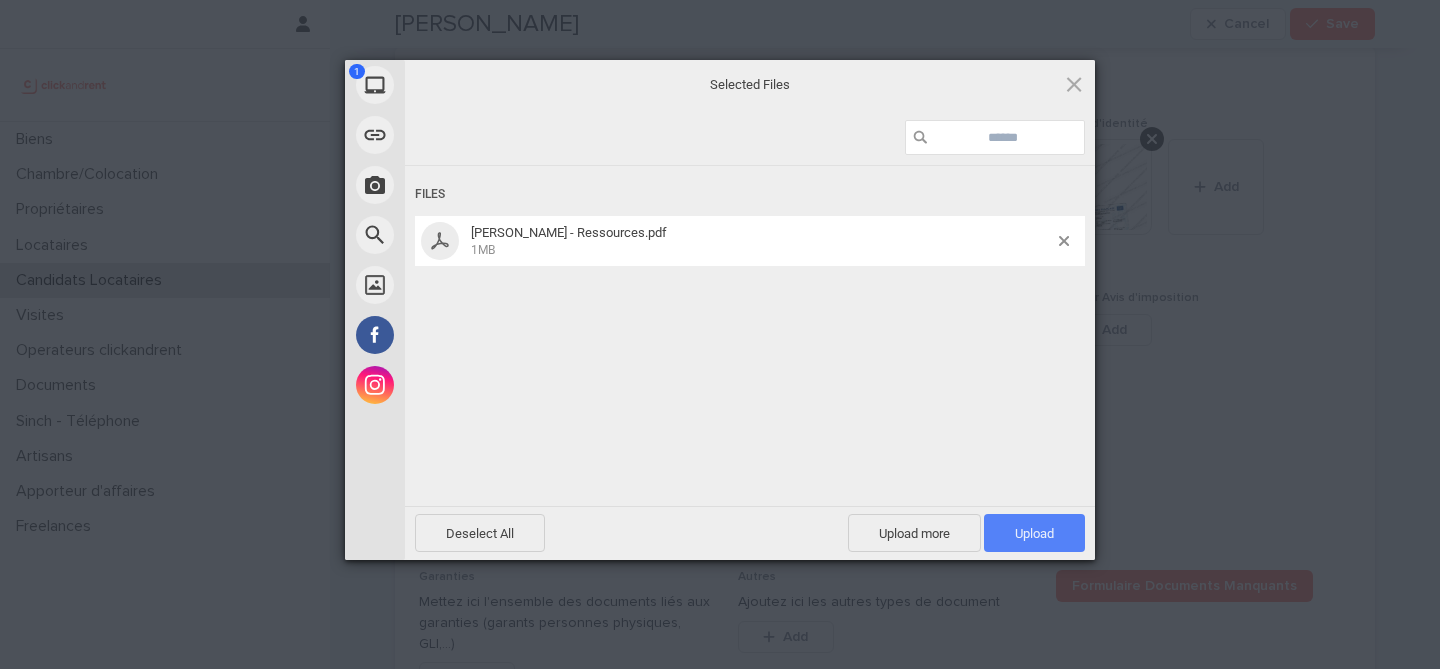 click on "Upload
1" at bounding box center (1034, 533) 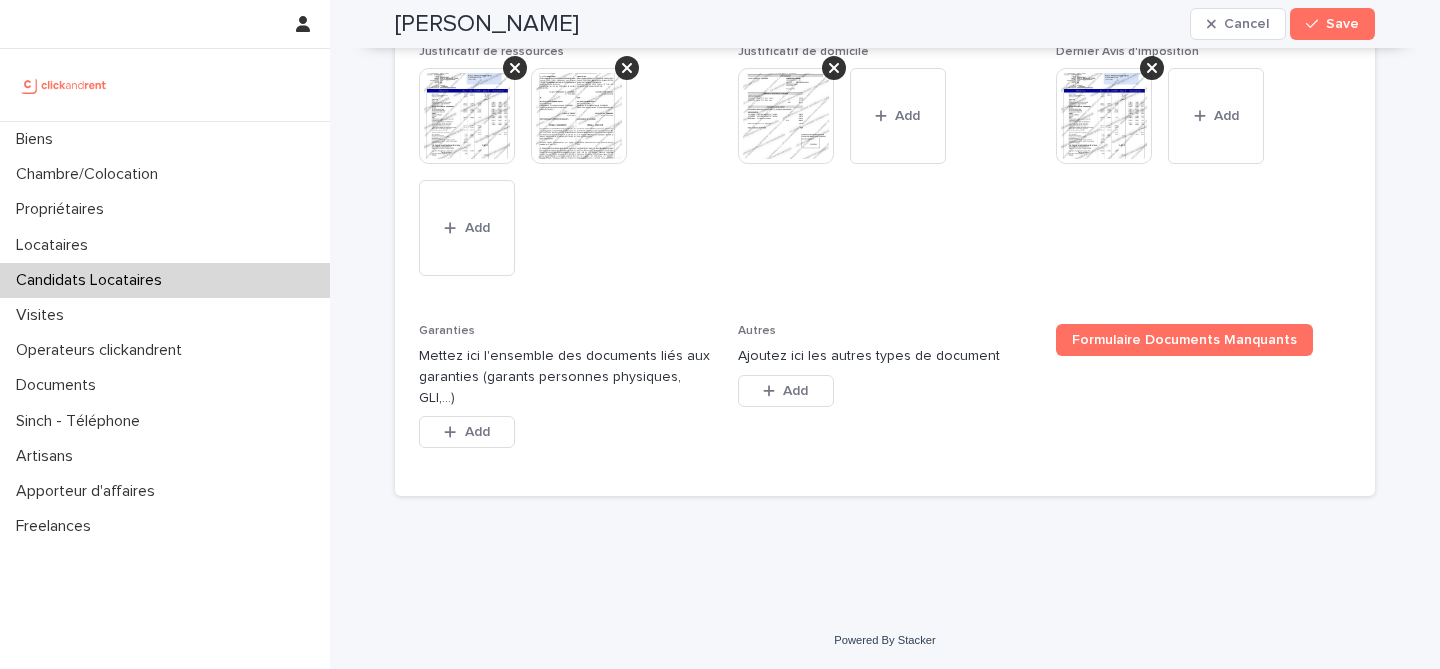 scroll, scrollTop: 1751, scrollLeft: 0, axis: vertical 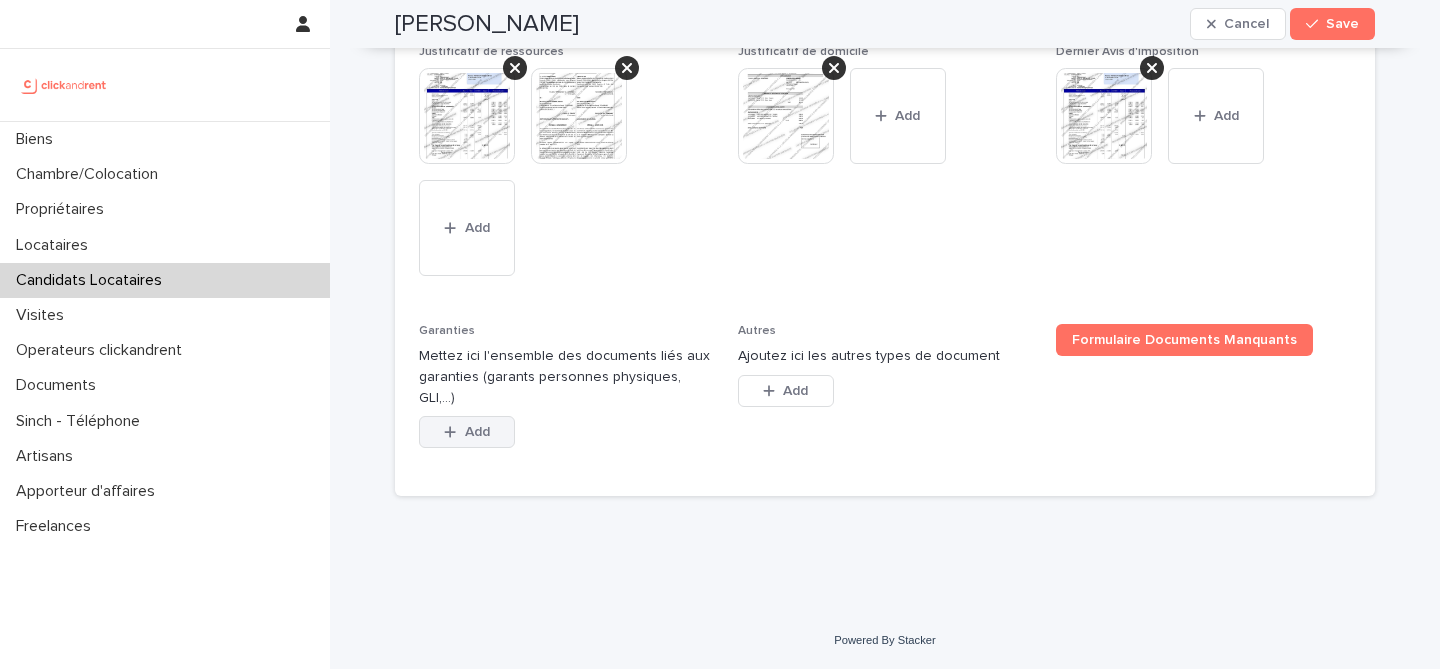 click on "Add" at bounding box center [467, 432] 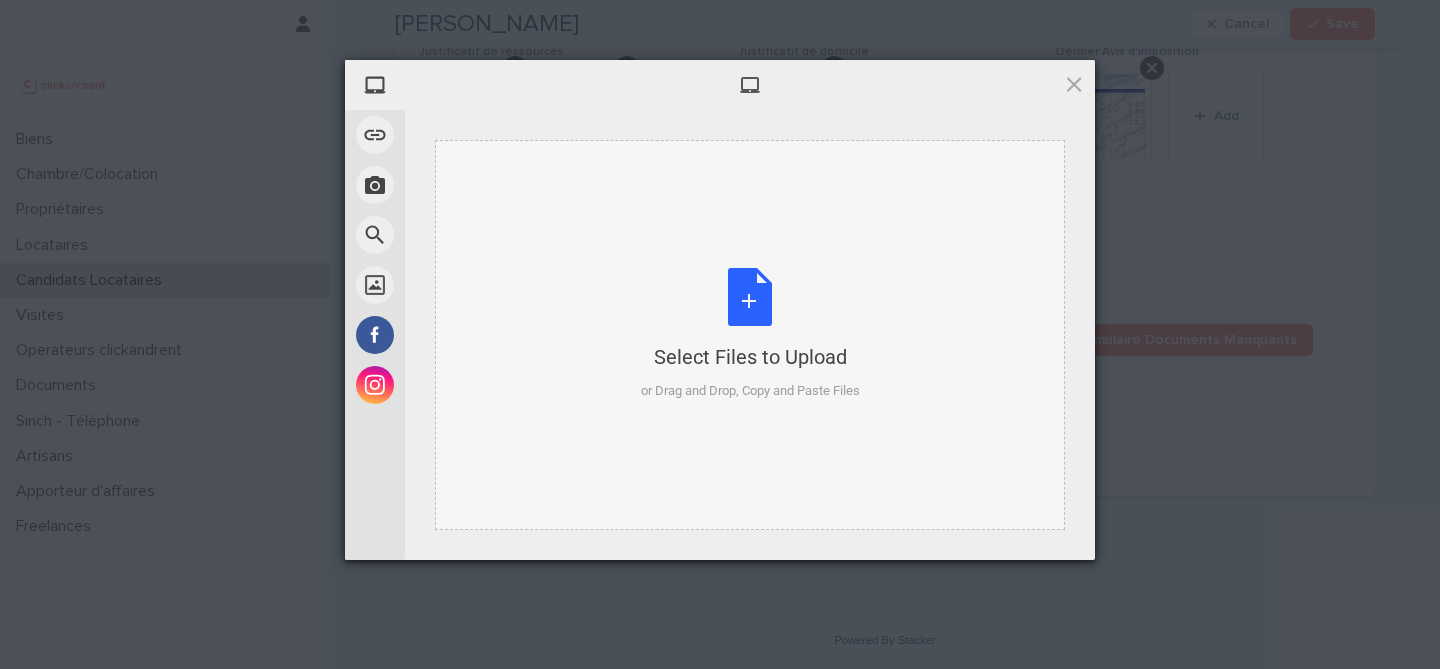 click on "Select Files to Upload
or Drag and Drop, Copy and Paste Files" at bounding box center [750, 334] 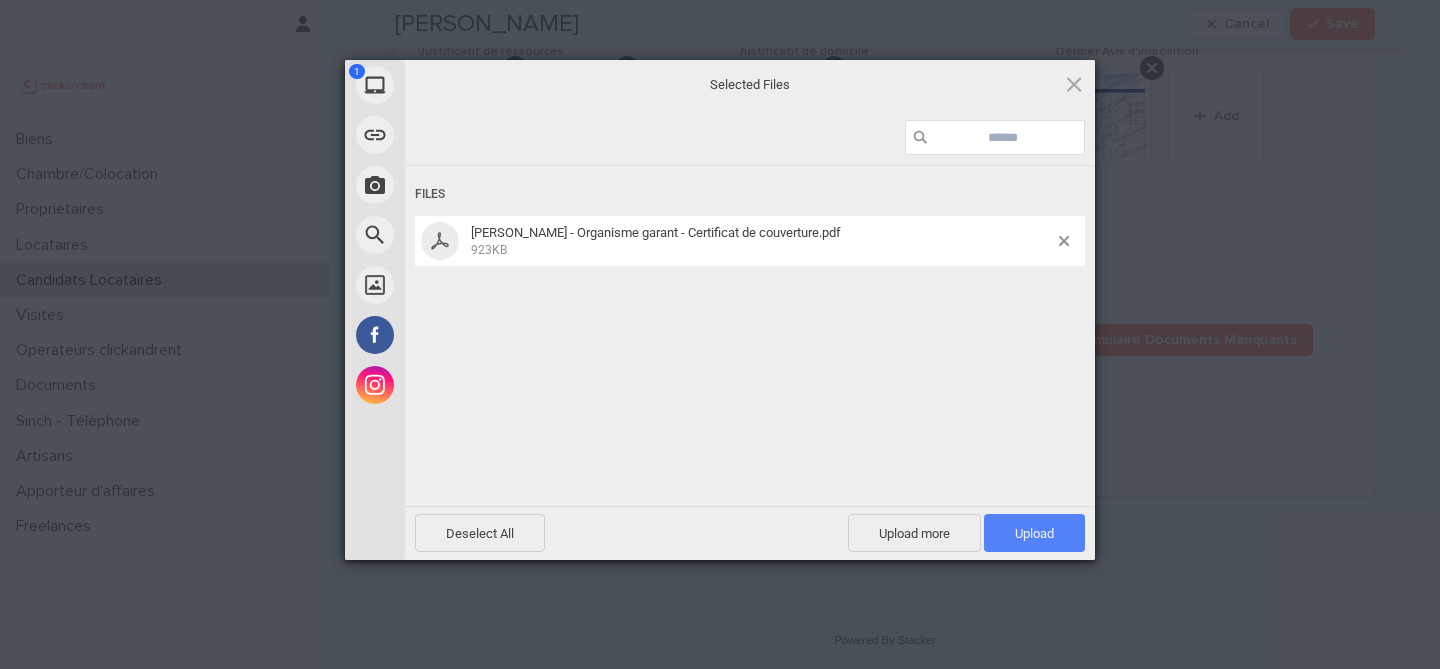 click on "Upload
1" at bounding box center (1034, 533) 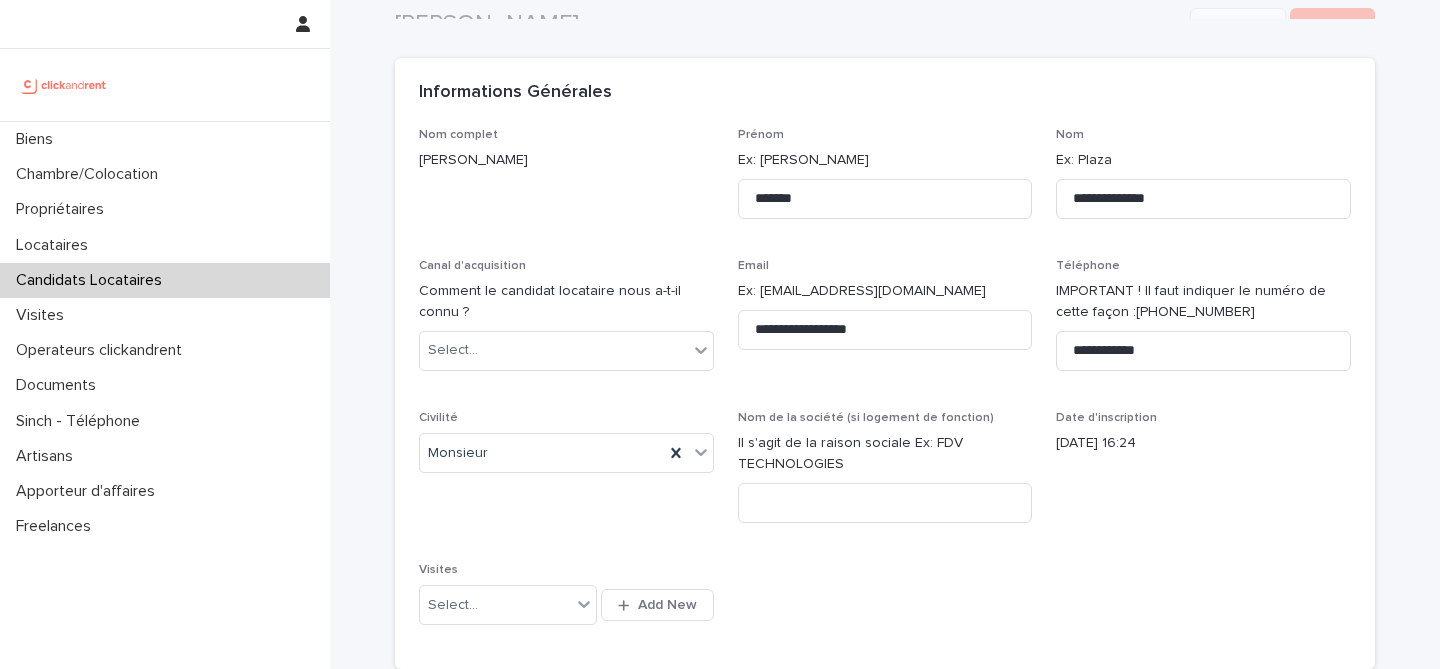 scroll, scrollTop: 68, scrollLeft: 0, axis: vertical 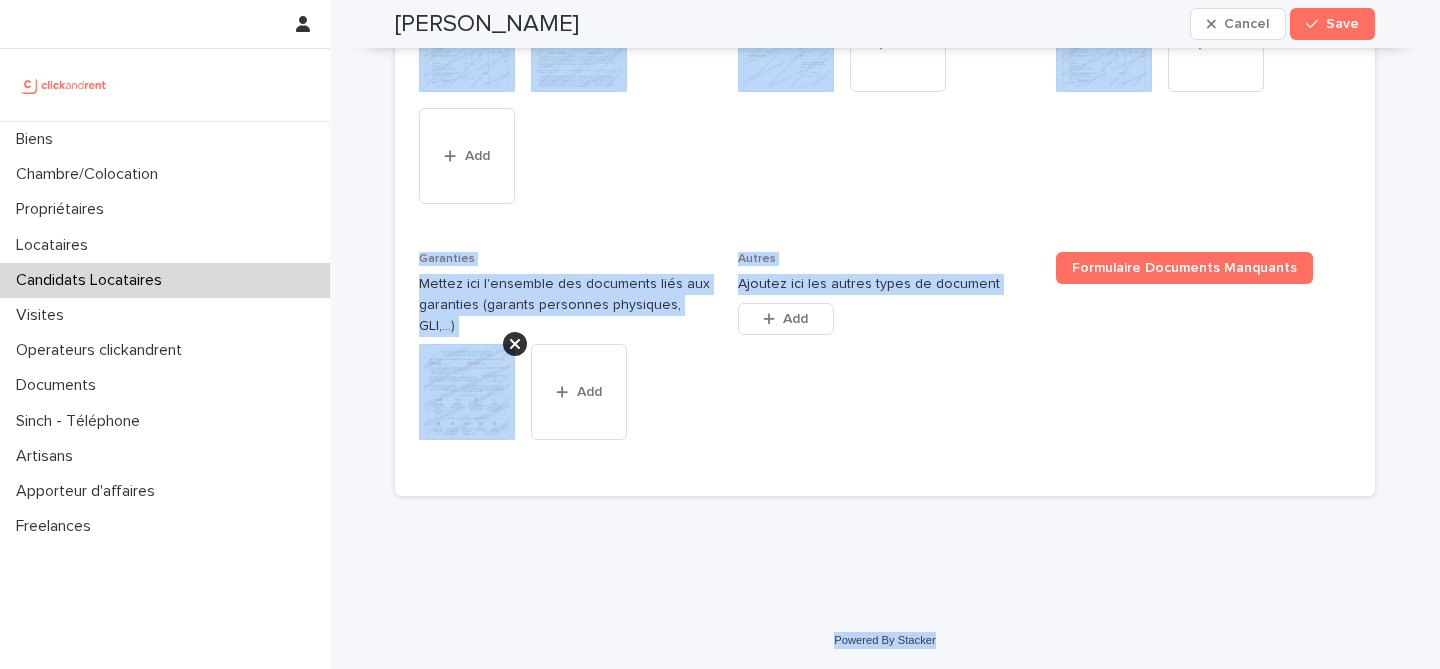 drag, startPoint x: 399, startPoint y: 86, endPoint x: 975, endPoint y: 635, distance: 795.7242 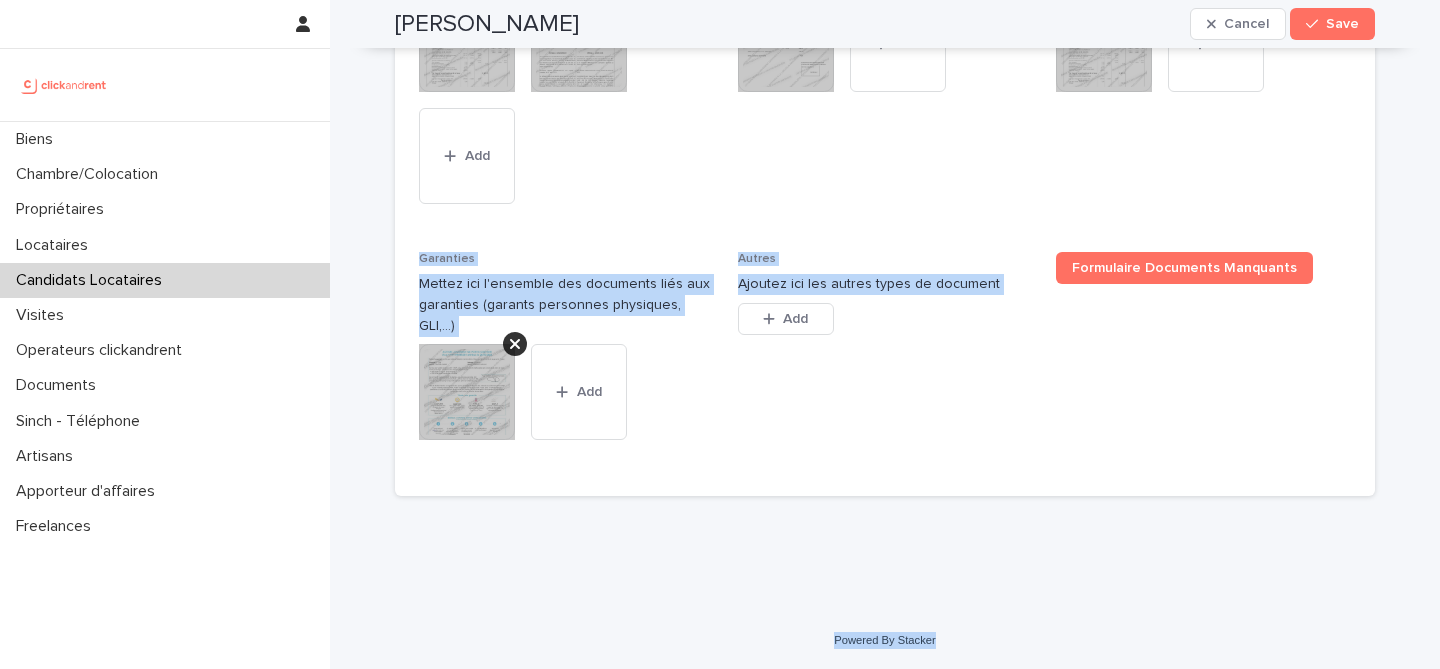 click on "This file cannot be opened Download File Add" at bounding box center [566, 104] 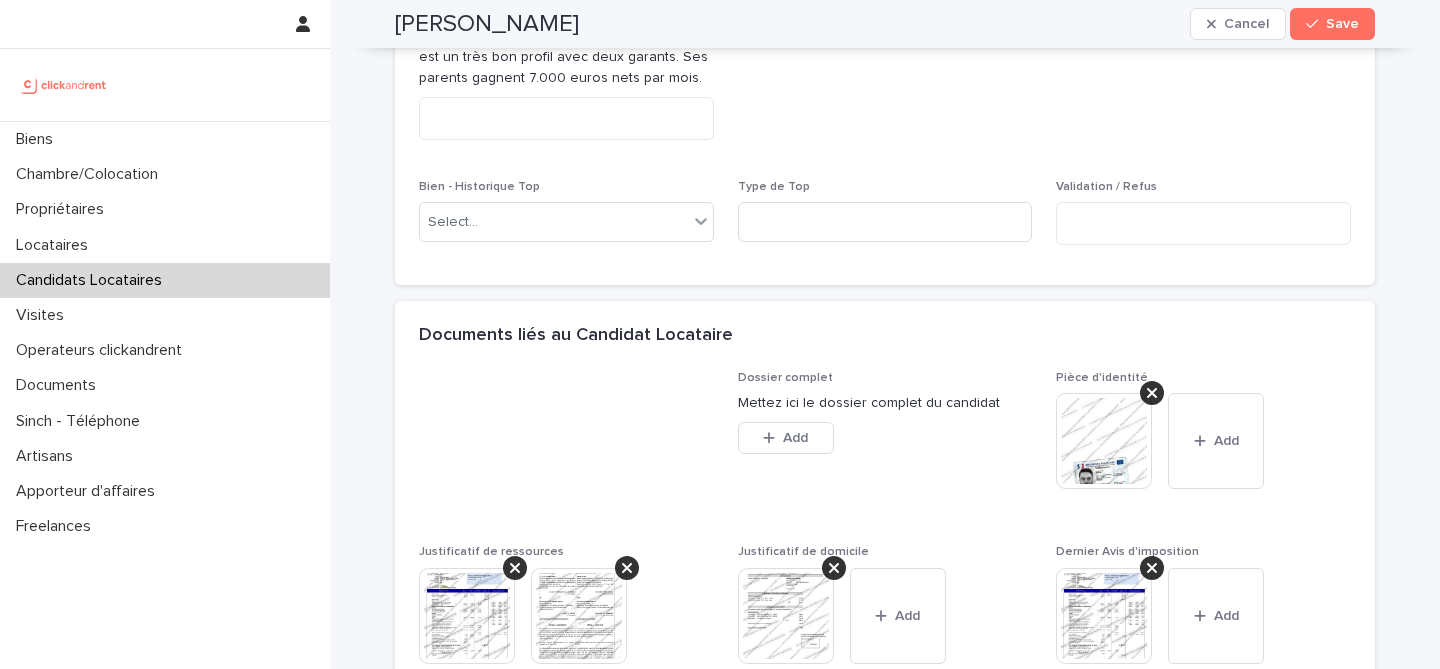 scroll, scrollTop: 1055, scrollLeft: 0, axis: vertical 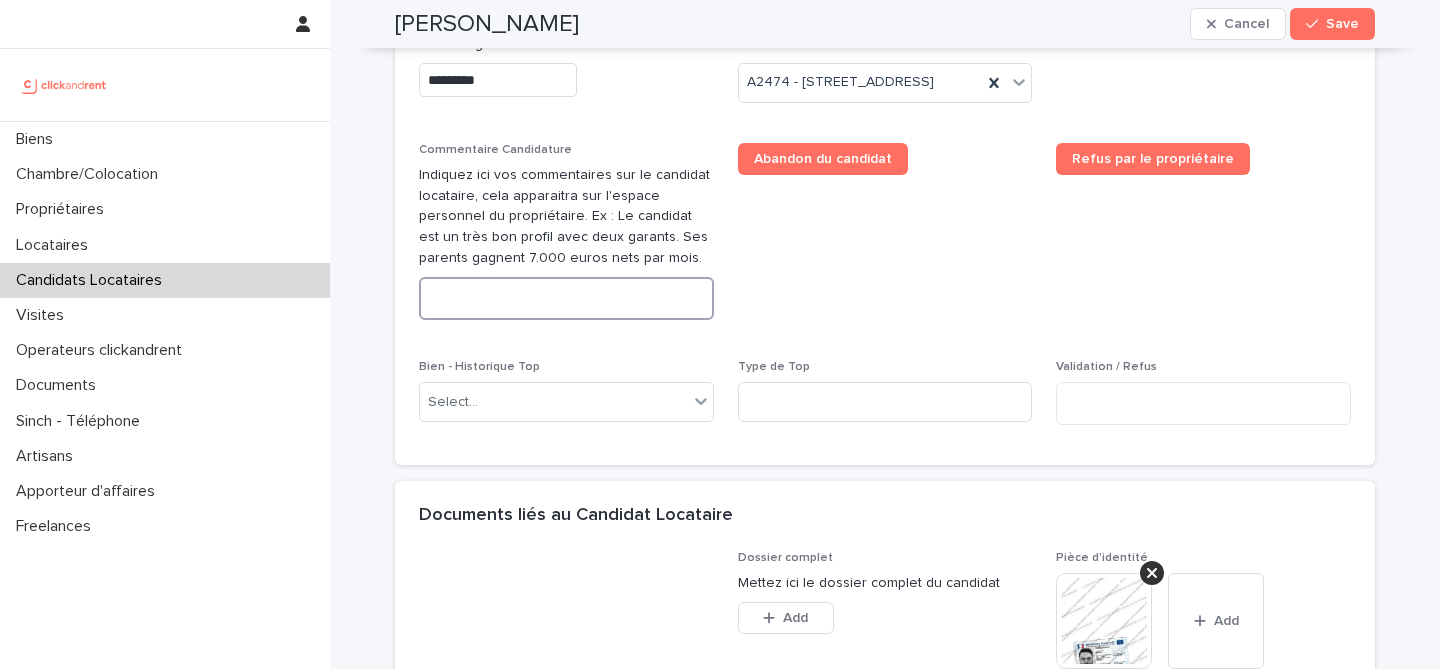 click at bounding box center (566, 298) 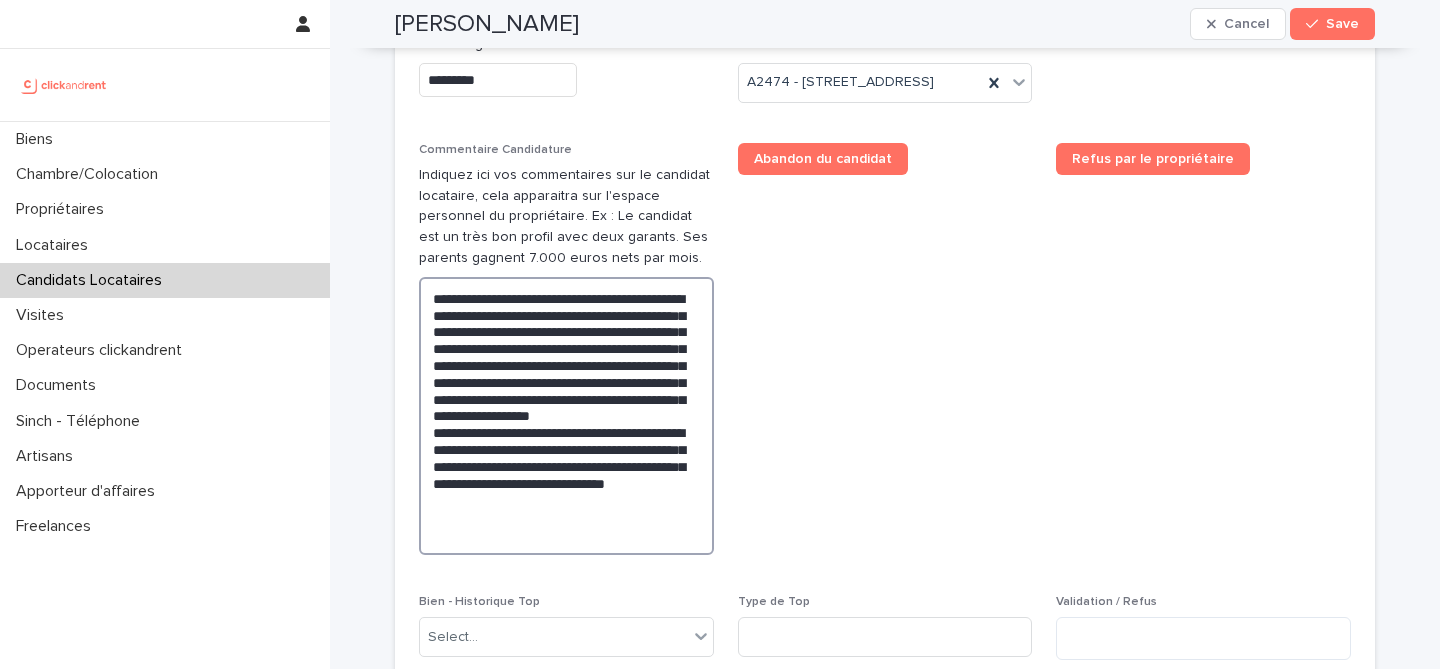drag, startPoint x: 626, startPoint y: 463, endPoint x: 654, endPoint y: 483, distance: 34.4093 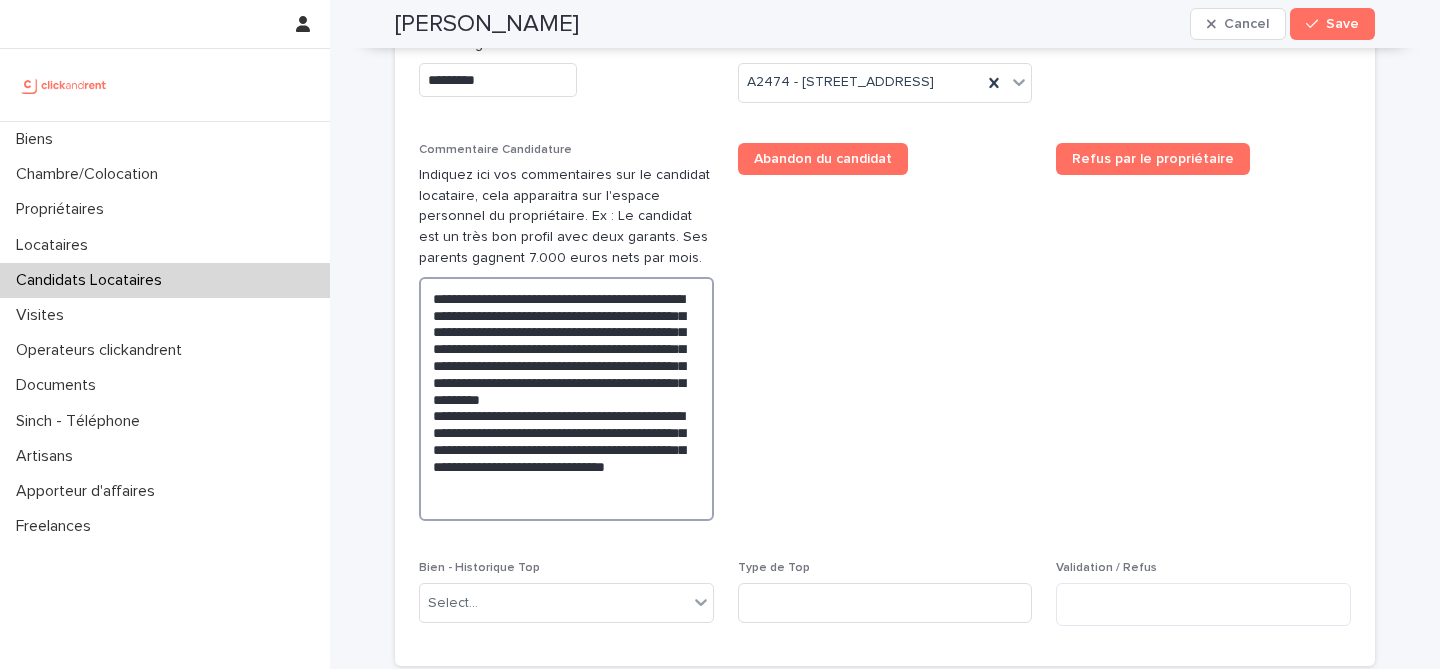 drag, startPoint x: 605, startPoint y: 455, endPoint x: 536, endPoint y: 429, distance: 73.736015 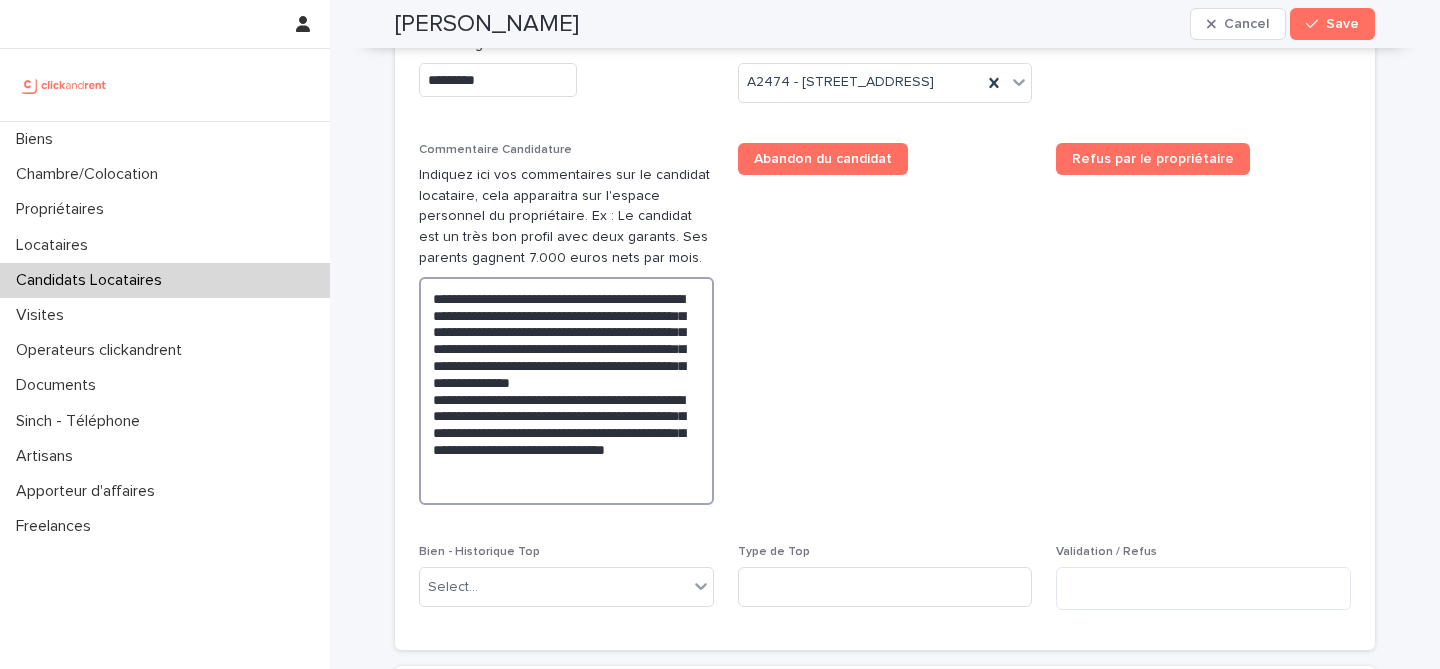 type on "**********" 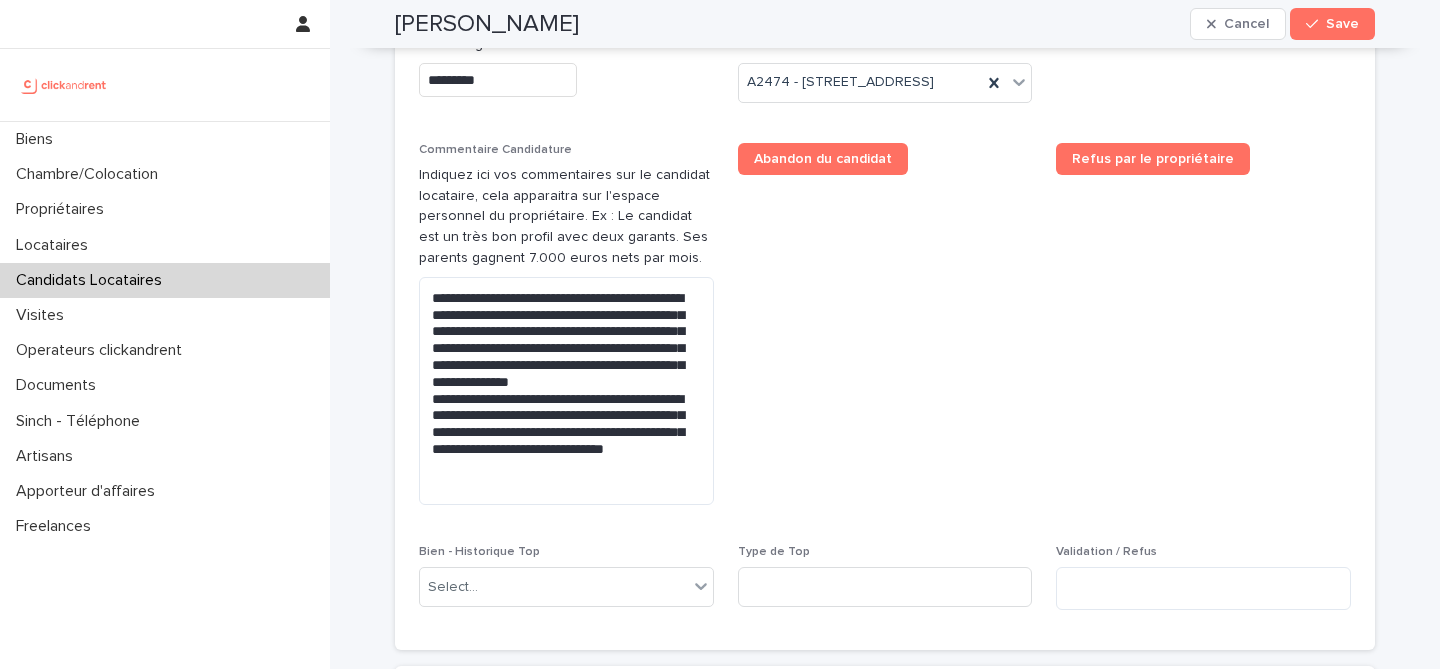 click on "Abandon du candidat" at bounding box center (885, 332) 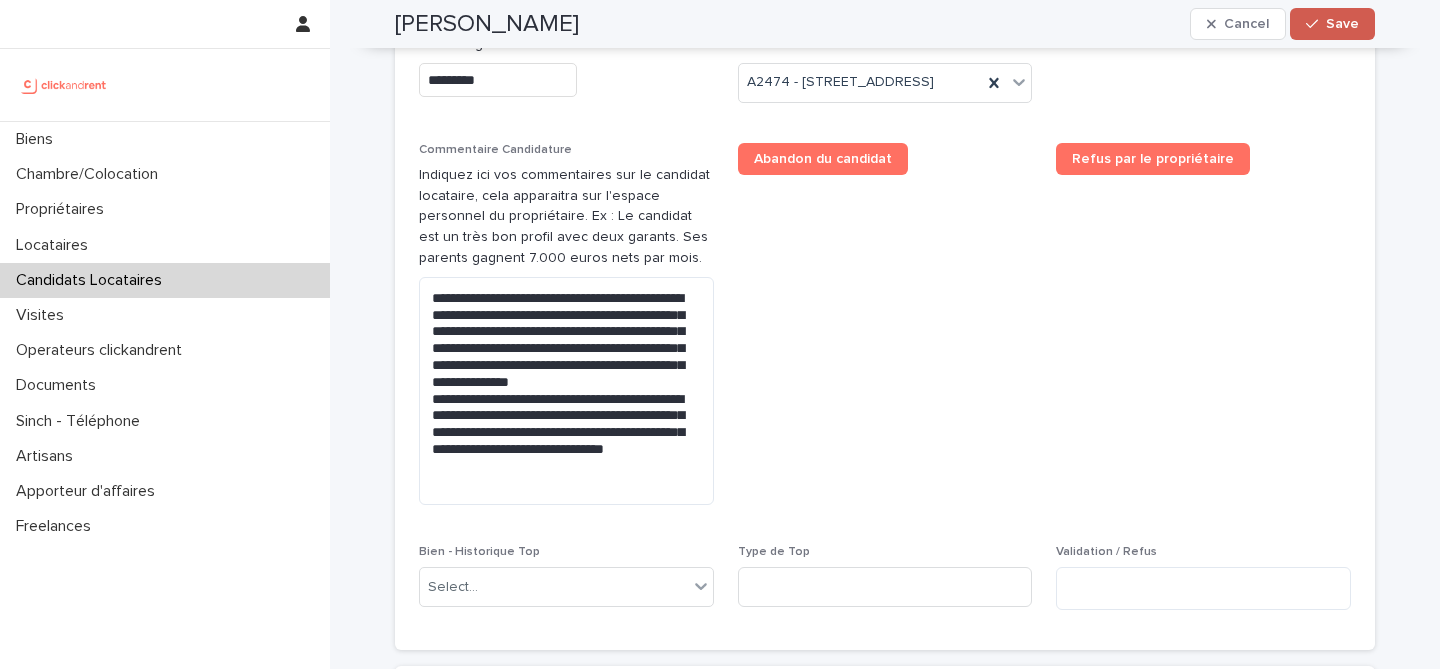 click at bounding box center [1316, 24] 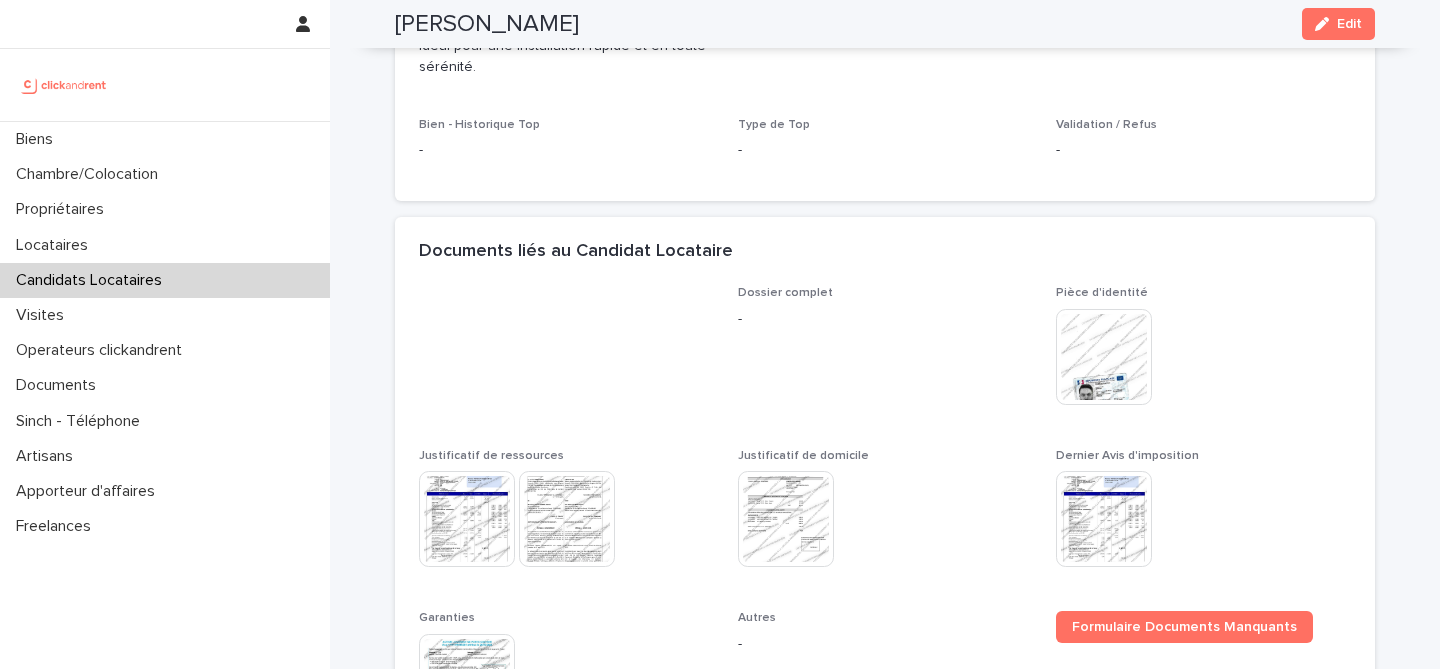 scroll, scrollTop: 718, scrollLeft: 0, axis: vertical 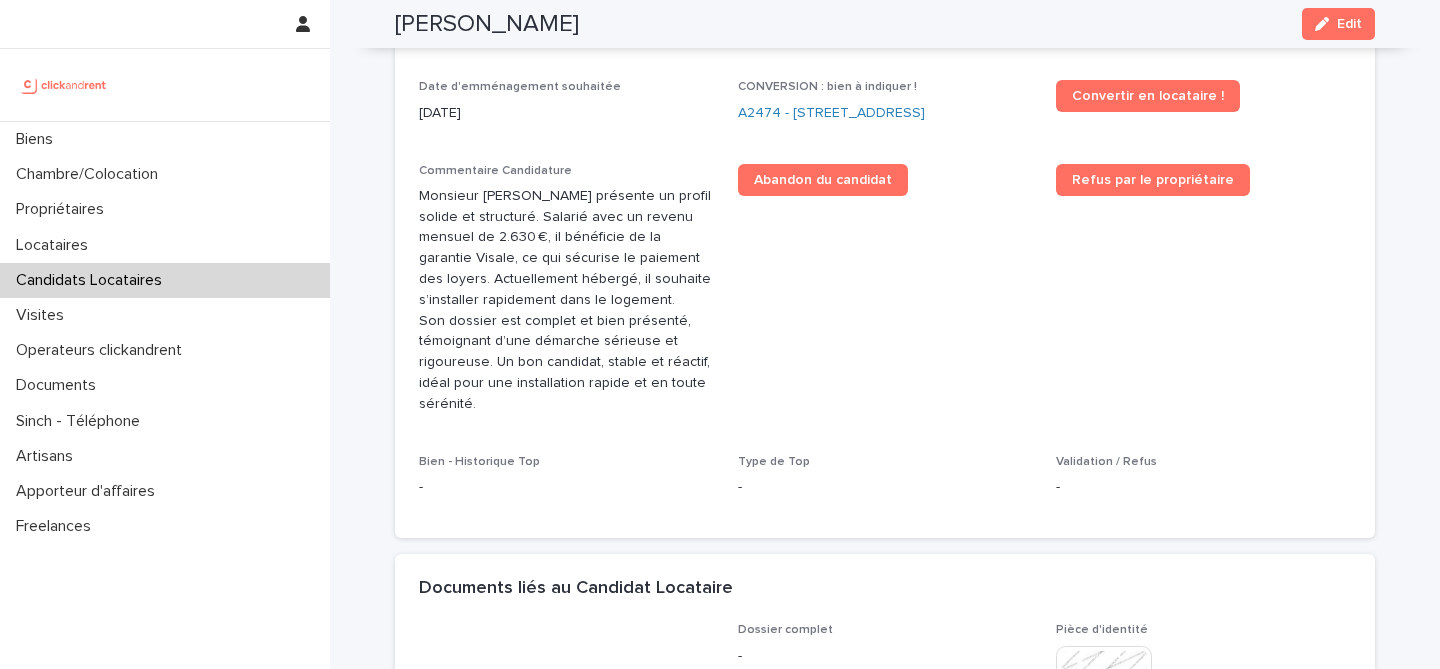 click on "[PERSON_NAME]" at bounding box center (487, 24) 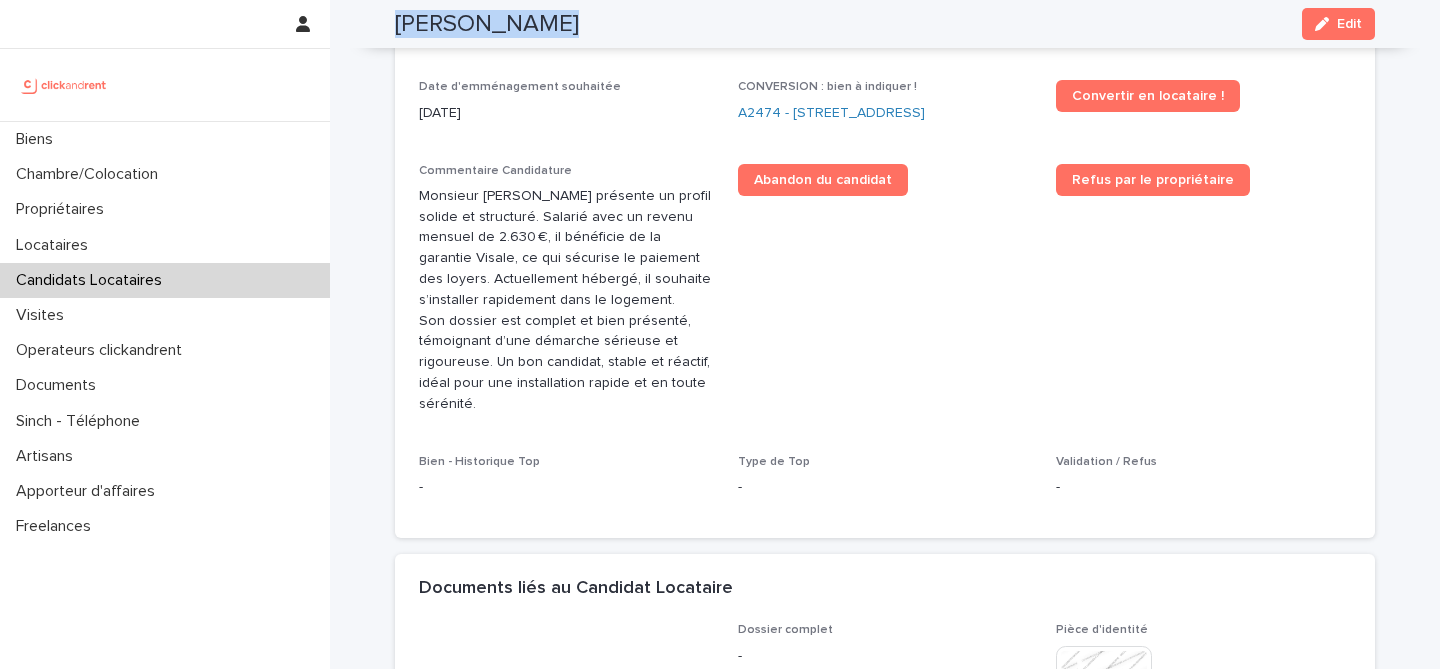 click on "[PERSON_NAME]" at bounding box center [487, 24] 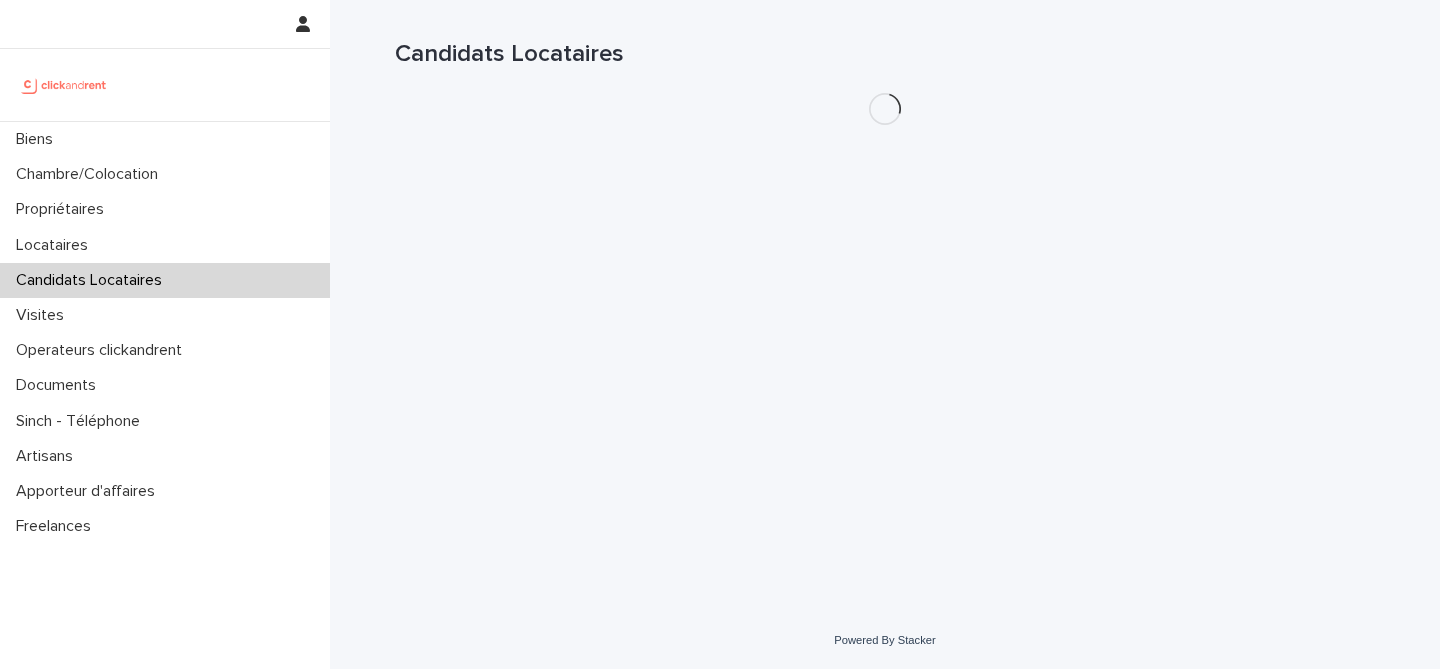 scroll, scrollTop: 0, scrollLeft: 0, axis: both 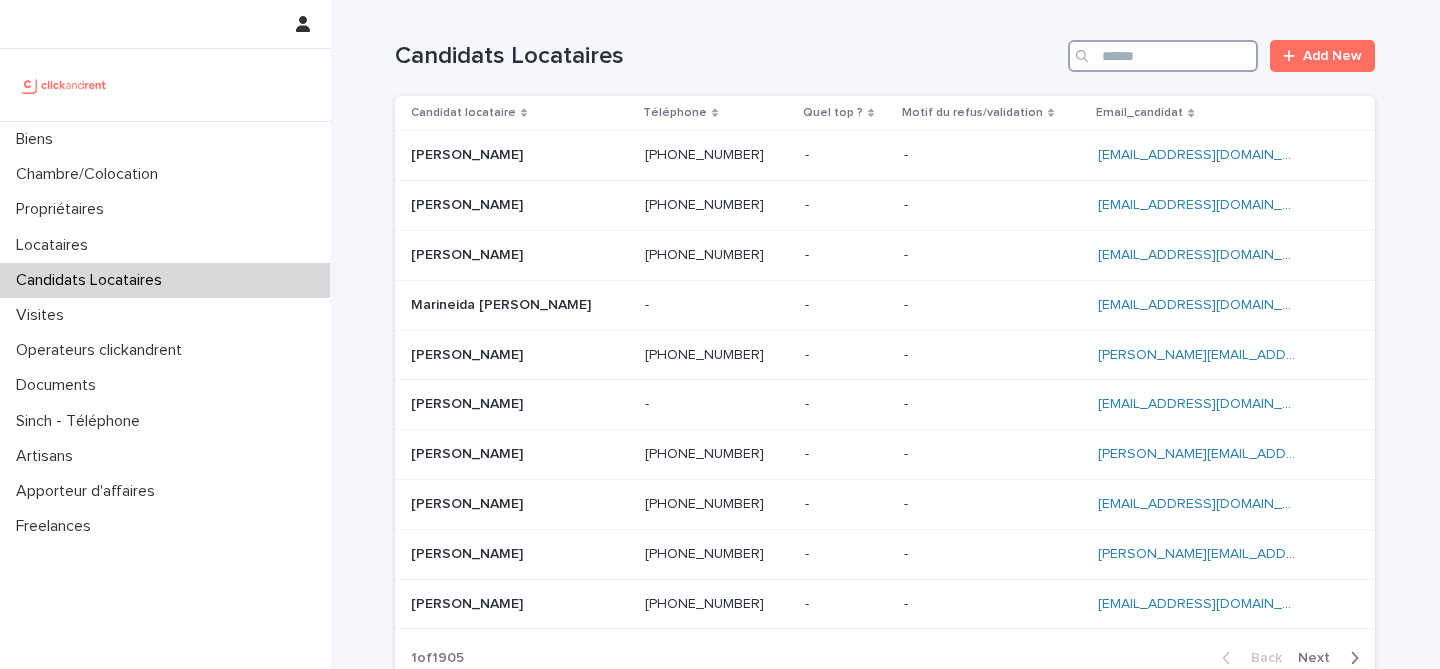 click at bounding box center (1163, 56) 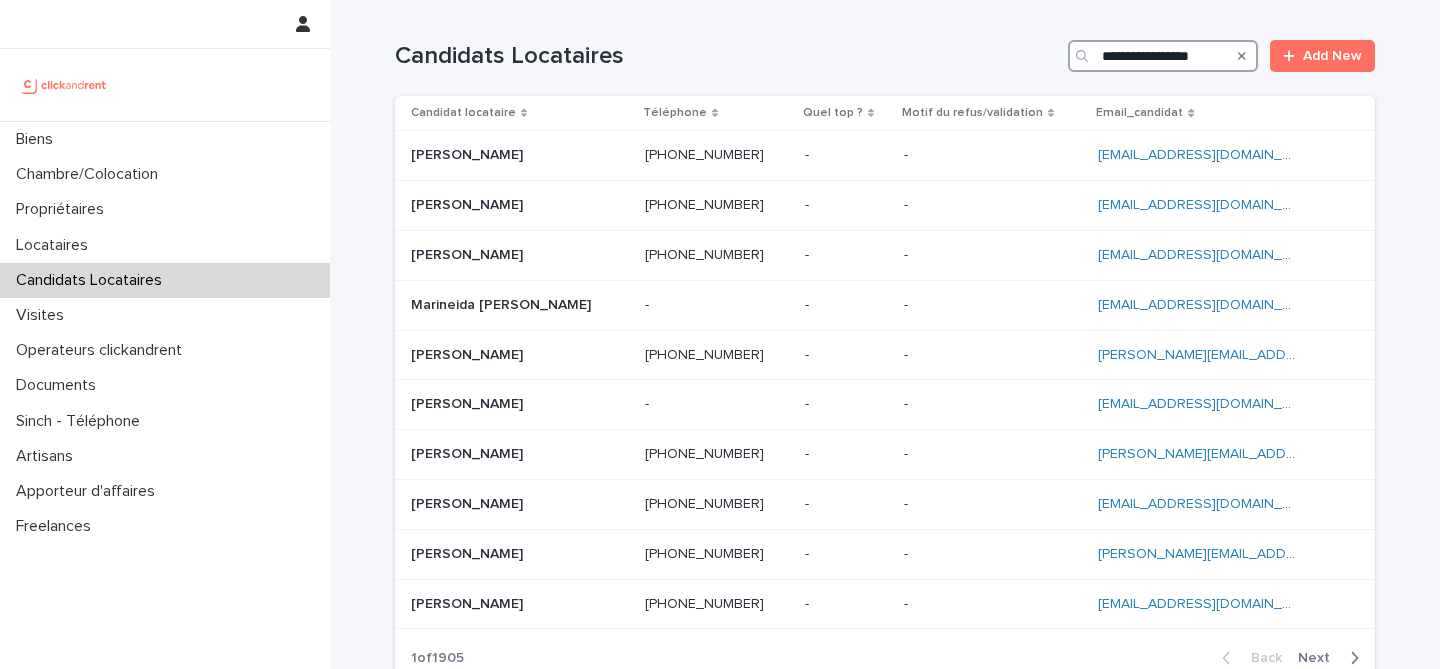 scroll, scrollTop: 0, scrollLeft: 3, axis: horizontal 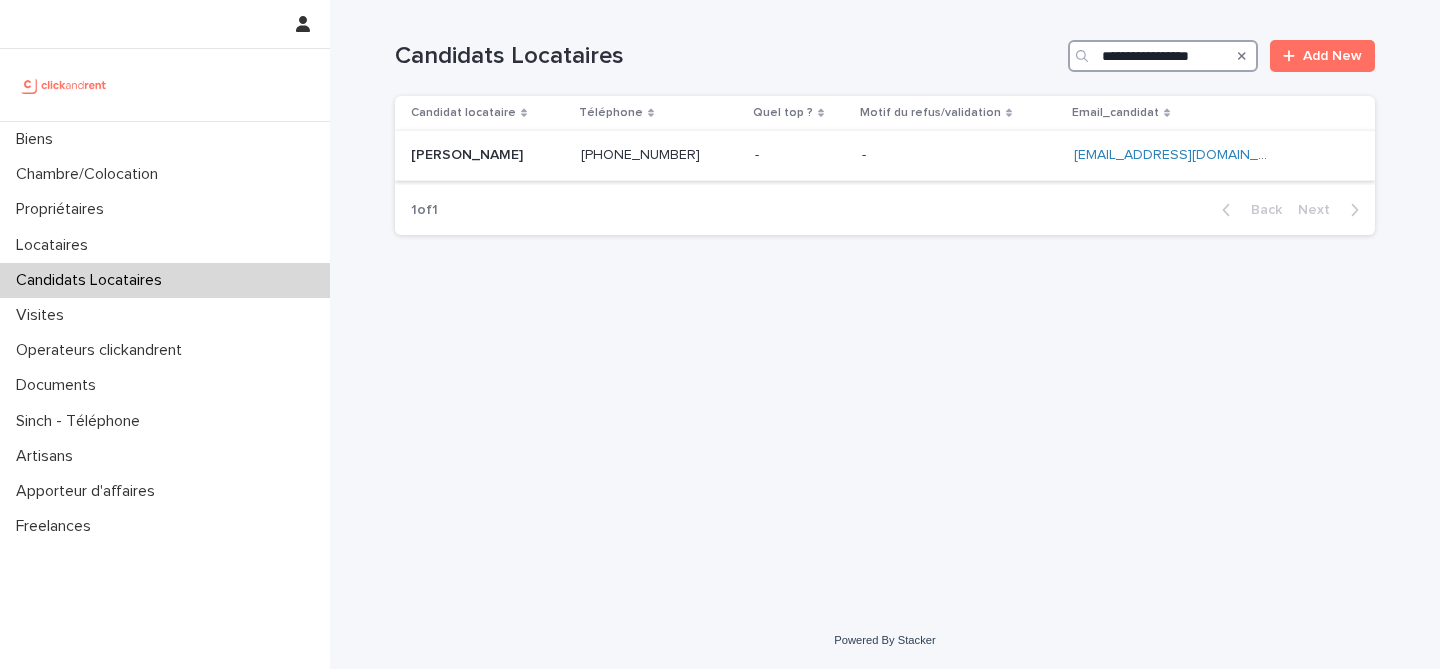 type on "**********" 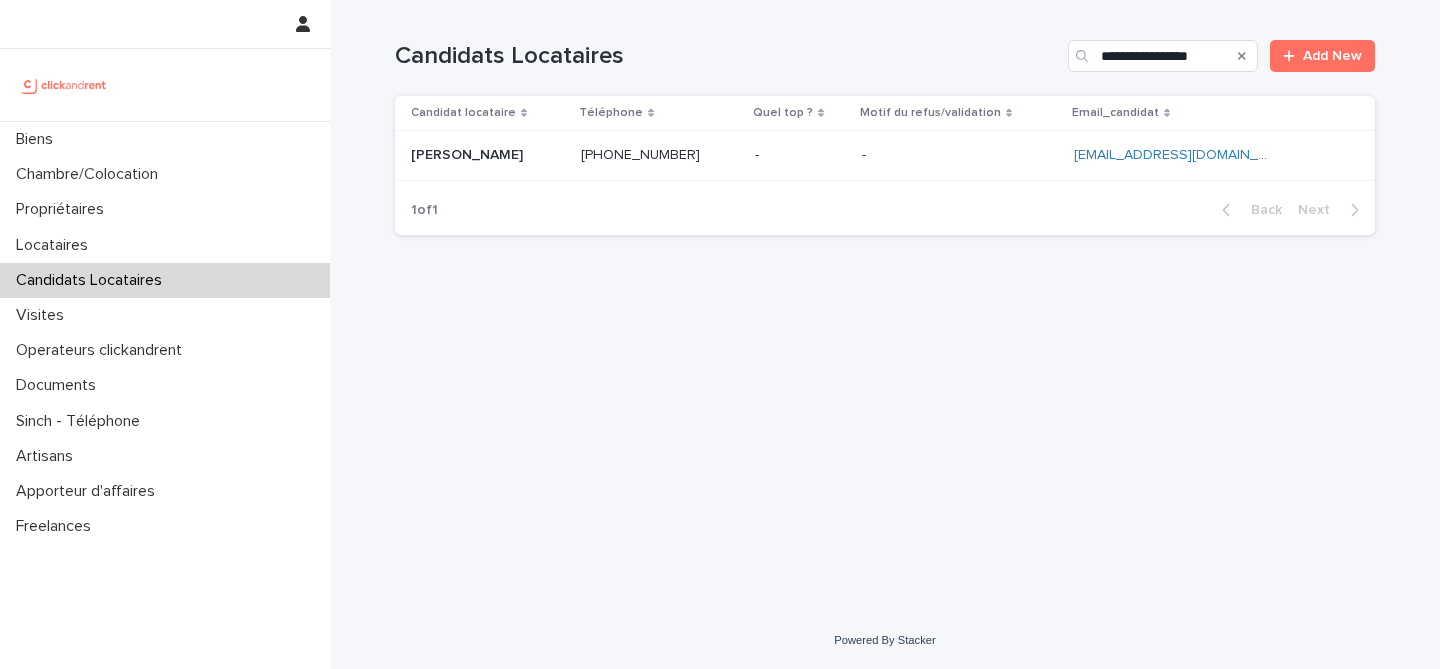 click at bounding box center (488, 155) 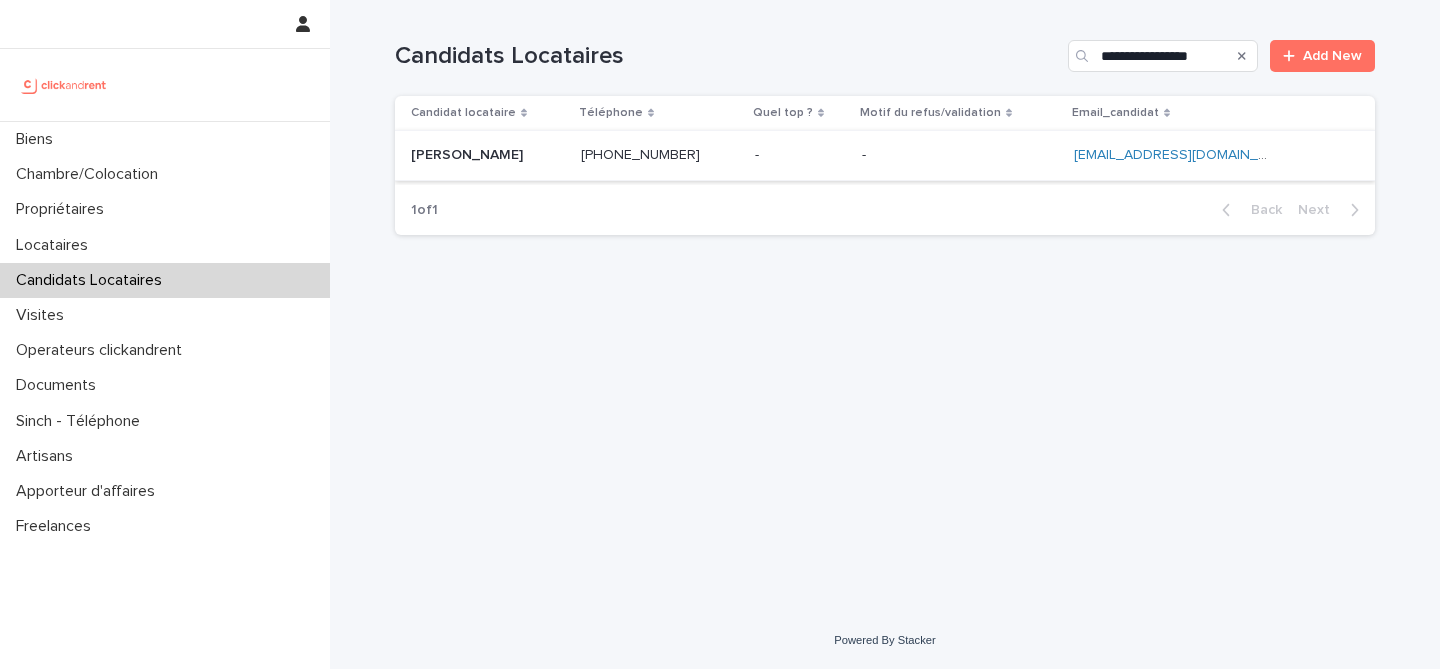 scroll, scrollTop: 0, scrollLeft: 0, axis: both 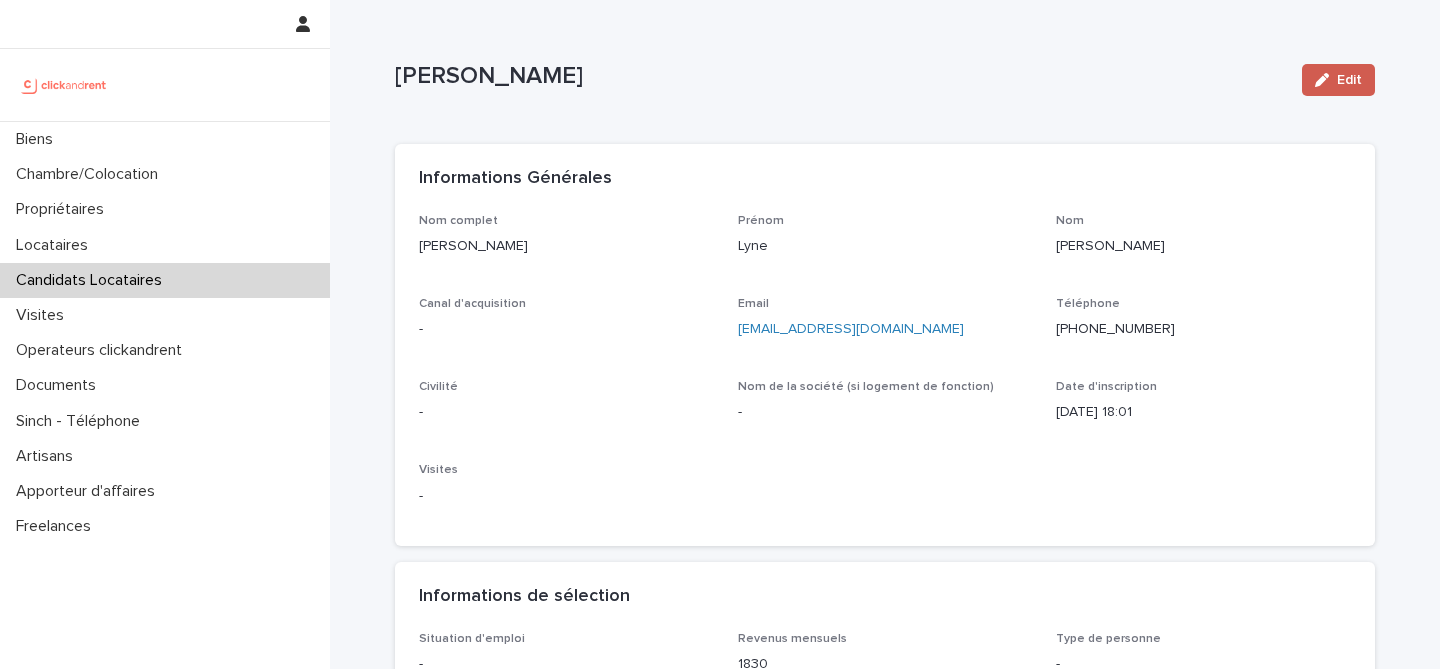 click on "Edit" at bounding box center [1349, 80] 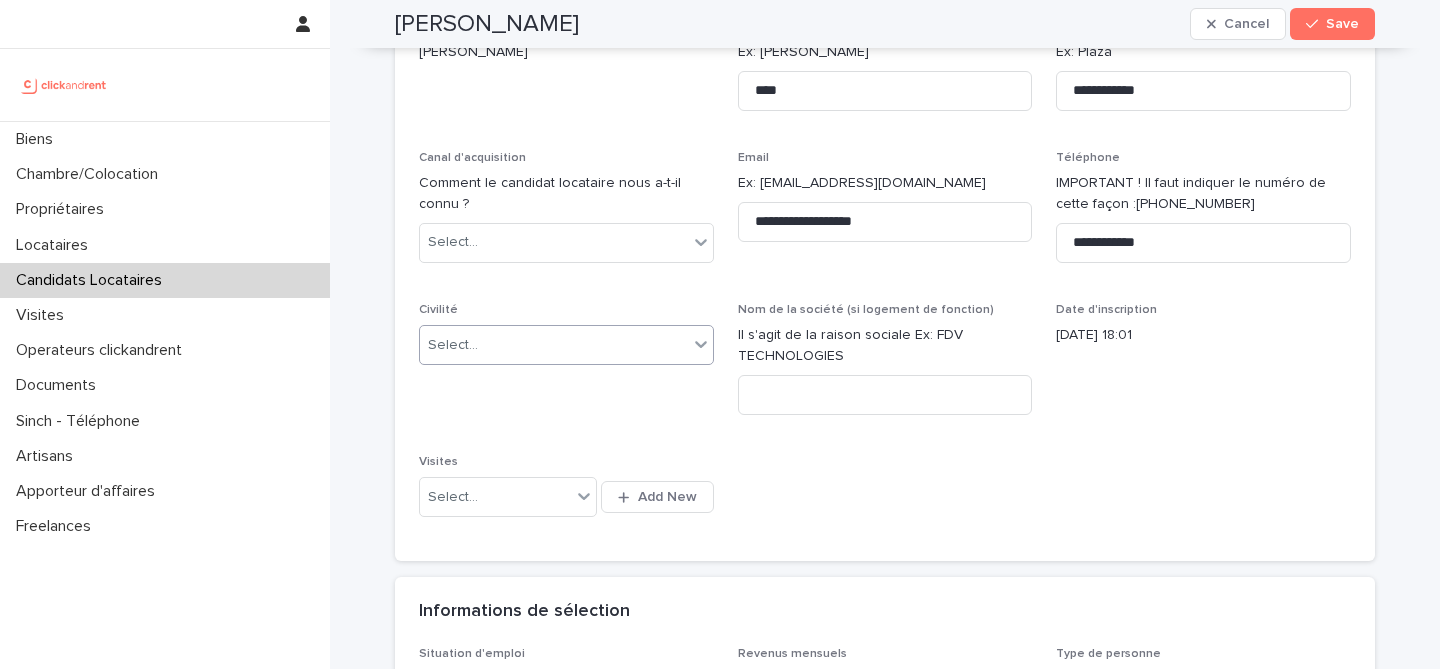 scroll, scrollTop: 169, scrollLeft: 0, axis: vertical 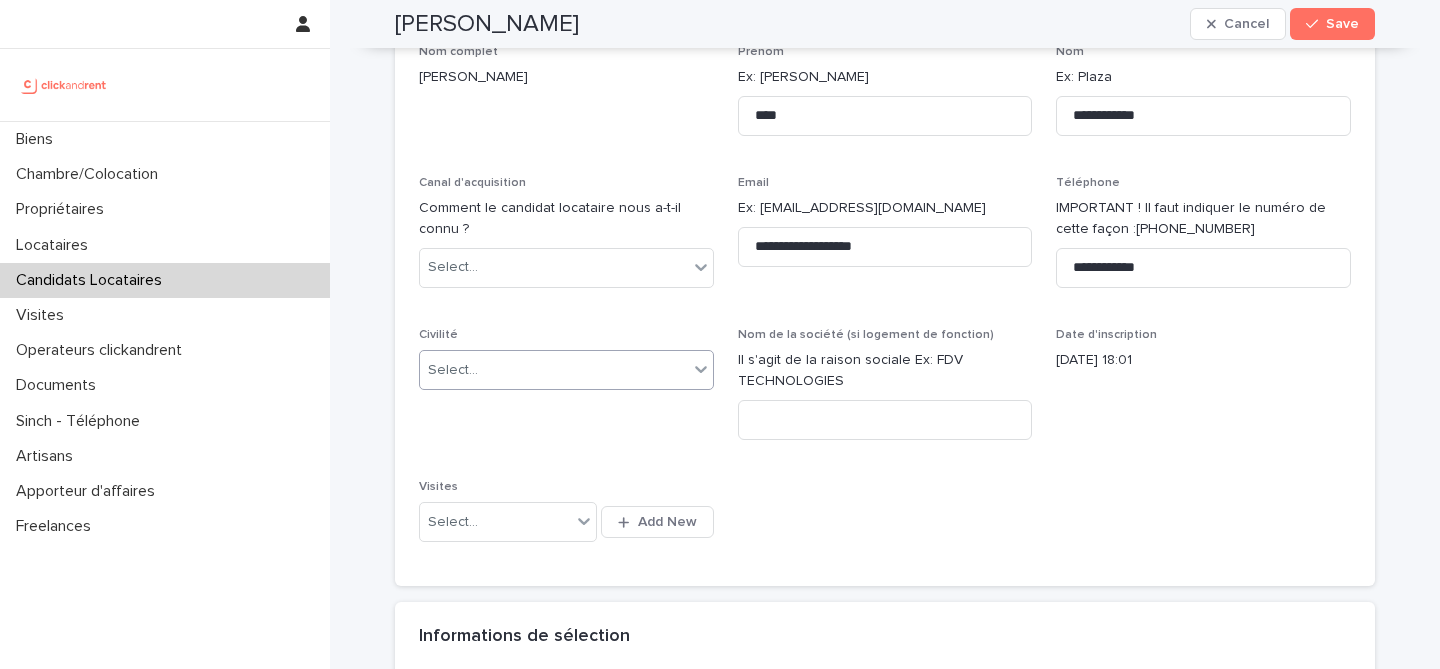 click on "Select..." at bounding box center [554, 370] 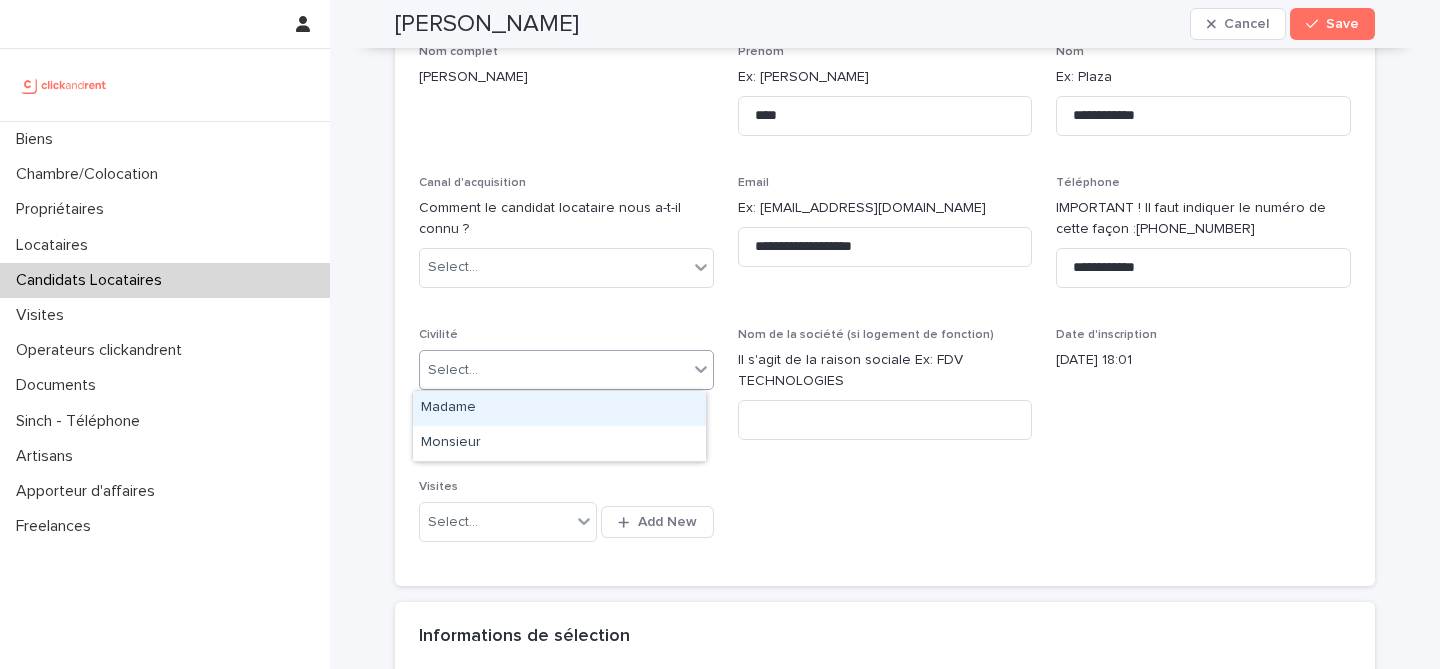 click on "Madame" at bounding box center [559, 408] 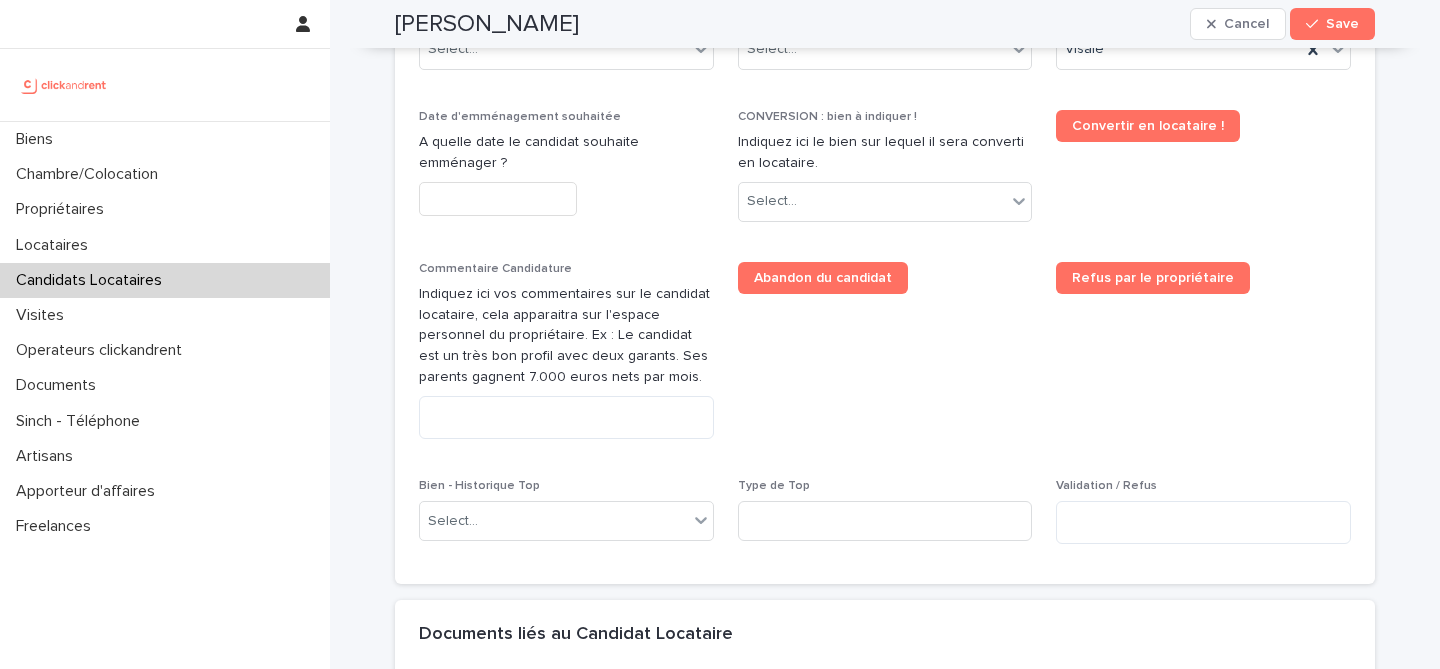scroll, scrollTop: 752, scrollLeft: 0, axis: vertical 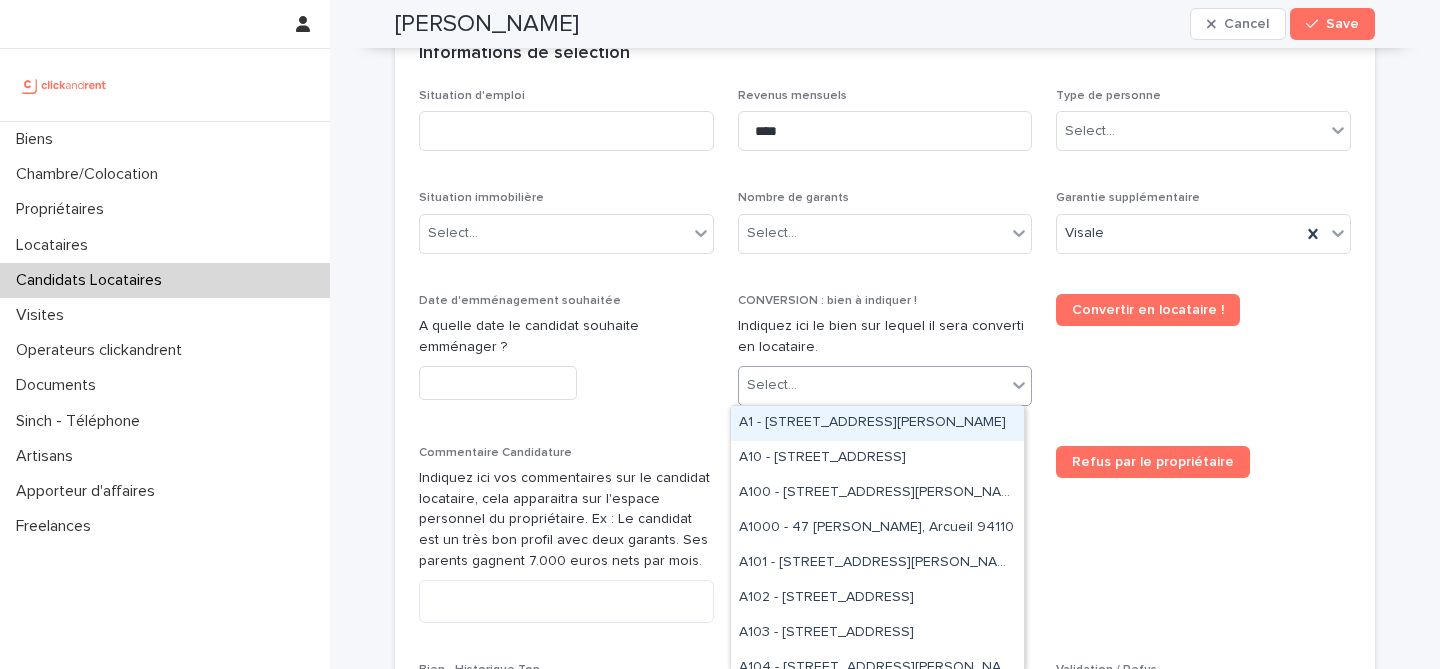 click on "Select..." at bounding box center [873, 385] 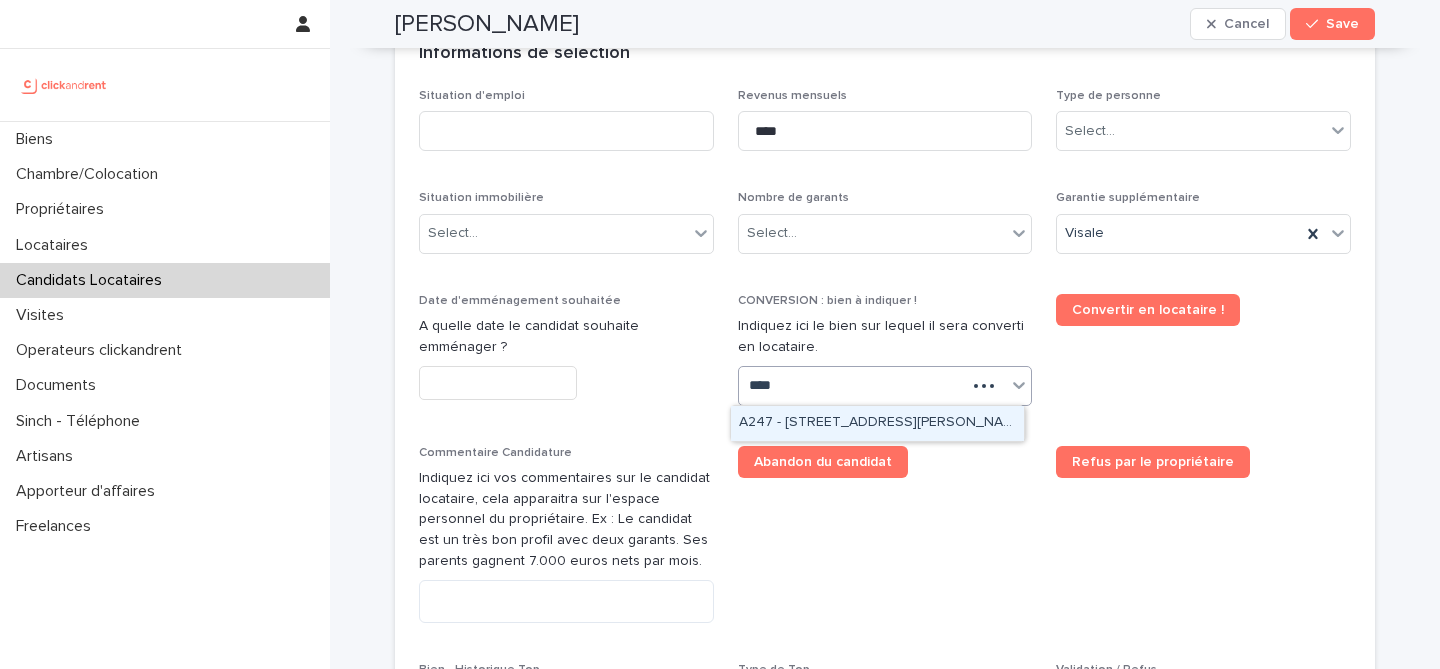 type on "*****" 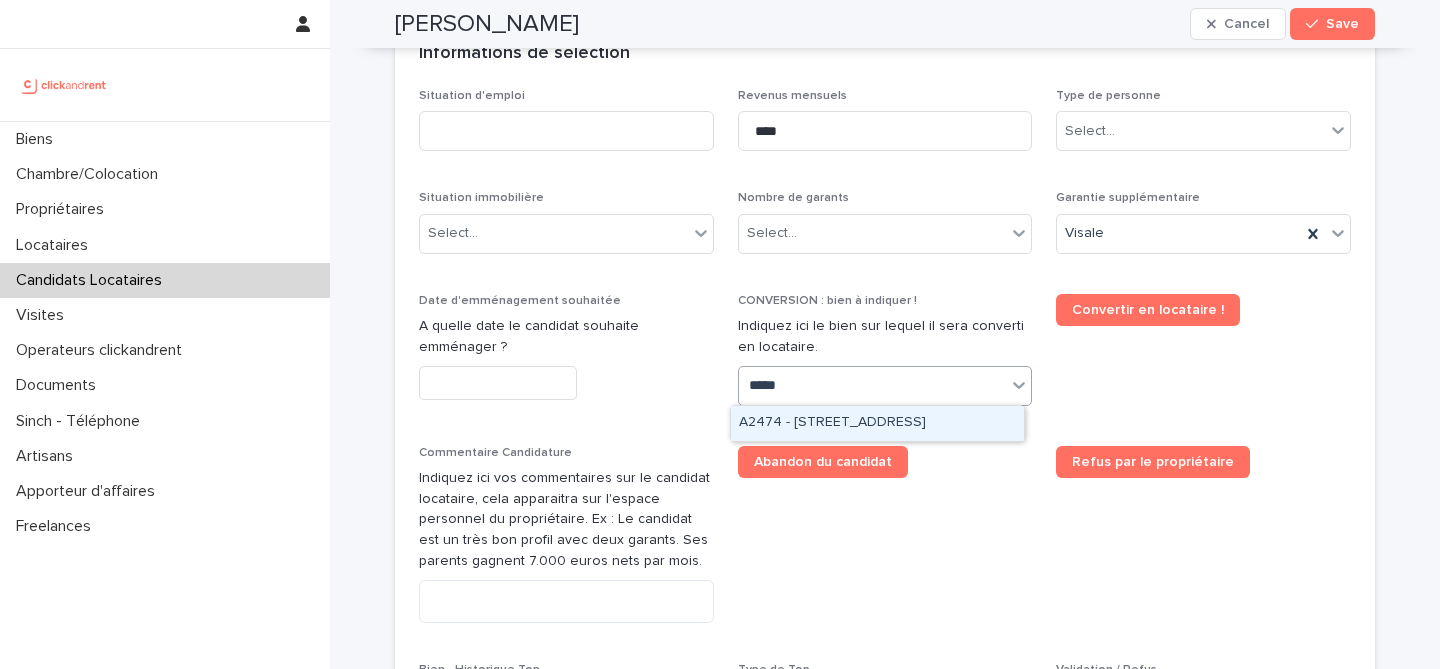 click on "A2474 - [STREET_ADDRESS]" at bounding box center [877, 423] 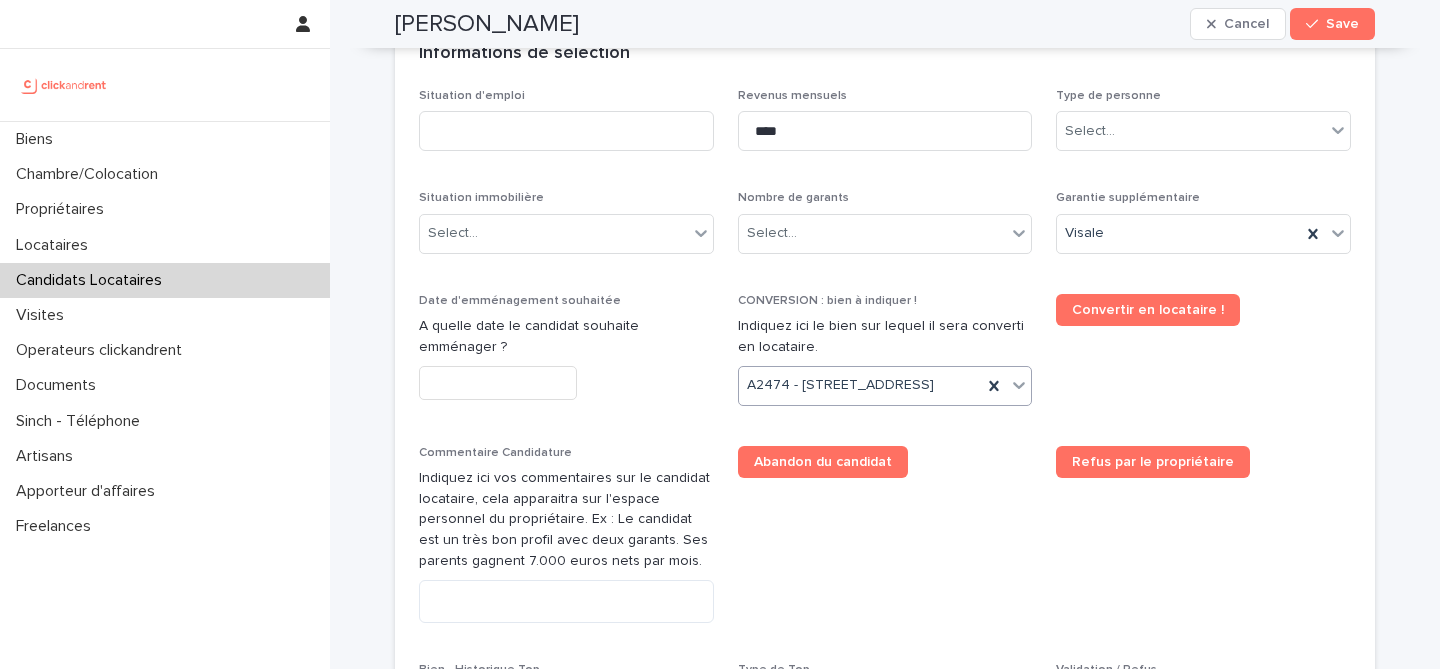 scroll, scrollTop: 770, scrollLeft: 0, axis: vertical 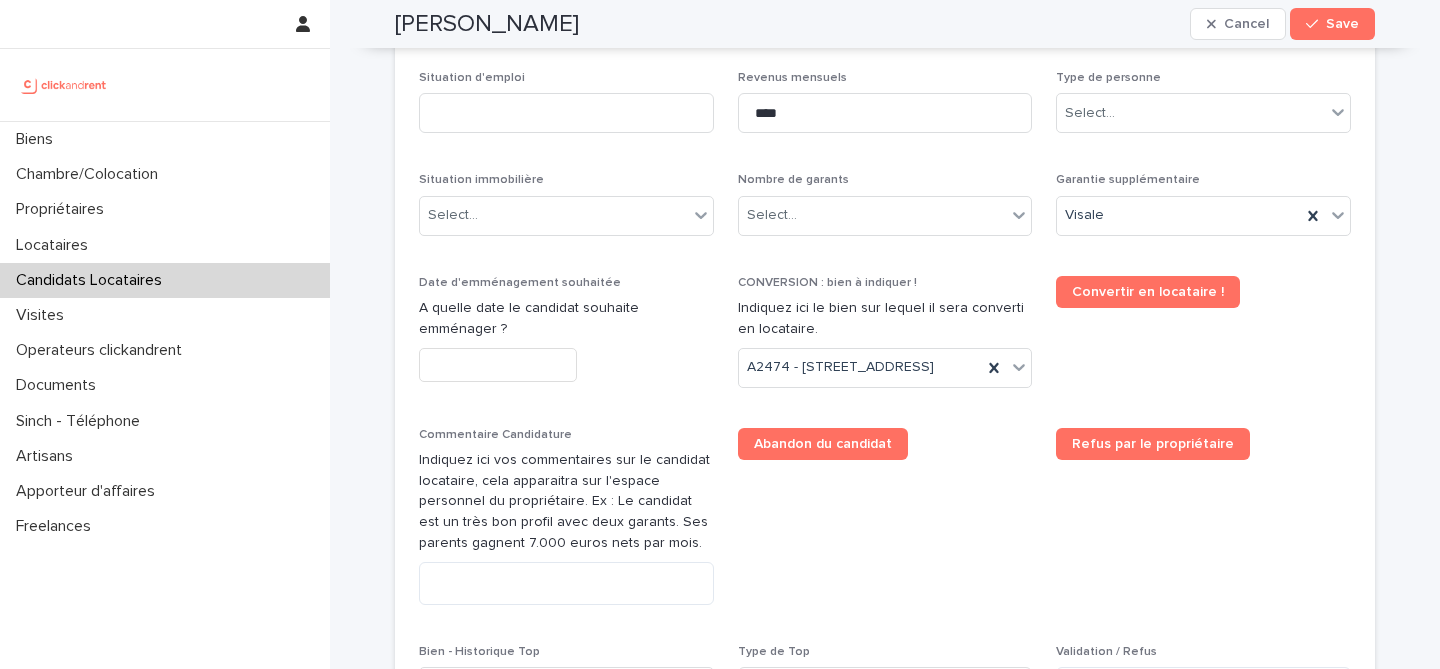 click on "Abandon du candidat" at bounding box center (885, 444) 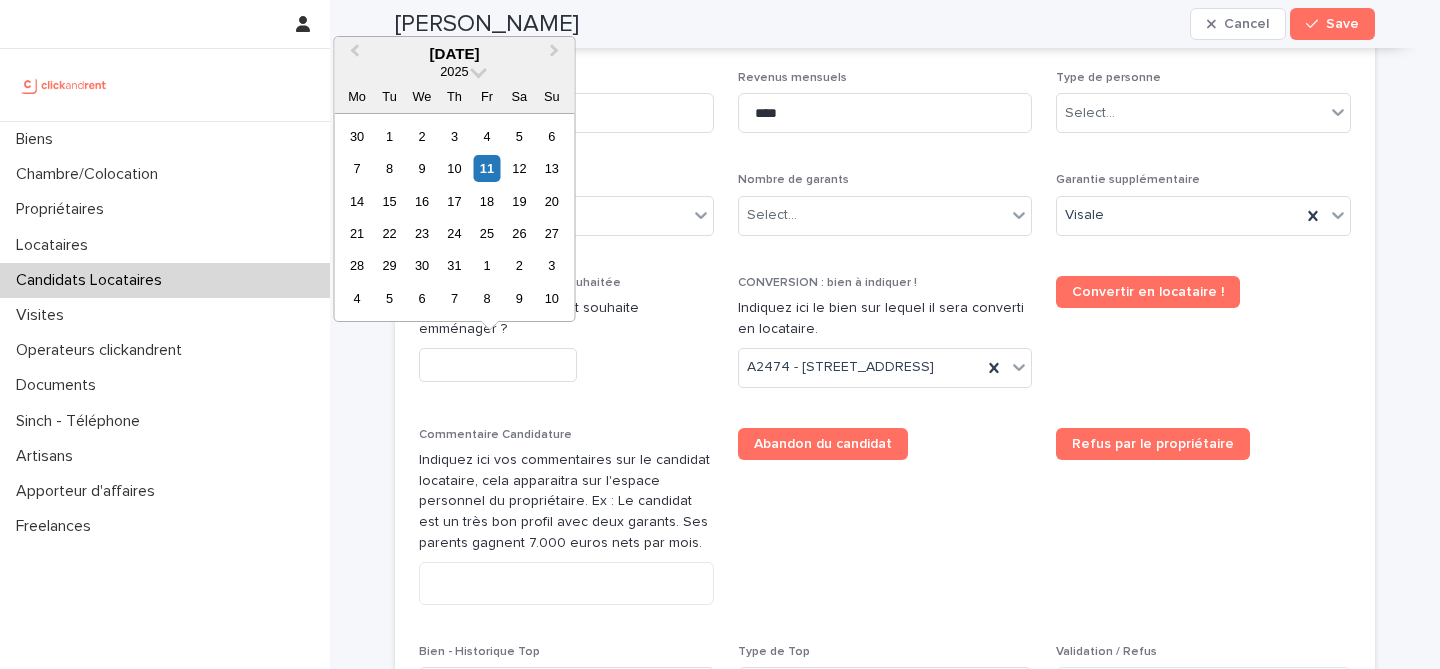 click at bounding box center (498, 365) 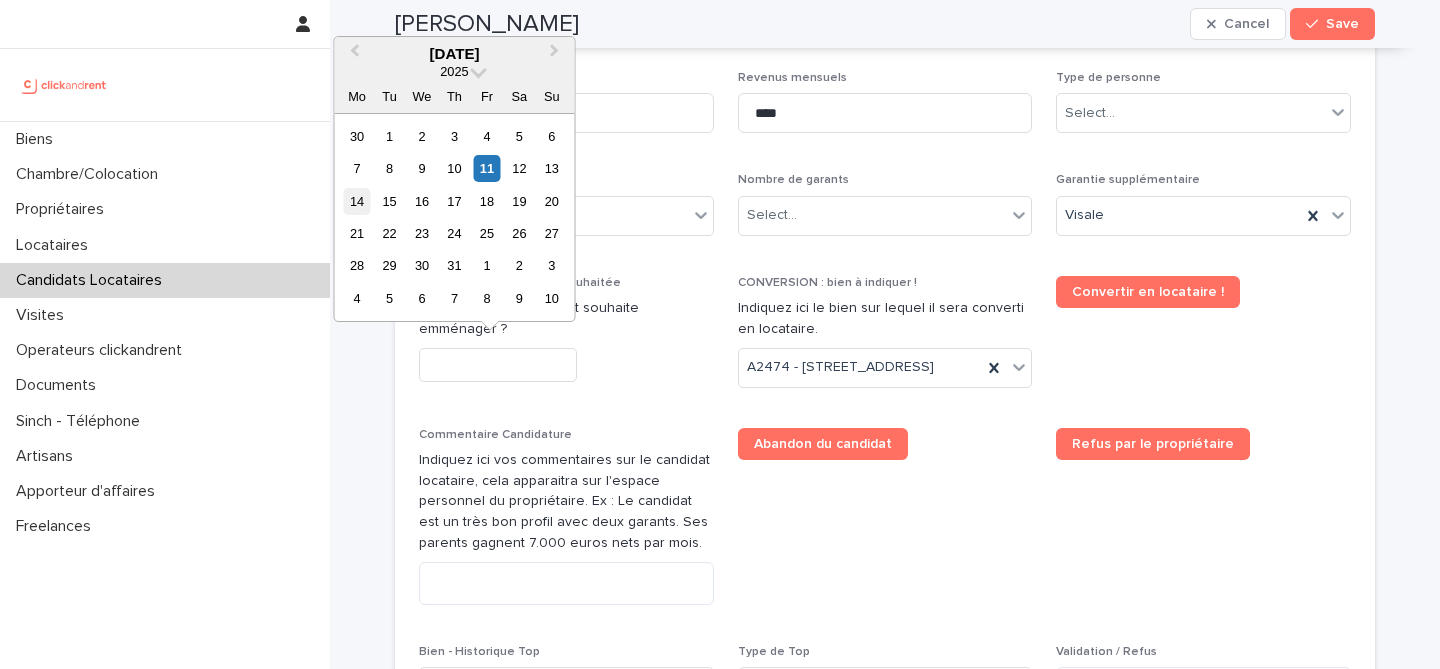 click on "14" at bounding box center (356, 201) 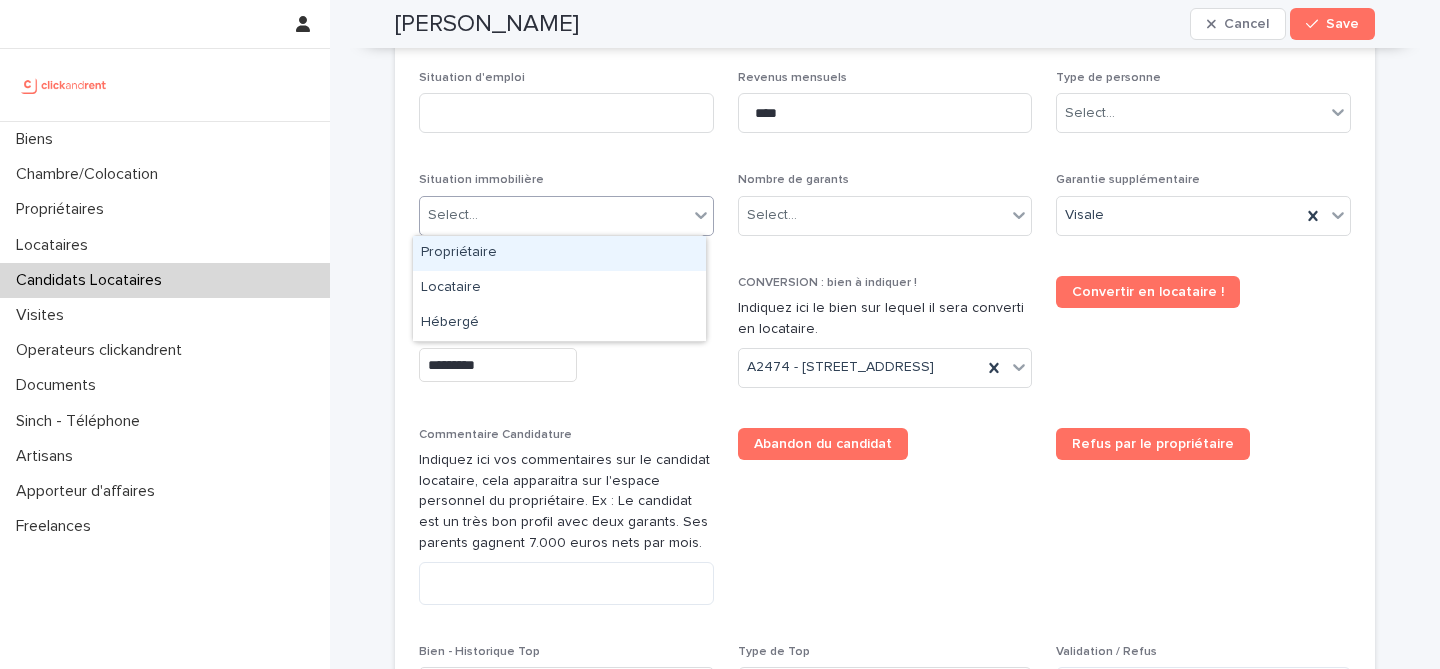click on "Select..." at bounding box center (554, 215) 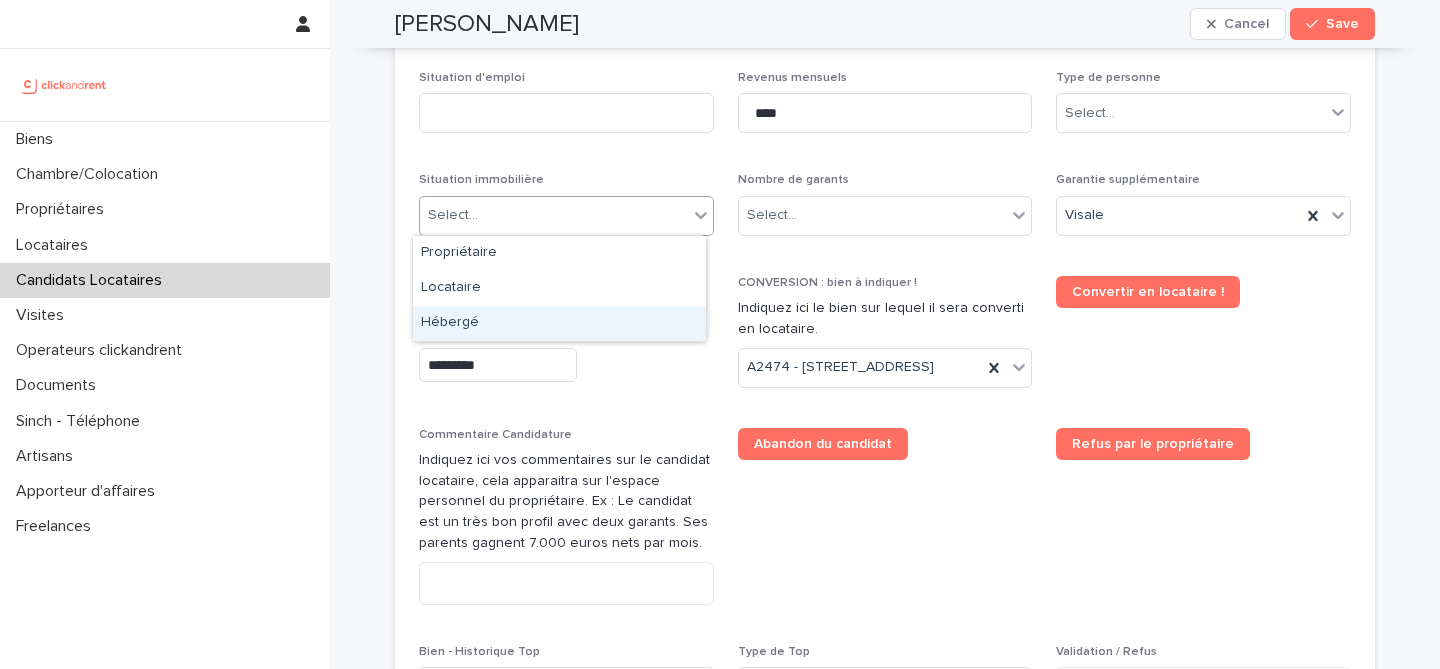 click on "Hébergé" at bounding box center (559, 323) 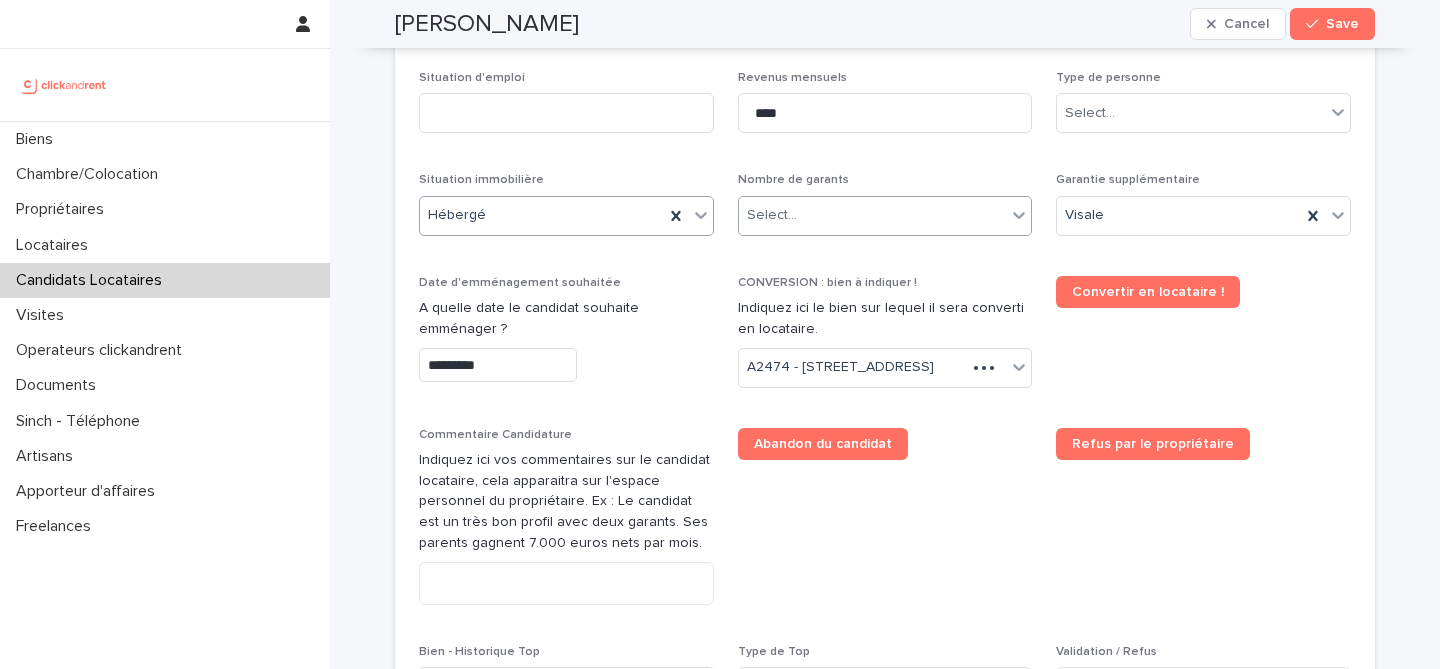 click on "Select..." at bounding box center (873, 215) 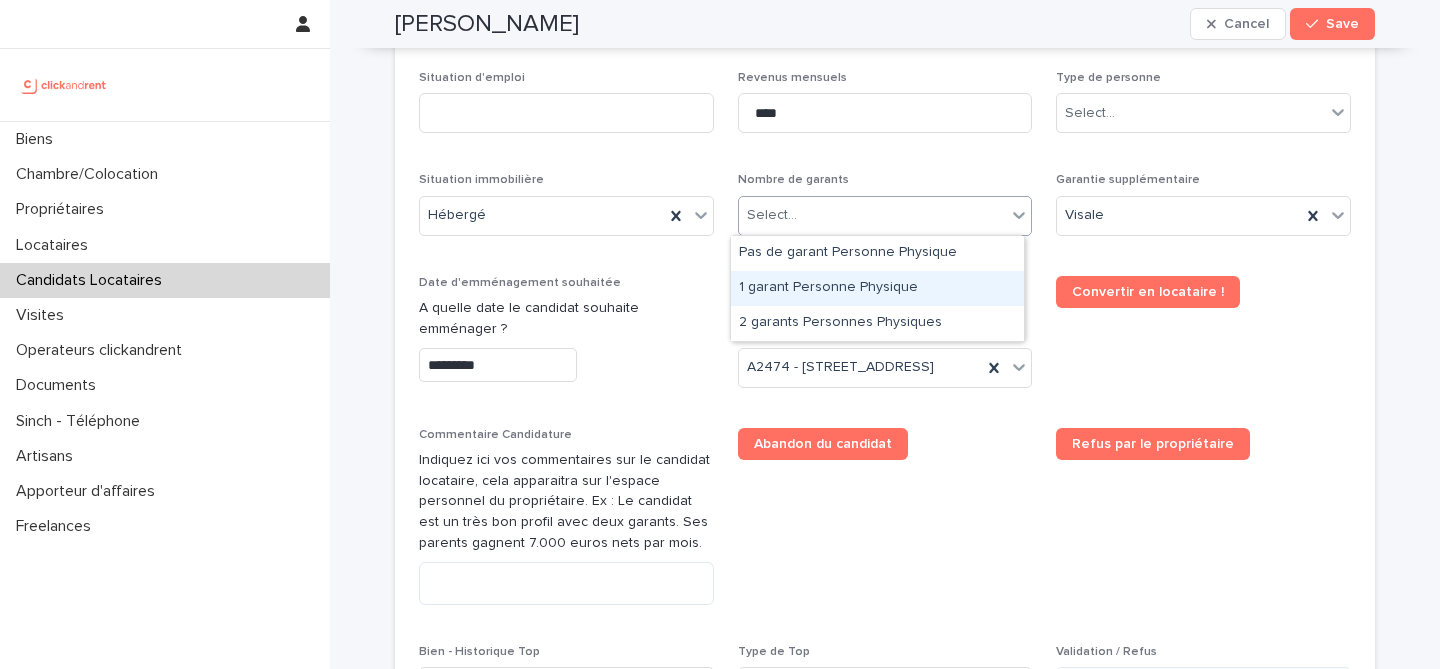 click on "1 garant Personne Physique" at bounding box center (877, 288) 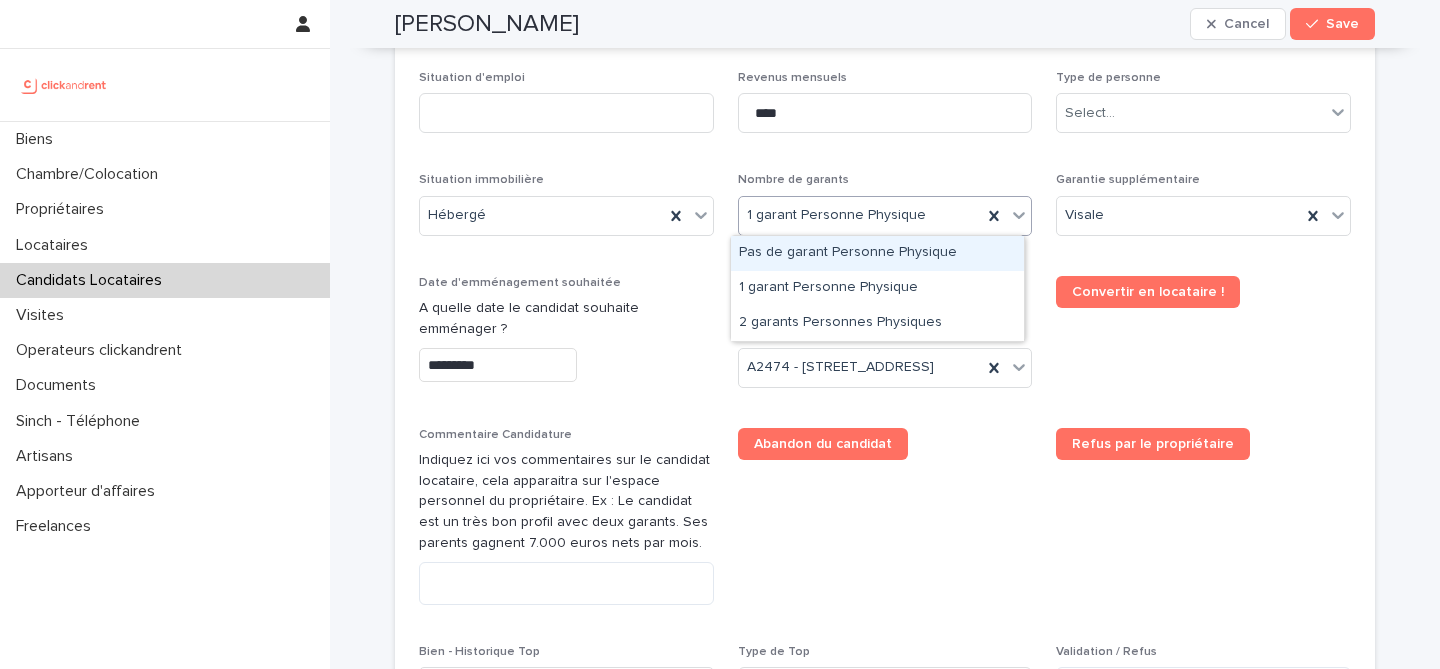 click on "1 garant Personne Physique" at bounding box center [836, 215] 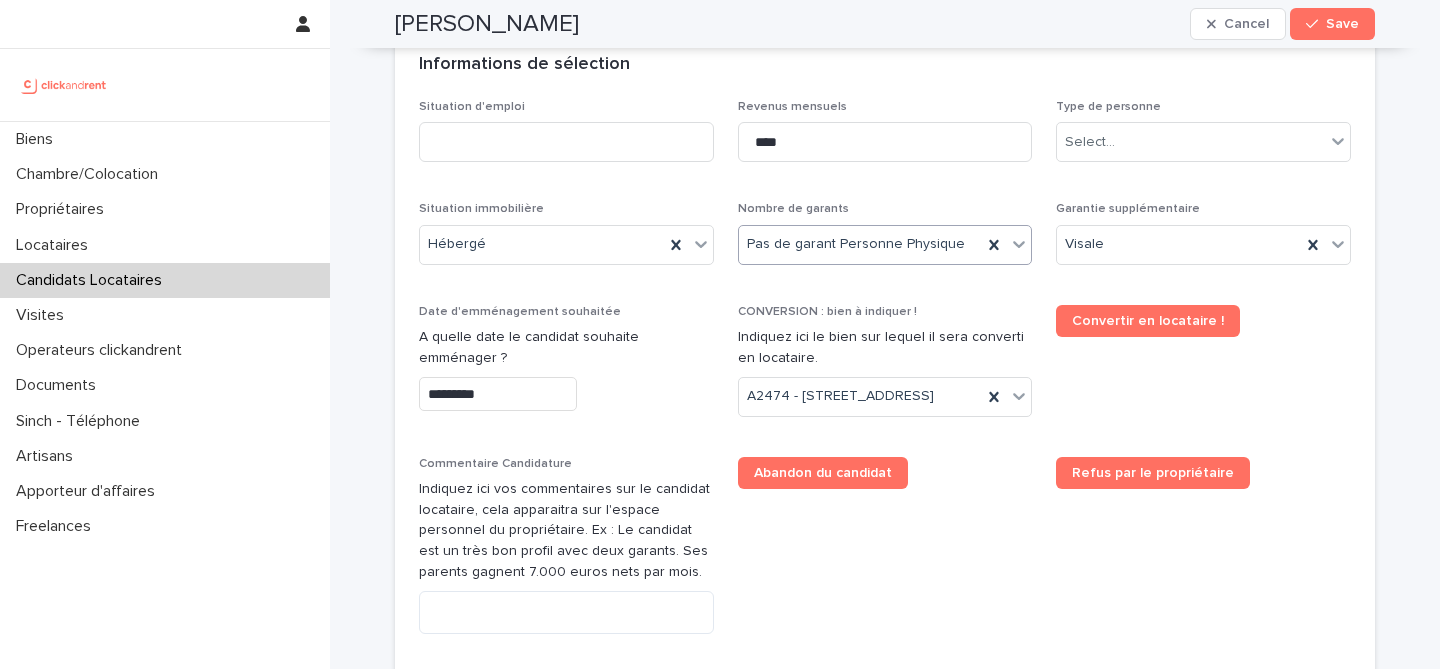 scroll, scrollTop: 737, scrollLeft: 0, axis: vertical 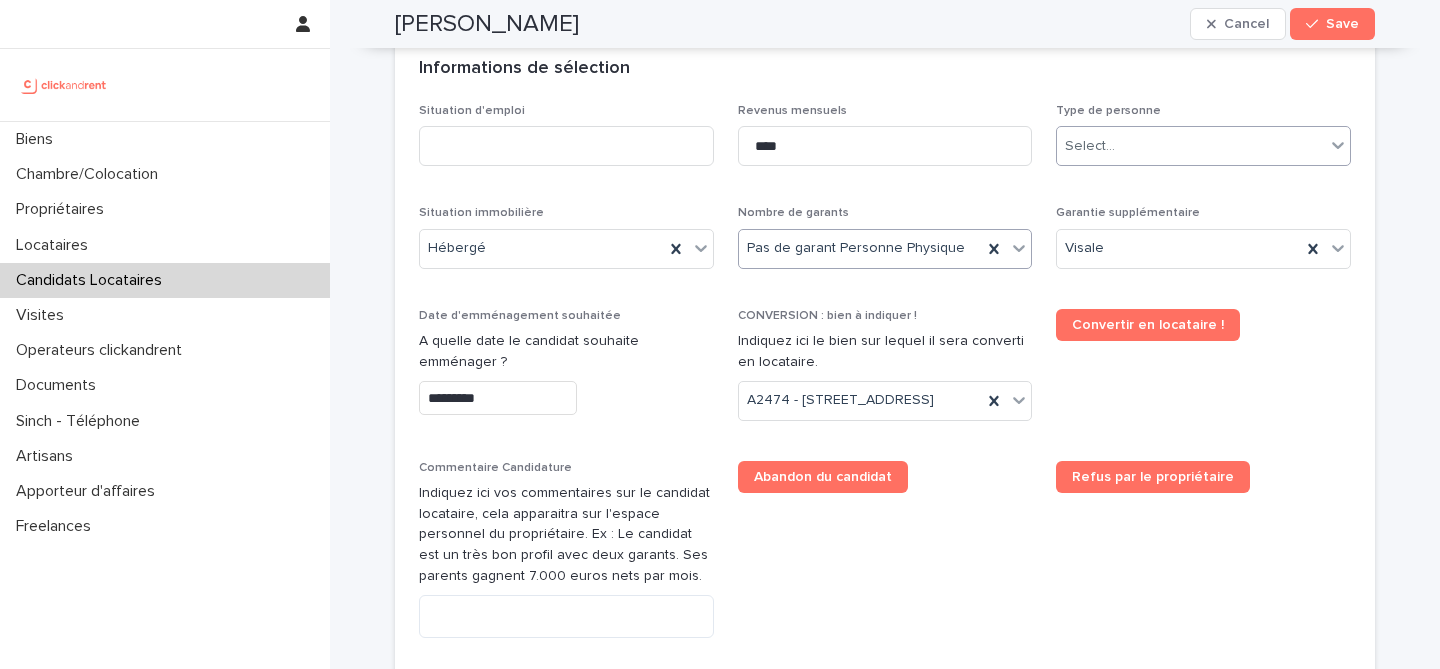 click on "Select..." at bounding box center [1203, 146] 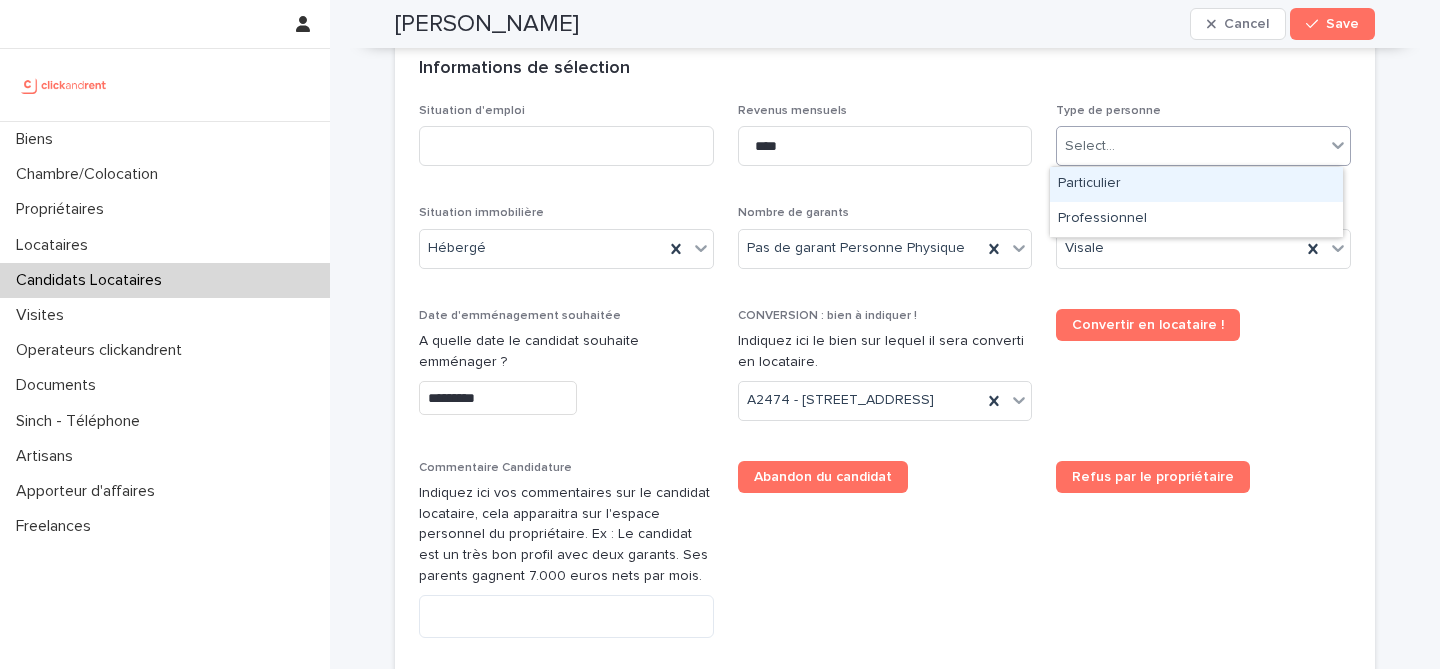 click on "Particulier" at bounding box center [1196, 184] 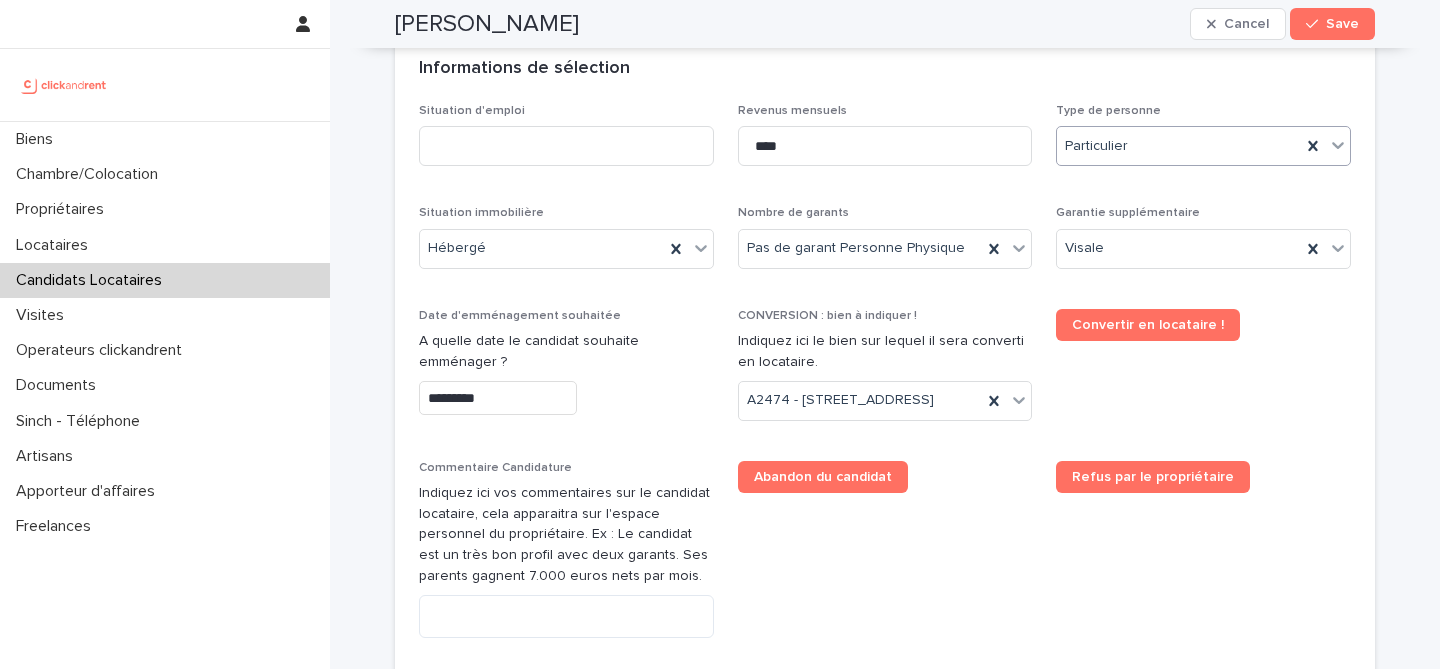 click on "Situation d'emploi Revenus mensuels **** Type de personne   option Particulier, selected.     0 results available. Select is focused ,type to refine list, press Down to open the menu,  Particulier Situation immobilière Hébergé Nombre de garants Pas de garant Personne Physique Garantie supplémentaire Visale Date d'emménagement souhaitée A quelle date le candidat souhaite emménager ? ********* CONVERSION : bien à indiquer ! Indiquez ici le bien sur lequel il sera converti en locataire. A2474 - 16 Allée de Fontainebleau,  Paris  75019 Convertir en locataire ! Commentaire Candidature Indiquez ici vos commentaires sur le candidat locataire, cela apparaitra sur l'espace personnel du propriétaire.
Ex : Le candidat est un très bon profil avec deux garants. Ses parents gagnent 7.000 euros nets par mois. Abandon du candidat Refus par le propriétaire Bien - Historique Top Select... Type de Top Validation / Refus" at bounding box center (885, 432) 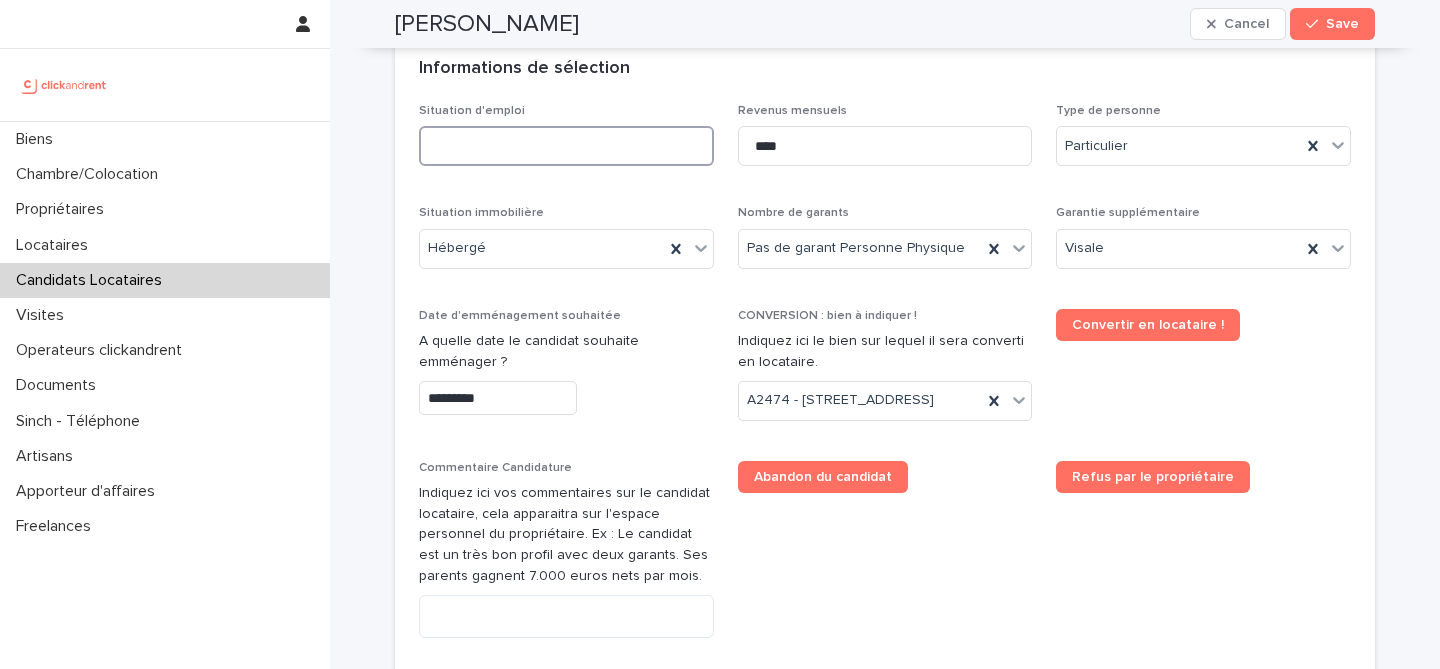 click at bounding box center (566, 146) 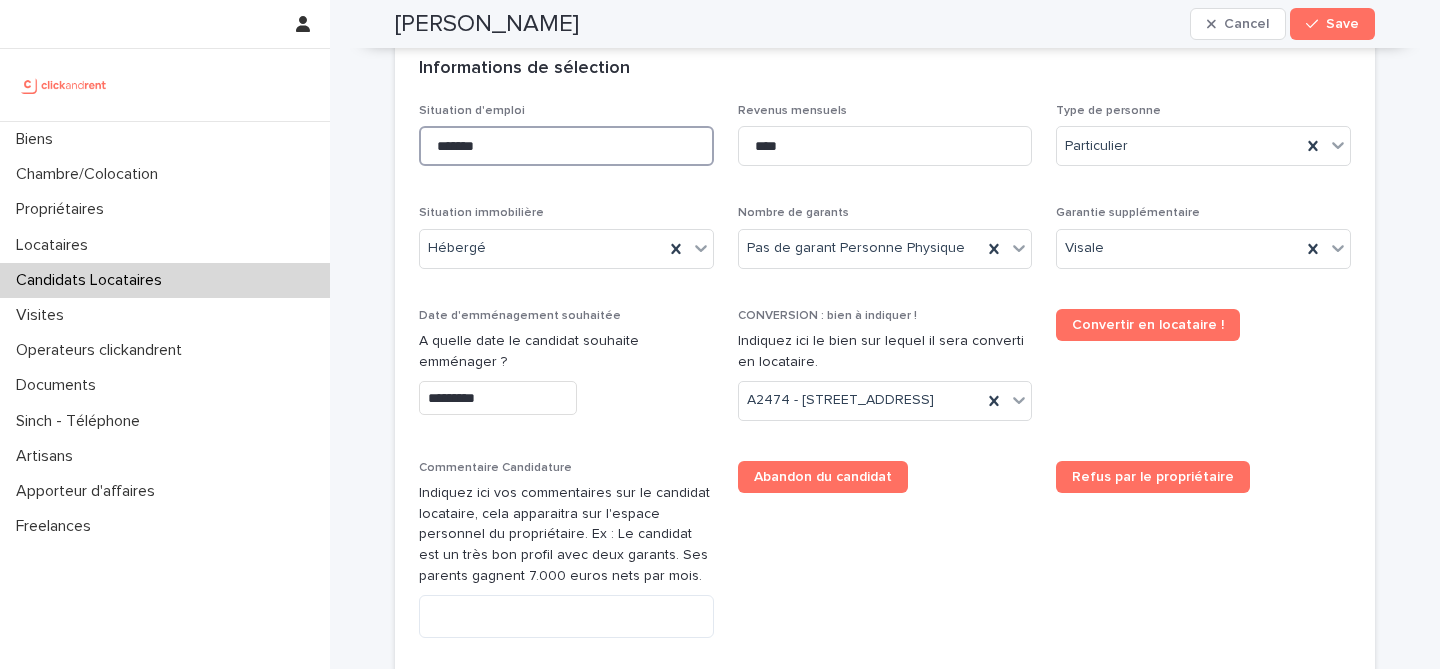 type on "*******" 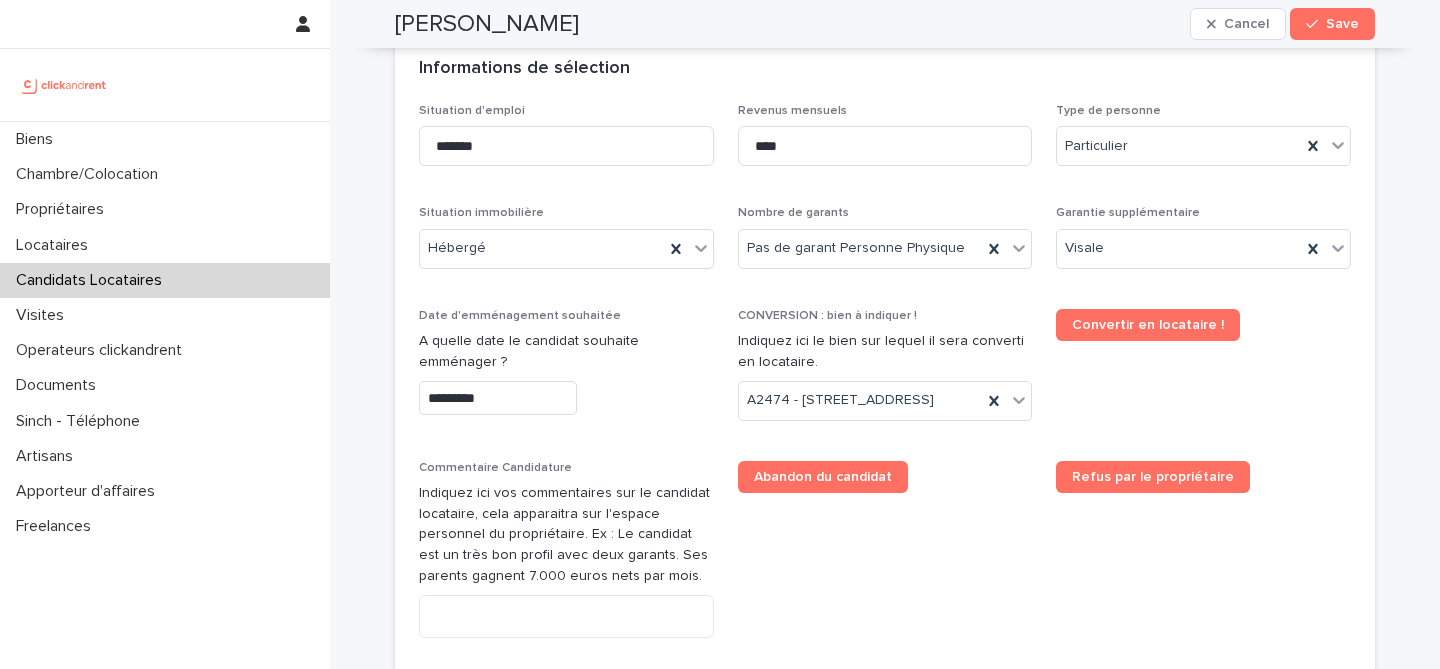 click on "Informations de sélection" at bounding box center [881, 69] 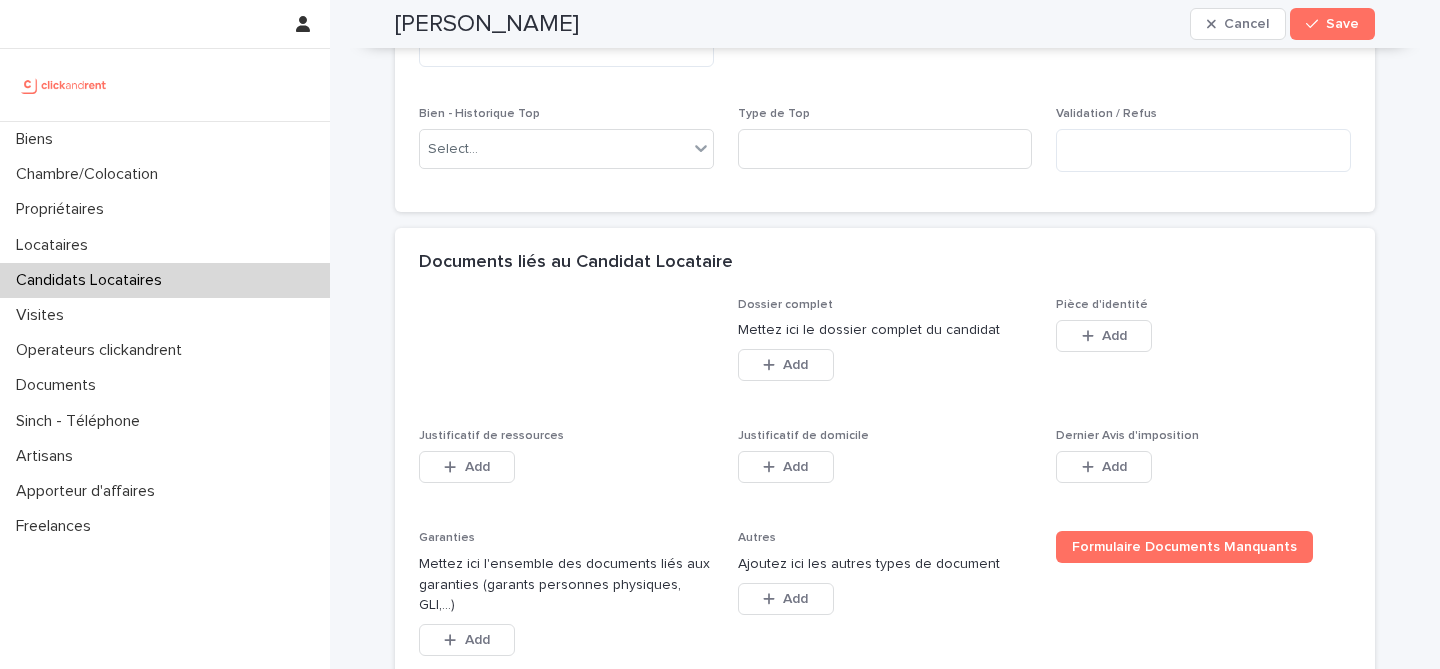 scroll, scrollTop: 1356, scrollLeft: 0, axis: vertical 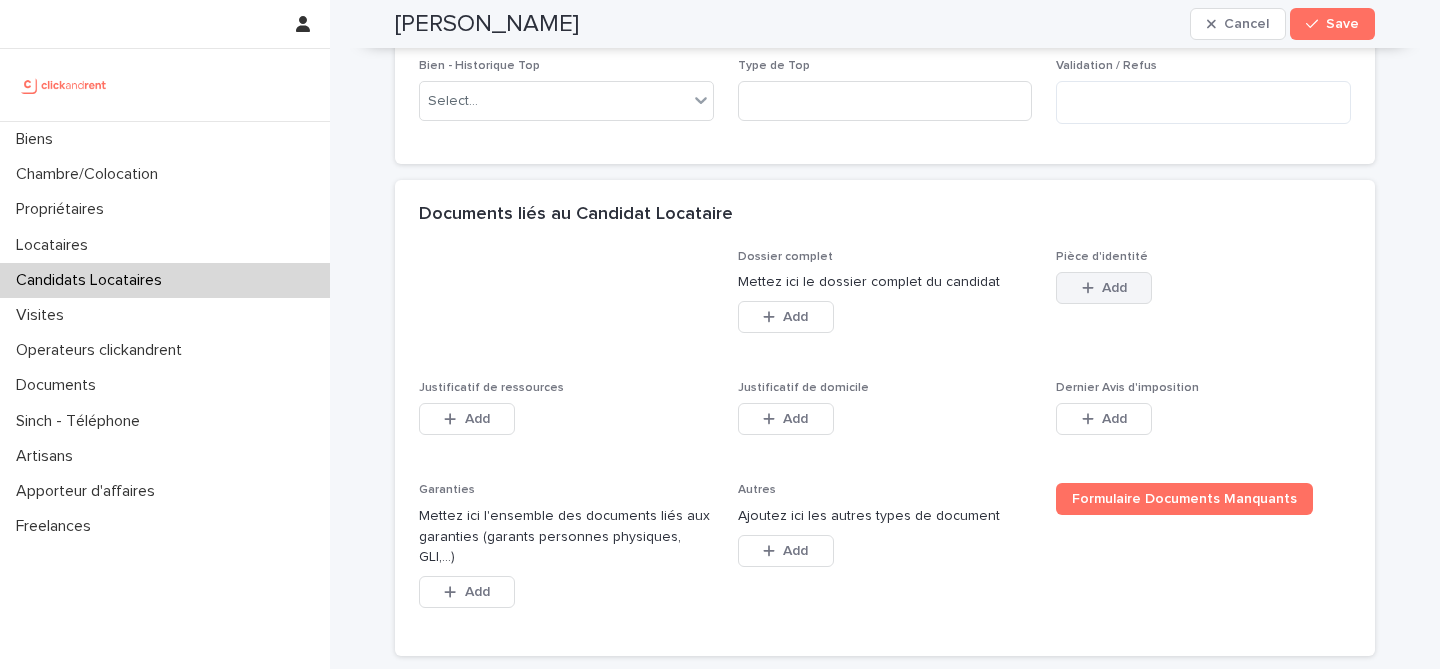 click at bounding box center [1092, 288] 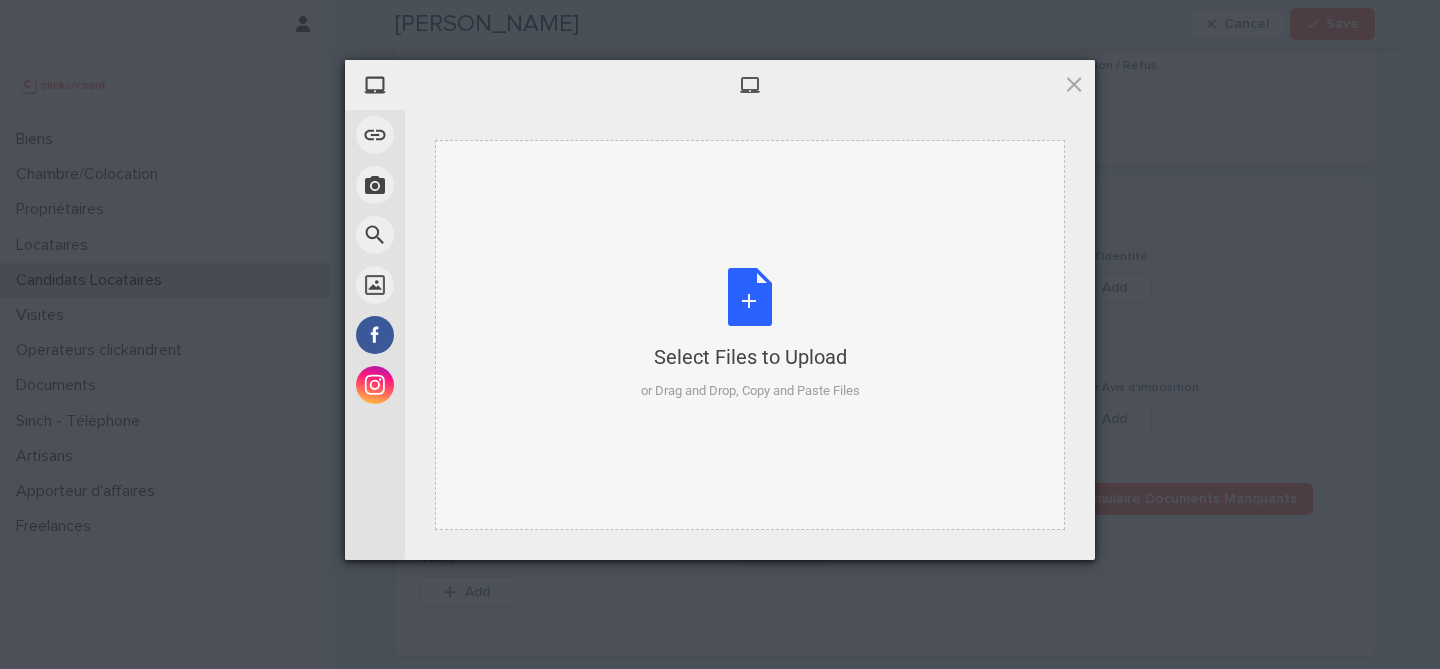 click on "Select Files to Upload
or Drag and Drop, Copy and Paste Files" at bounding box center (750, 334) 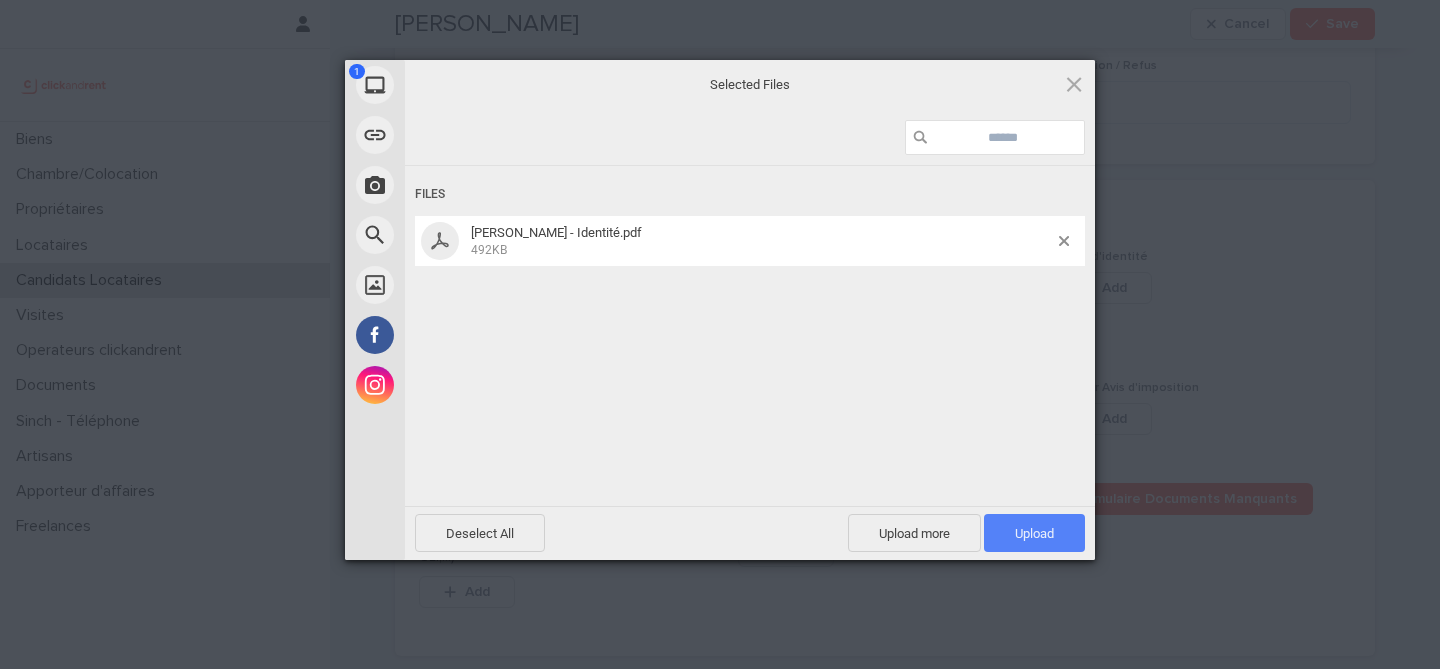 click on "Upload
1" at bounding box center [1034, 533] 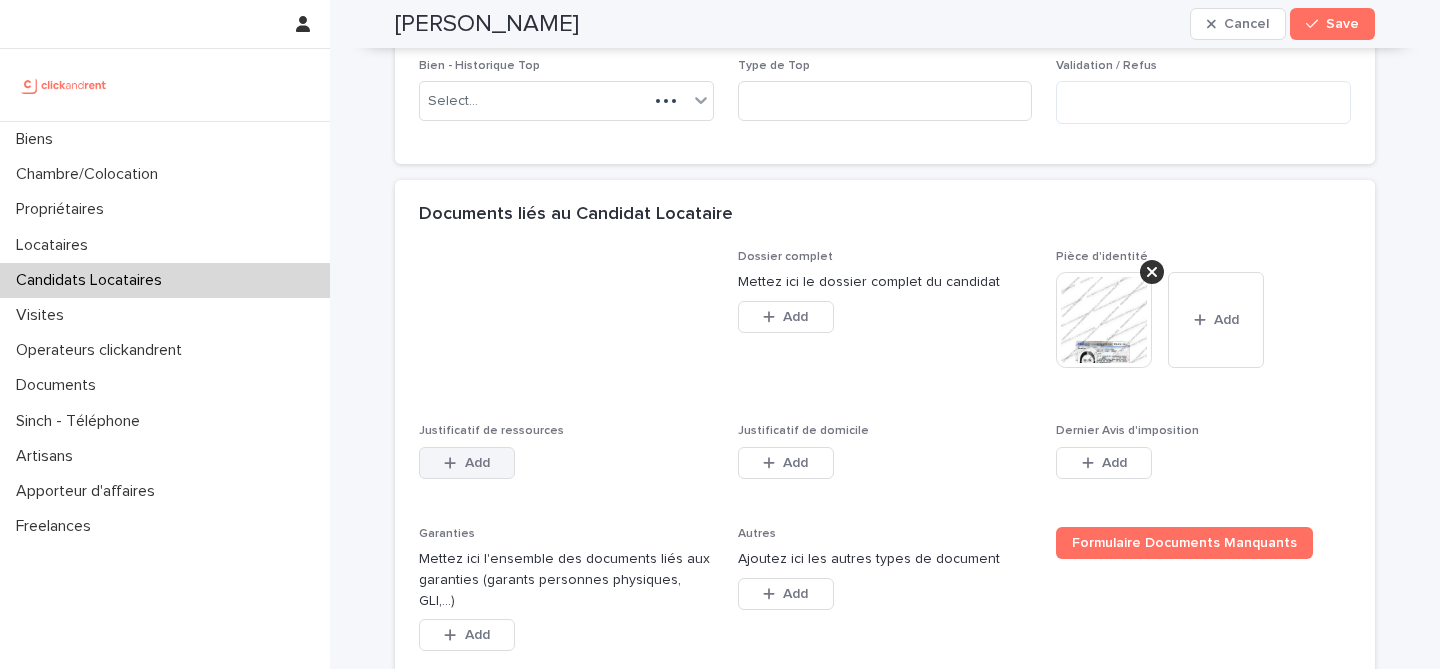 click on "Add" at bounding box center (477, 463) 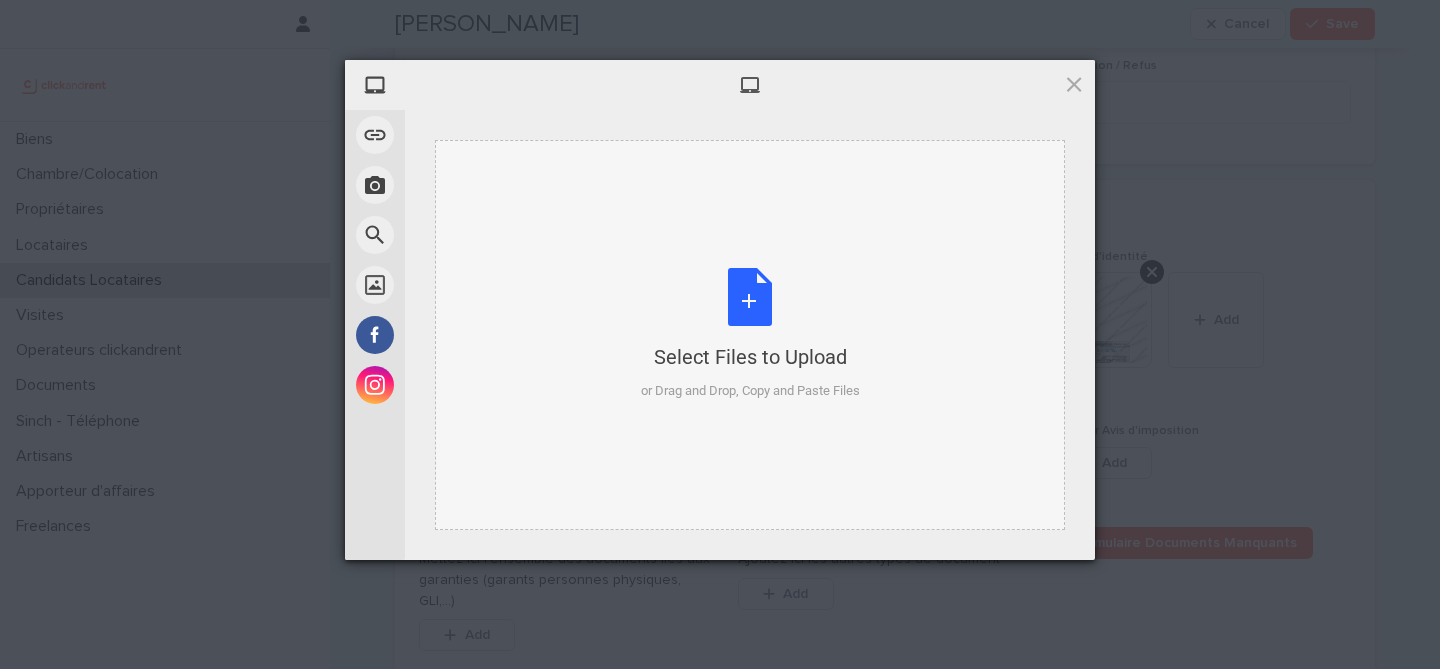 click on "Select Files to Upload
or Drag and Drop, Copy and Paste Files" at bounding box center [750, 334] 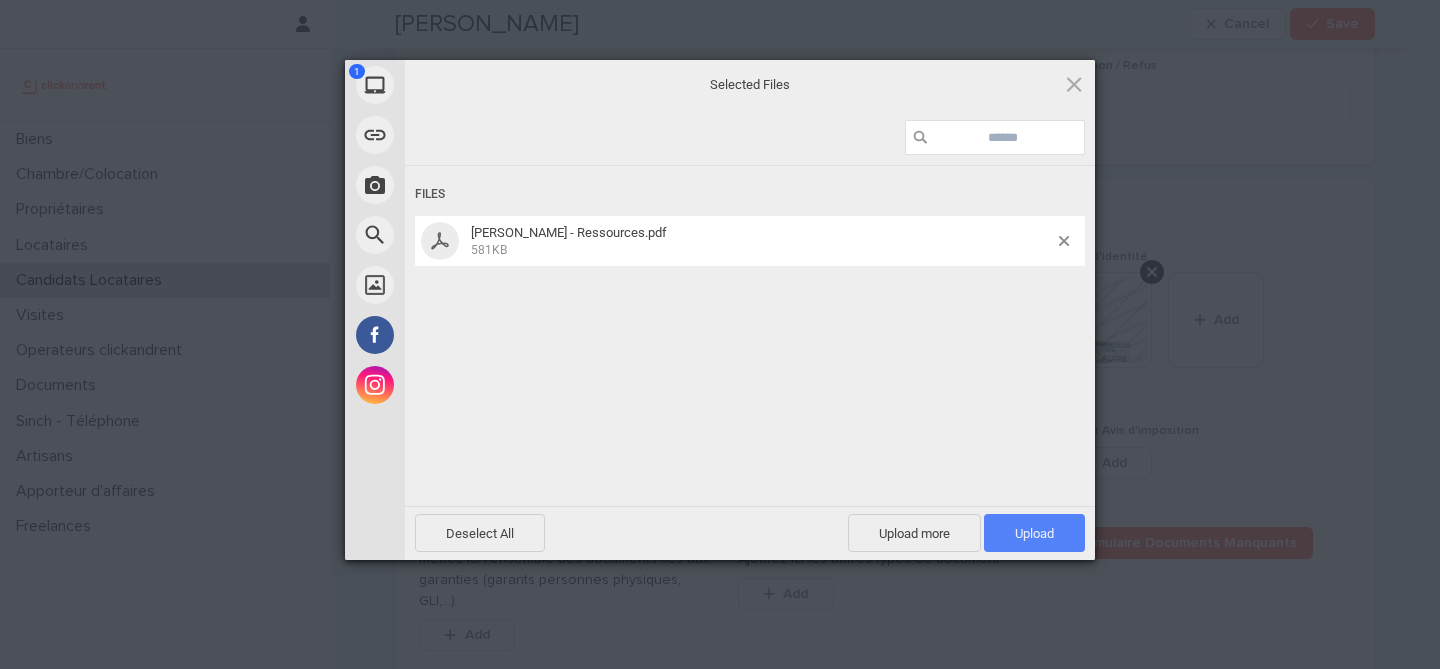 click on "Upload
1" at bounding box center (1034, 533) 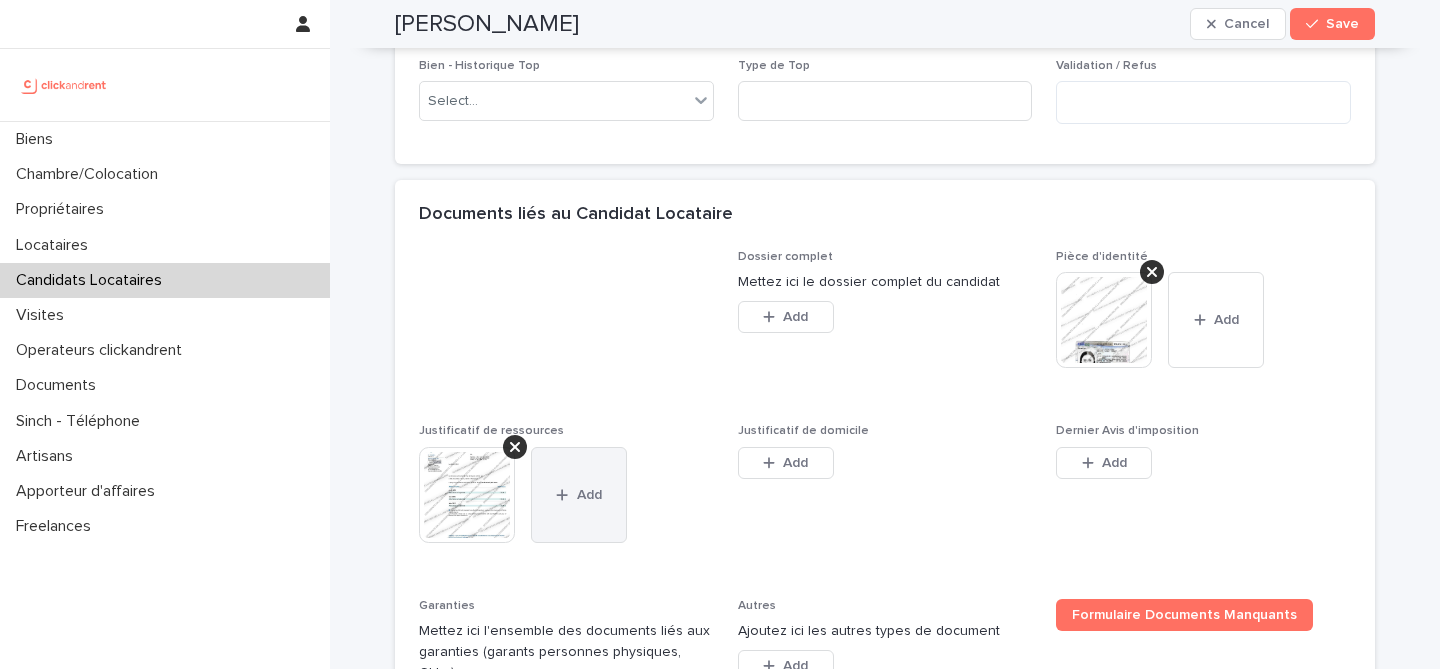 click on "Add" at bounding box center (589, 495) 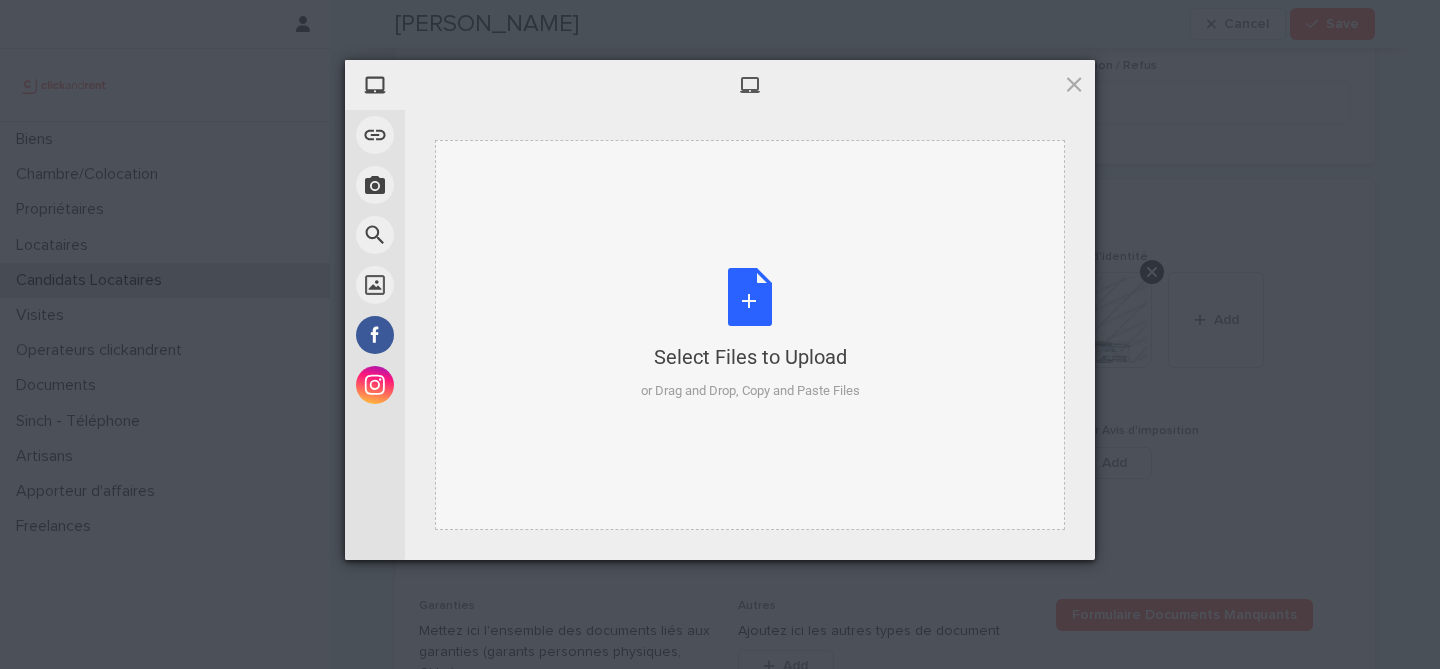 click on "Select Files to Upload
or Drag and Drop, Copy and Paste Files" at bounding box center (750, 334) 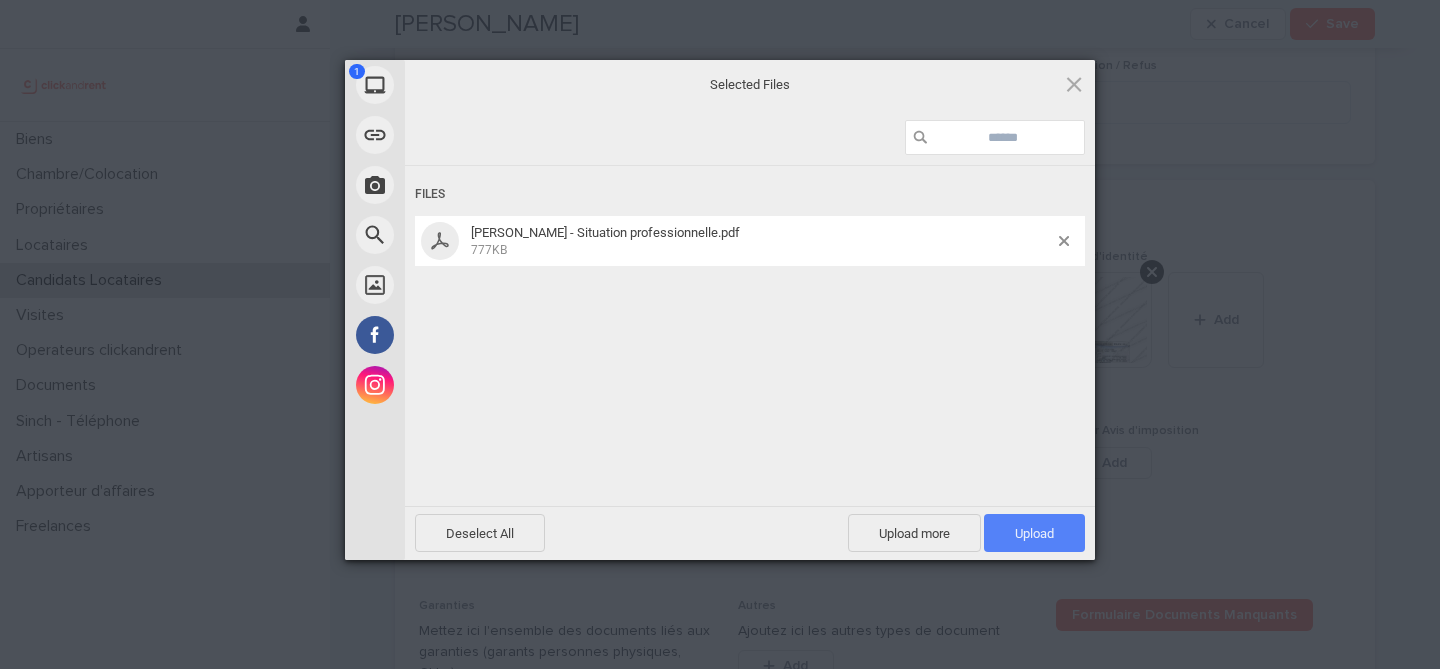 click on "Upload
1" at bounding box center [1034, 533] 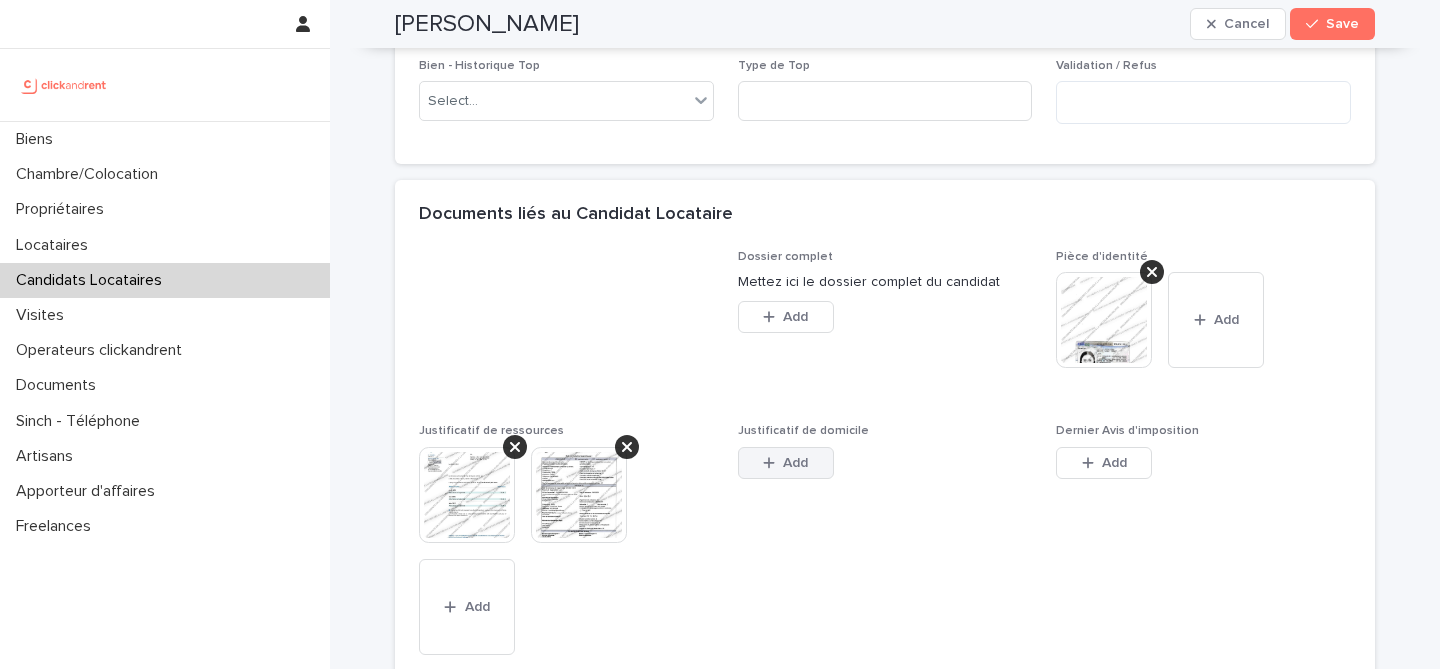 click on "Add" at bounding box center [795, 463] 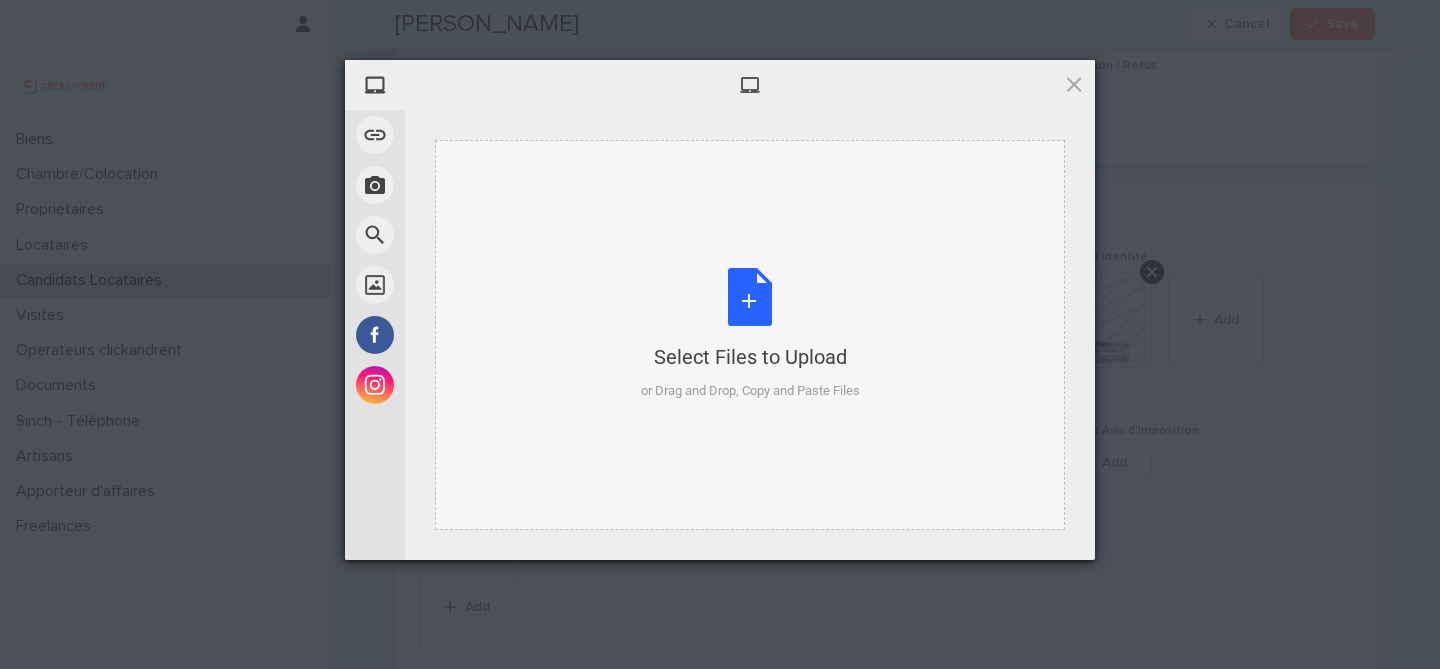 click on "Select Files to Upload
or Drag and Drop, Copy and Paste Files" at bounding box center [750, 334] 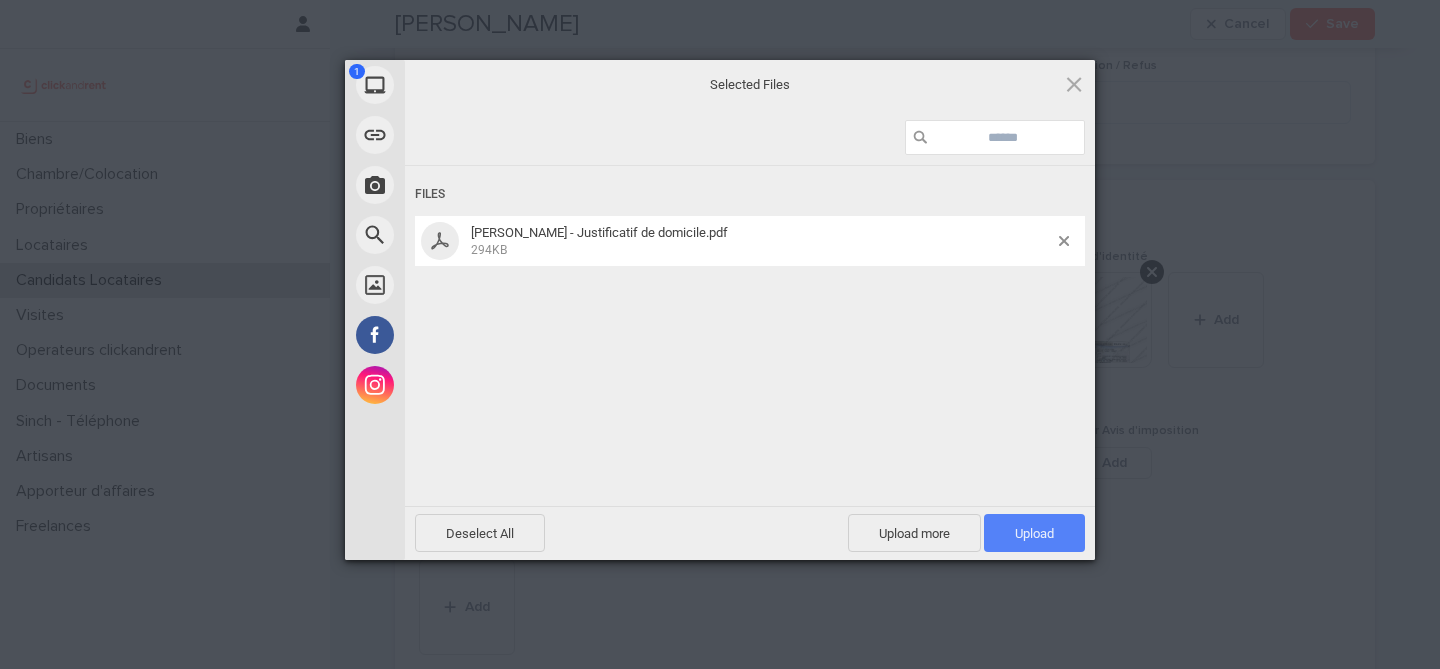 click on "Upload
1" at bounding box center (1034, 533) 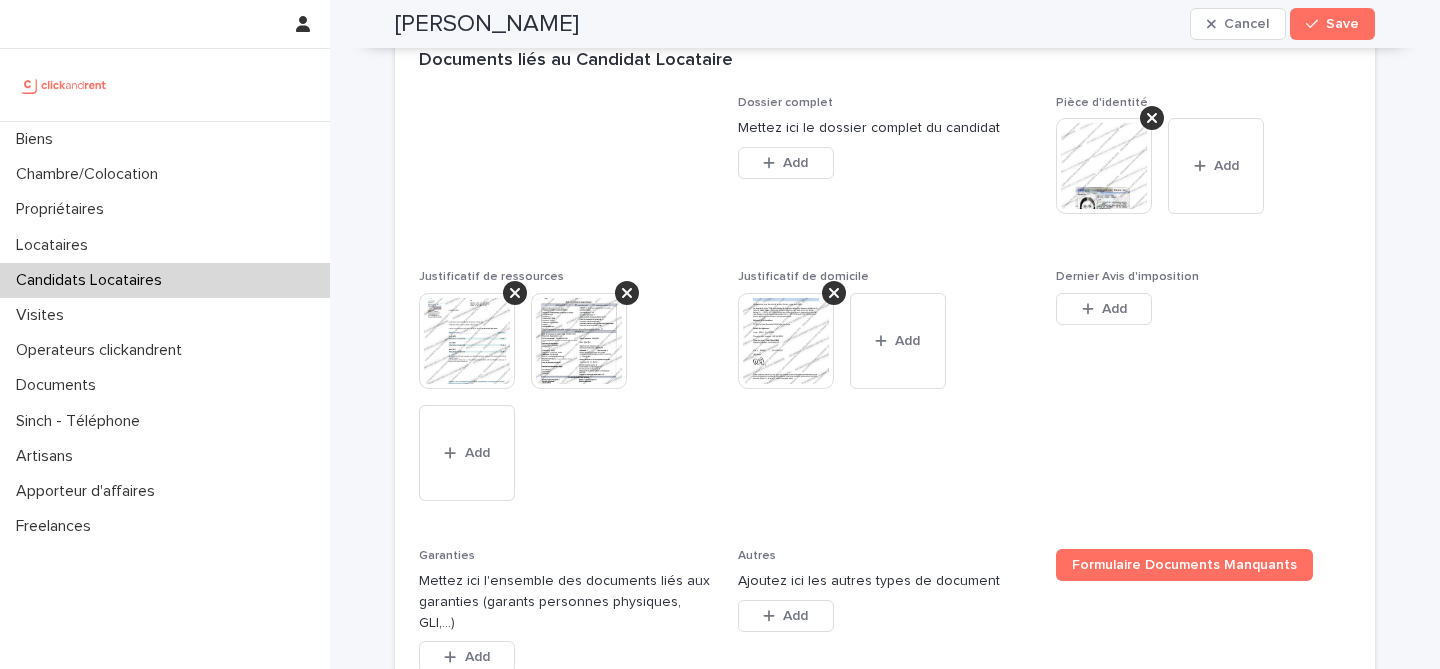 scroll, scrollTop: 1539, scrollLeft: 0, axis: vertical 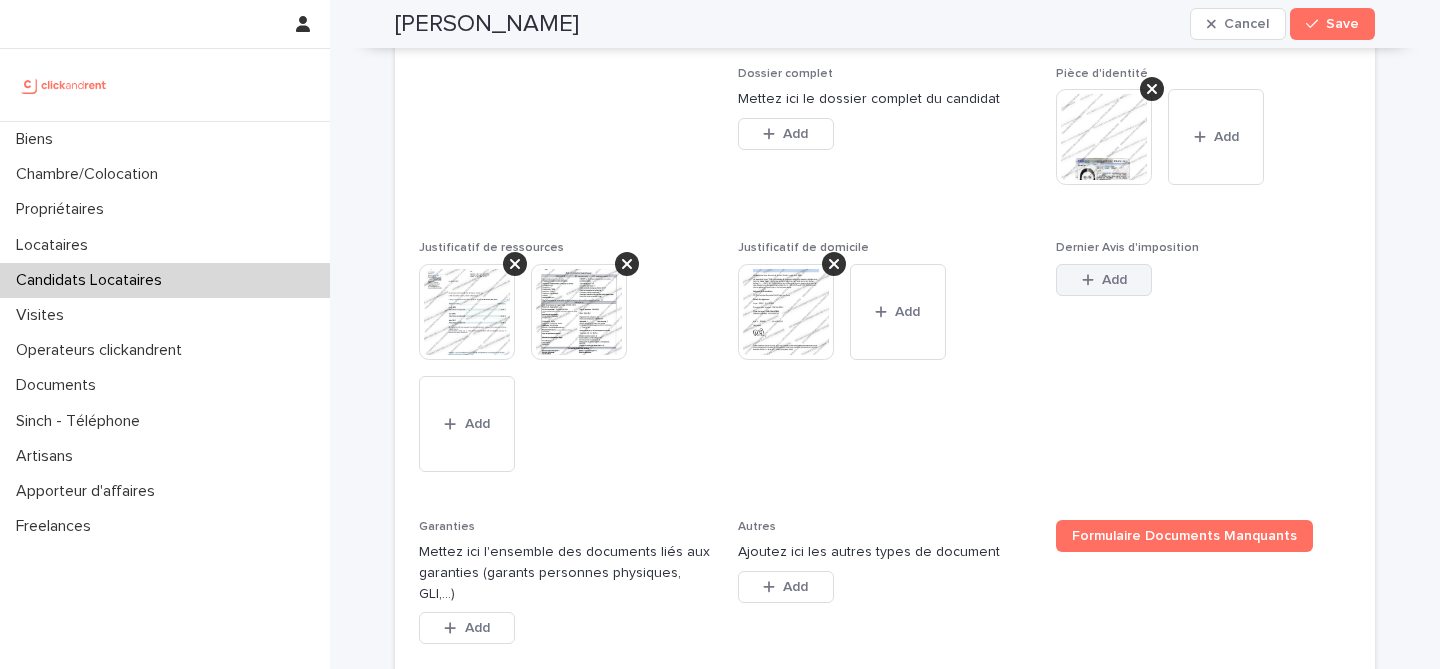 click on "Add" at bounding box center (1104, 280) 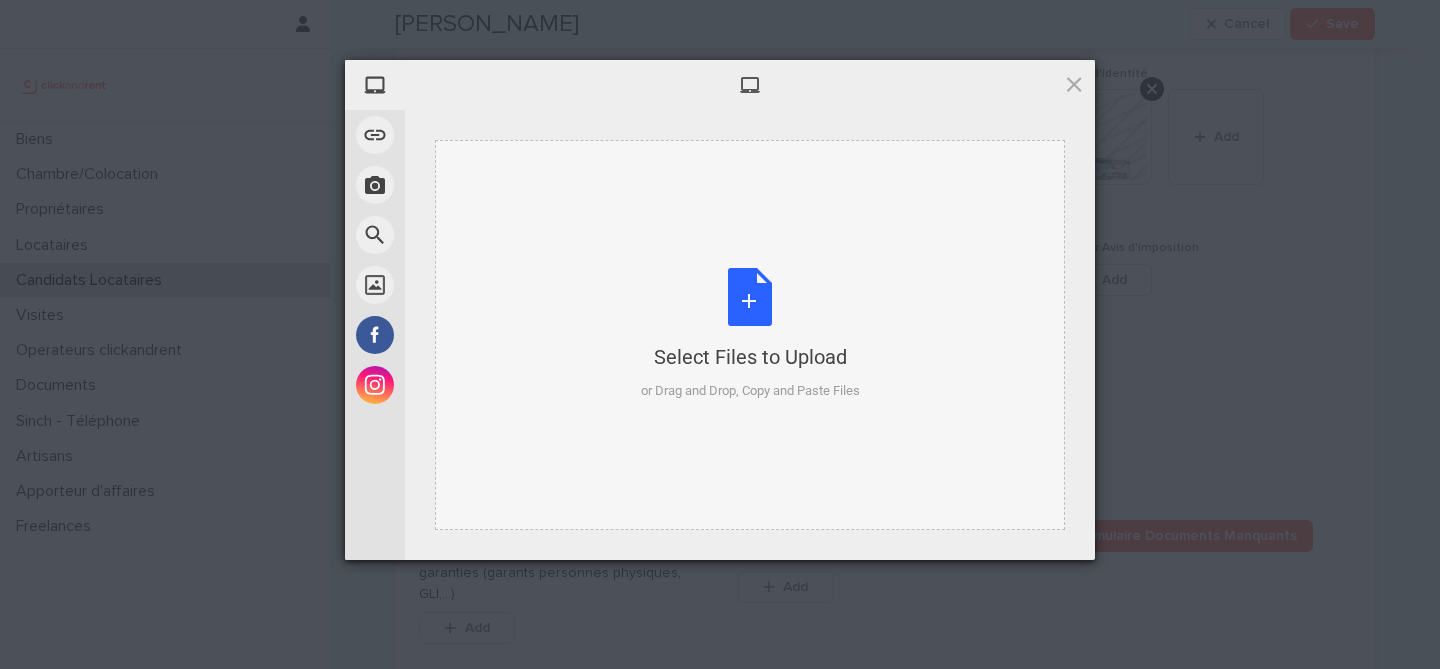 click on "Select Files to Upload
or Drag and Drop, Copy and Paste Files" at bounding box center [750, 334] 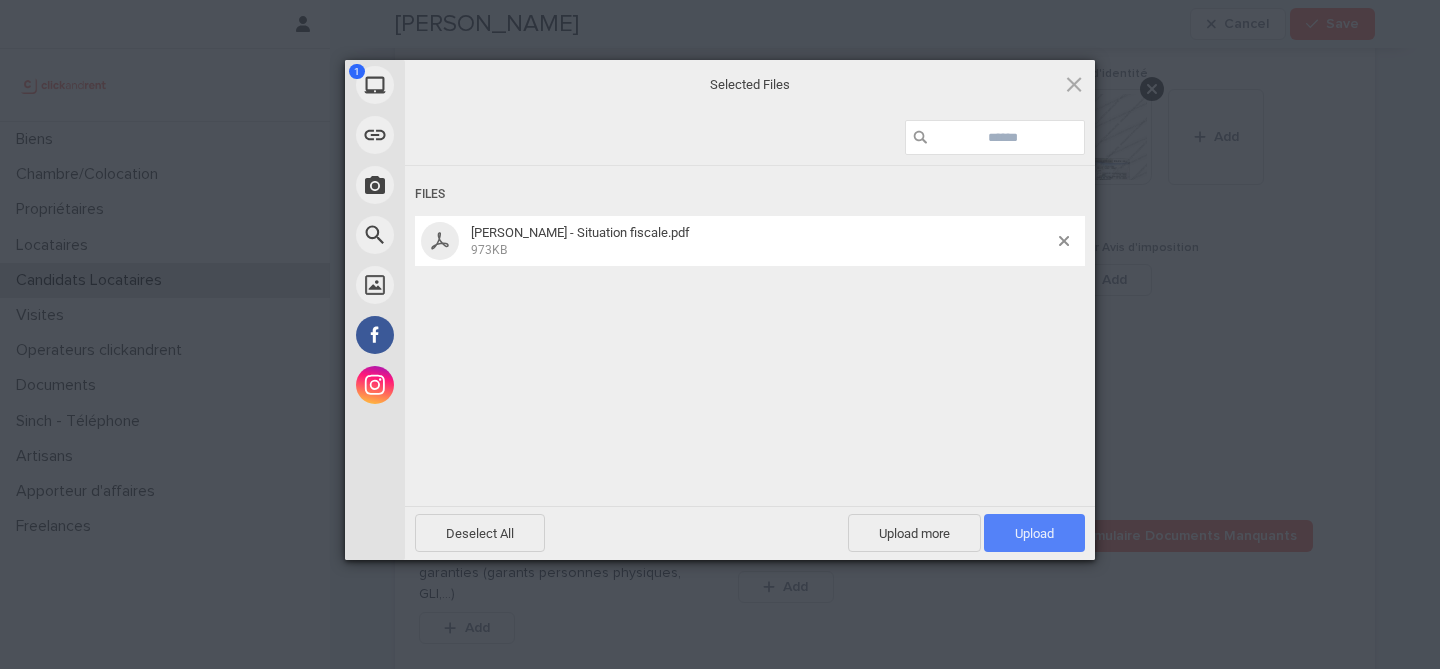 click on "Upload
1" at bounding box center (1034, 533) 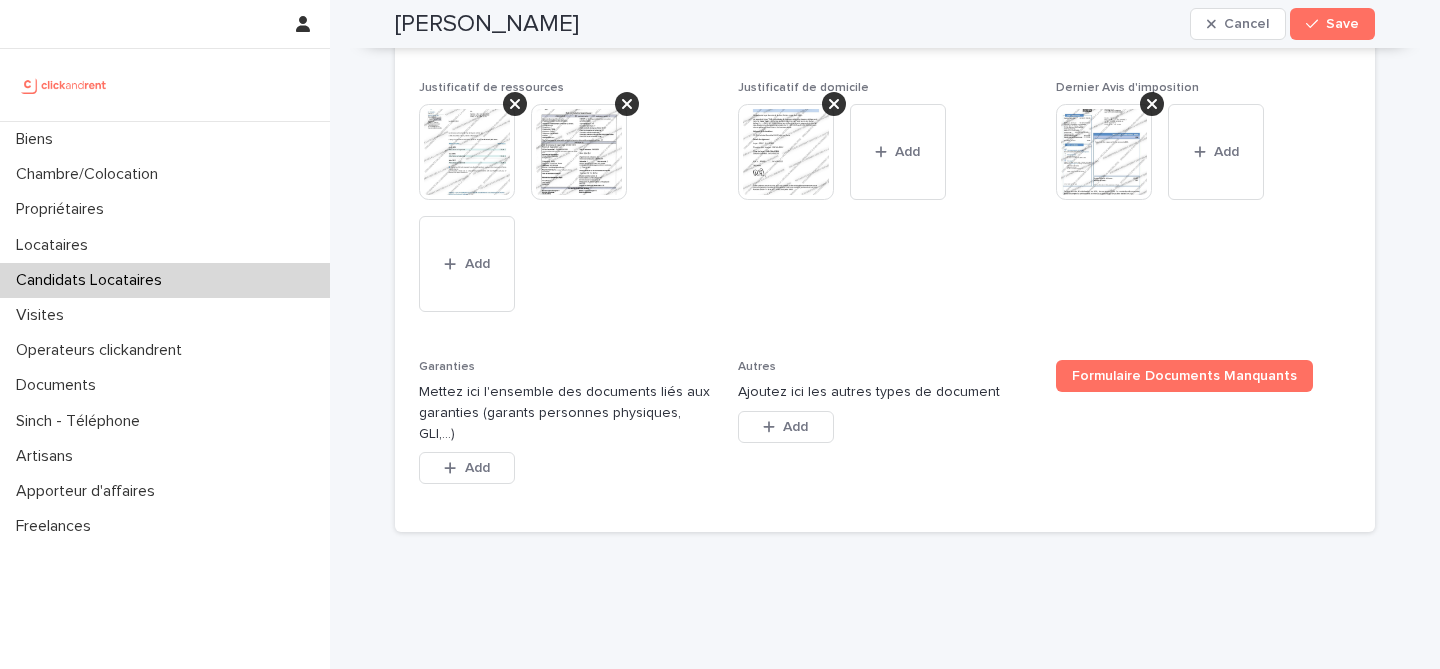 scroll, scrollTop: 1705, scrollLeft: 0, axis: vertical 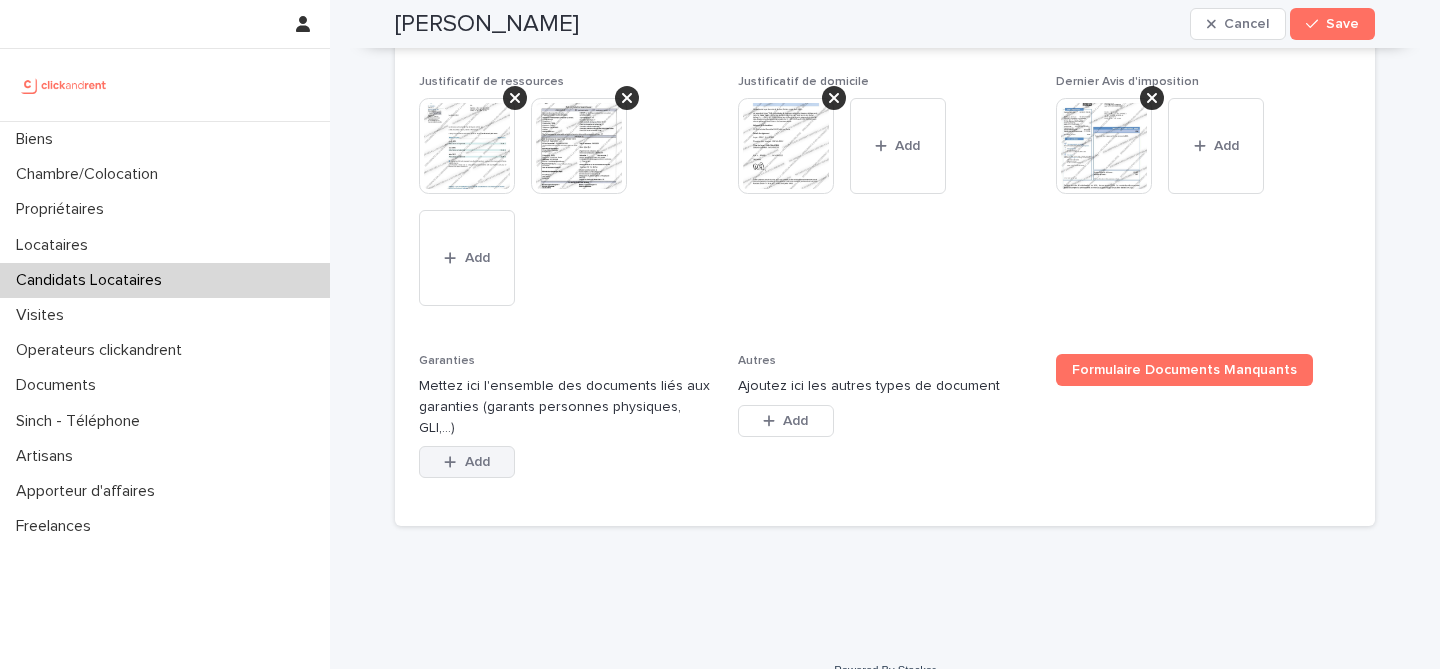 click at bounding box center [454, 462] 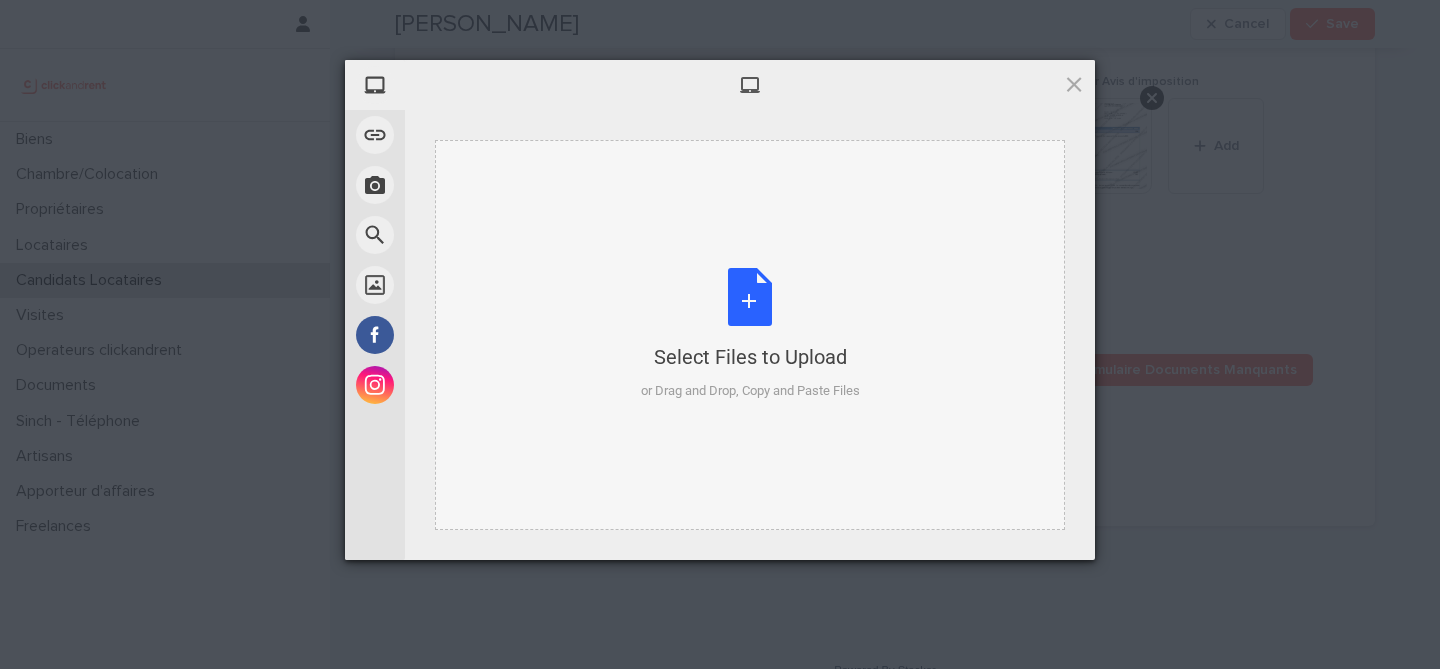 click on "Select Files to Upload
or Drag and Drop, Copy and Paste Files" at bounding box center (750, 334) 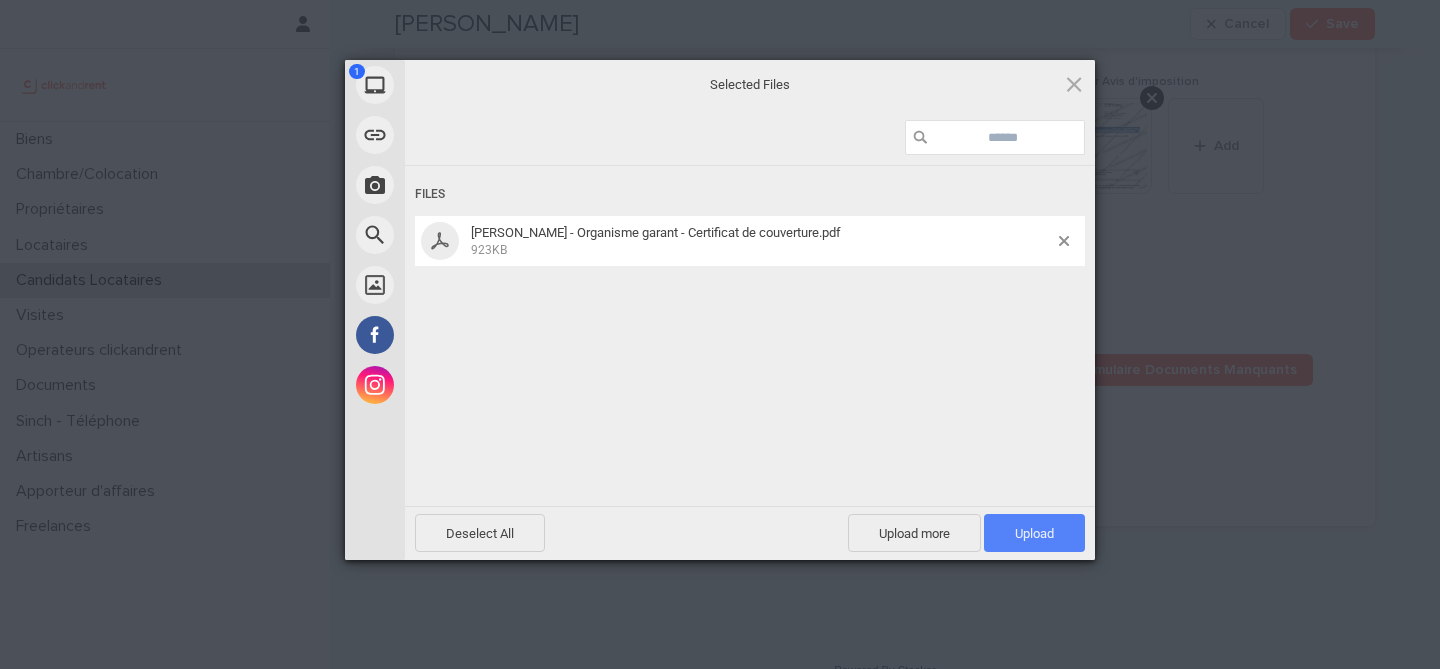 click on "Upload
1" at bounding box center (1034, 533) 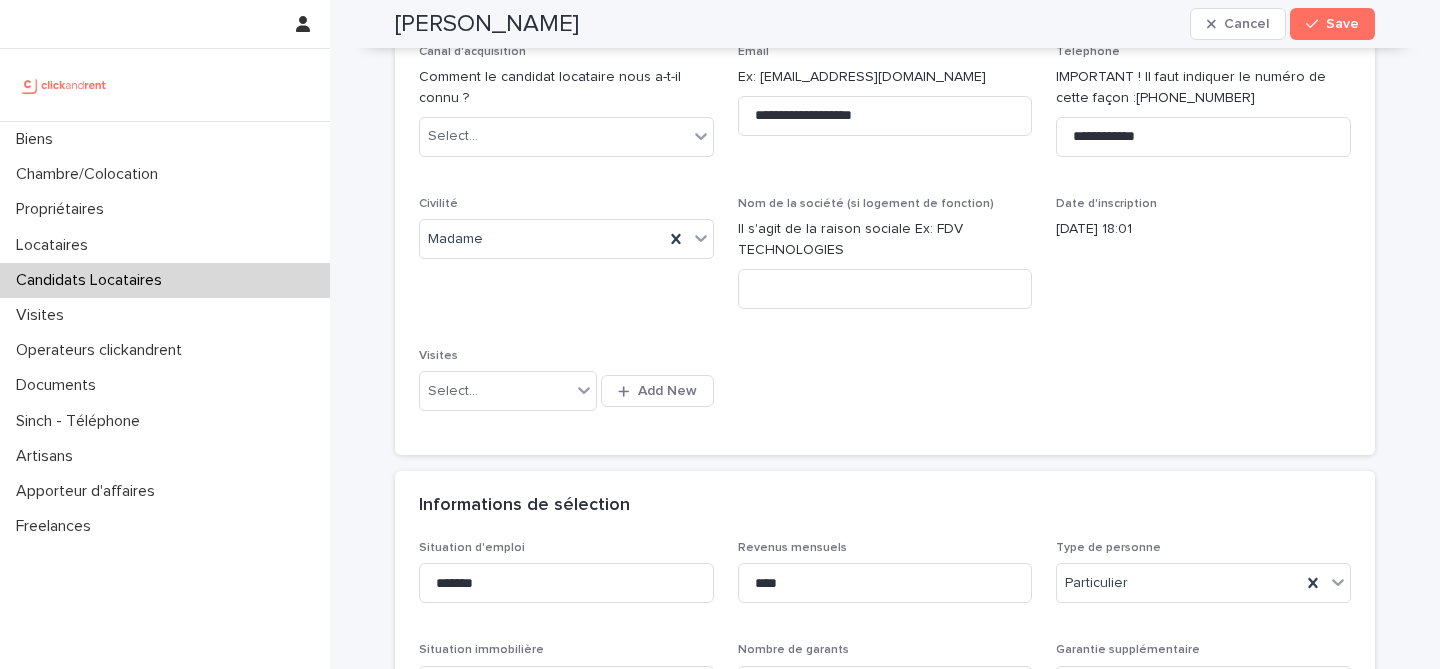 scroll, scrollTop: 68, scrollLeft: 0, axis: vertical 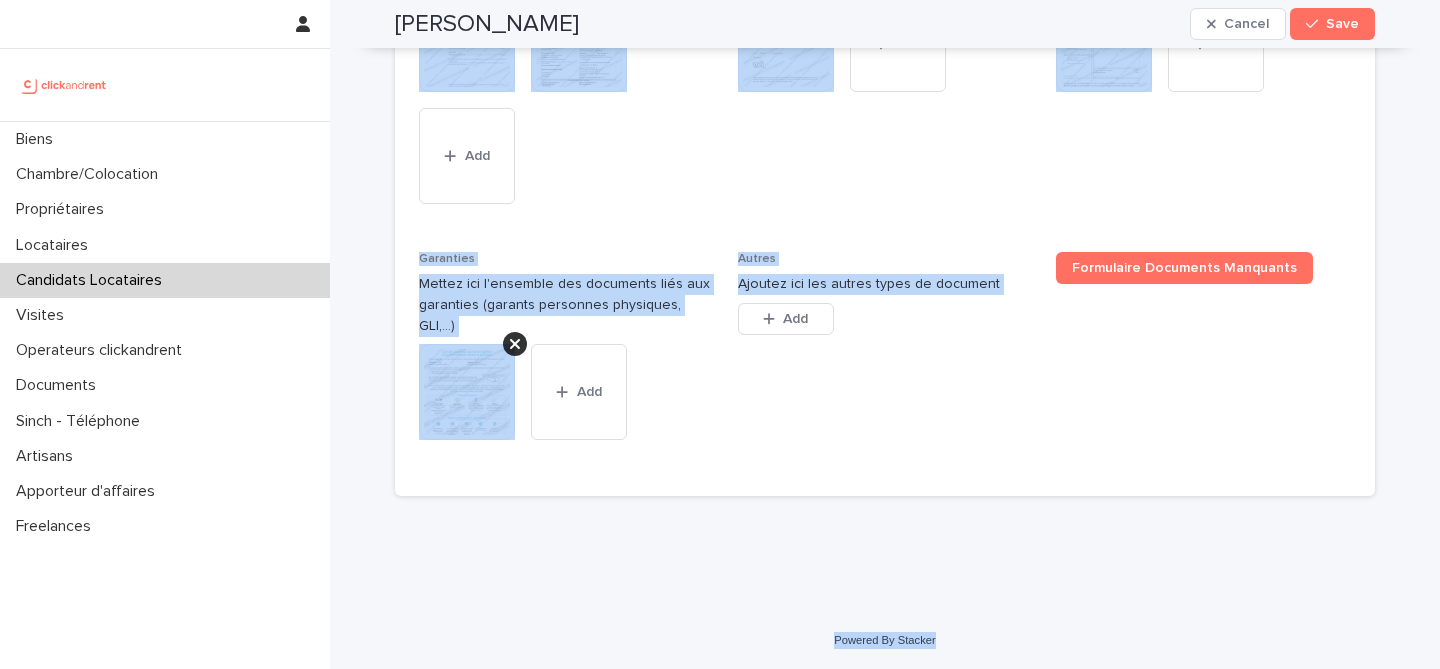 drag, startPoint x: 429, startPoint y: 85, endPoint x: 895, endPoint y: 742, distance: 805.4843 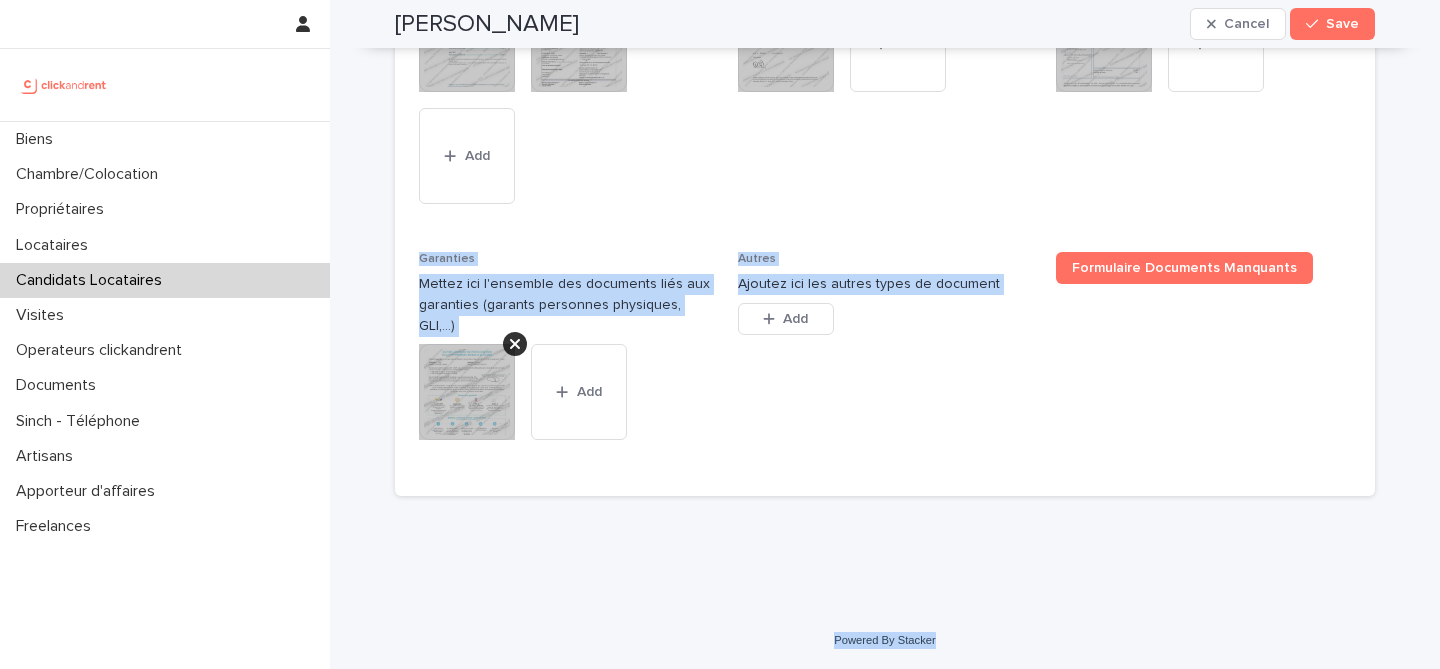 click on "Justificatif de domicile This file cannot be opened Download File Add" at bounding box center [885, 100] 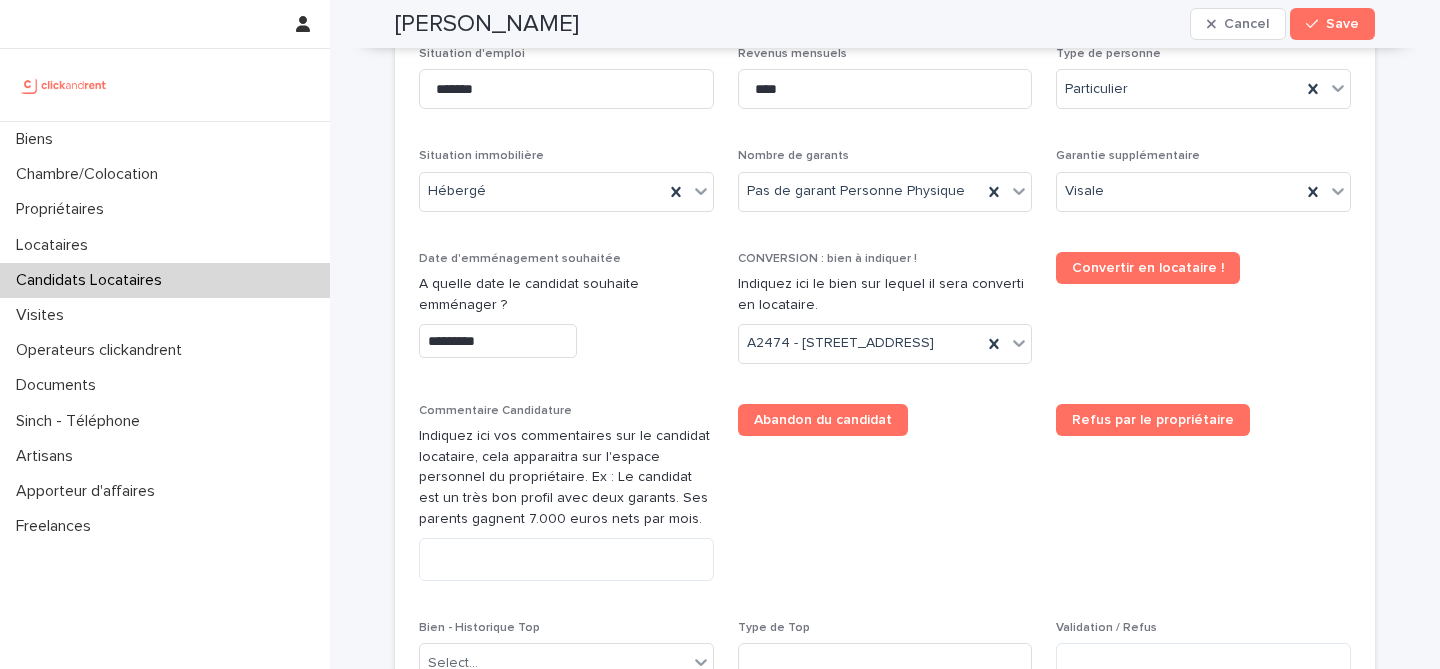scroll, scrollTop: 853, scrollLeft: 0, axis: vertical 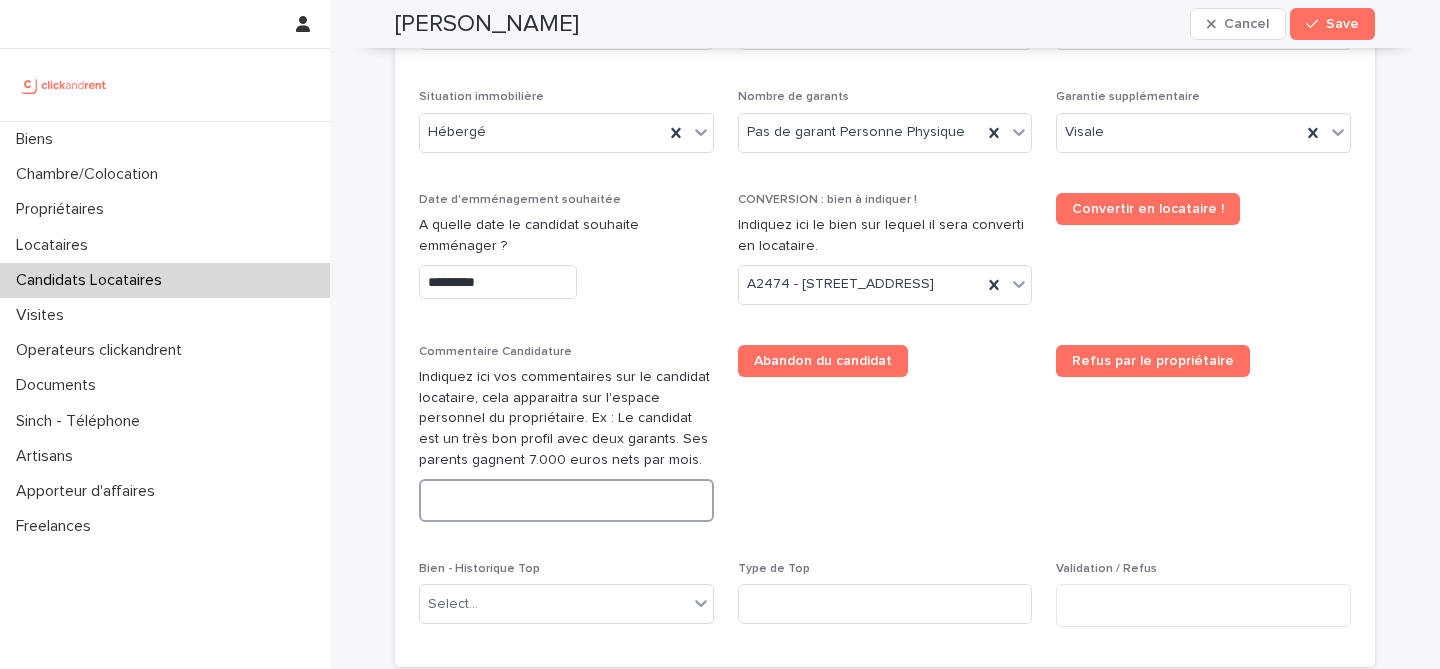 click at bounding box center [566, 500] 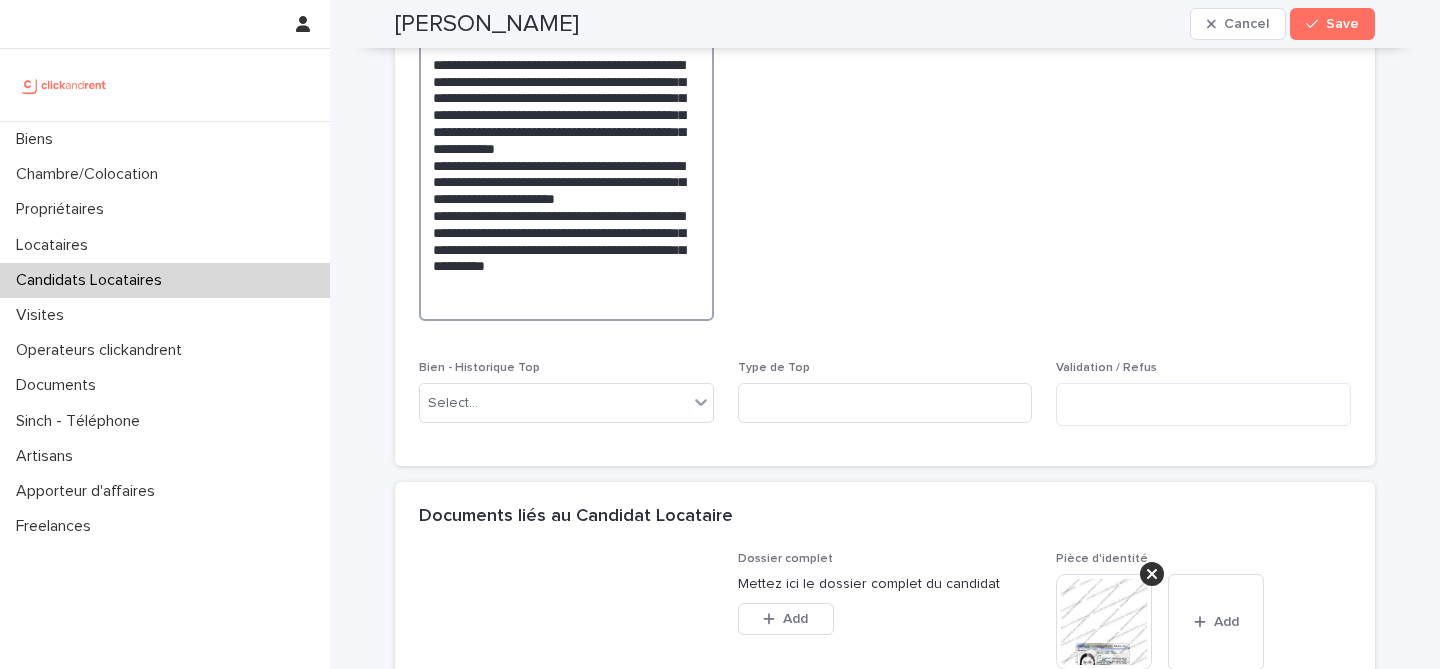 scroll, scrollTop: 1318, scrollLeft: 0, axis: vertical 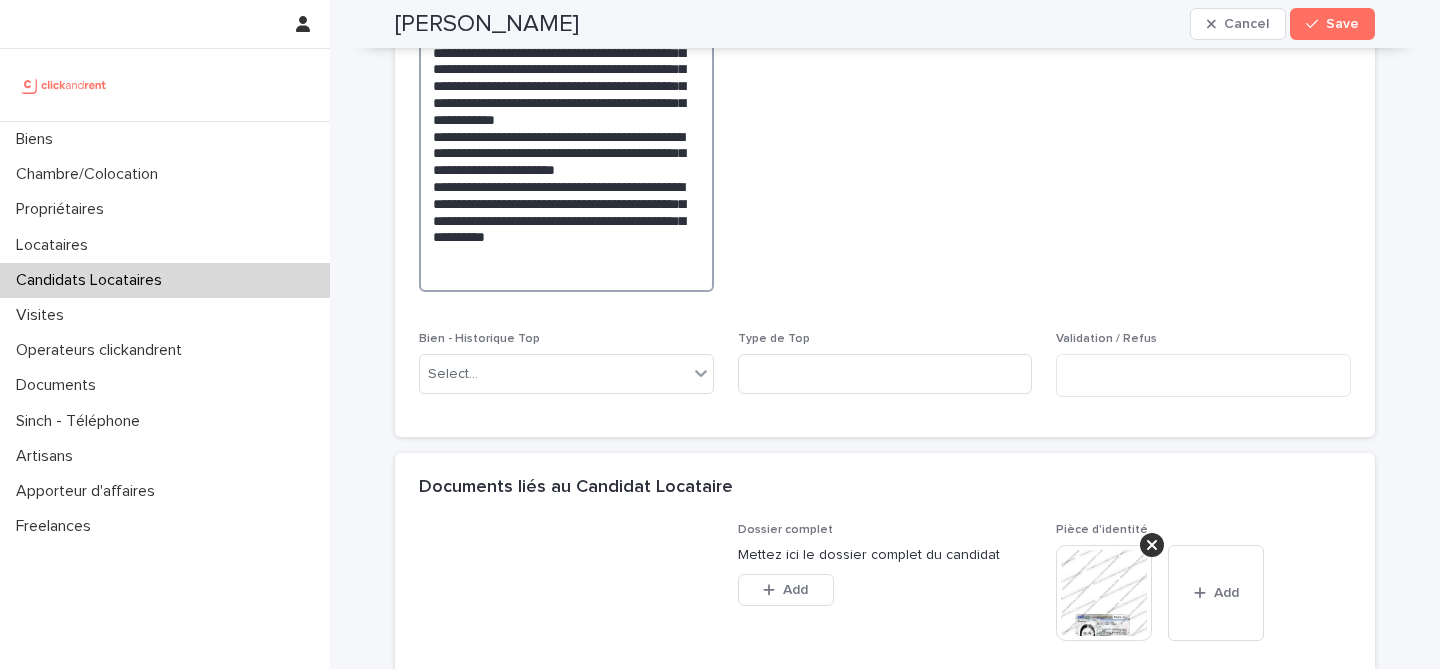 drag, startPoint x: 531, startPoint y: 237, endPoint x: 426, endPoint y: 193, distance: 113.84639 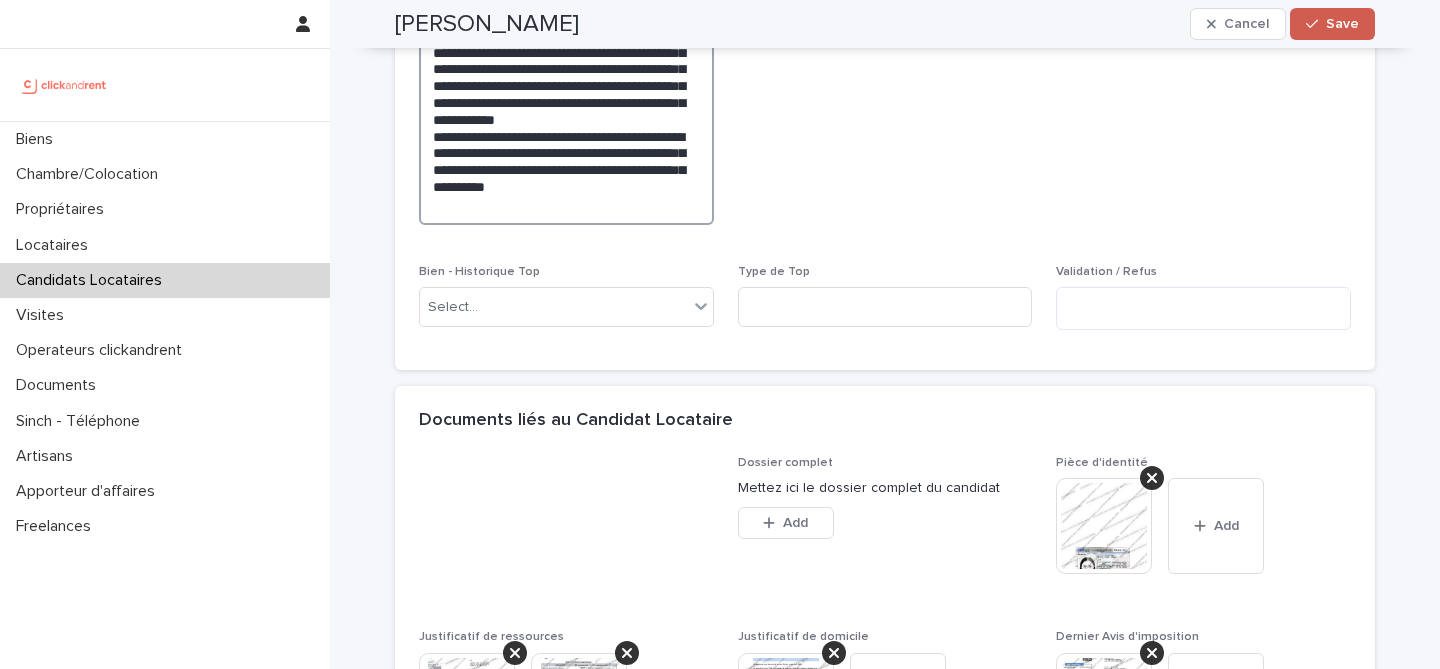 type on "**********" 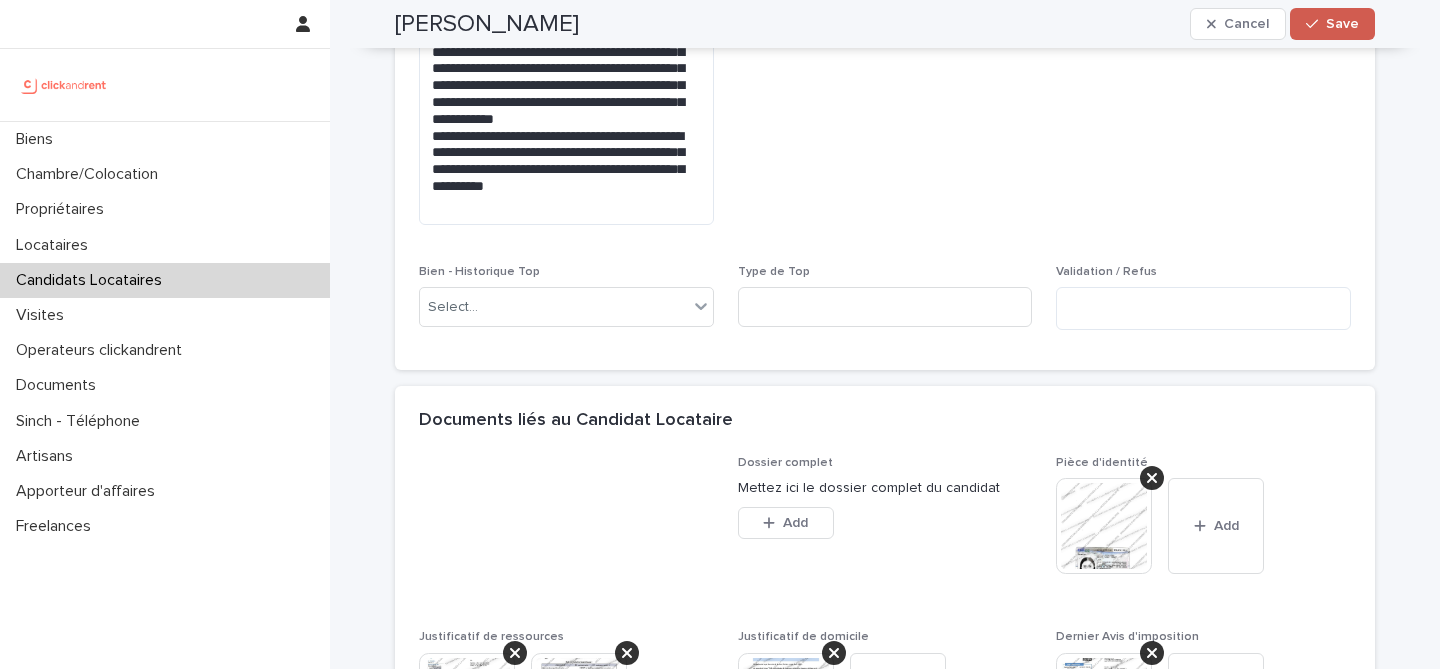 click at bounding box center [1316, 24] 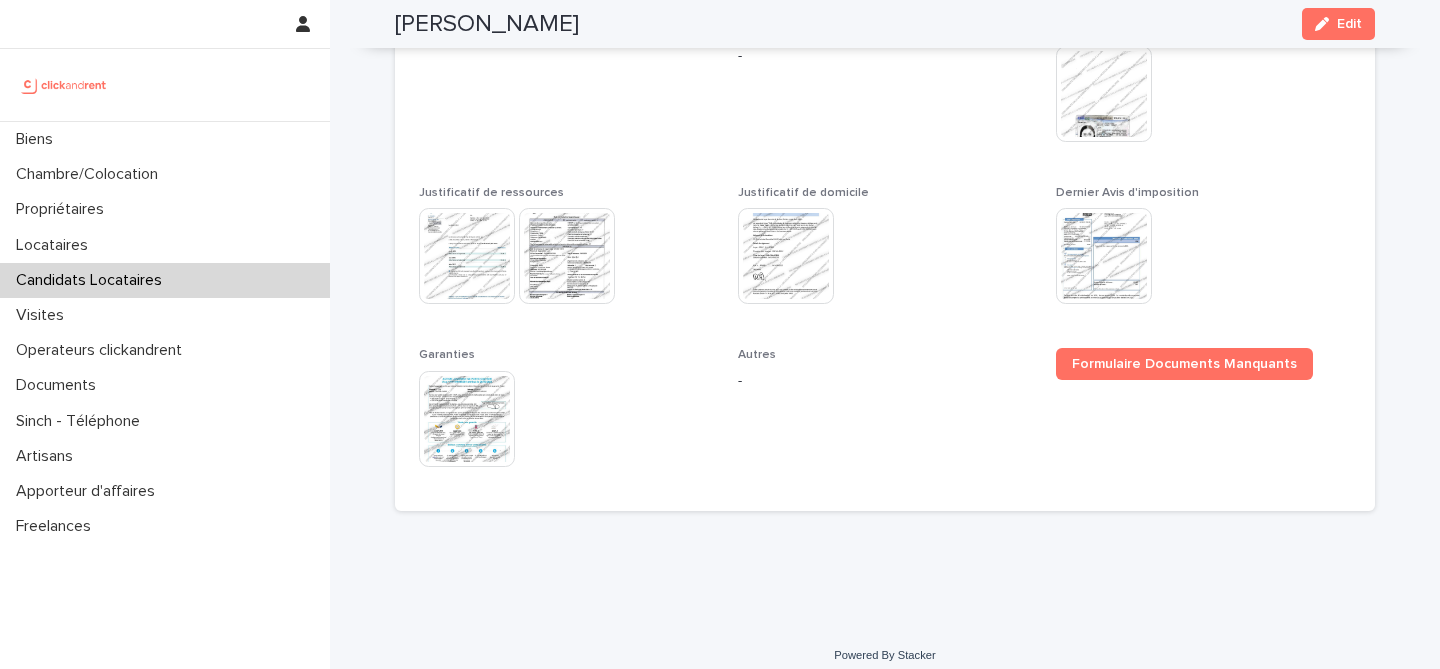 scroll, scrollTop: 1311, scrollLeft: 0, axis: vertical 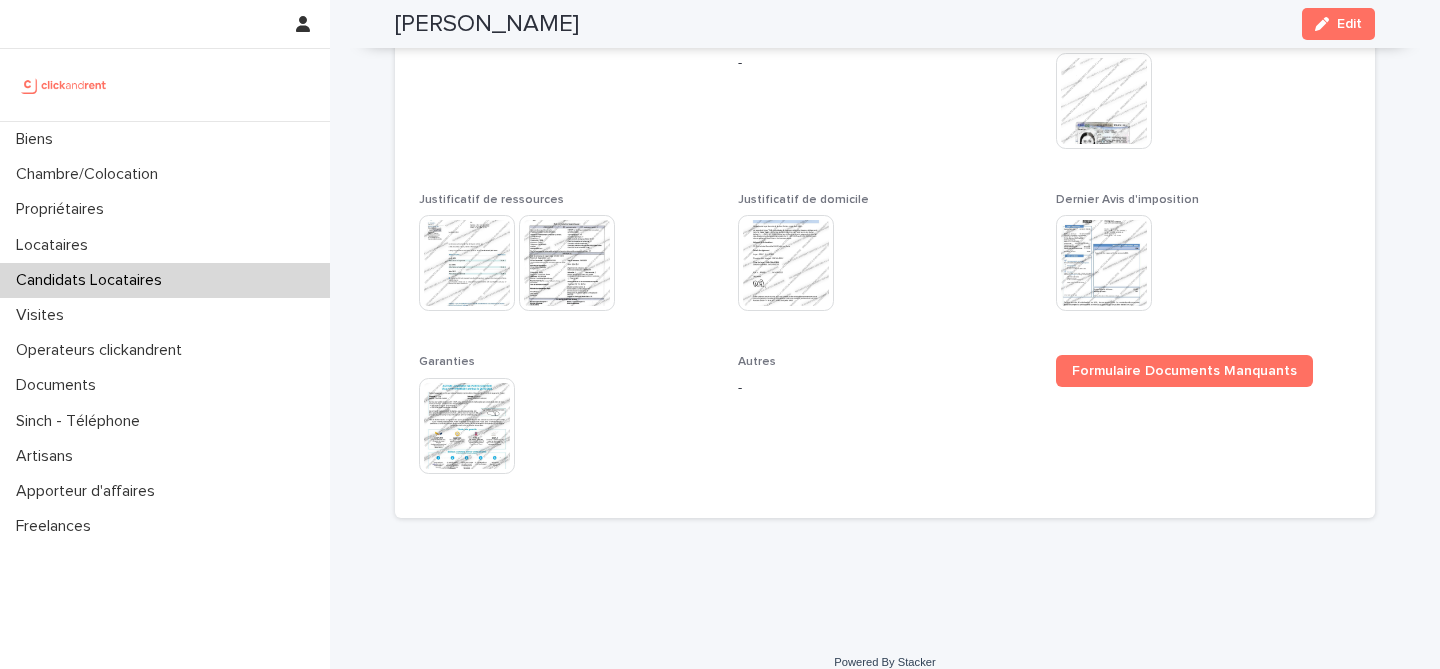 click on "[PERSON_NAME]" at bounding box center (487, 24) 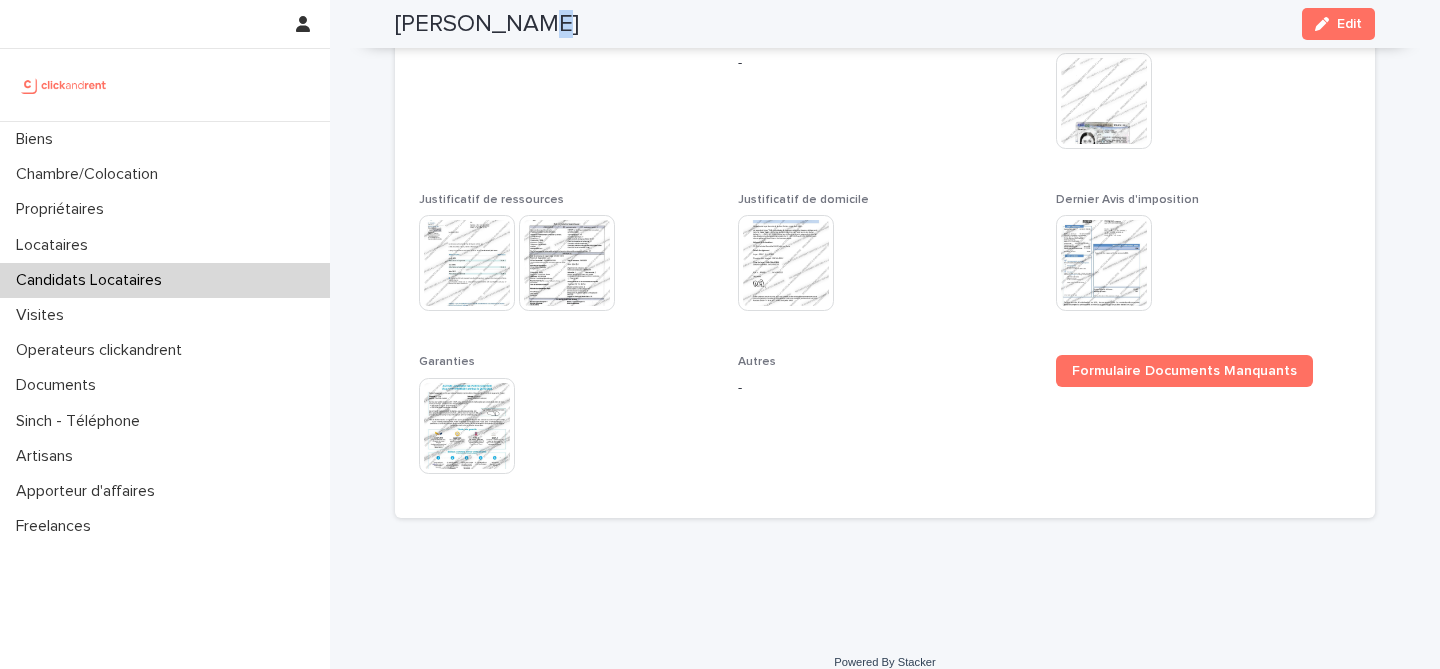 click on "[PERSON_NAME]" at bounding box center [487, 24] 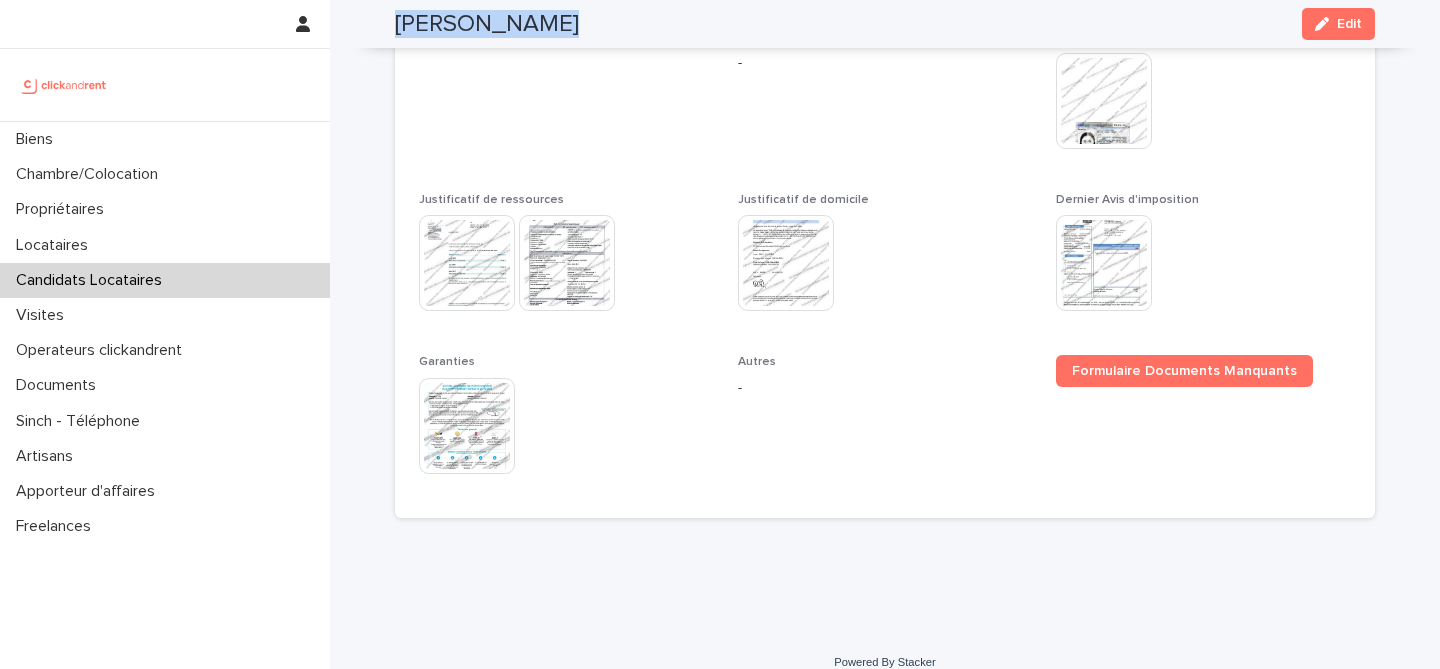 click on "[PERSON_NAME]" at bounding box center (487, 24) 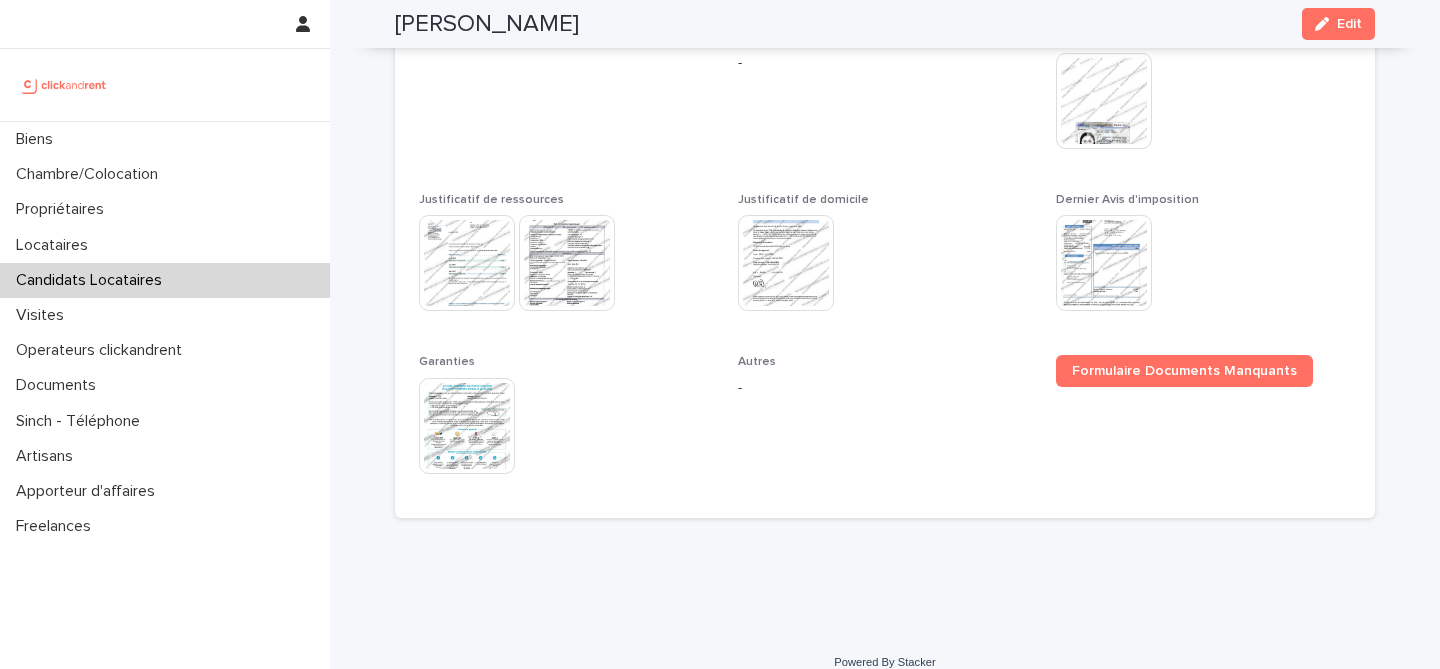 click on "Dossier complet - Pièce d'identité This file cannot be opened Download File Justificatif de ressources This file cannot be opened Download File Justificatif de domicile This file cannot be opened Download File Dernier Avis d'imposition This file cannot be opened Download File Garanties This file cannot be opened Download File Autres - Formulaire Documents Manquants" at bounding box center (885, 261) 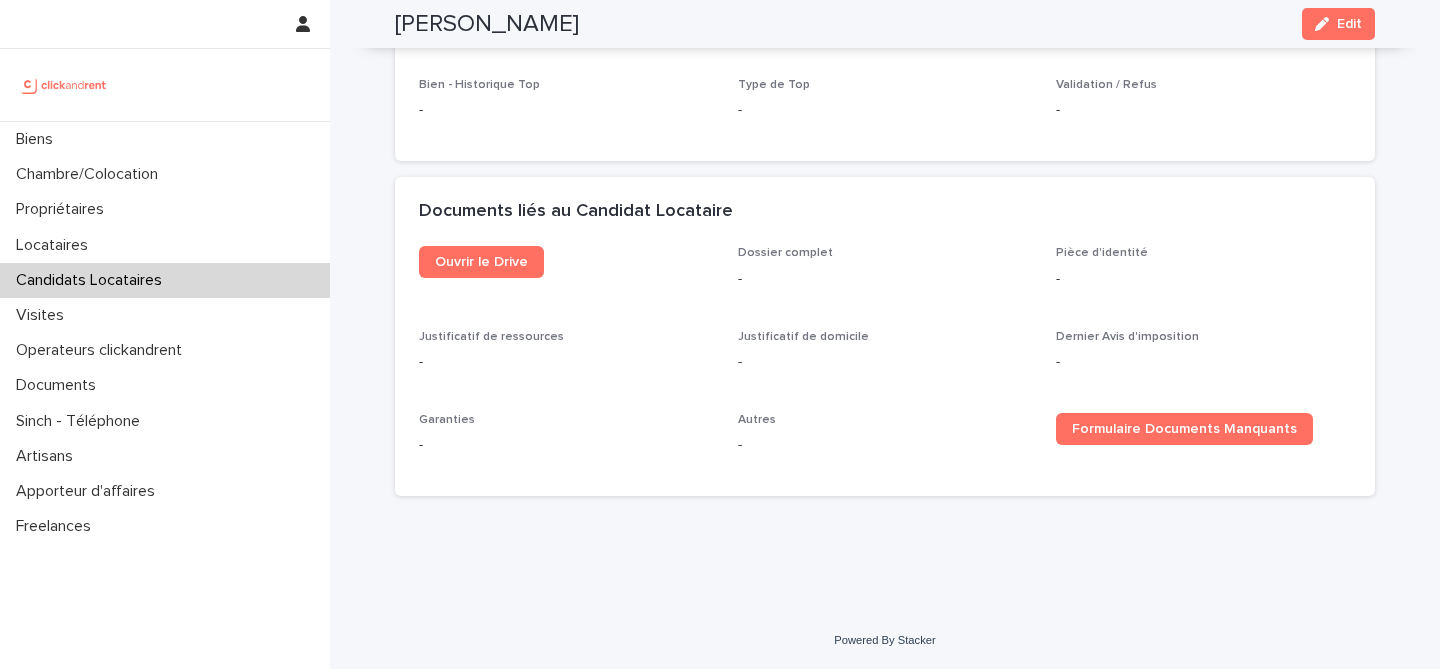 scroll, scrollTop: 1074, scrollLeft: 0, axis: vertical 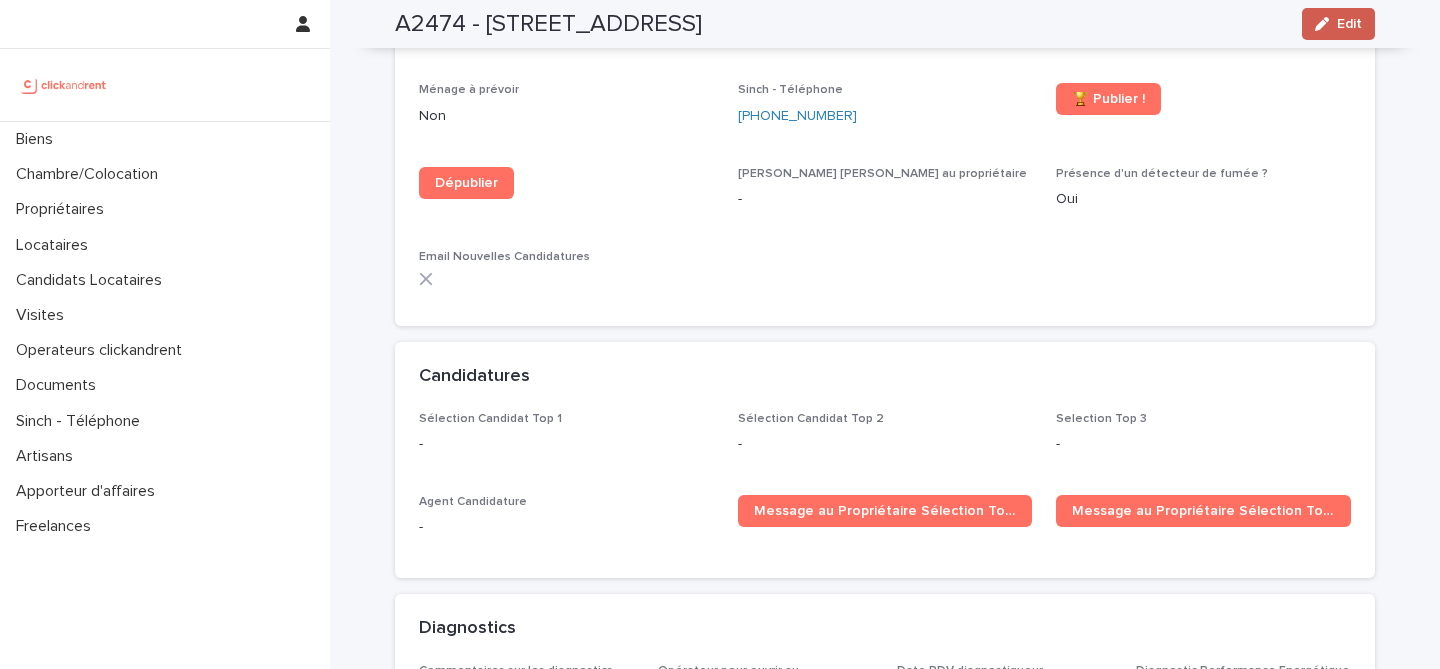 click on "Edit" at bounding box center (1349, 24) 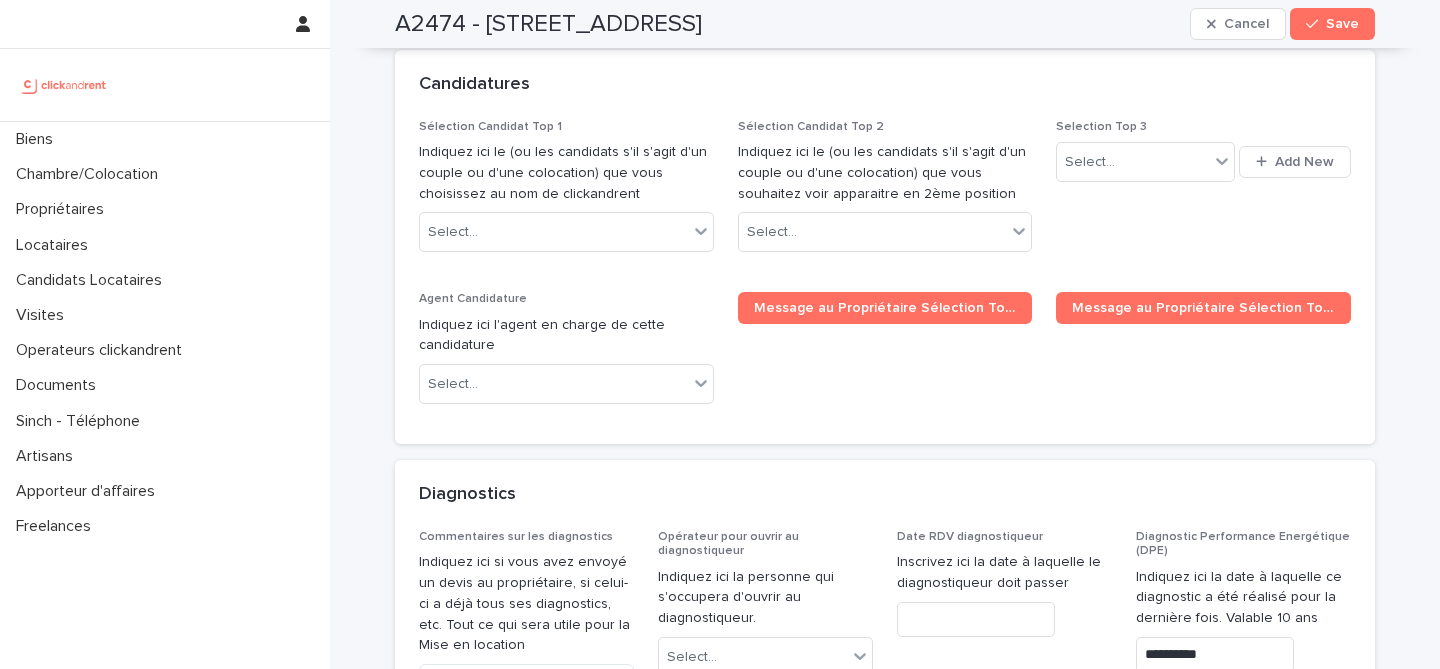 scroll, scrollTop: 9783, scrollLeft: 0, axis: vertical 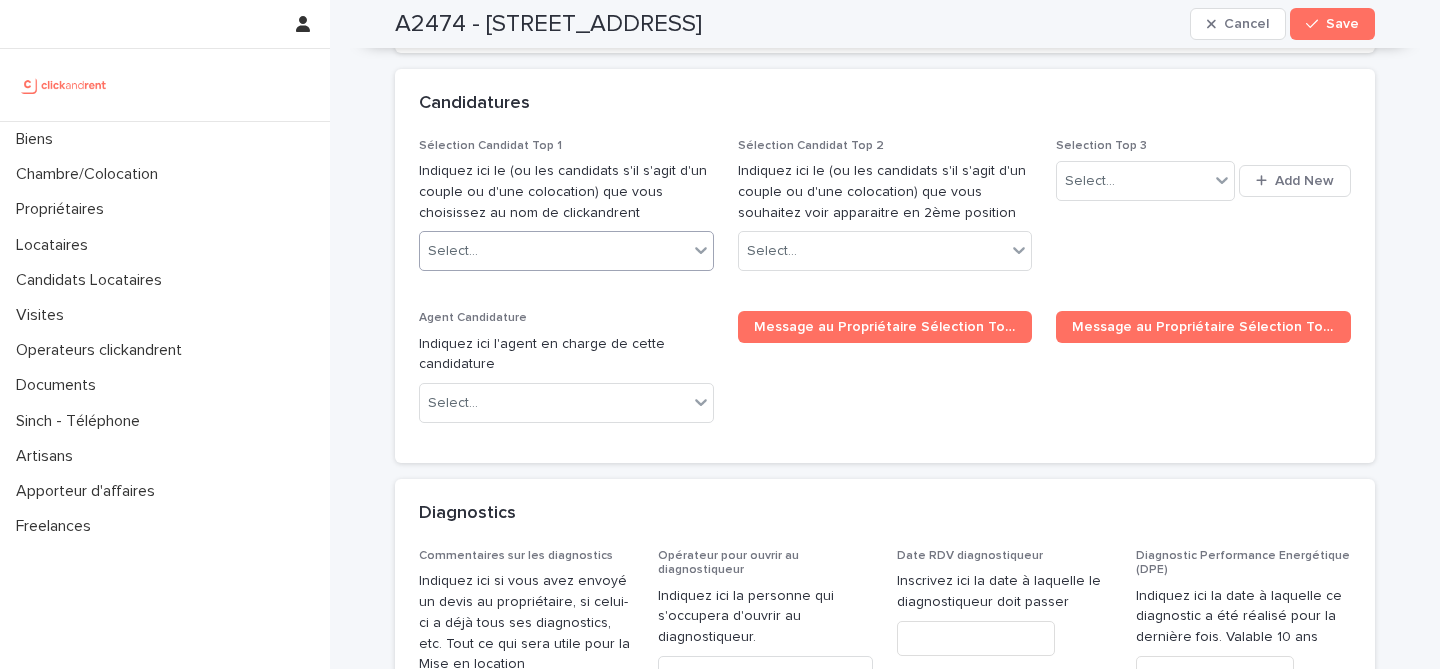 click on "Select..." at bounding box center (554, 251) 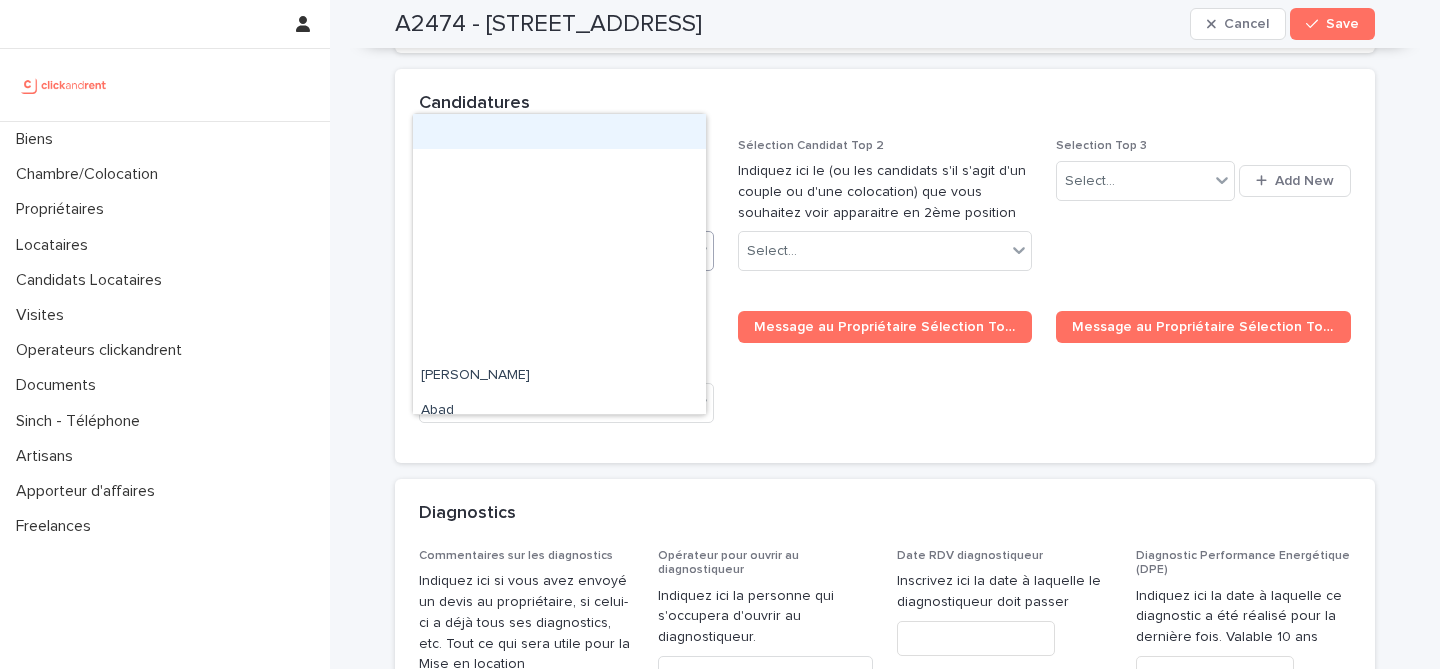 paste on "**********" 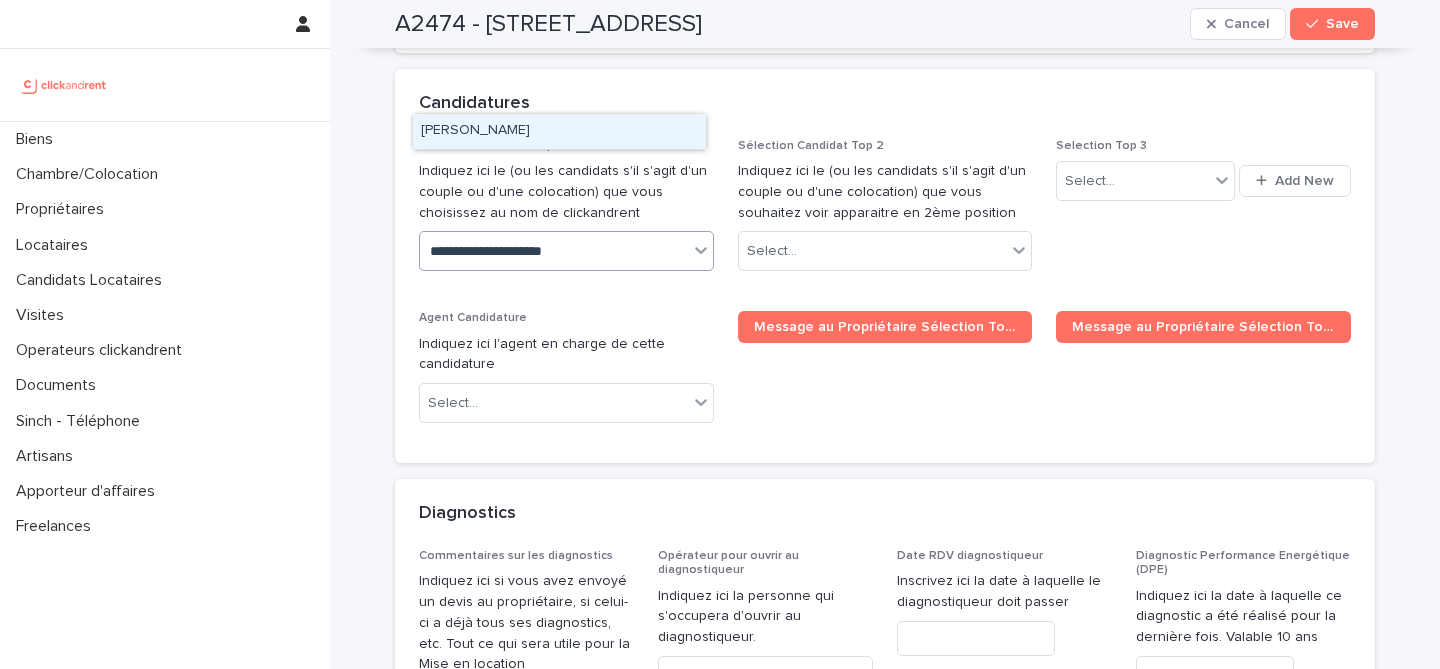 type on "**********" 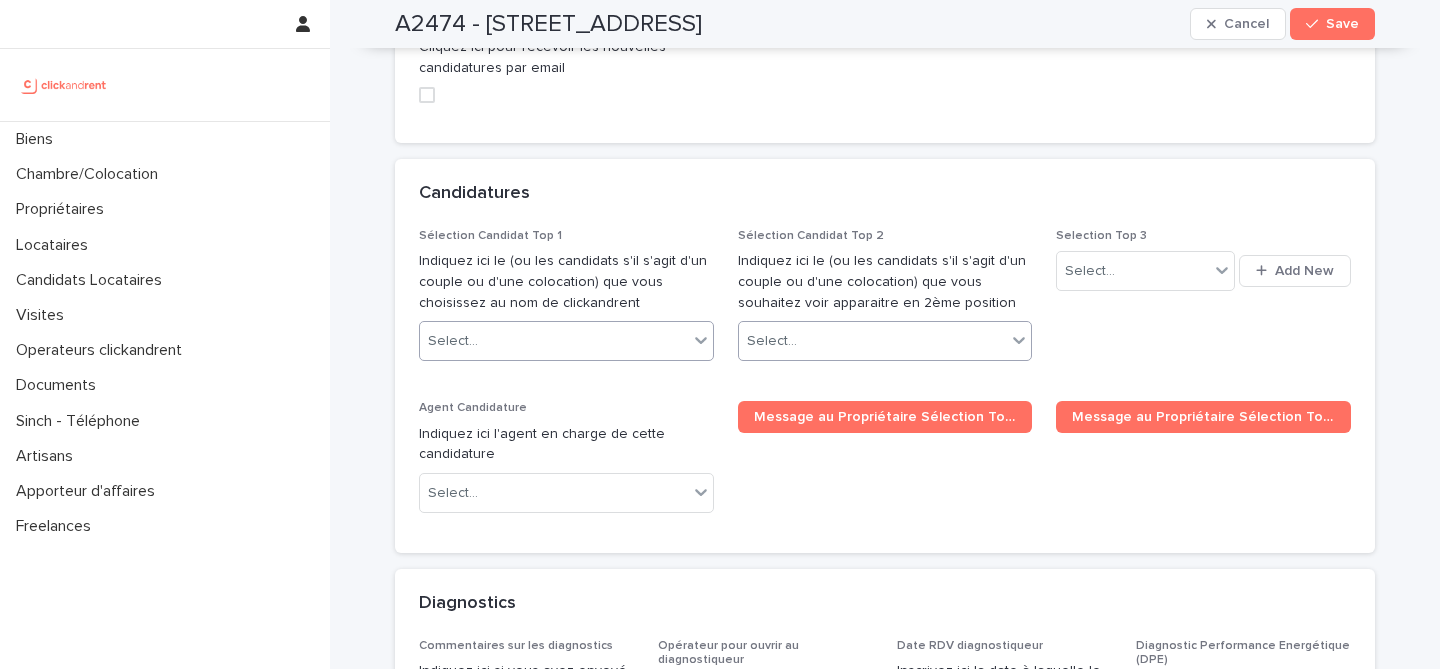 scroll, scrollTop: 9686, scrollLeft: 0, axis: vertical 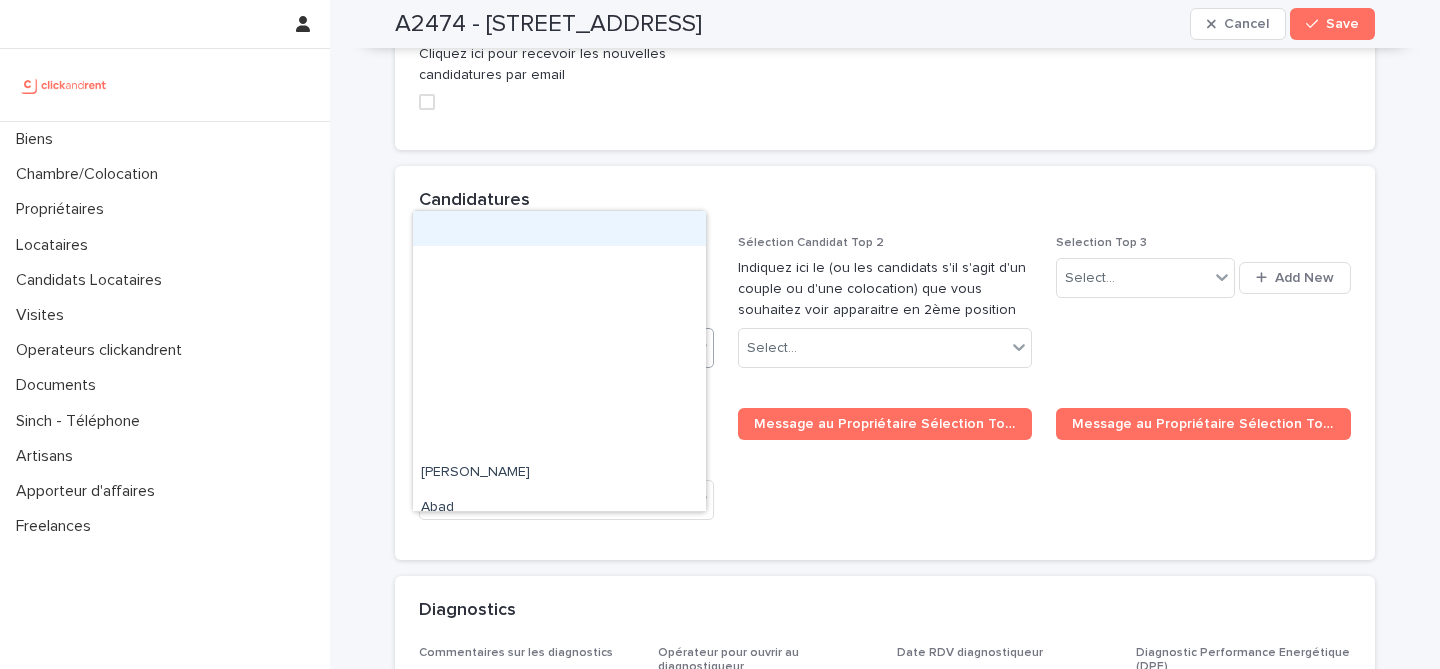 click on "Select..." at bounding box center [554, 348] 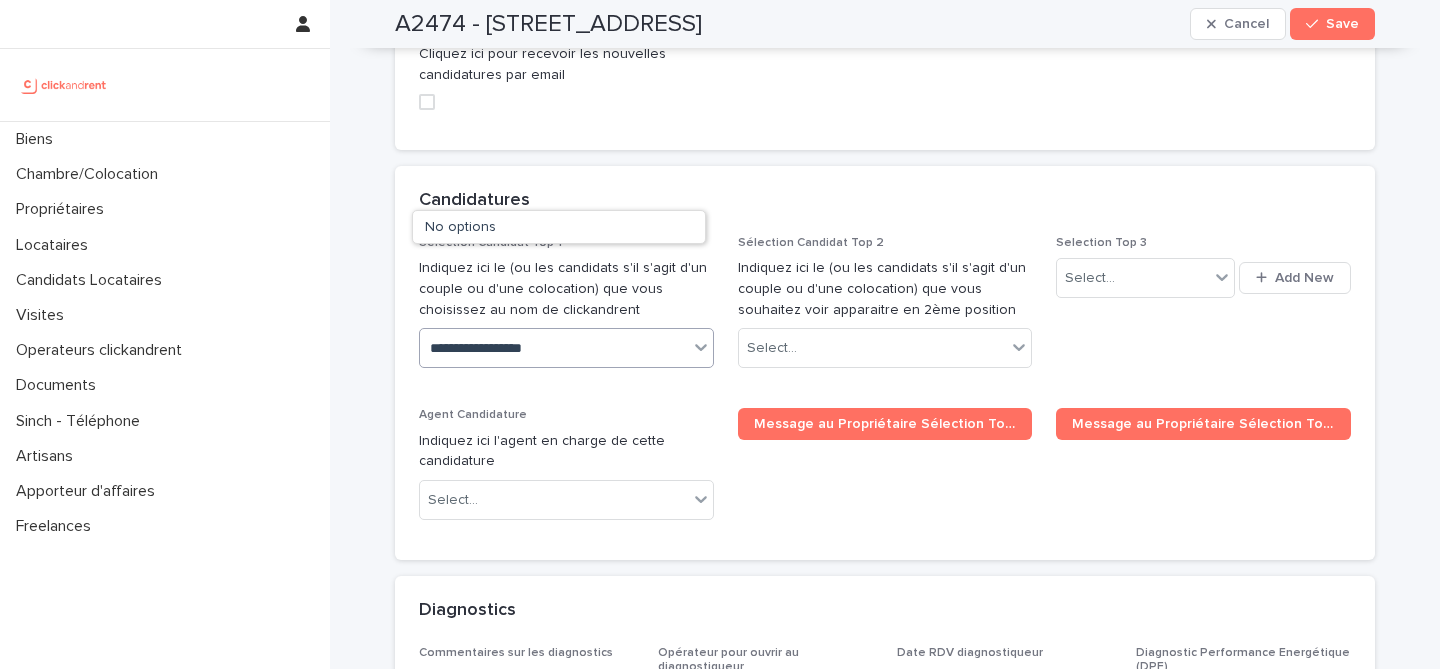 type on "**********" 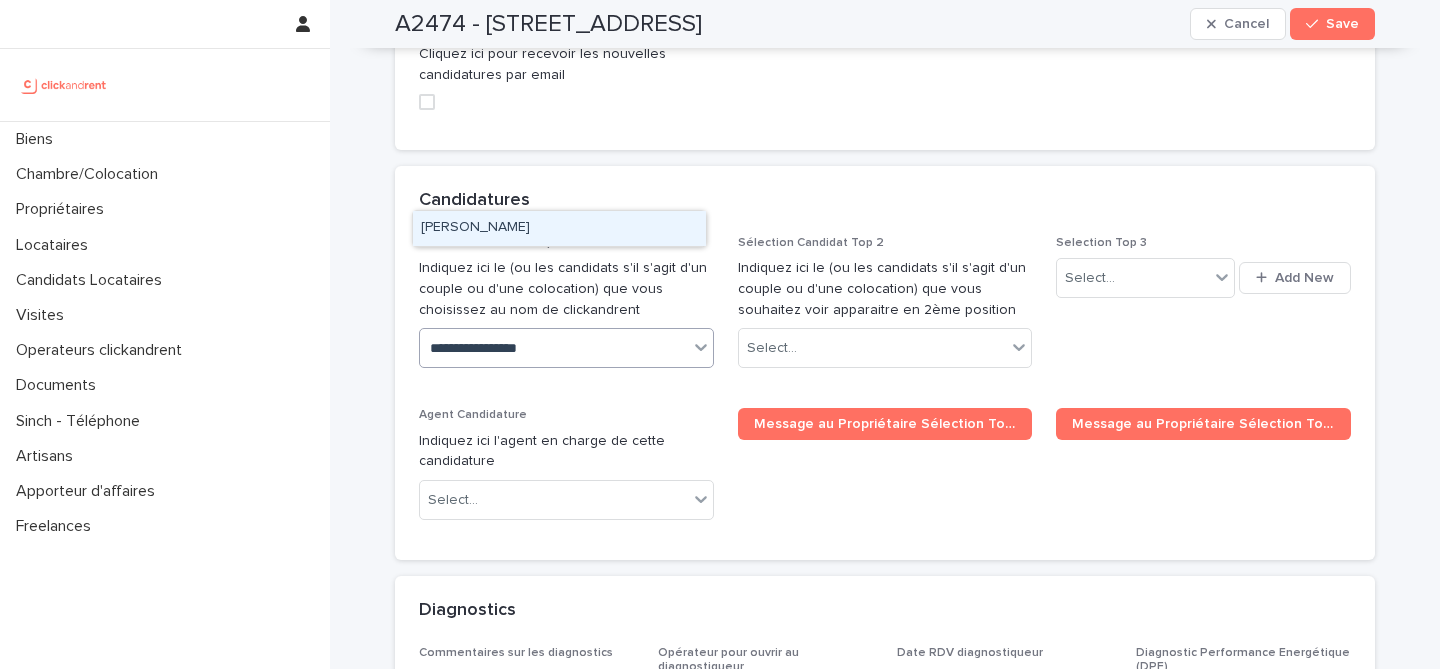 click on "[PERSON_NAME]" at bounding box center (559, 228) 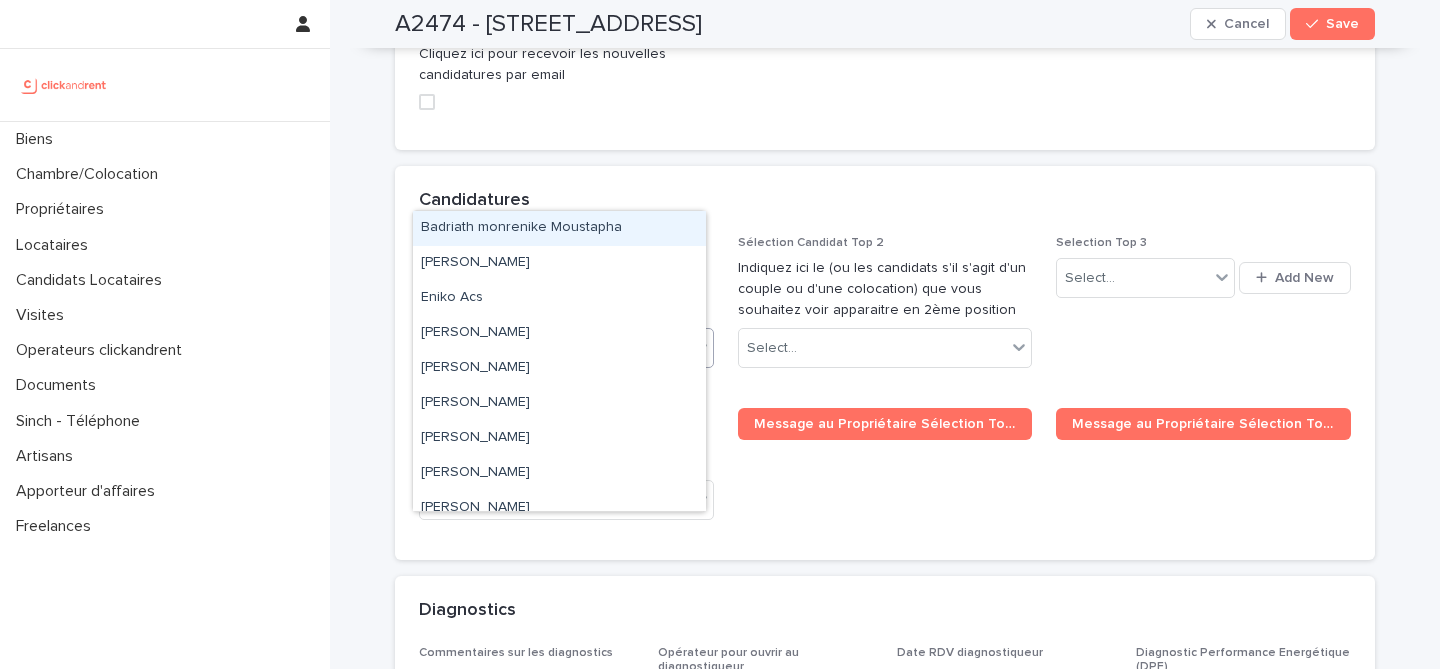 type on "***" 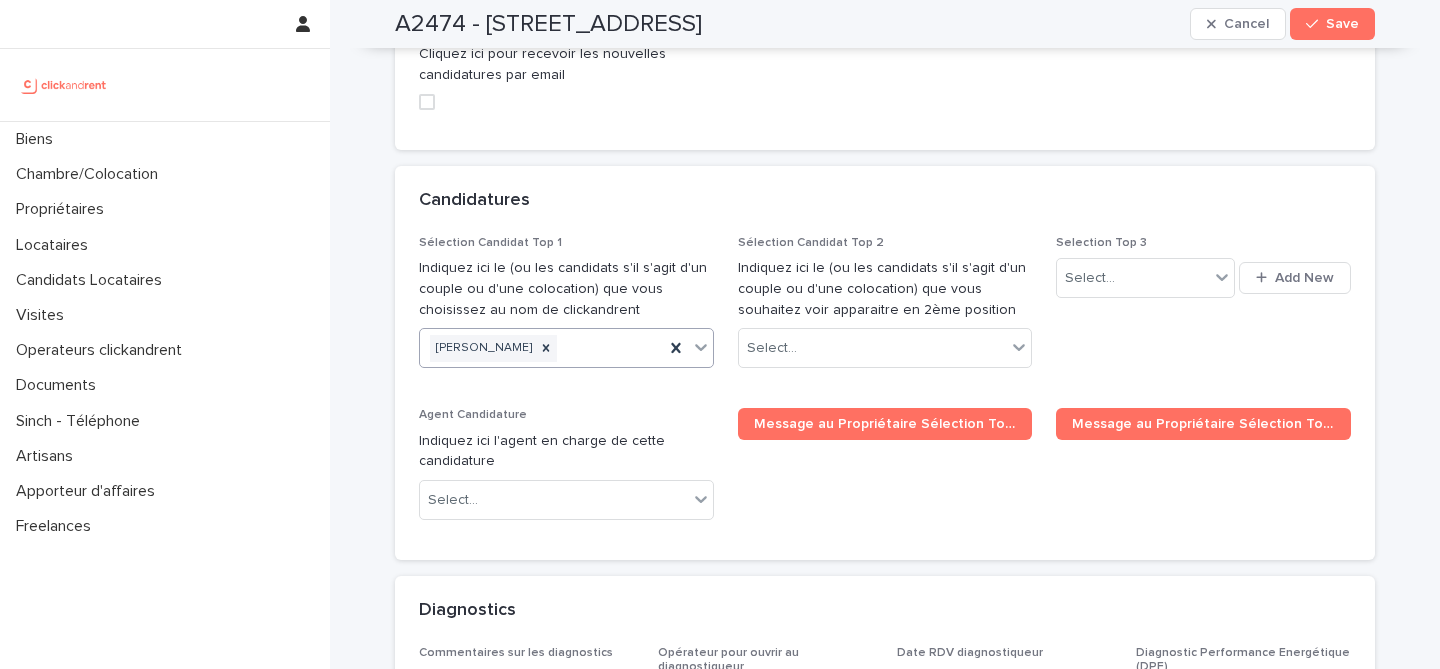 paste on "**********" 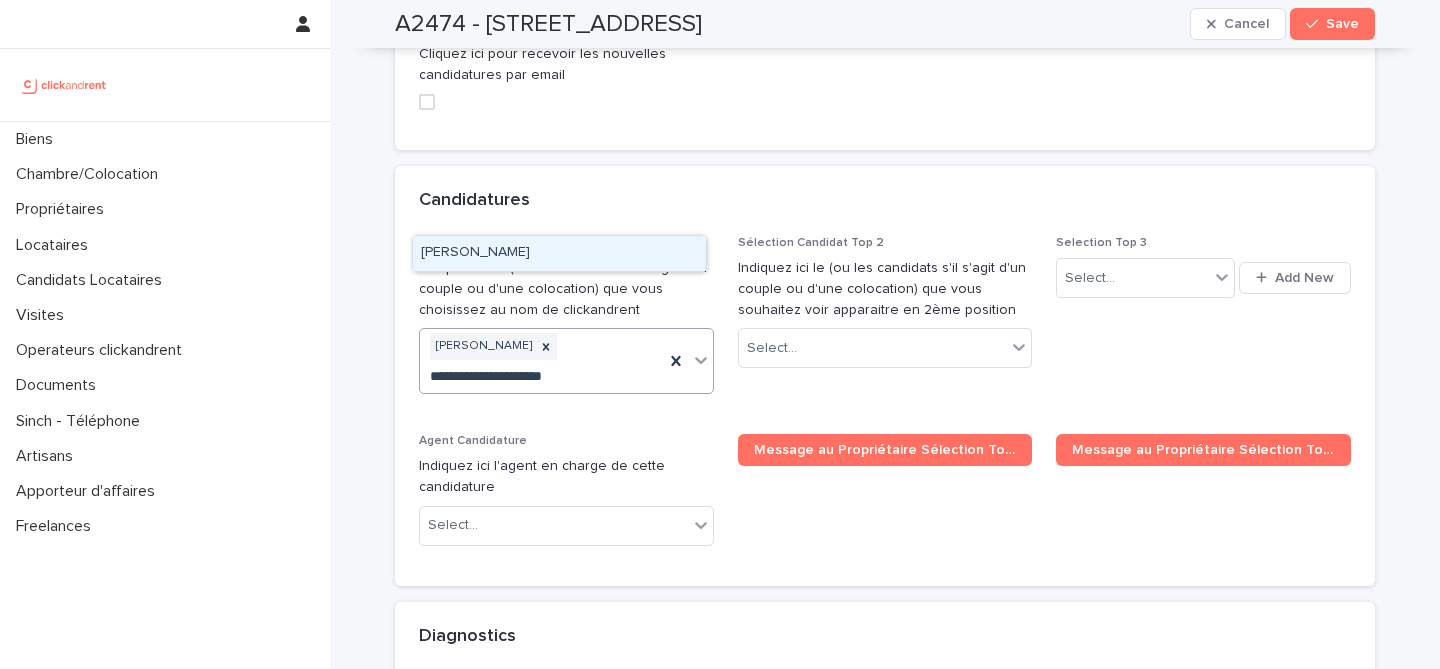 click on "[PERSON_NAME]" at bounding box center [559, 253] 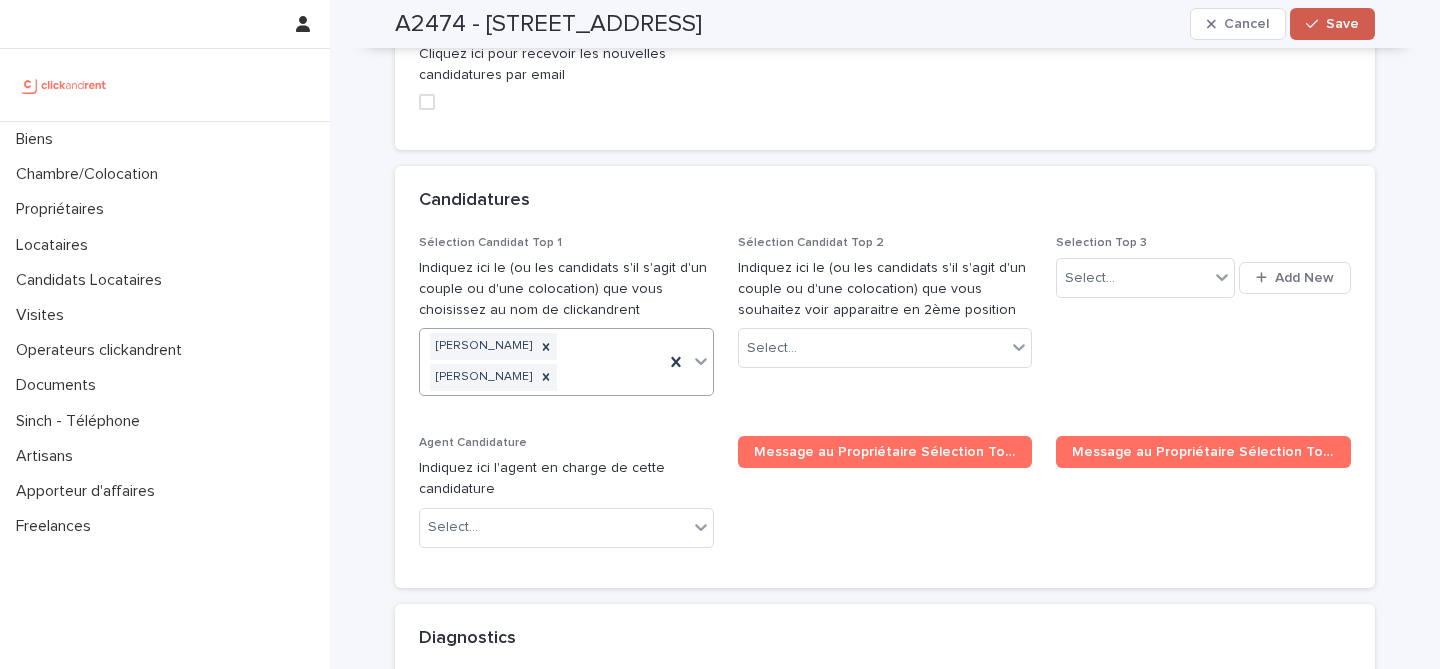 click on "Save" at bounding box center [1342, 24] 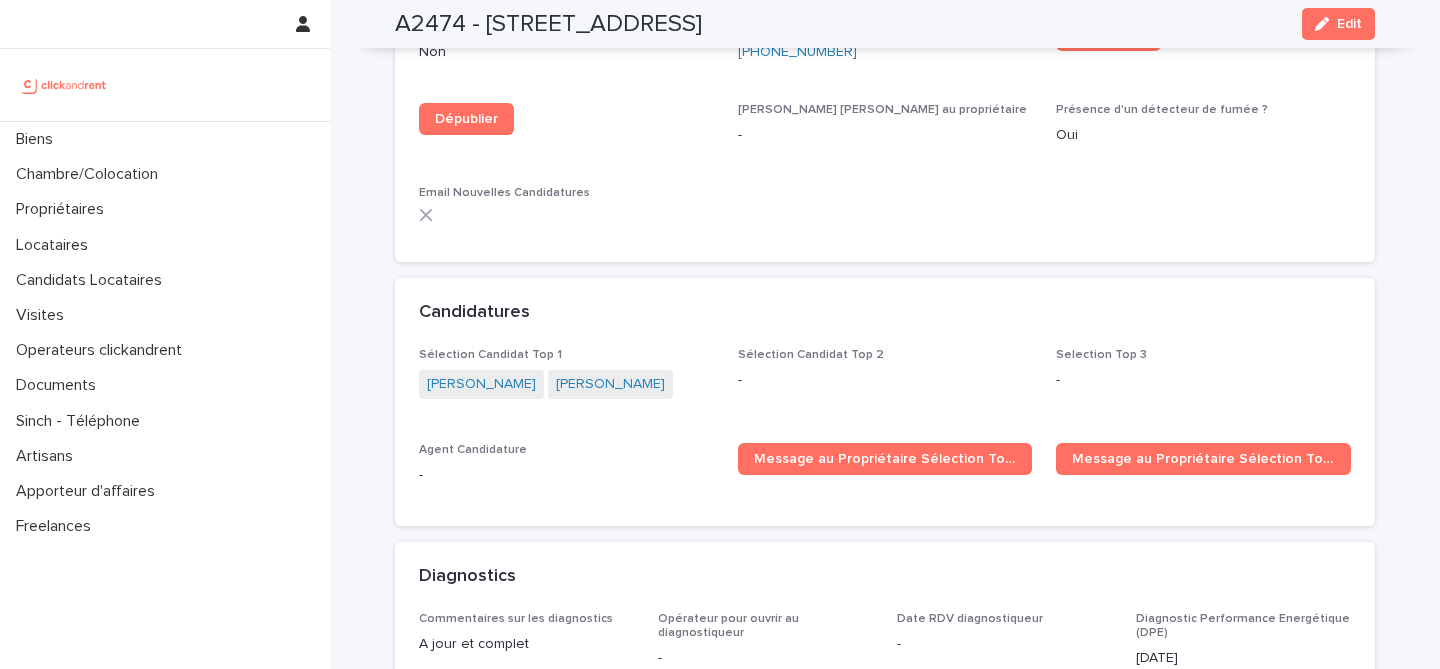 scroll, scrollTop: 5976, scrollLeft: 0, axis: vertical 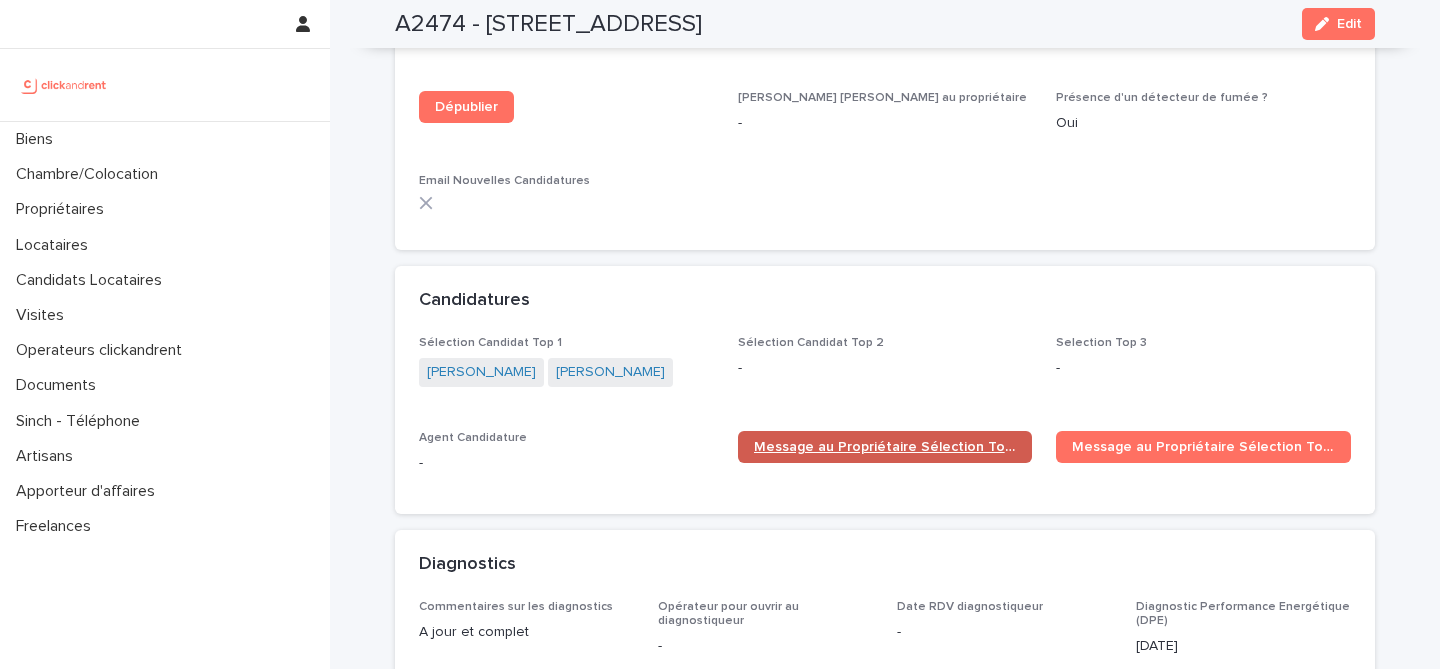 click on "Message au Propriétaire Sélection Top 1" at bounding box center [885, 447] 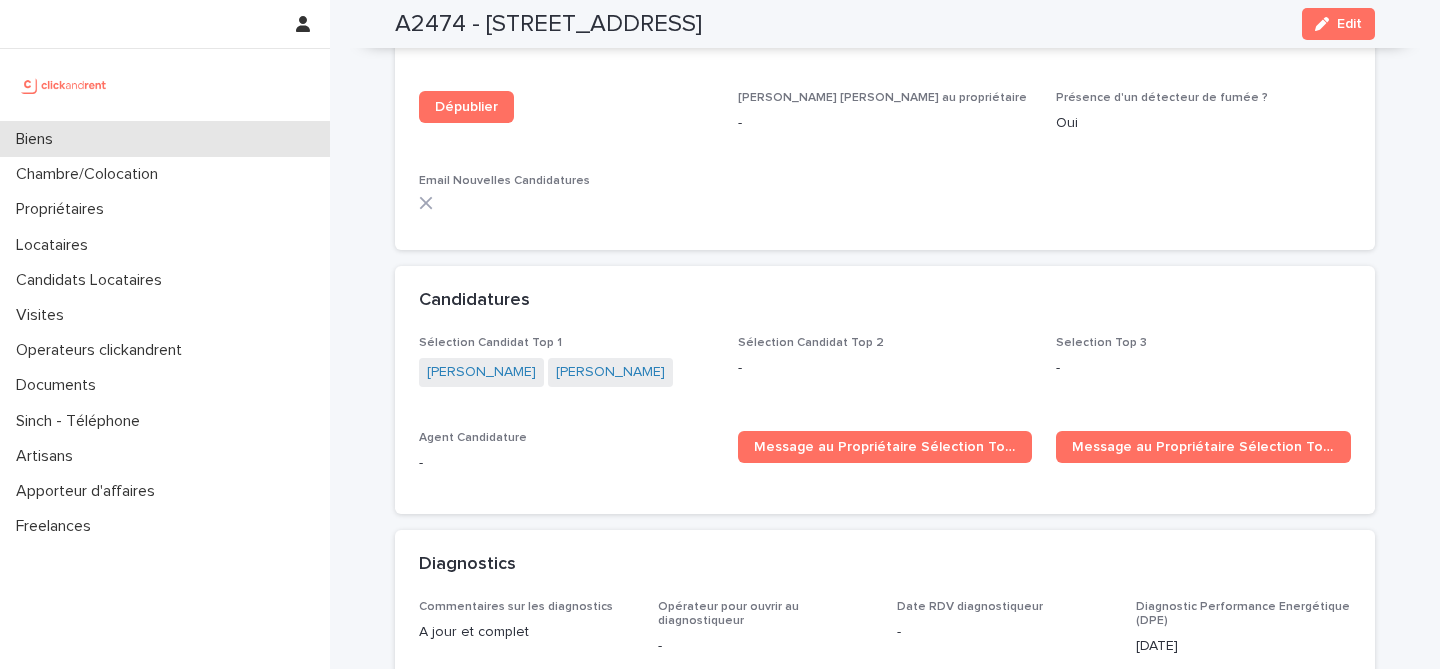 click on "Biens" at bounding box center (165, 139) 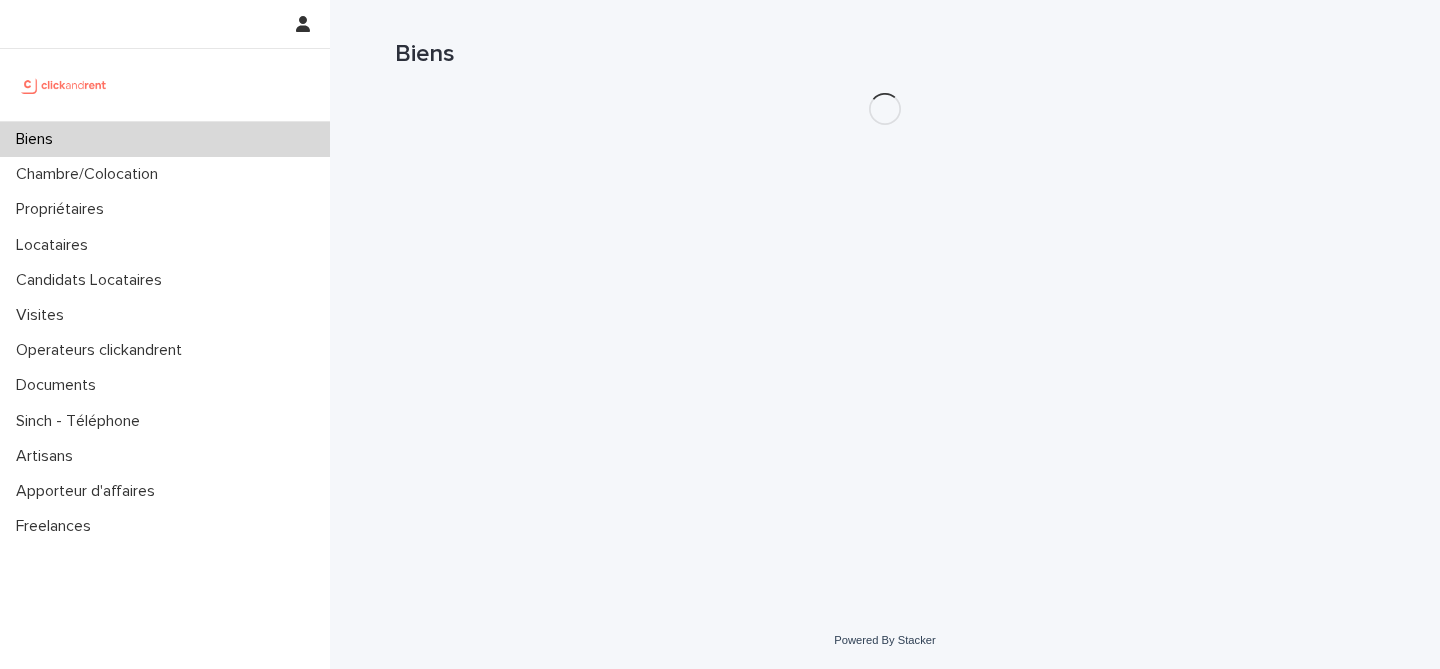 scroll, scrollTop: 0, scrollLeft: 0, axis: both 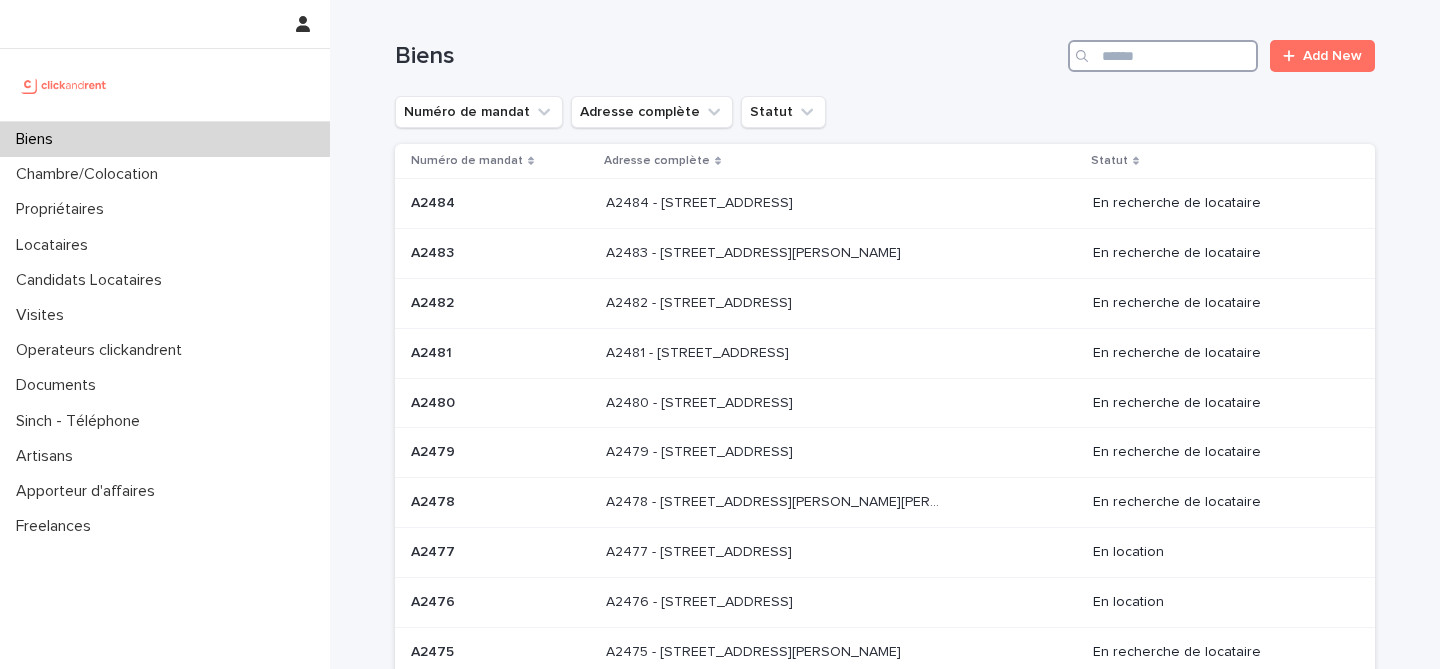 click at bounding box center [1163, 56] 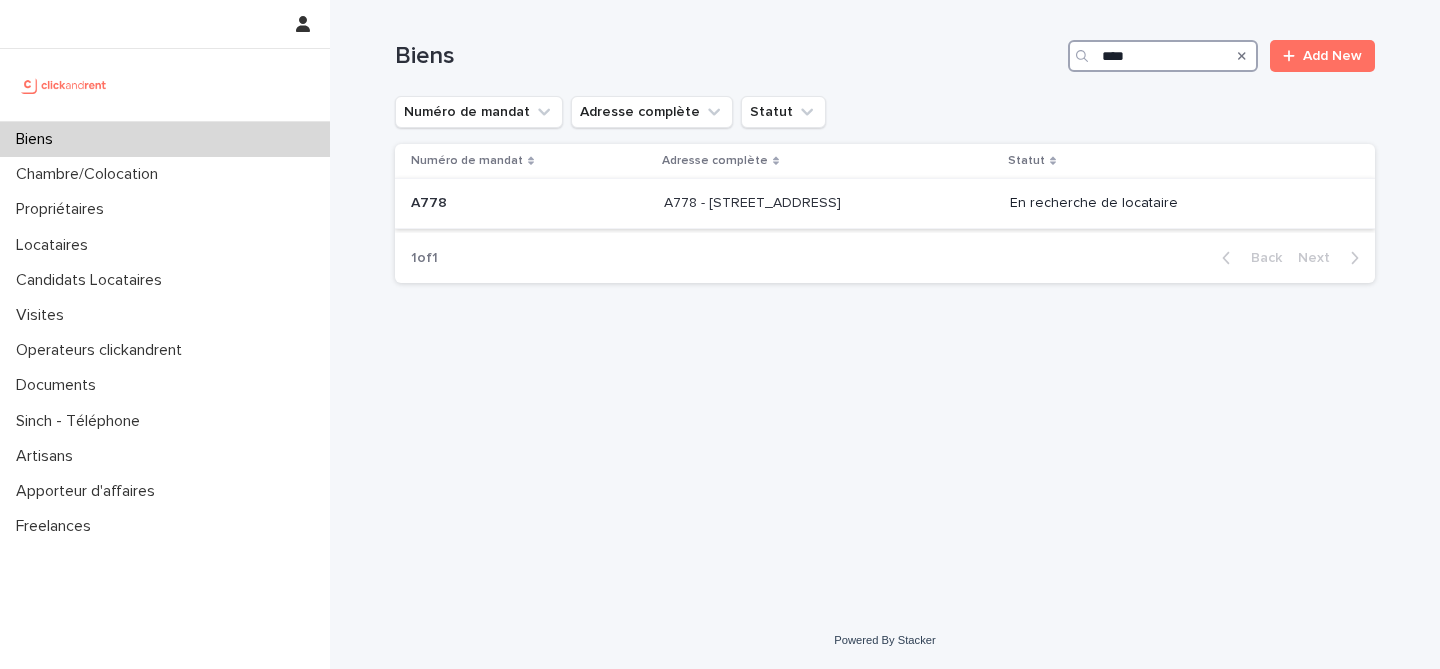 type on "****" 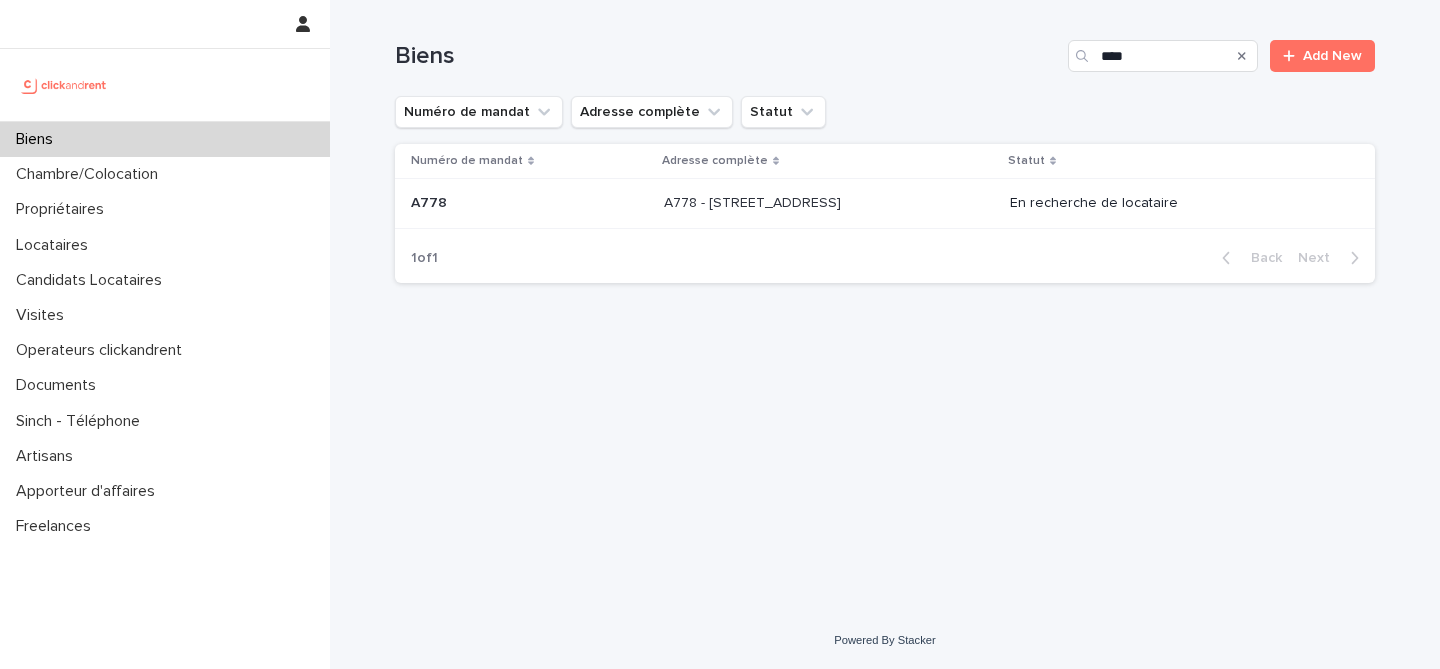 click on "A778 A778" at bounding box center (525, 204) 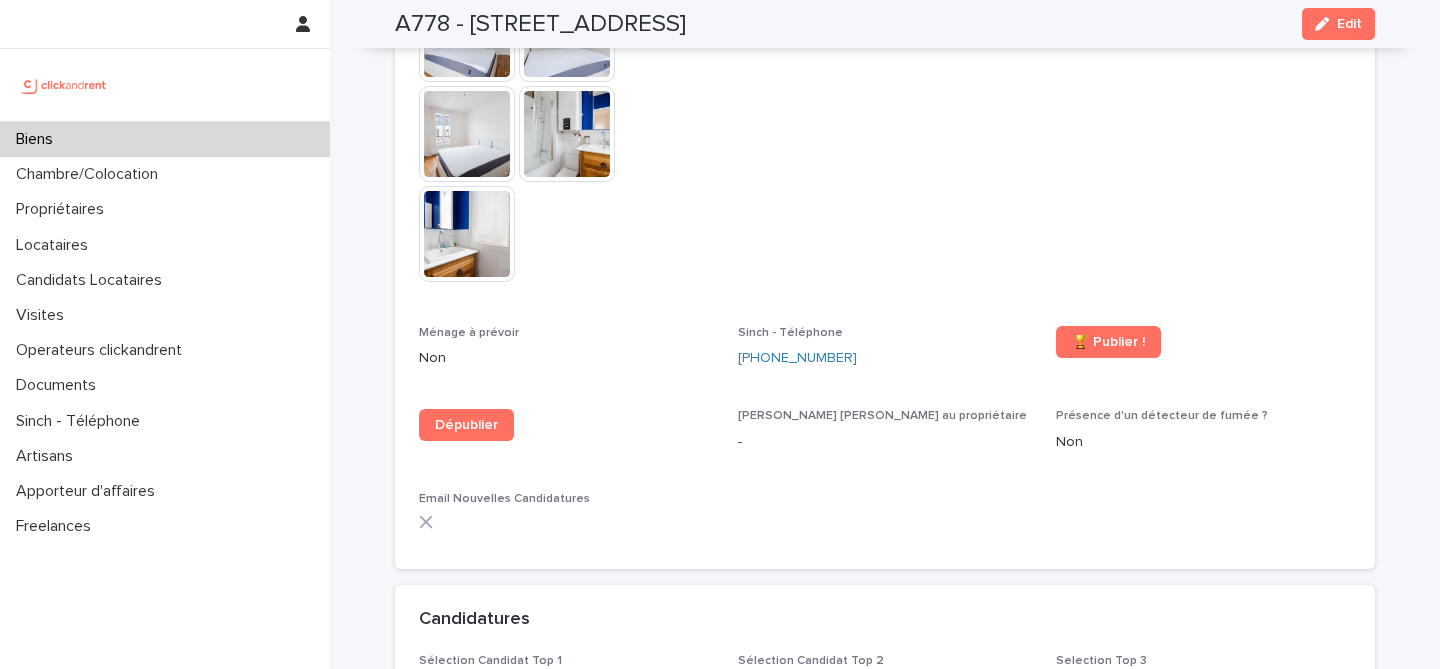 scroll, scrollTop: 5361, scrollLeft: 0, axis: vertical 